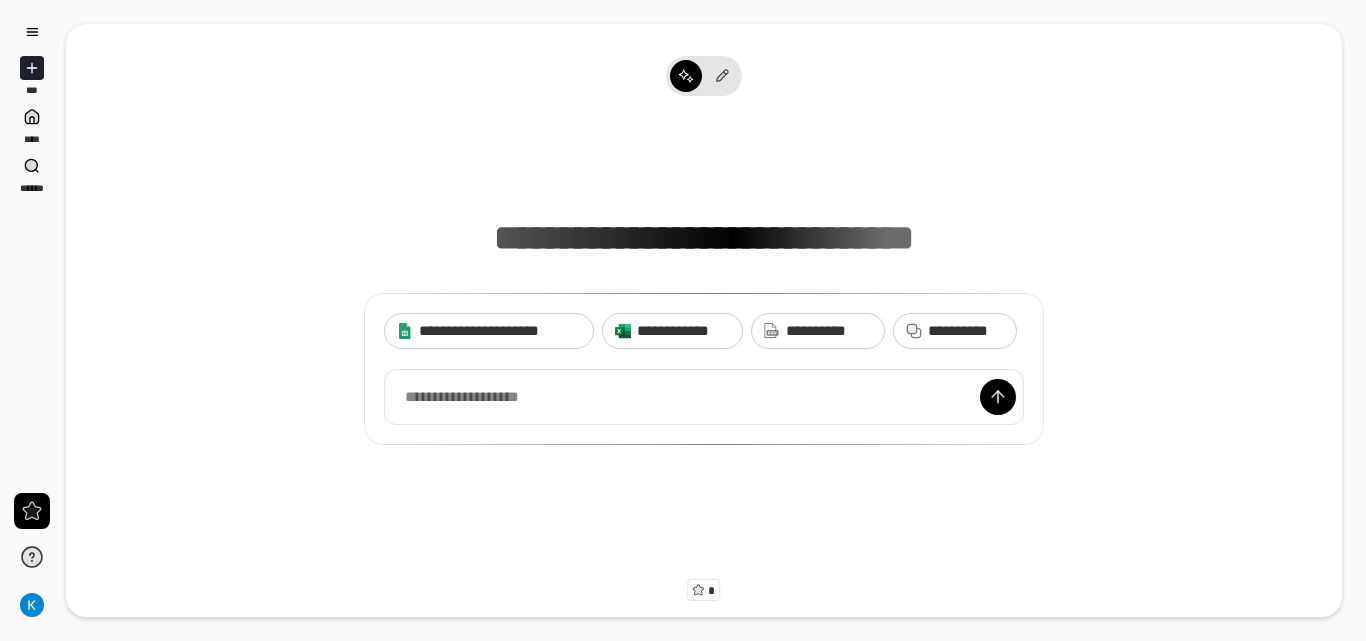 scroll, scrollTop: 0, scrollLeft: 0, axis: both 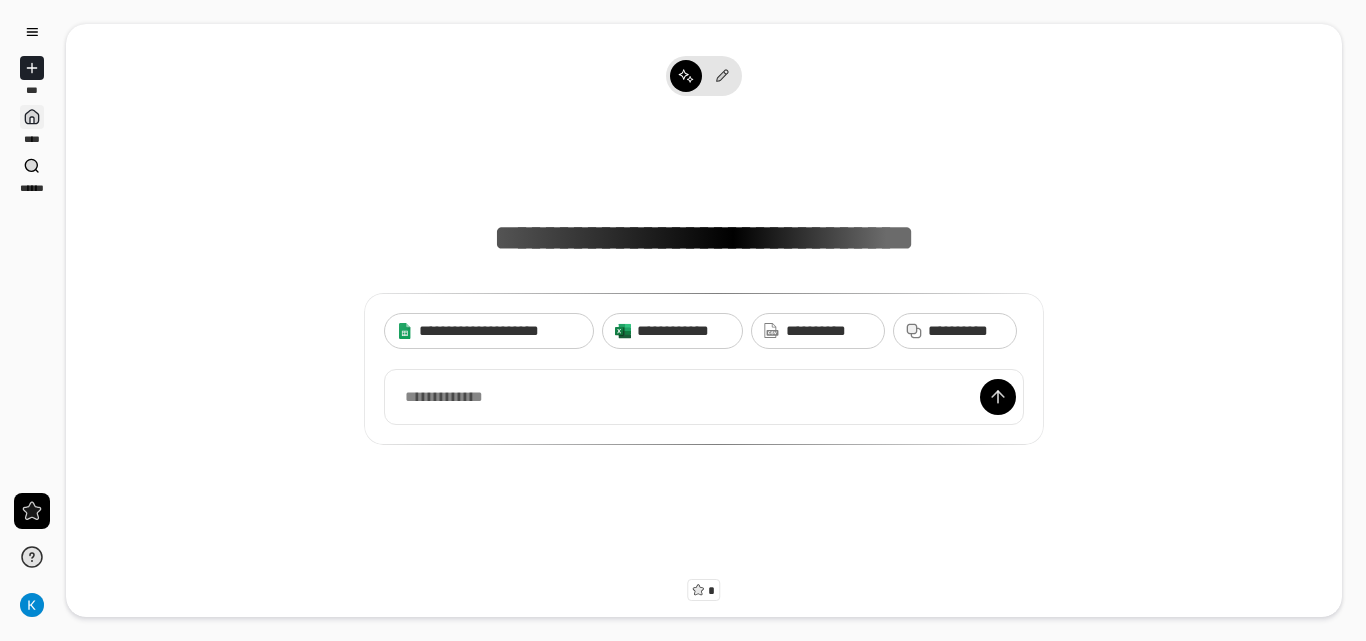 click 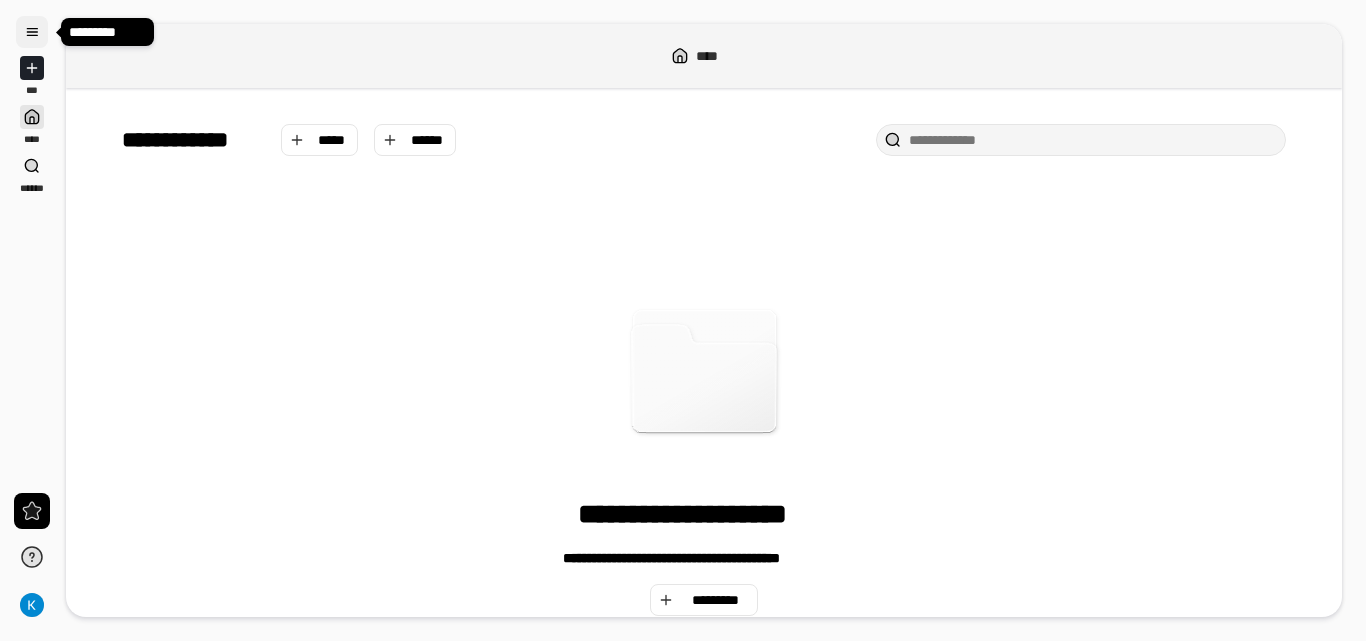 click at bounding box center [32, 32] 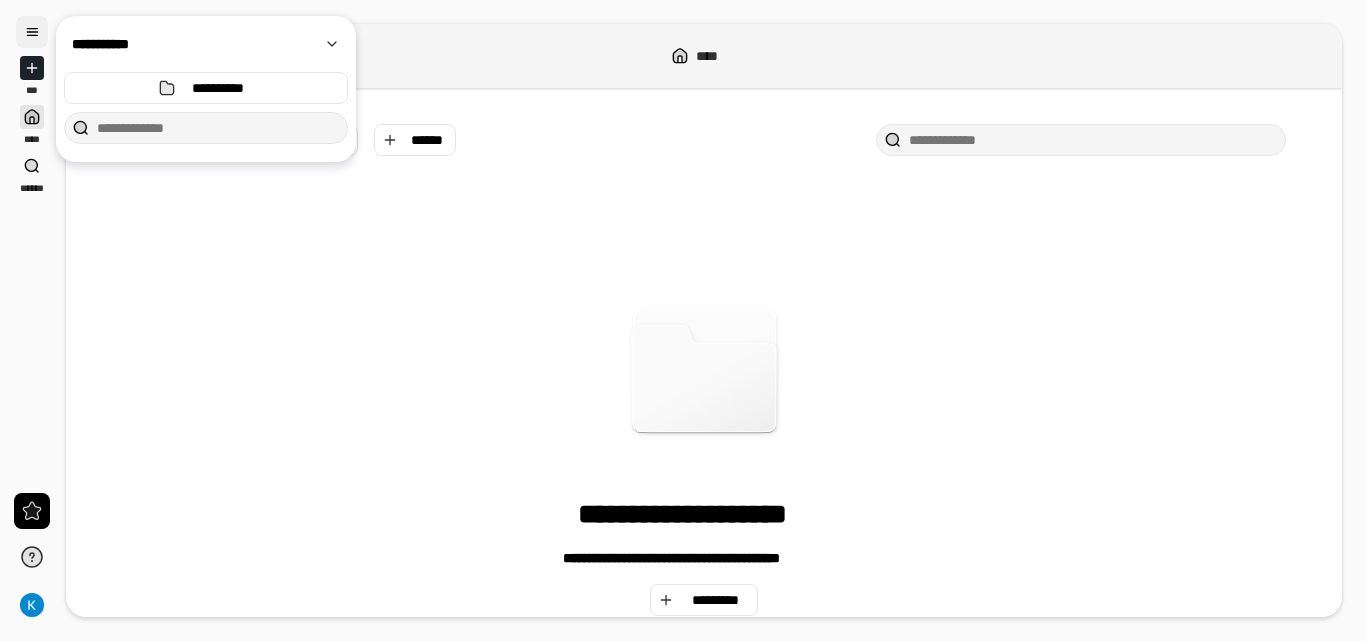 click at bounding box center (32, 32) 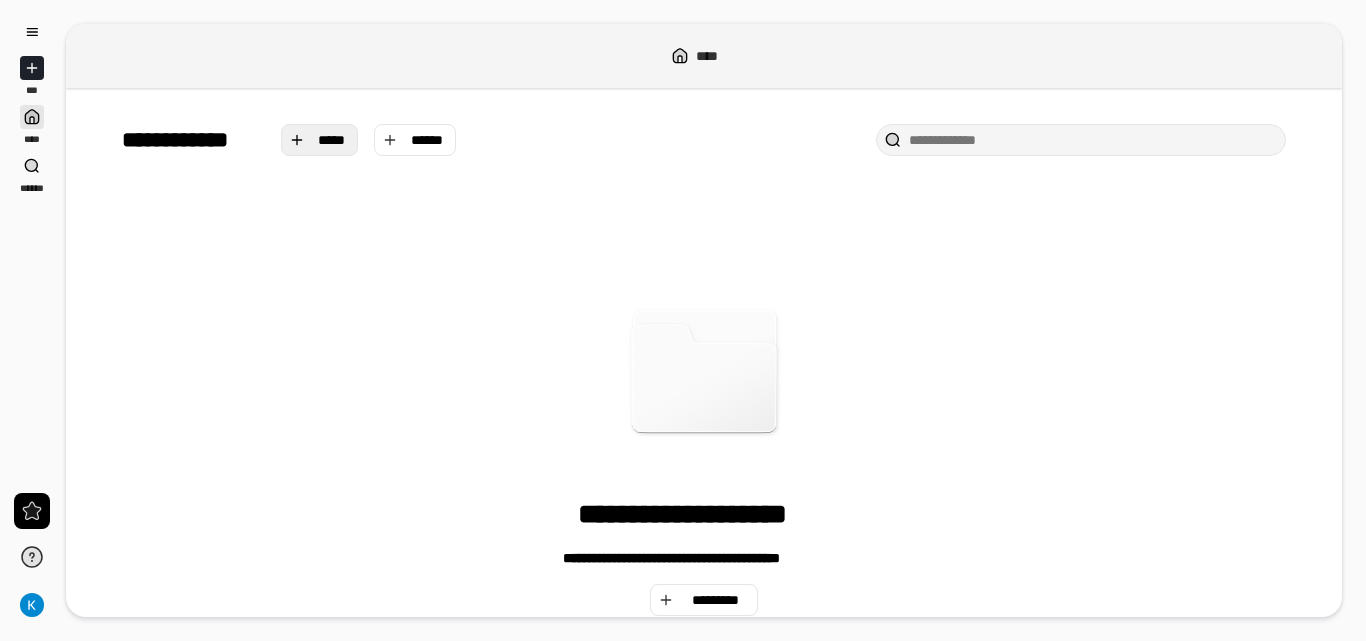 click on "*****" at bounding box center [332, 140] 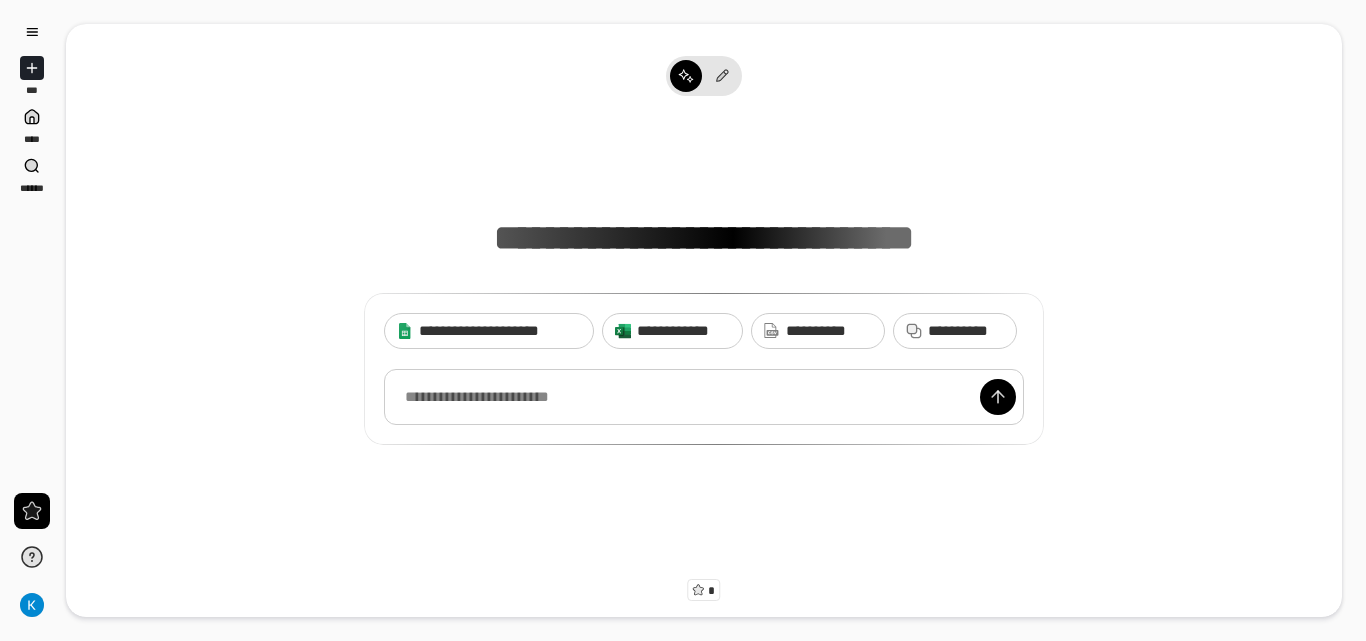 click at bounding box center [704, 397] 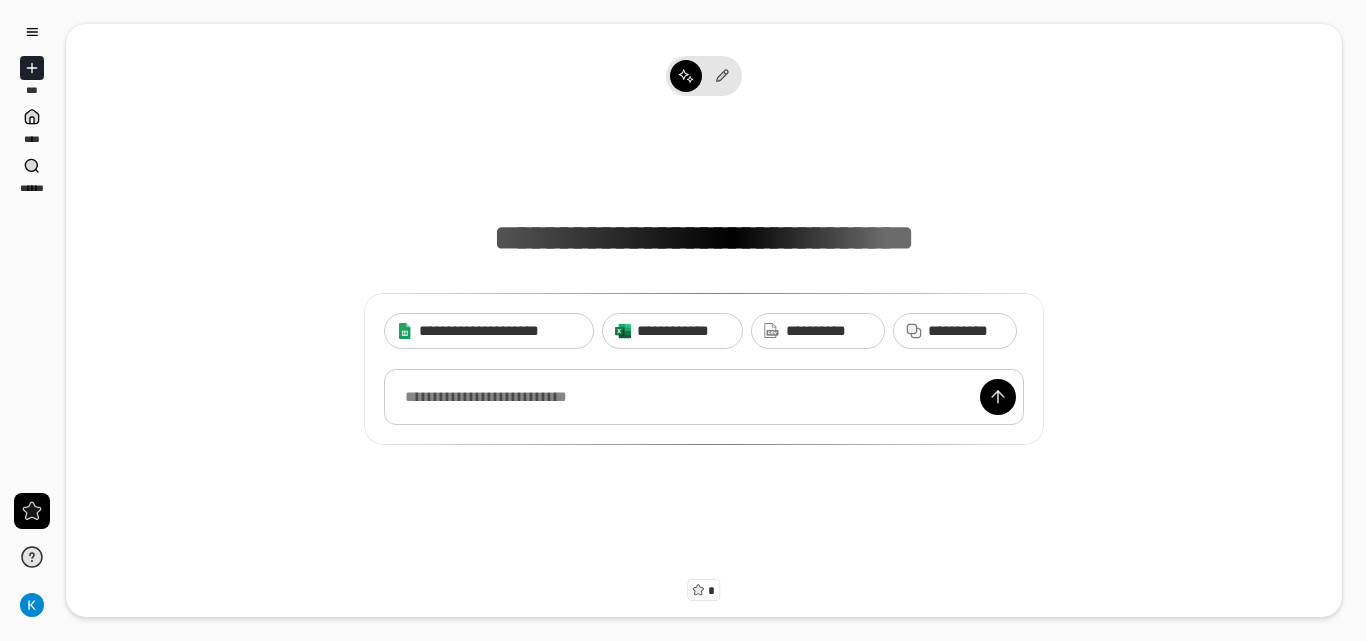 click at bounding box center [704, 397] 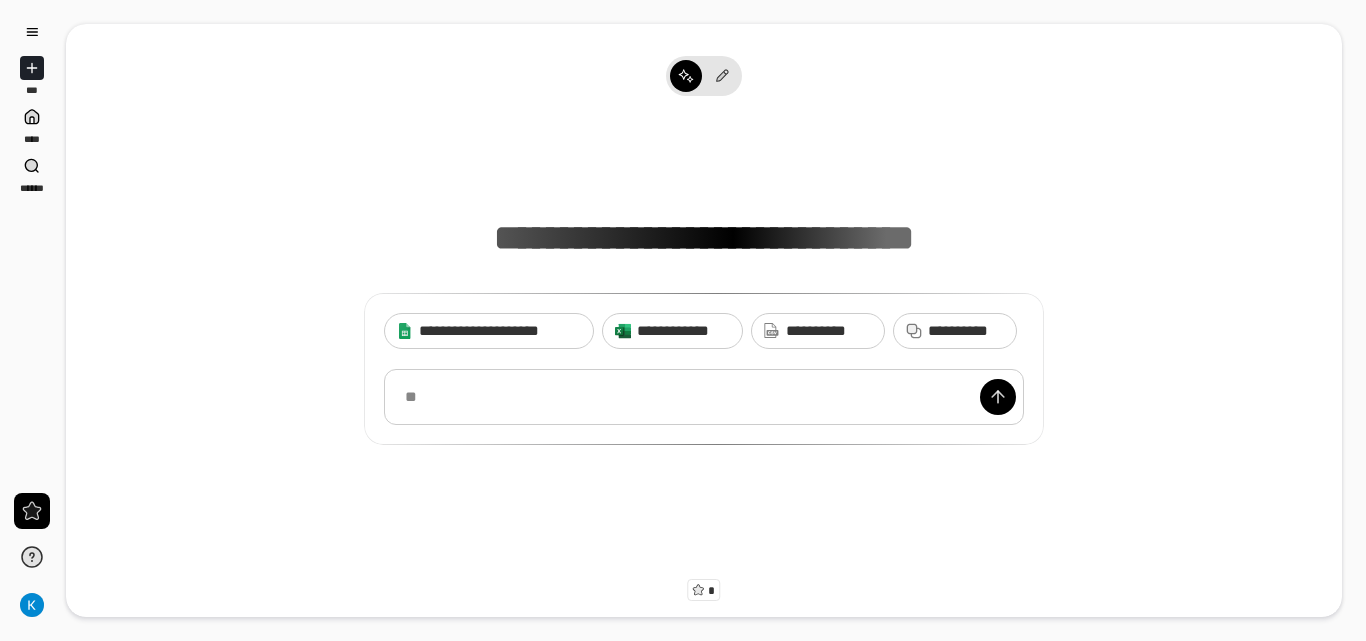 click at bounding box center (704, 397) 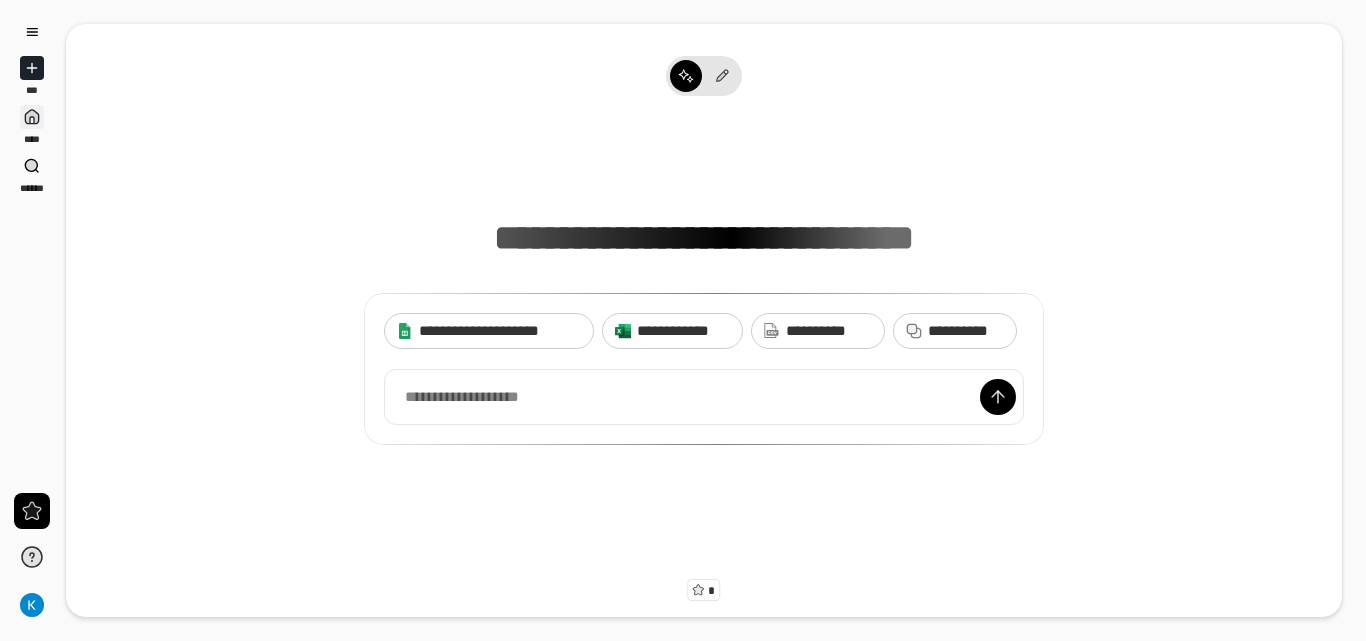 click at bounding box center (32, 117) 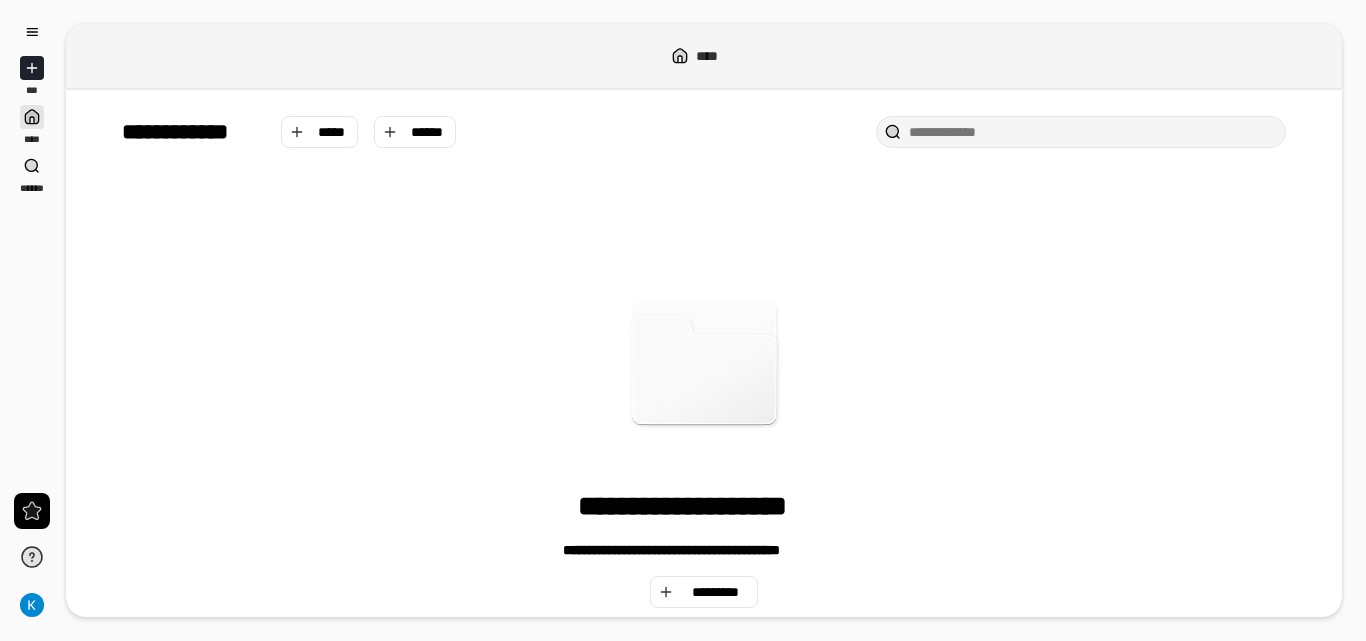 scroll, scrollTop: 0, scrollLeft: 0, axis: both 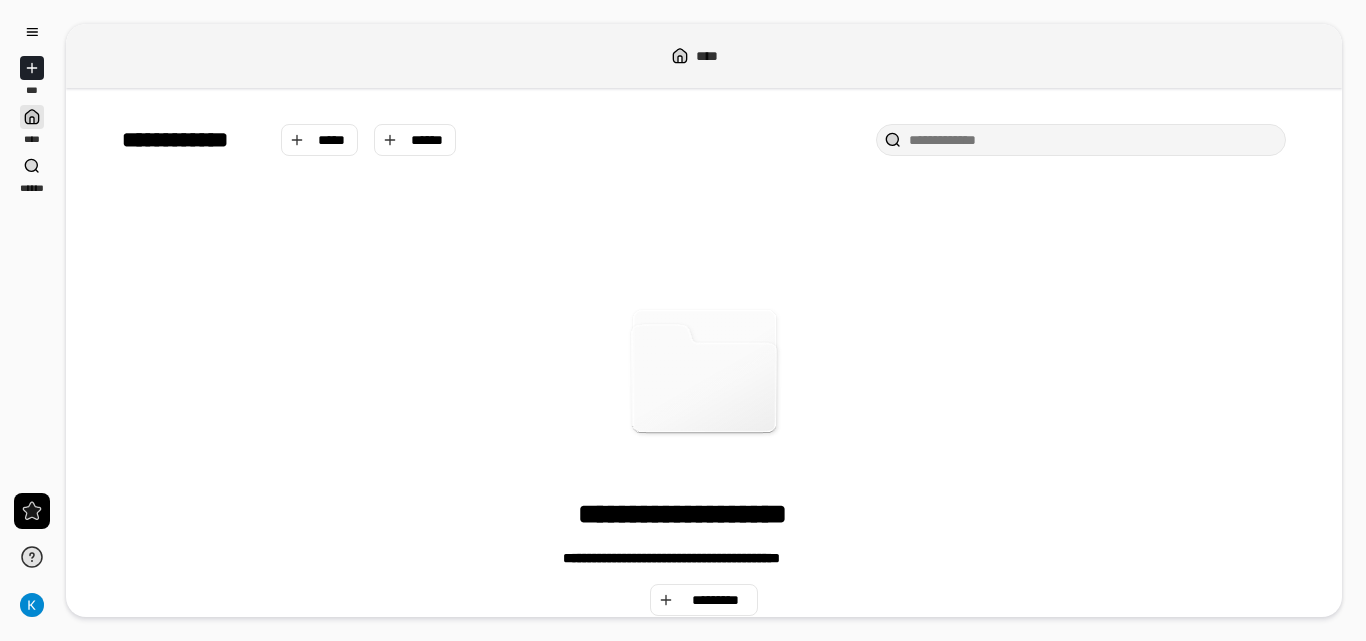 click 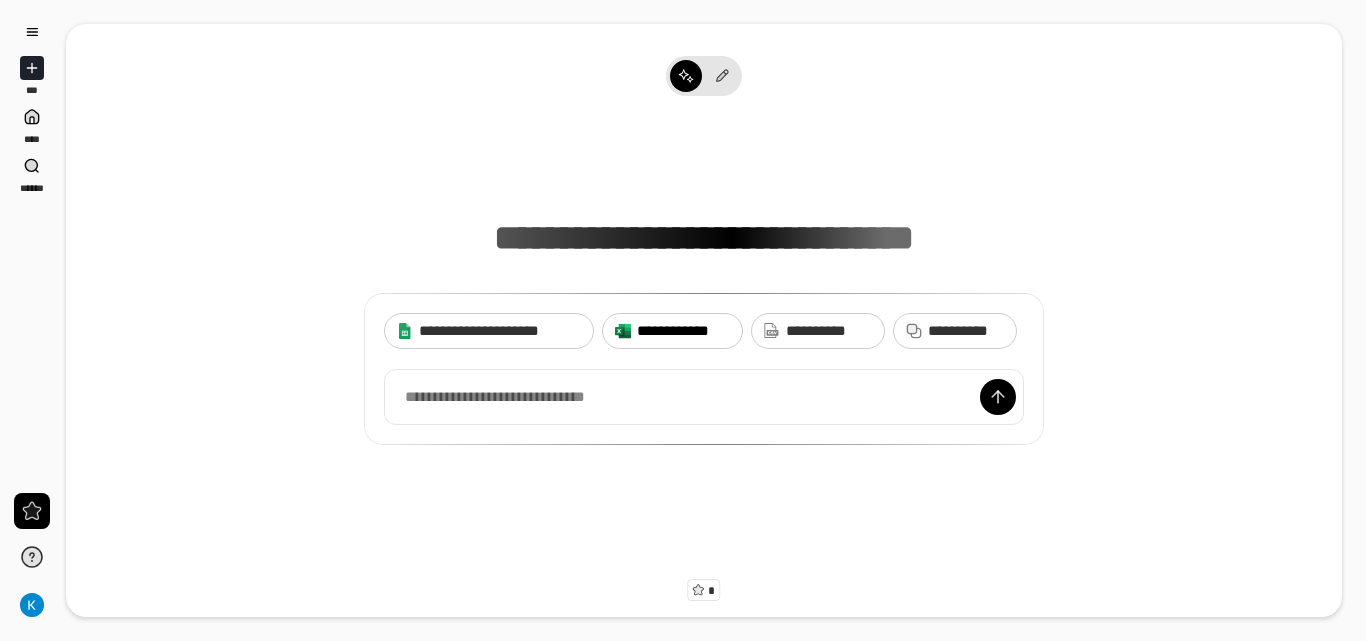 click on "**********" at bounding box center [683, 331] 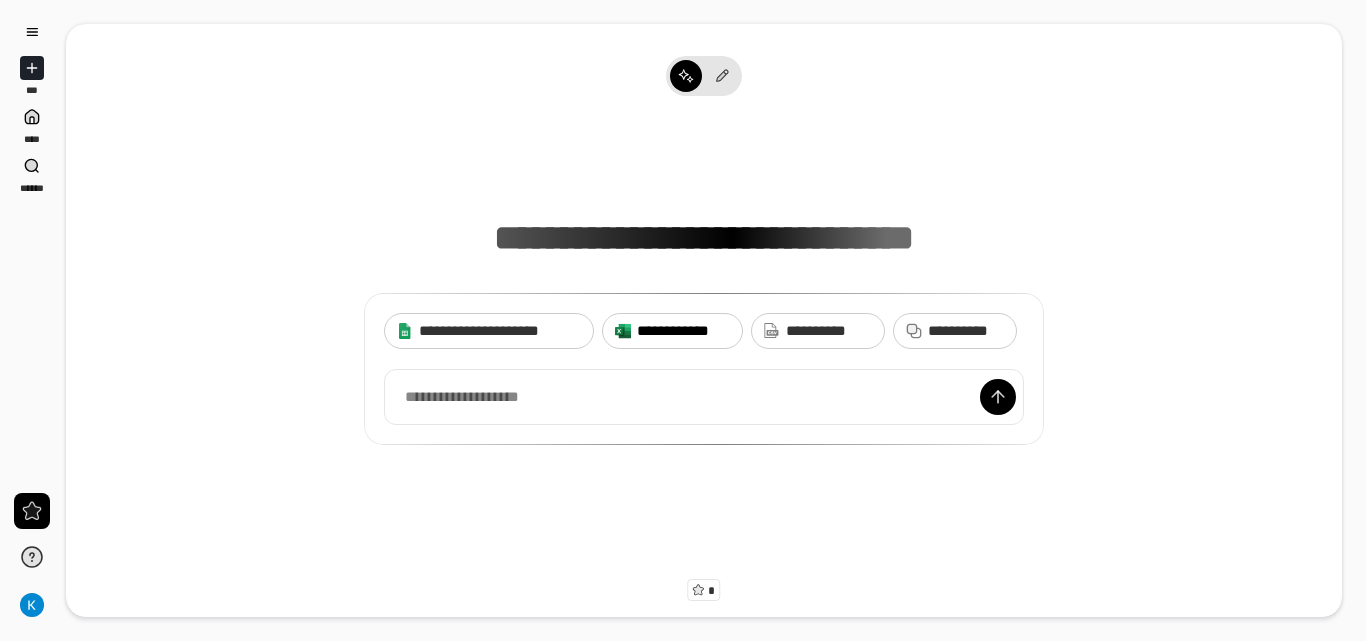 click on "**********" at bounding box center [683, 331] 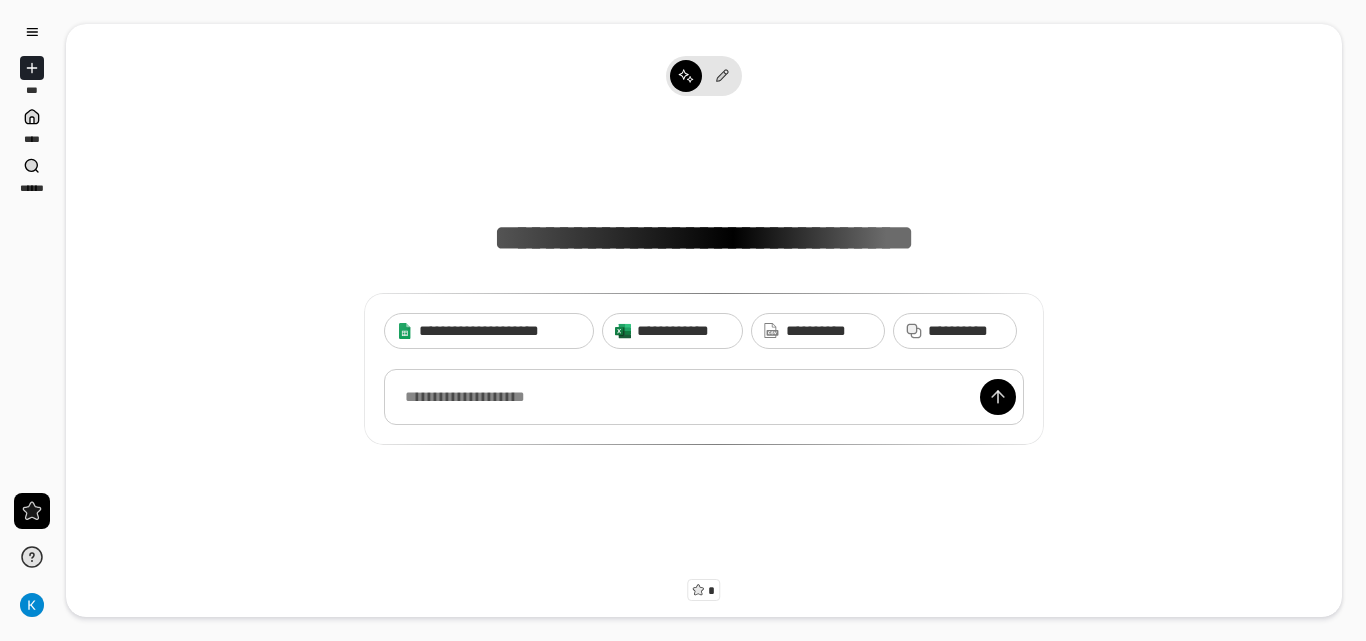click at bounding box center [704, 397] 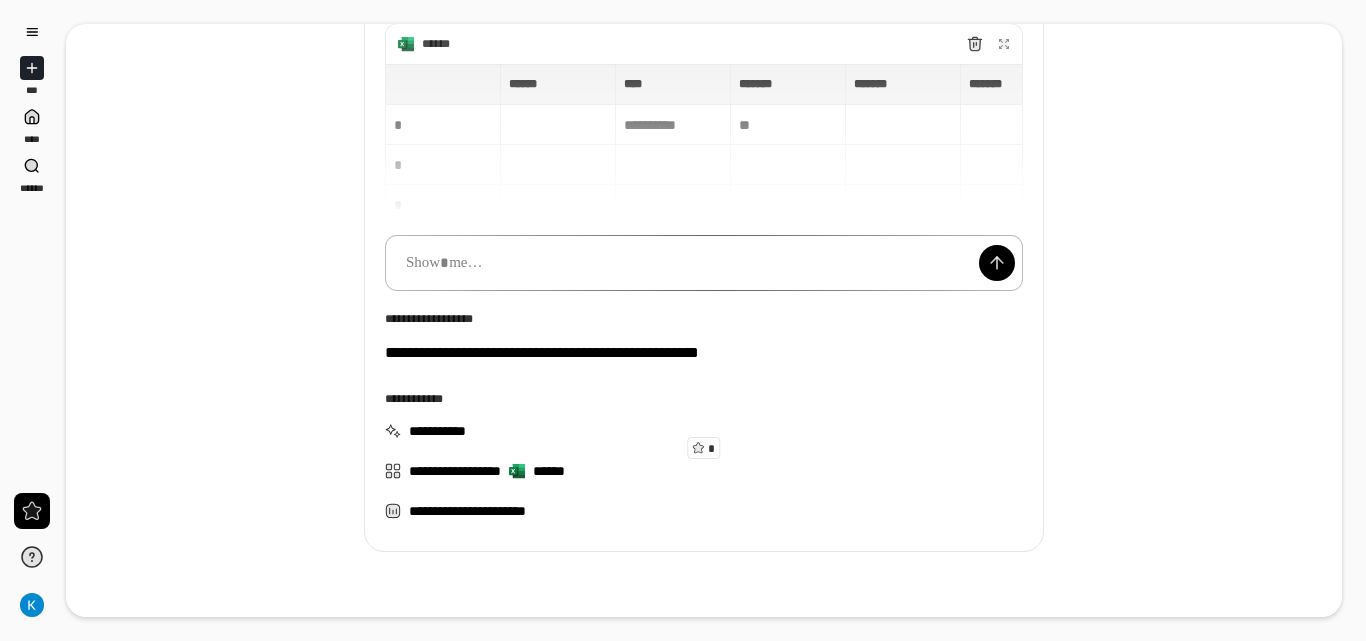 scroll, scrollTop: 97, scrollLeft: 0, axis: vertical 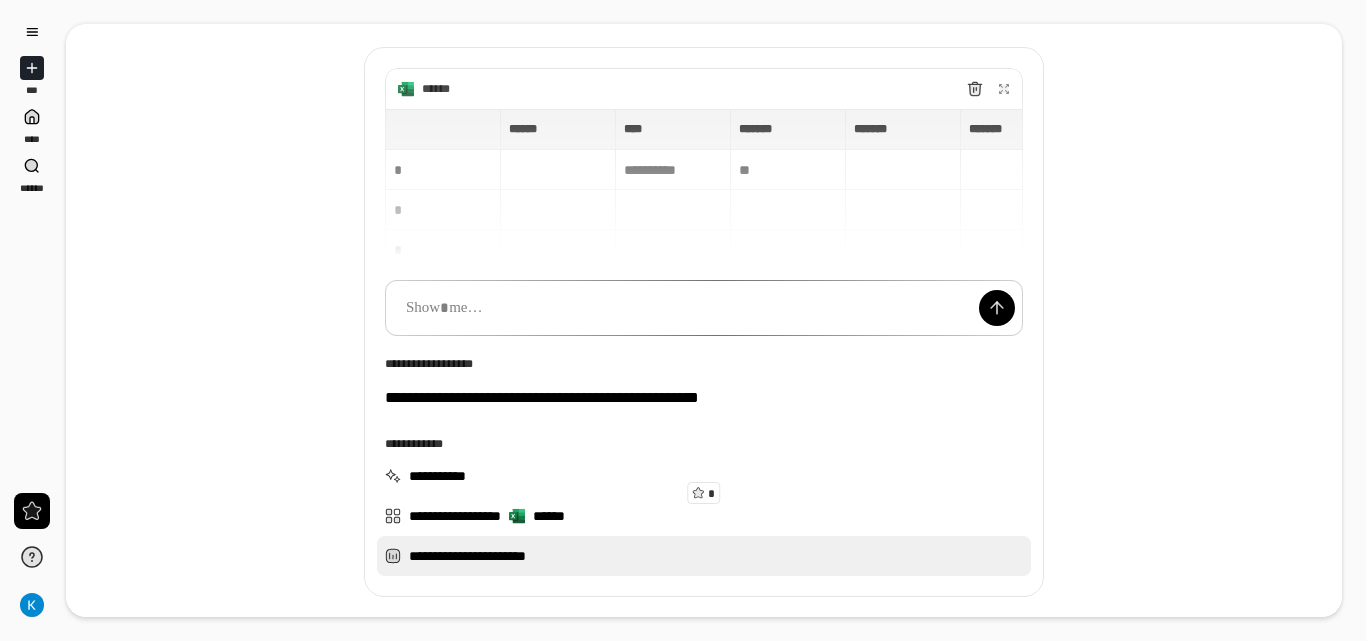 click on "**********" at bounding box center [704, 556] 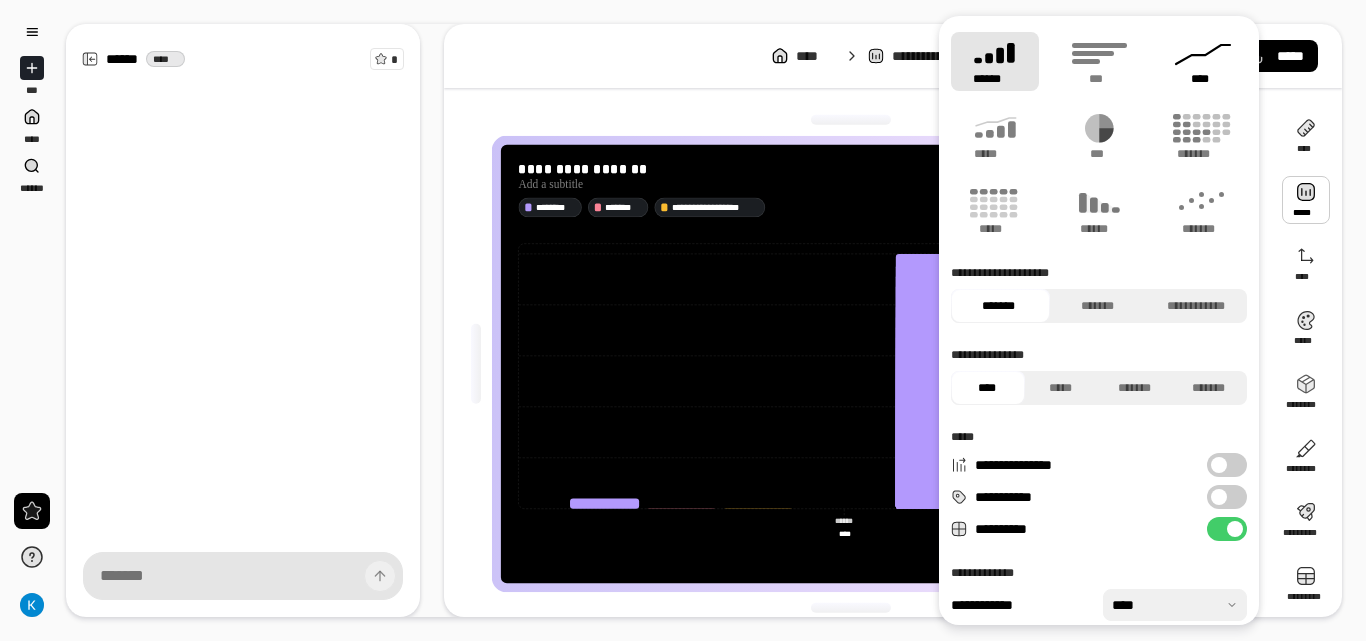 click 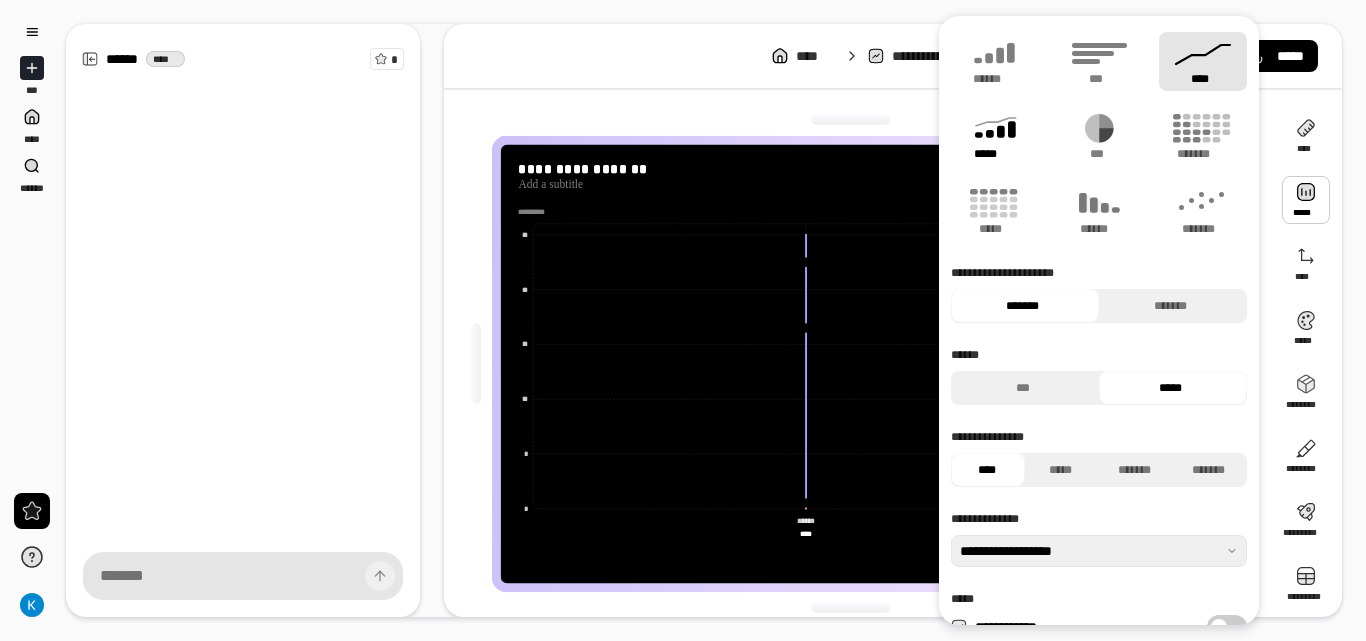 click 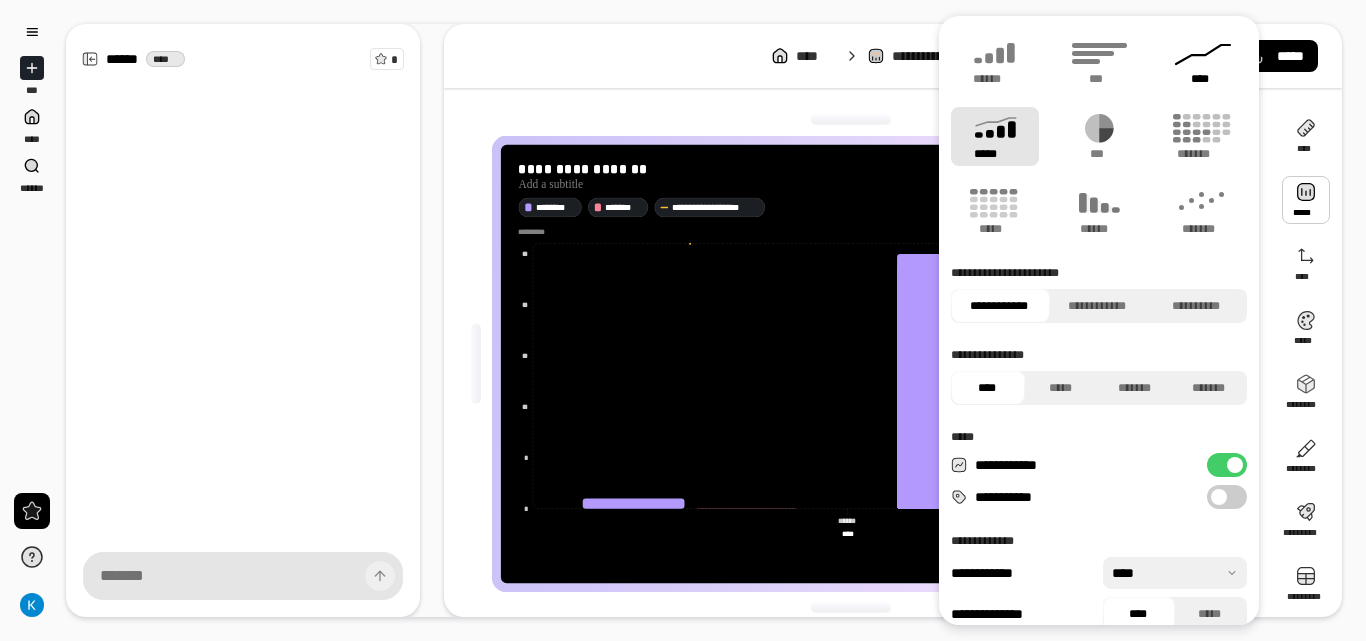 click 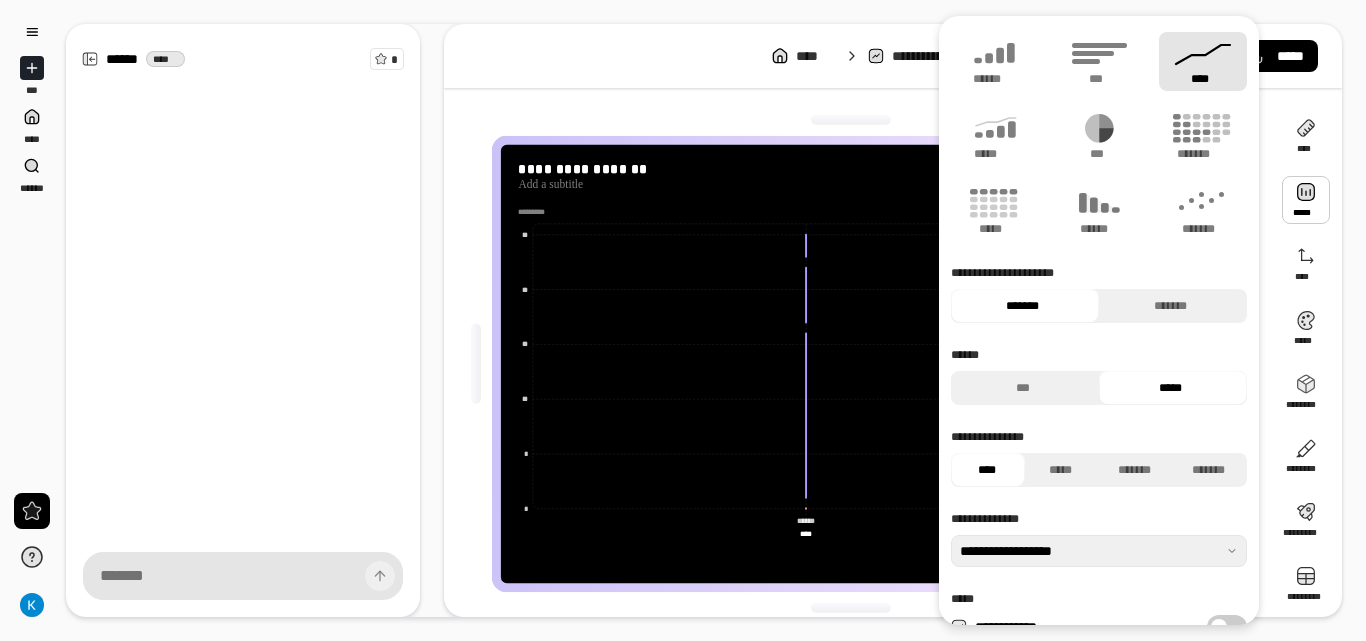 click at bounding box center [851, 120] 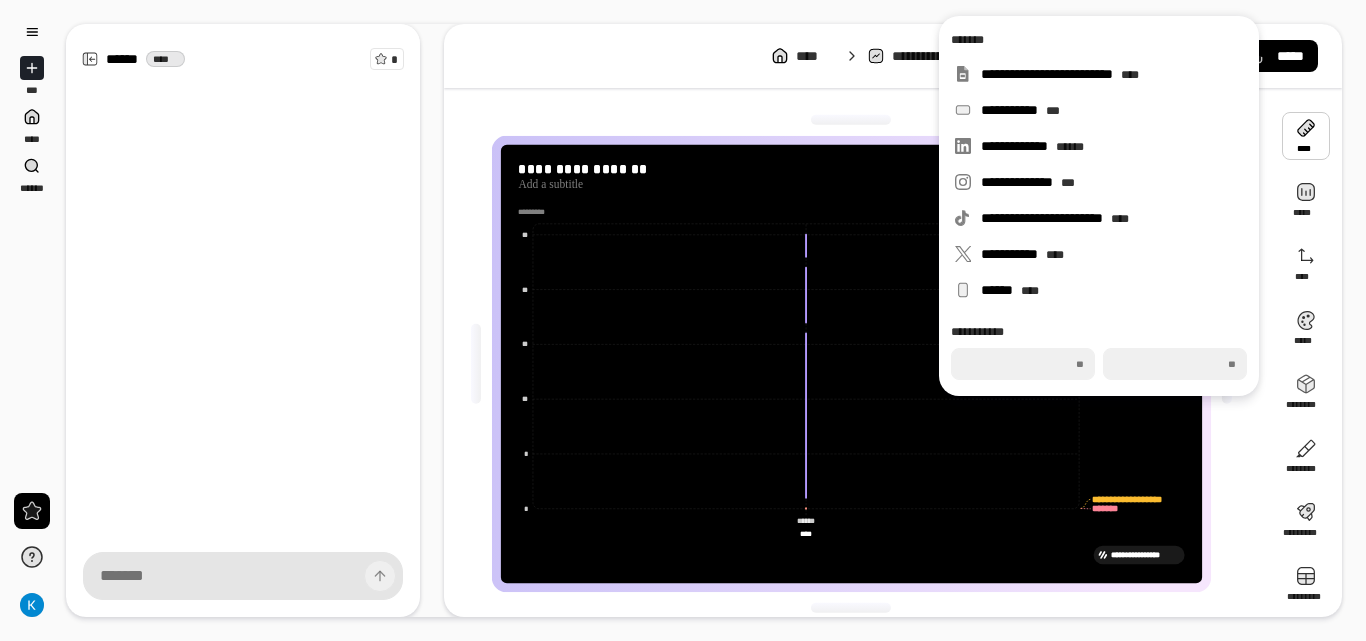 click at bounding box center (1306, 136) 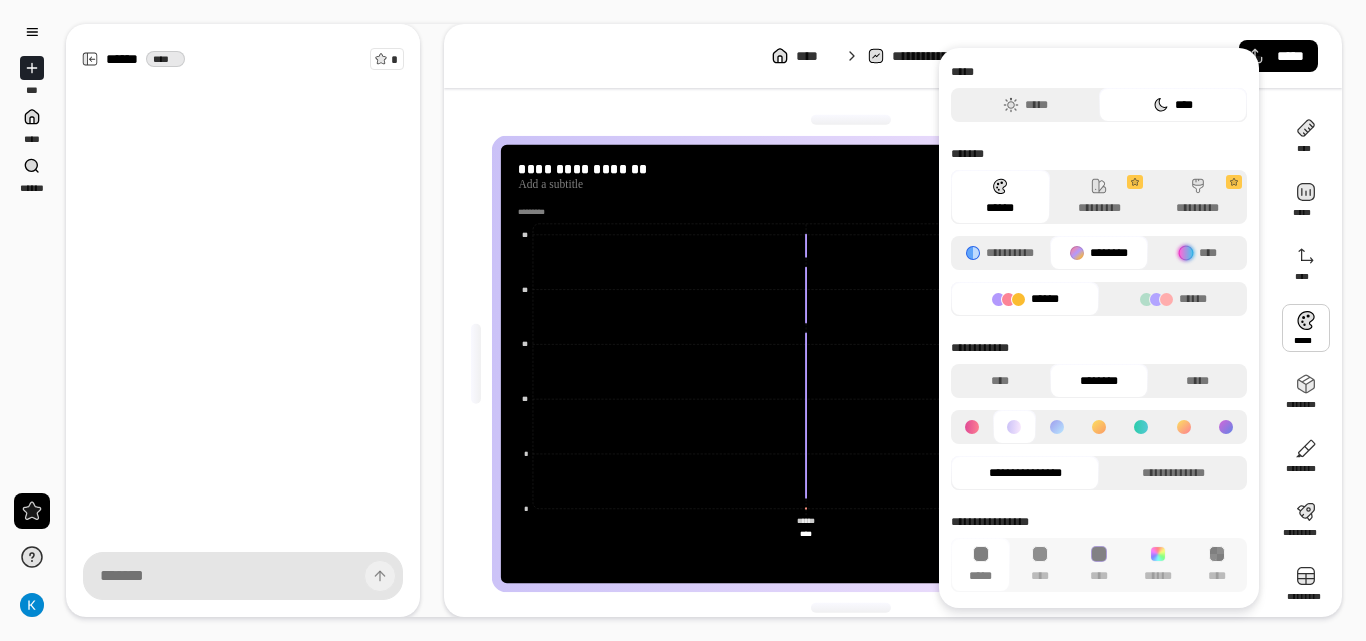 click at bounding box center (1306, 328) 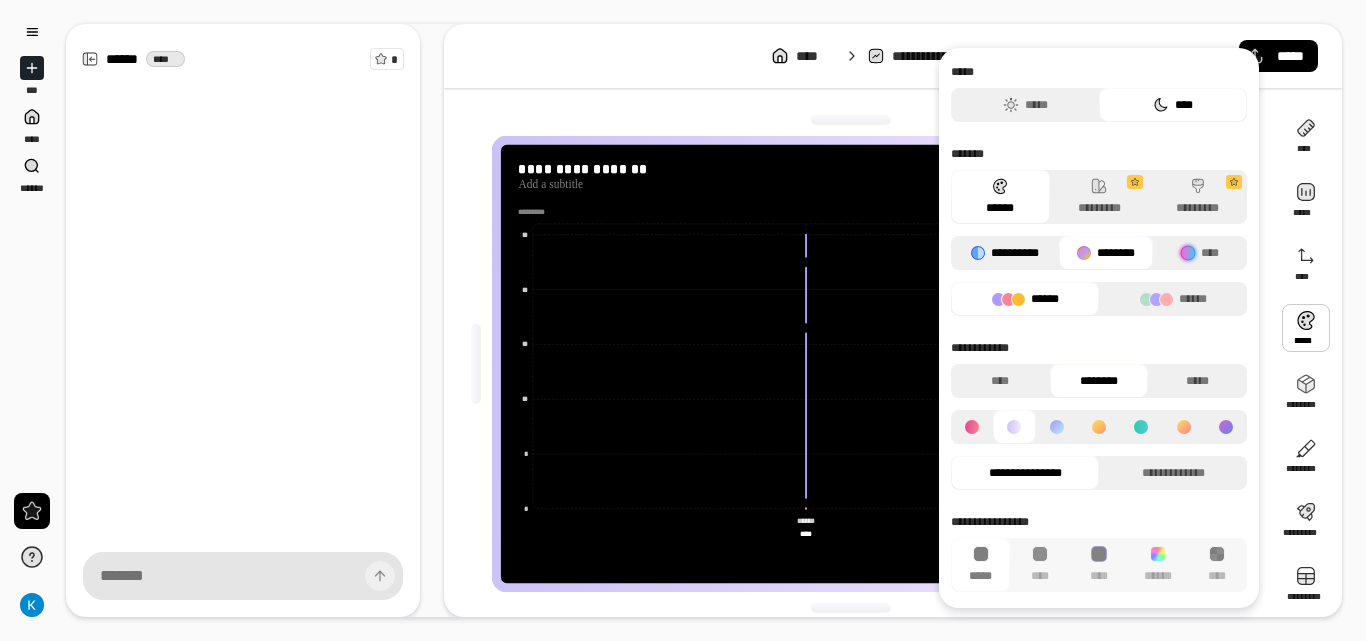 click on "**********" at bounding box center (1005, 253) 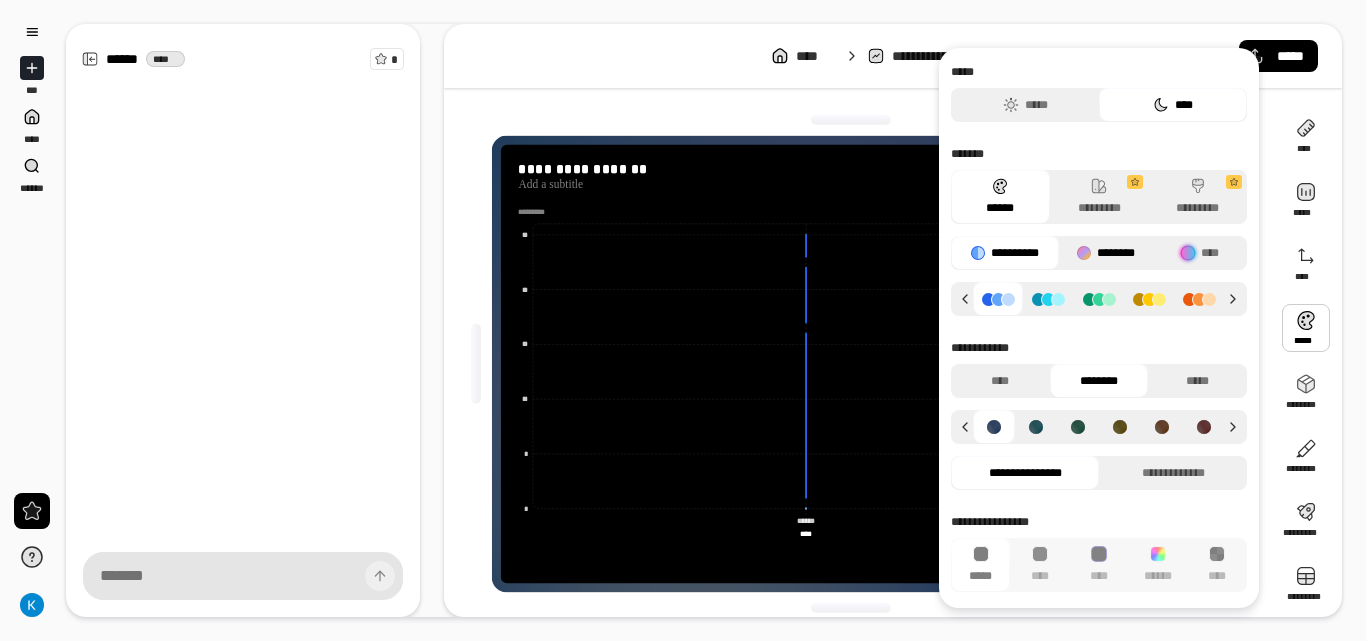 click on "********" at bounding box center [1106, 253] 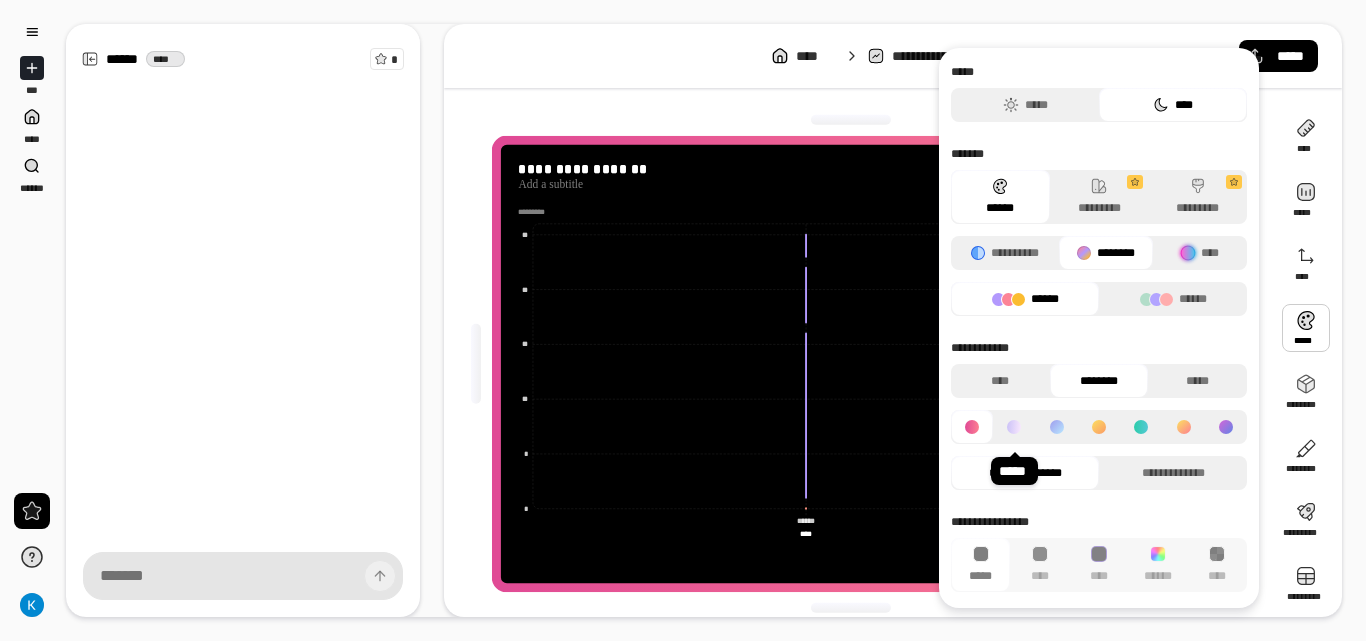 click at bounding box center (1014, 427) 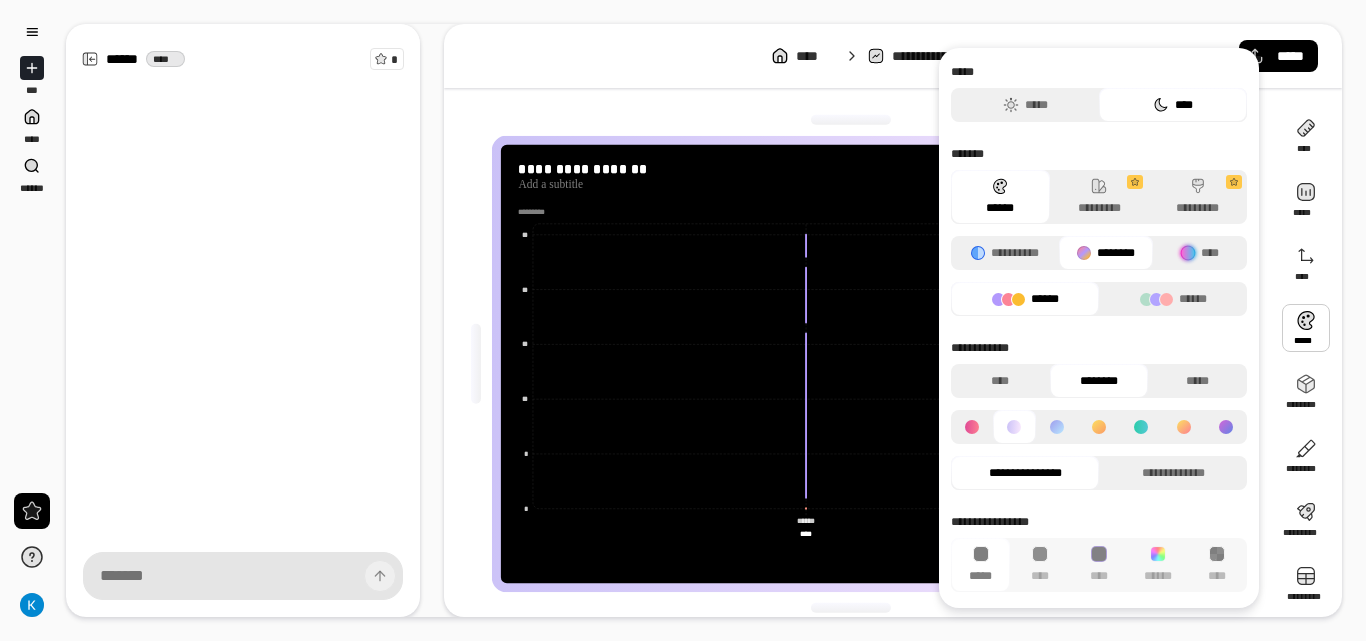 click at bounding box center (972, 427) 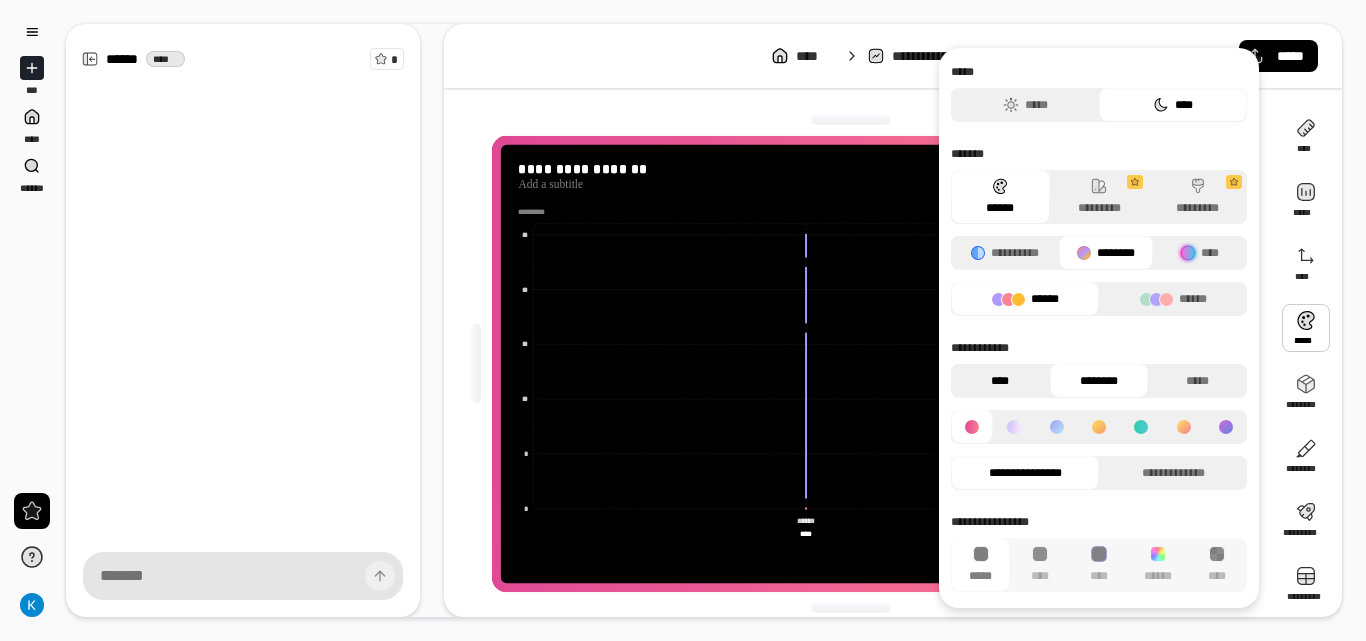 click on "****" at bounding box center [1000, 381] 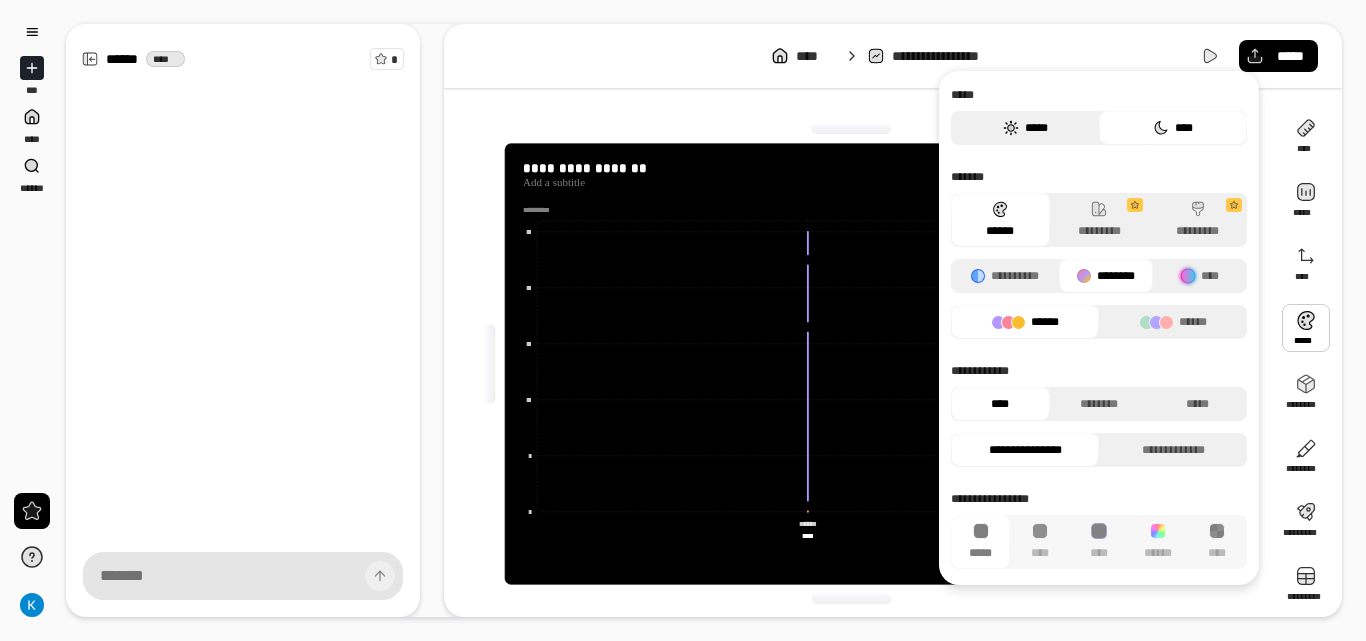 click on "*****" at bounding box center [1025, 128] 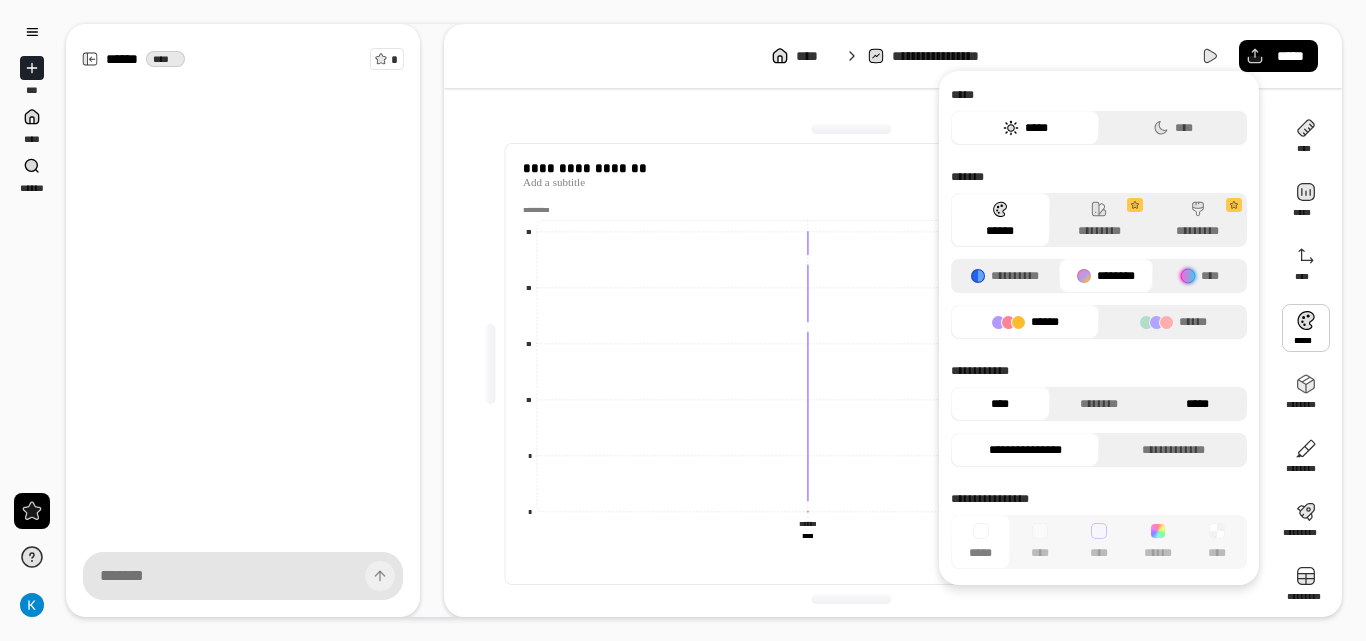 click on "*****" at bounding box center [1197, 404] 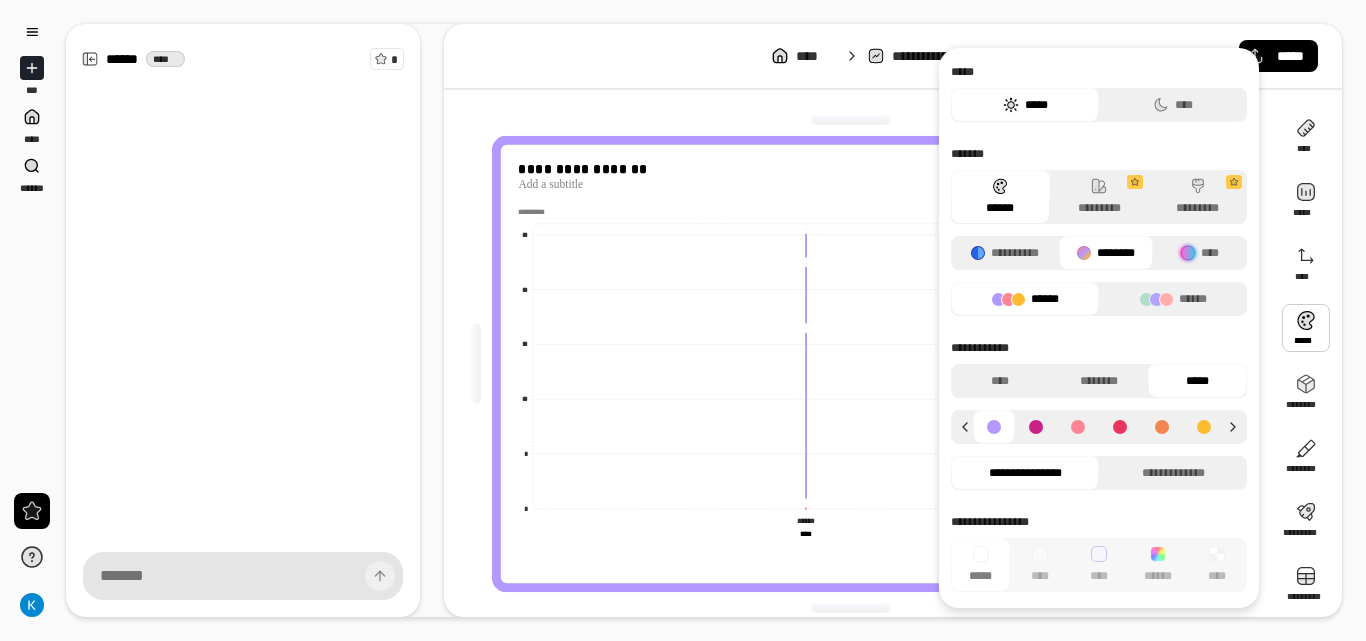 click on "**********" at bounding box center (1099, 415) 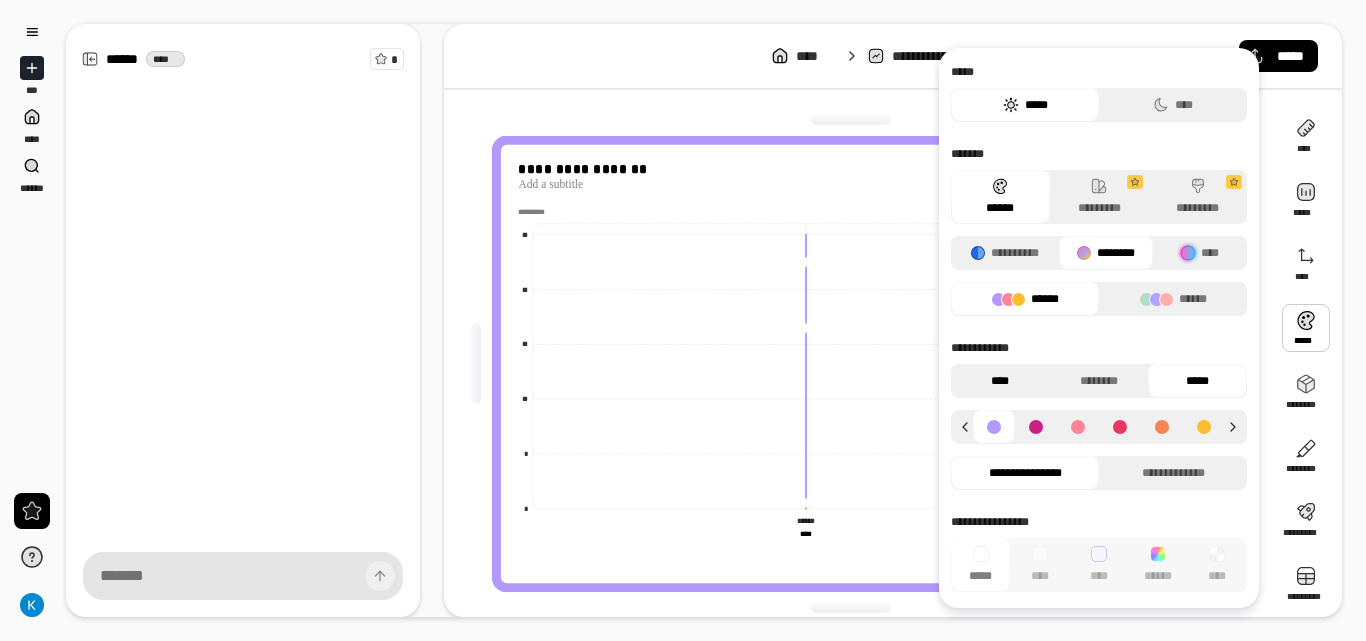 click on "****" at bounding box center (1000, 381) 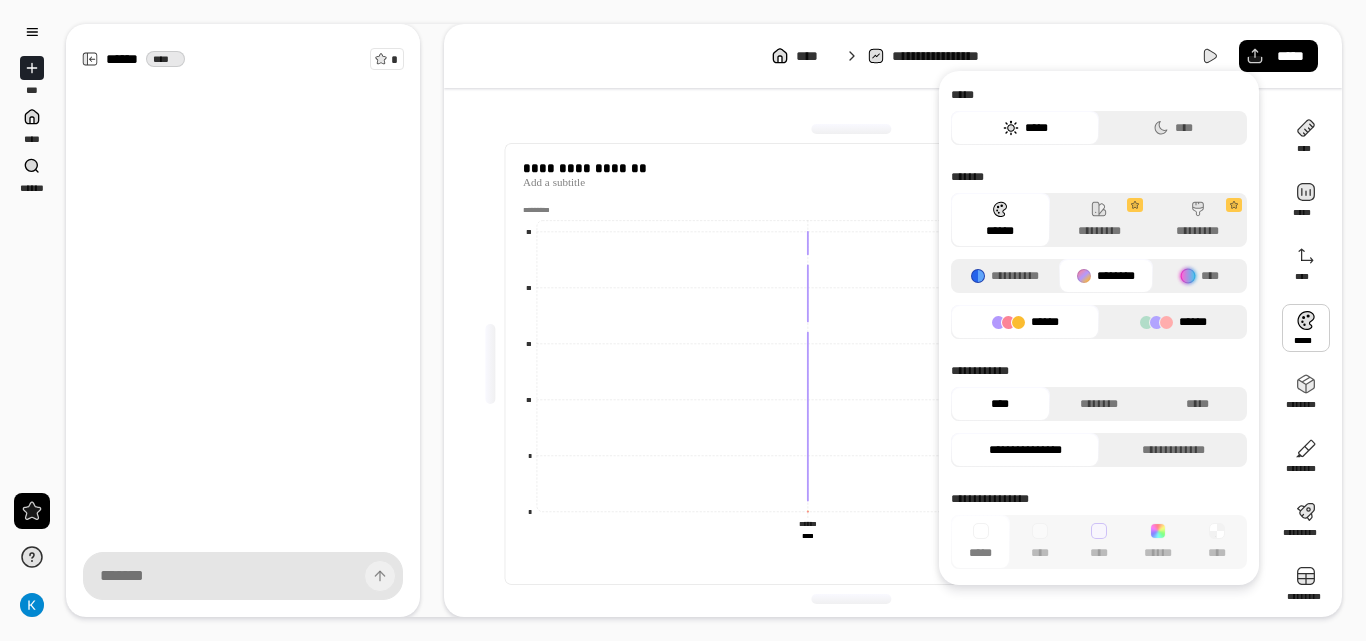 click on "******" at bounding box center [1173, 322] 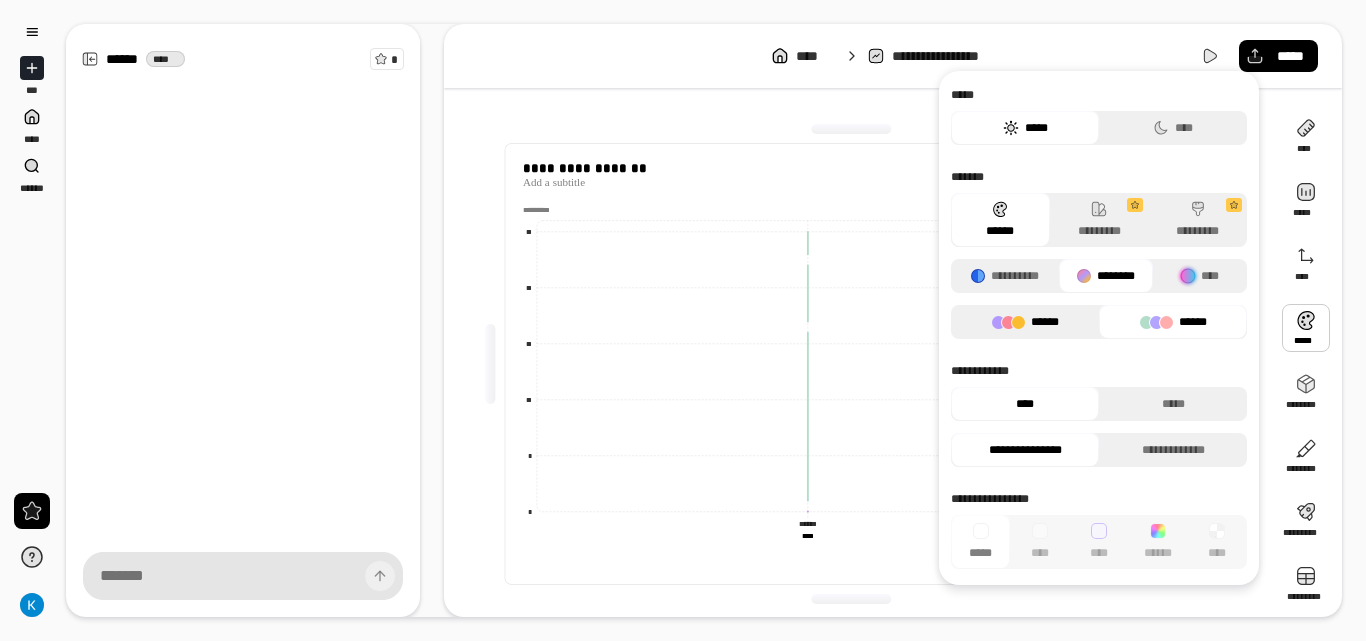 click on "******" at bounding box center (1025, 322) 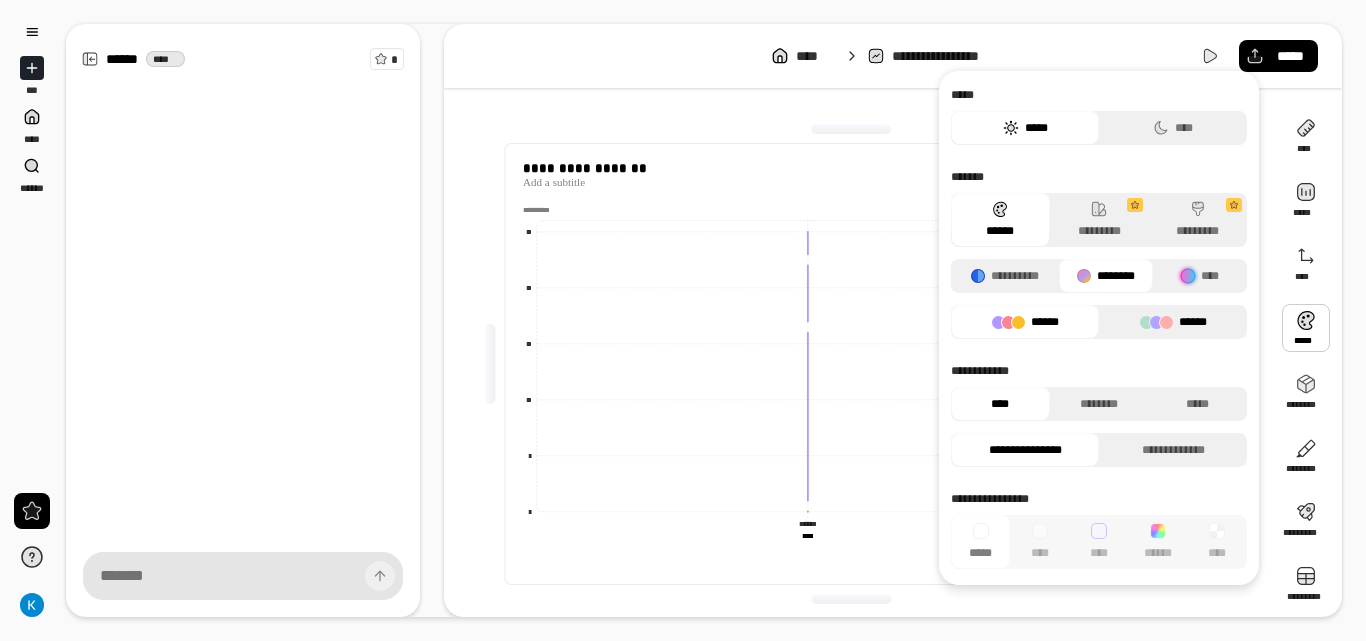 click on "******" at bounding box center [1173, 322] 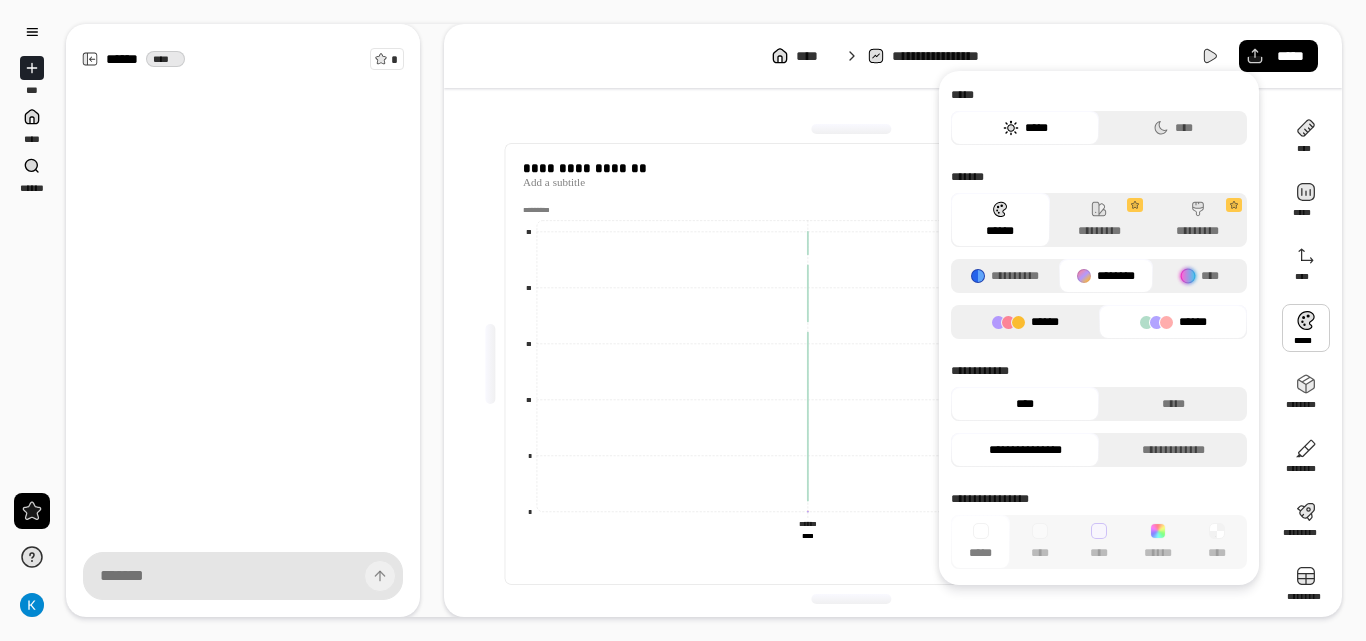 click on "******" at bounding box center [1025, 322] 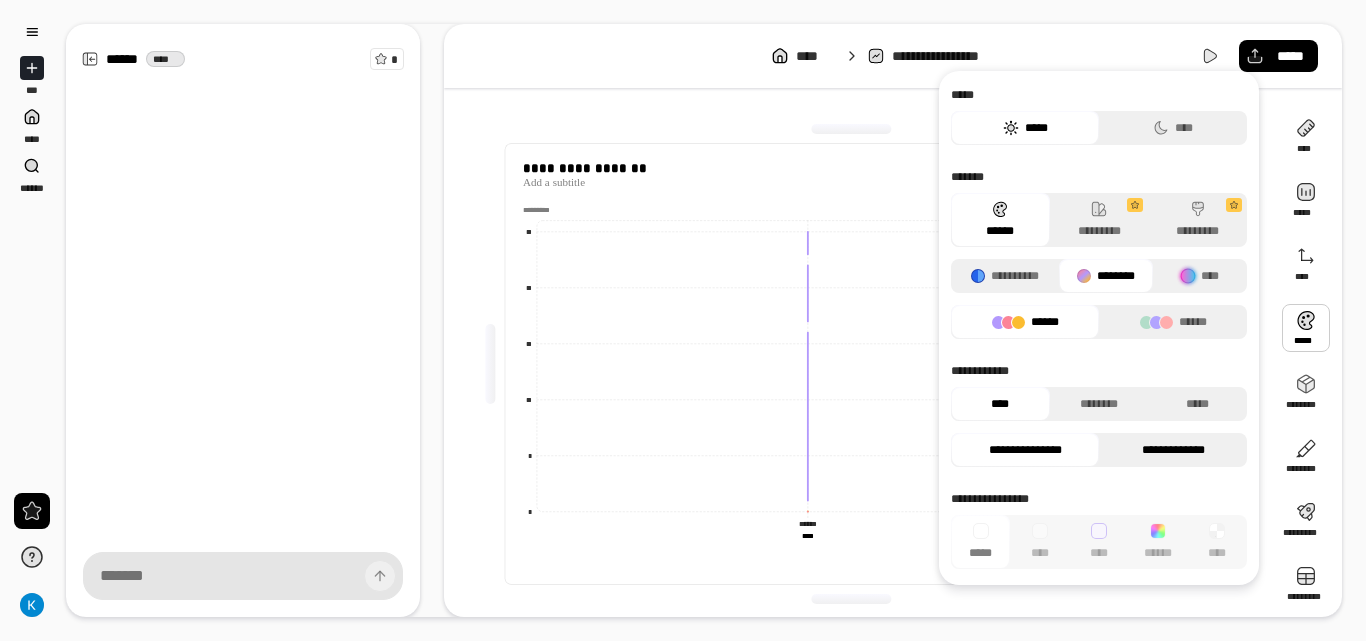 click on "**********" at bounding box center (1173, 450) 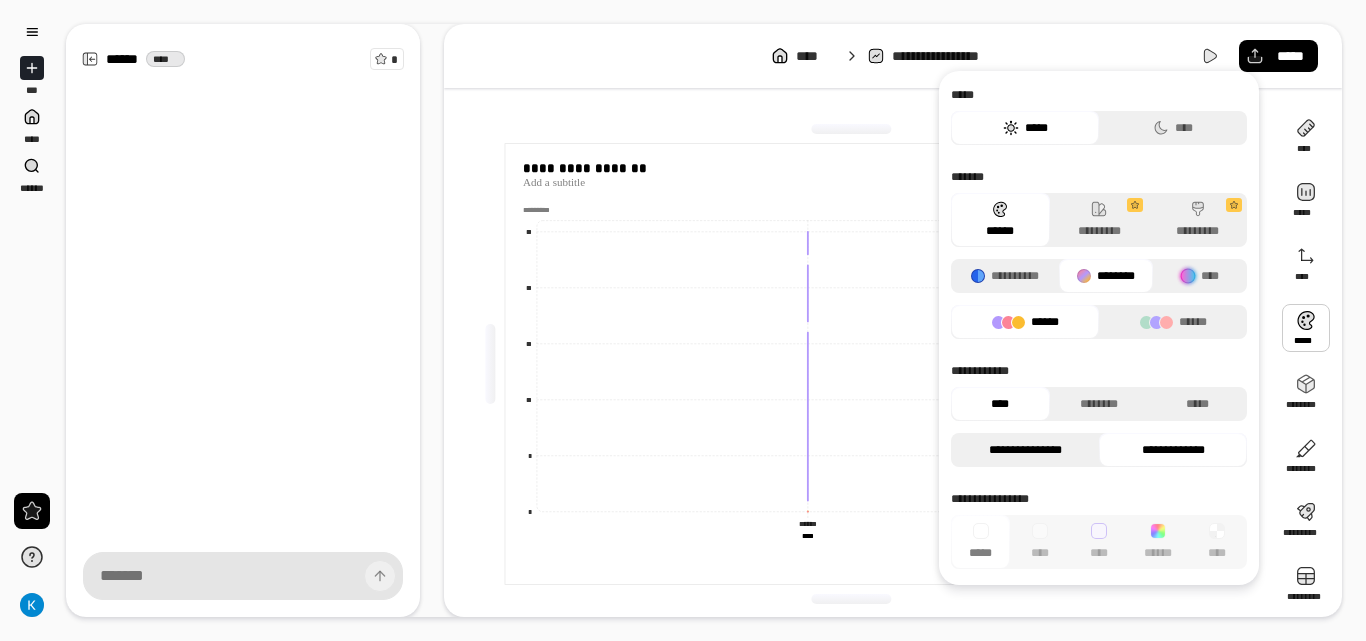 click on "**********" at bounding box center [1025, 450] 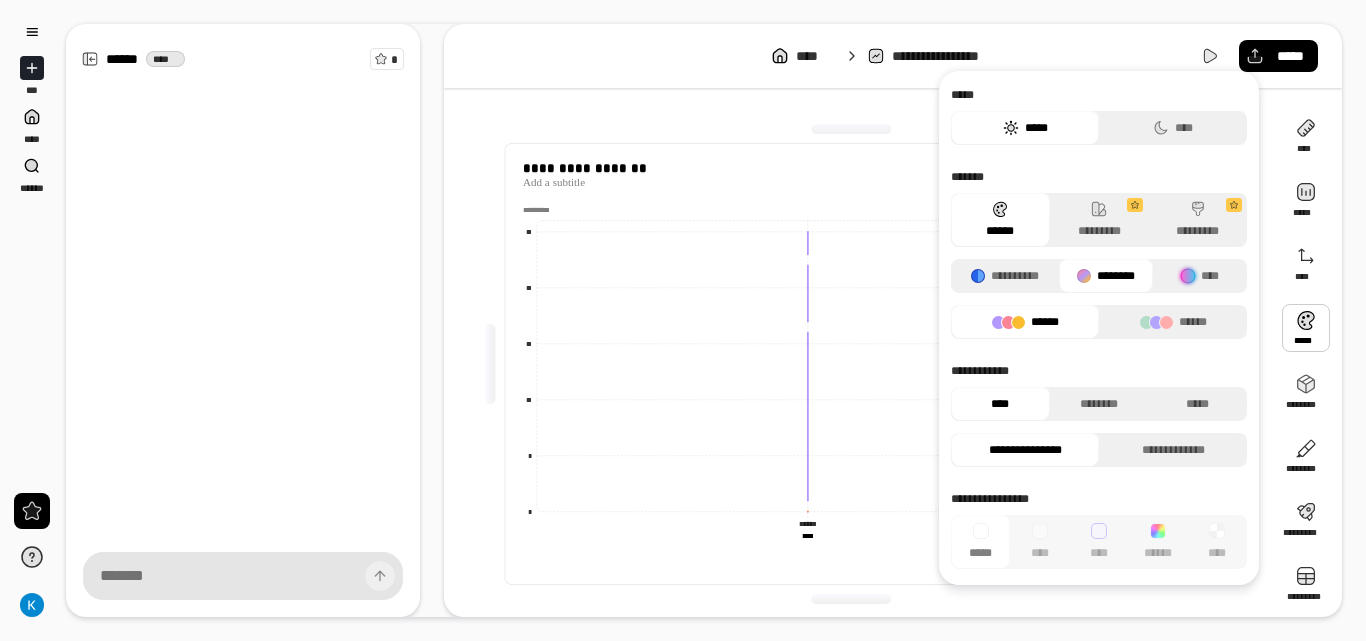 click on "[REDACTED]" at bounding box center (893, 56) 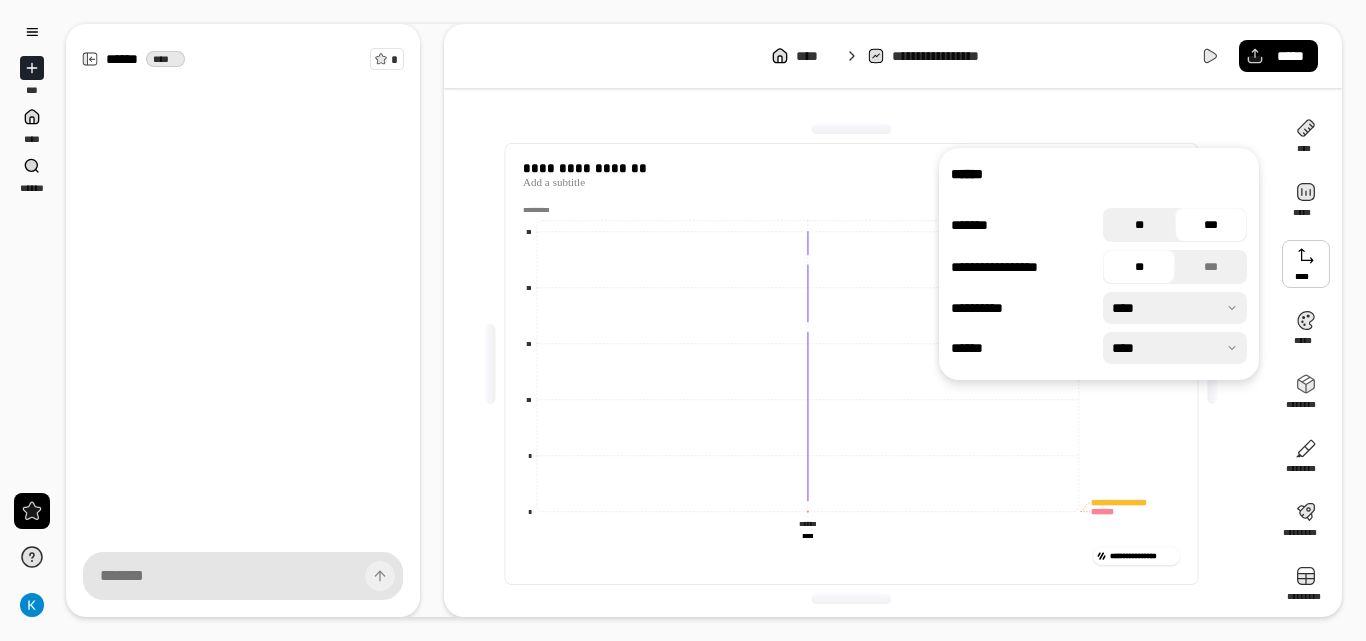click on "**" at bounding box center [1139, 225] 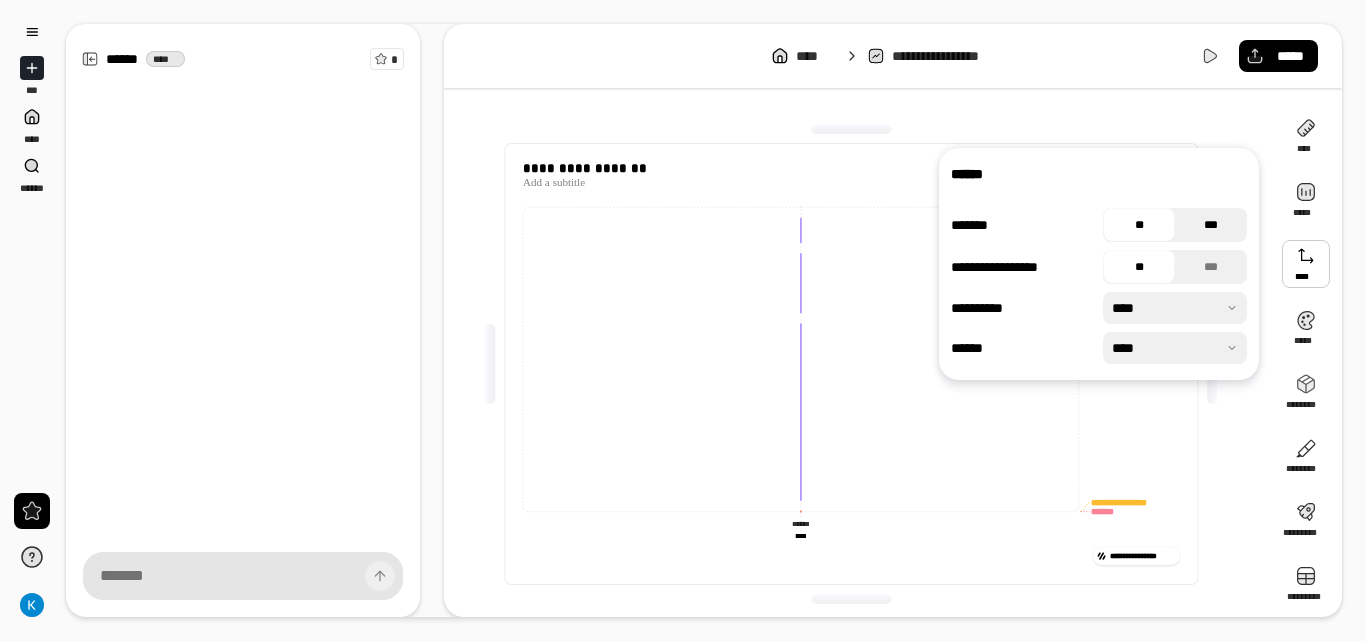 click on "***" at bounding box center (1211, 225) 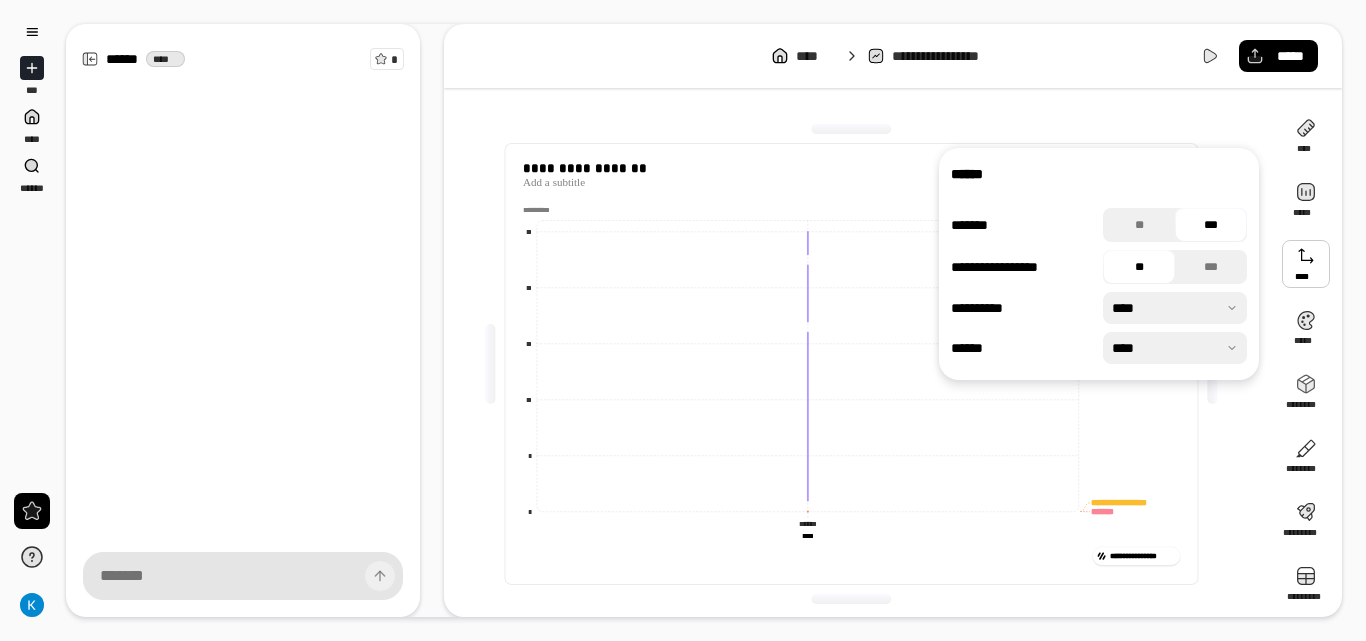 click on "**" at bounding box center (1139, 267) 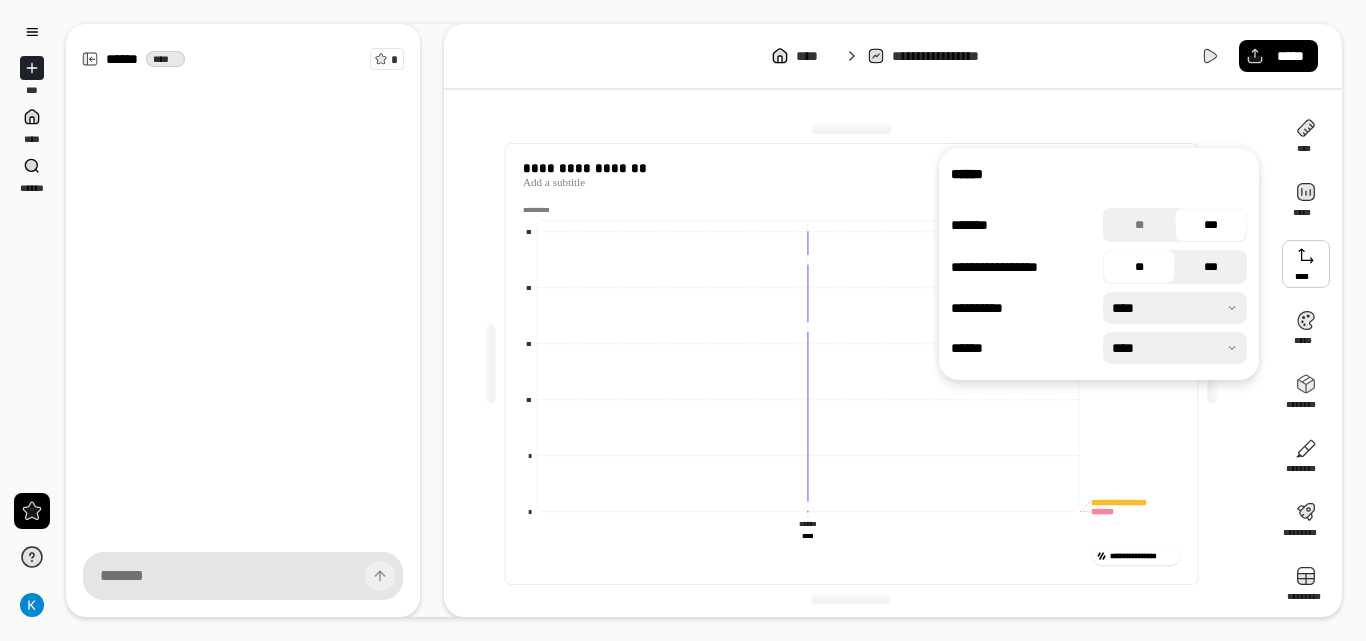 click on "***" at bounding box center [1211, 267] 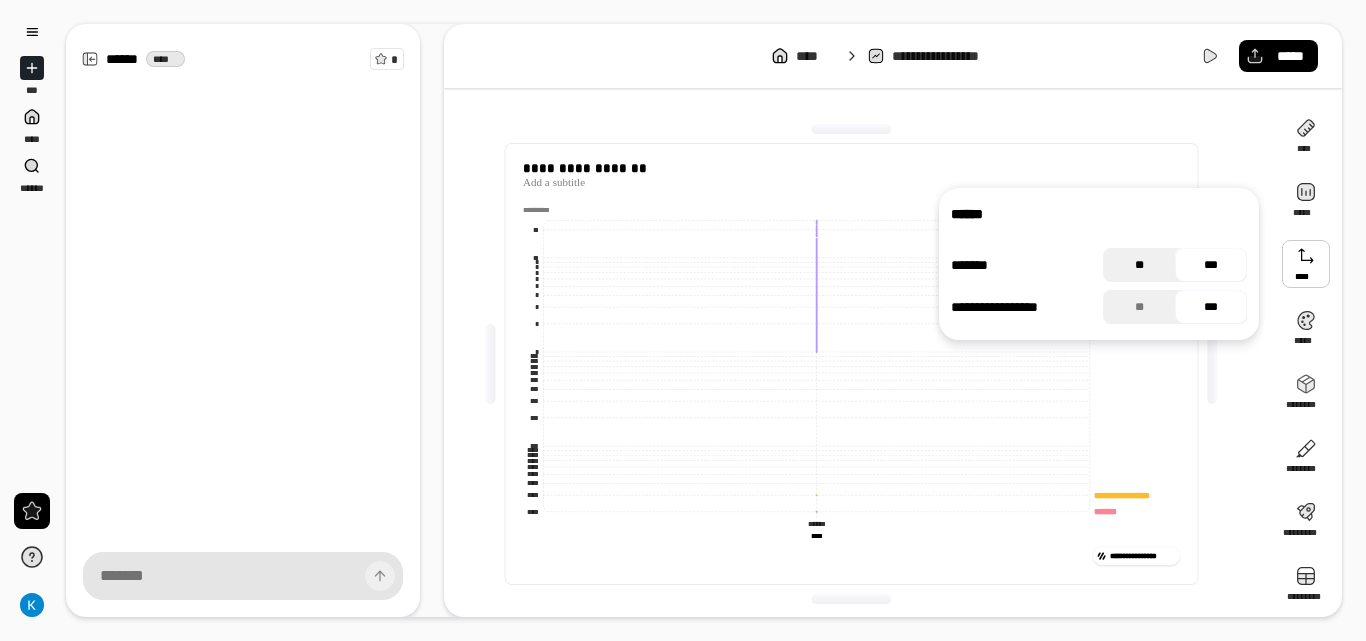 click on "**" at bounding box center [1139, 265] 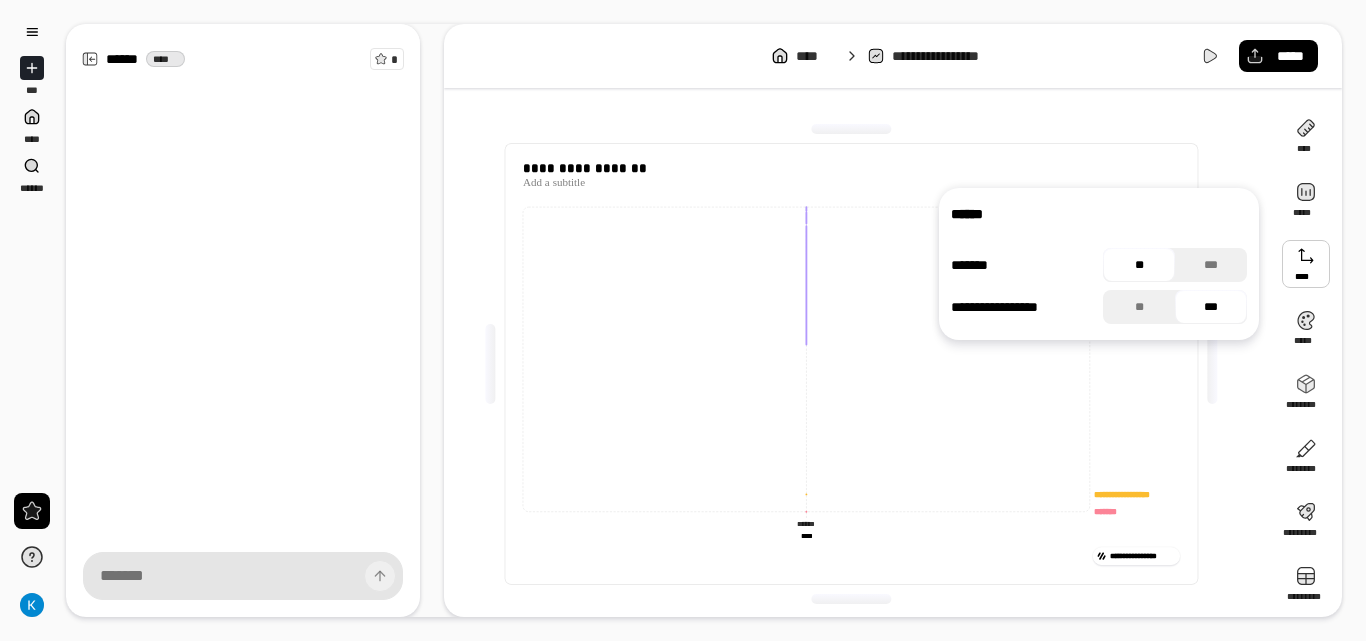click on "[REDACTED]" at bounding box center (859, 364) 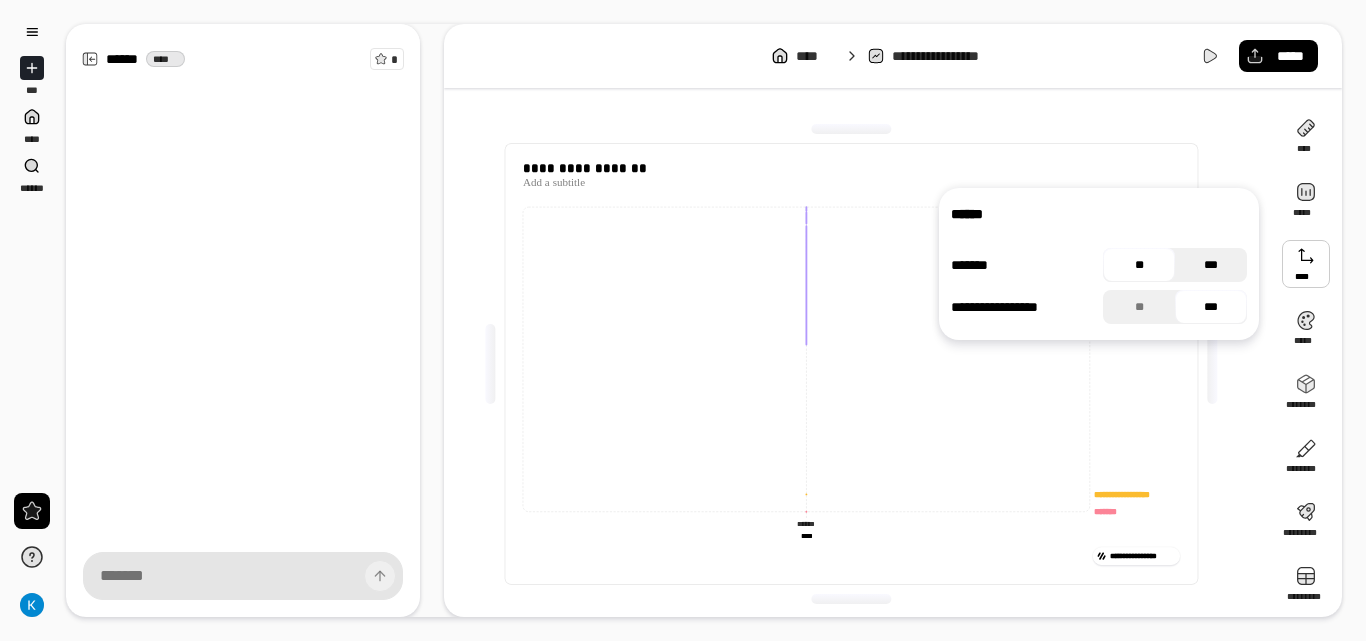 click on "***" at bounding box center (1211, 265) 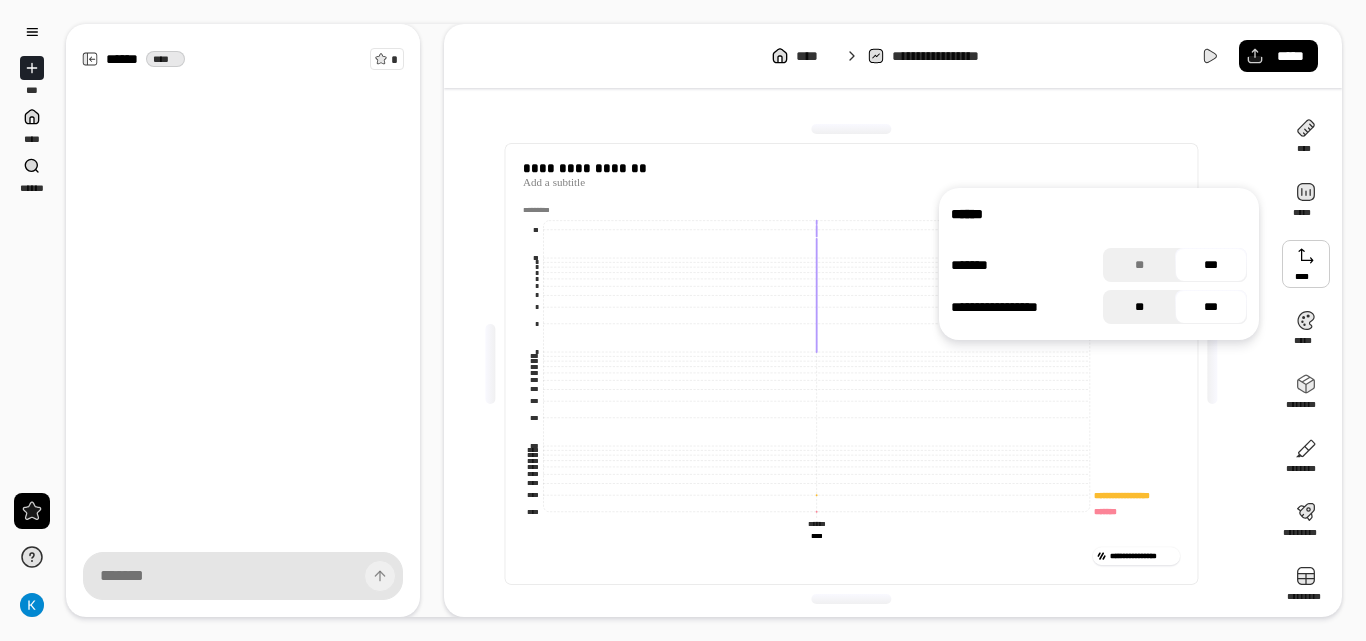 click on "**" at bounding box center (1139, 307) 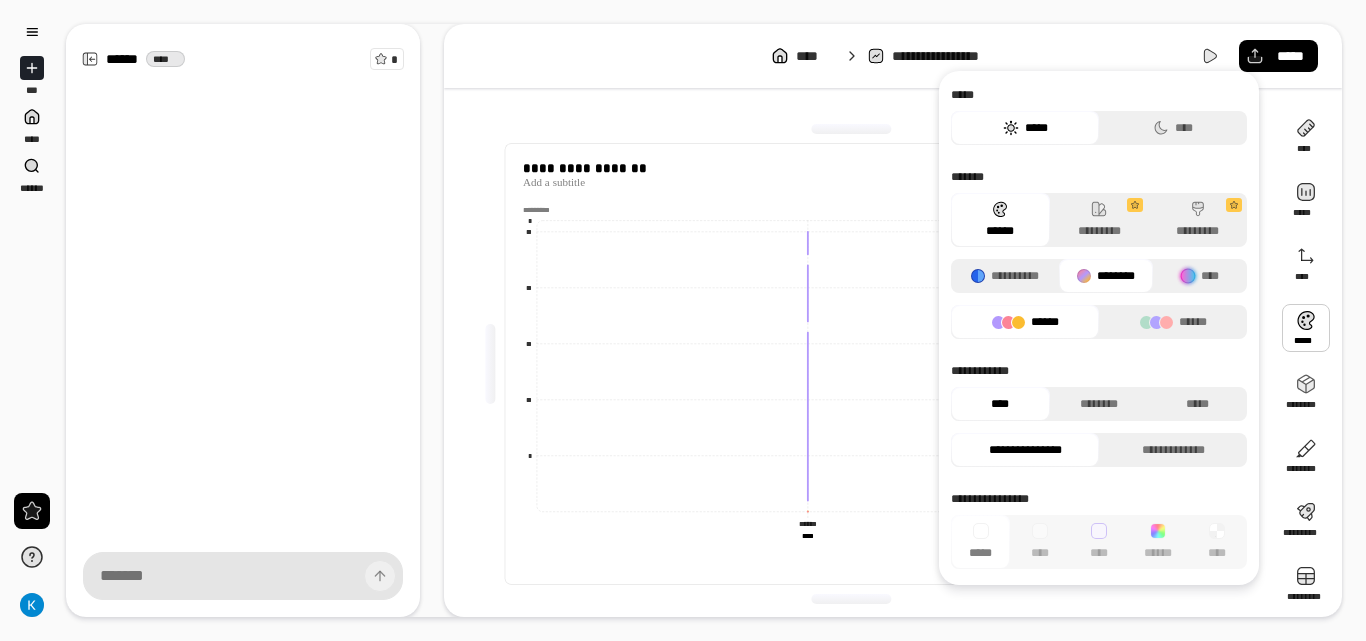 click at bounding box center (1306, 328) 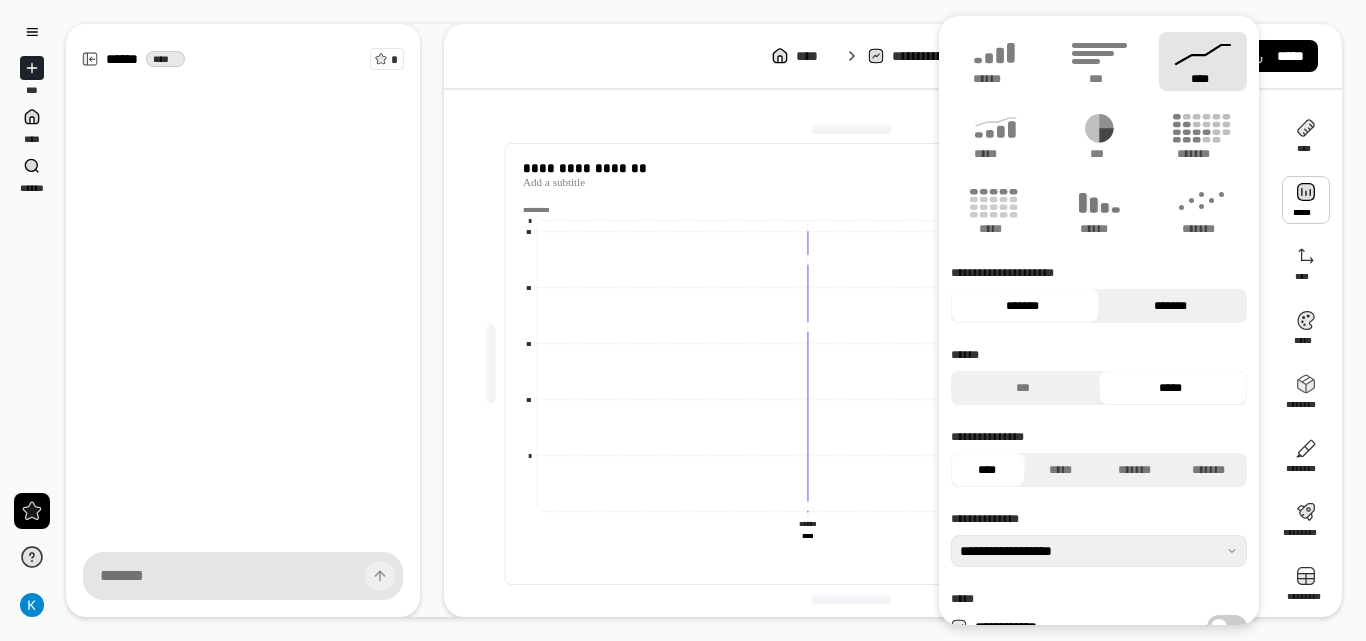 click on "*******" at bounding box center [1170, 306] 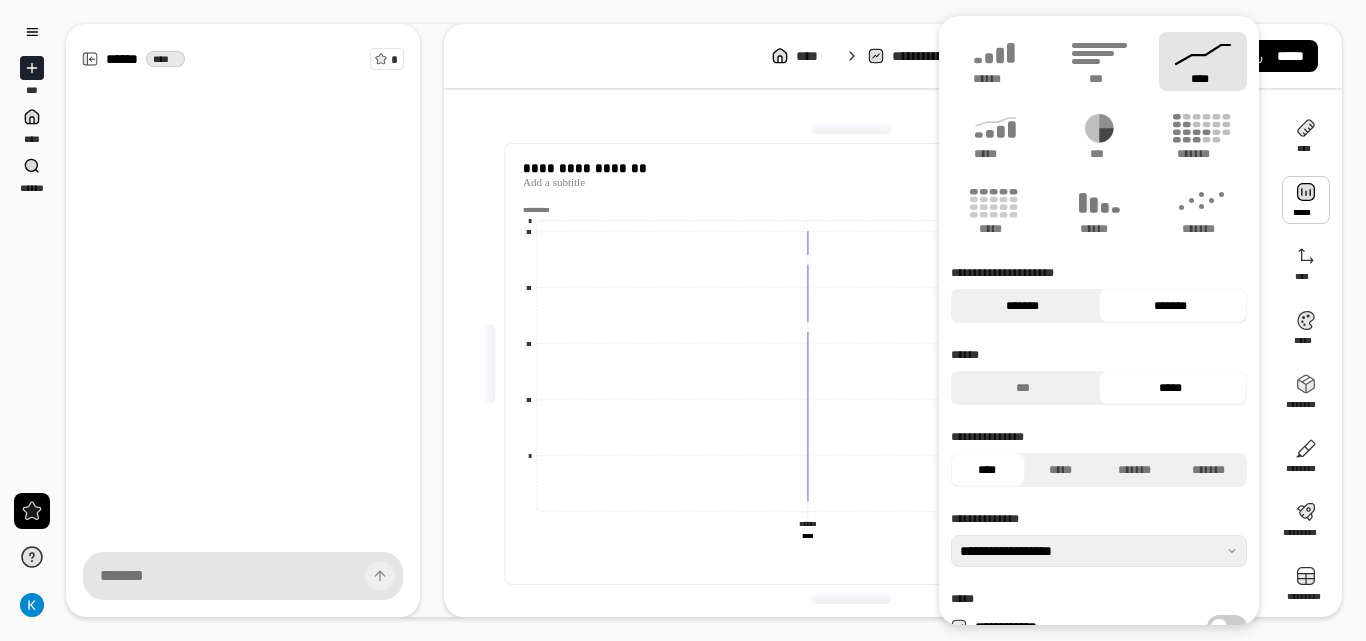 click on "*******" at bounding box center (1022, 306) 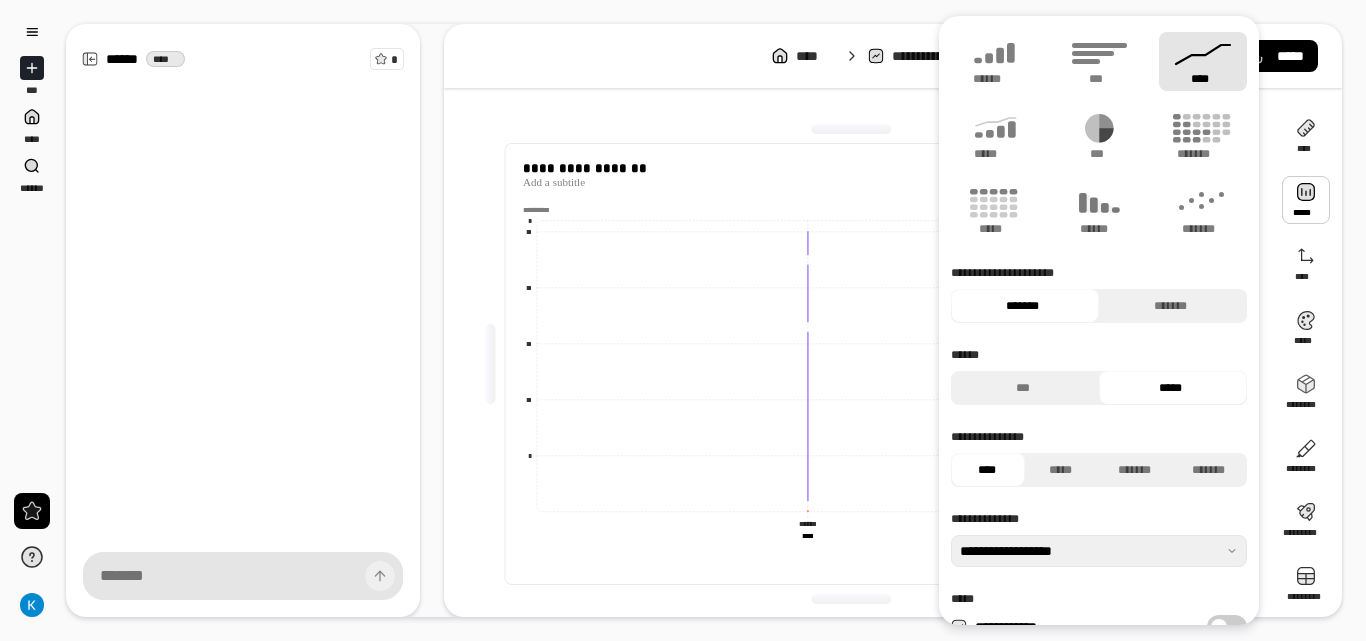click on "[REDACTED]" at bounding box center (1099, 376) 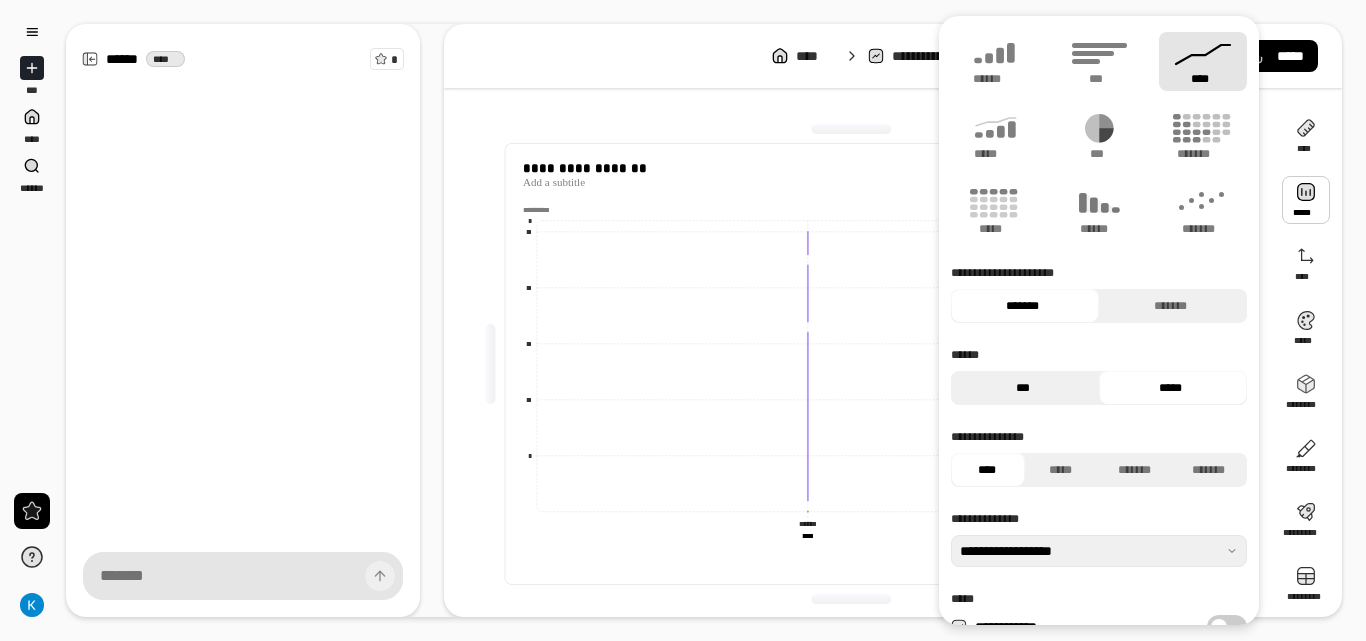 click on "***" at bounding box center [1022, 388] 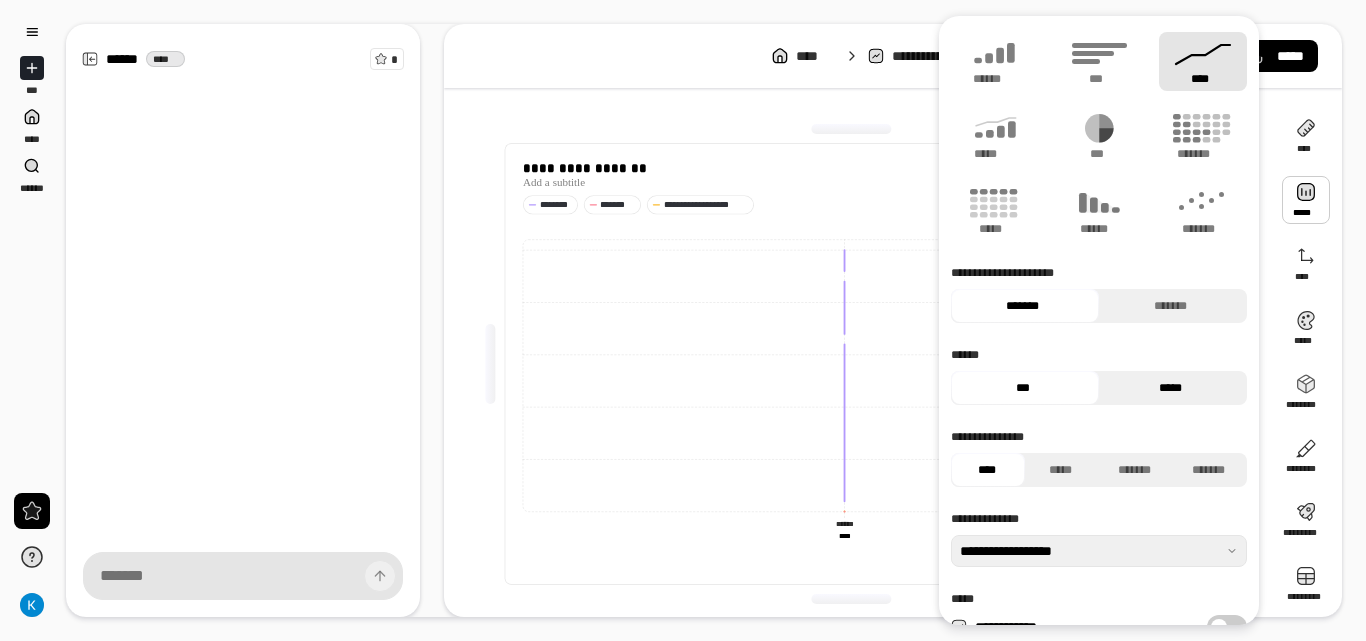 click on "*****" at bounding box center [1170, 388] 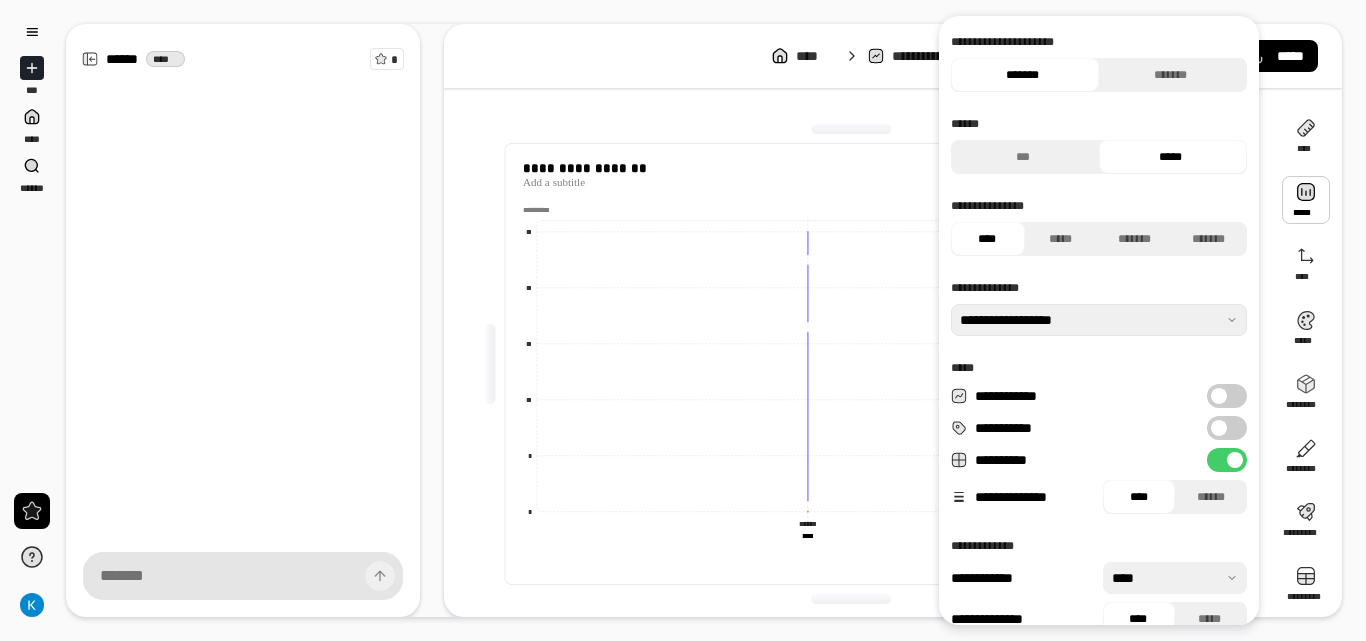 scroll, scrollTop: 258, scrollLeft: 0, axis: vertical 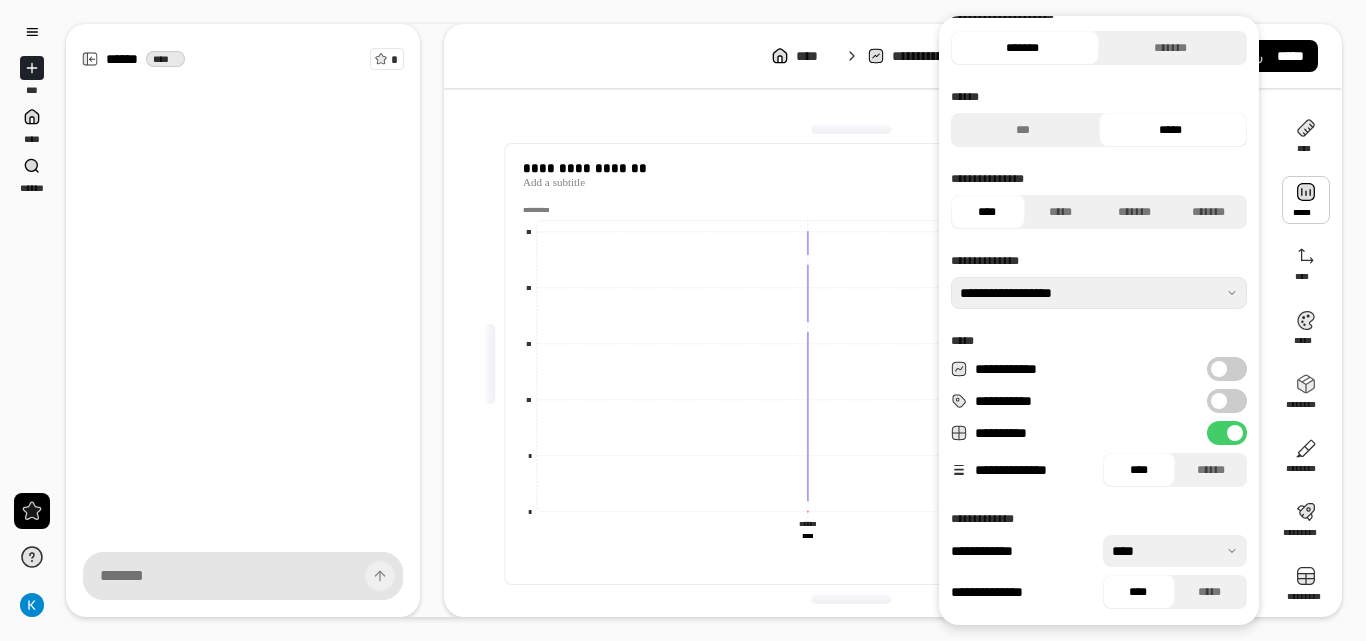 click on "**********" at bounding box center [1227, 369] 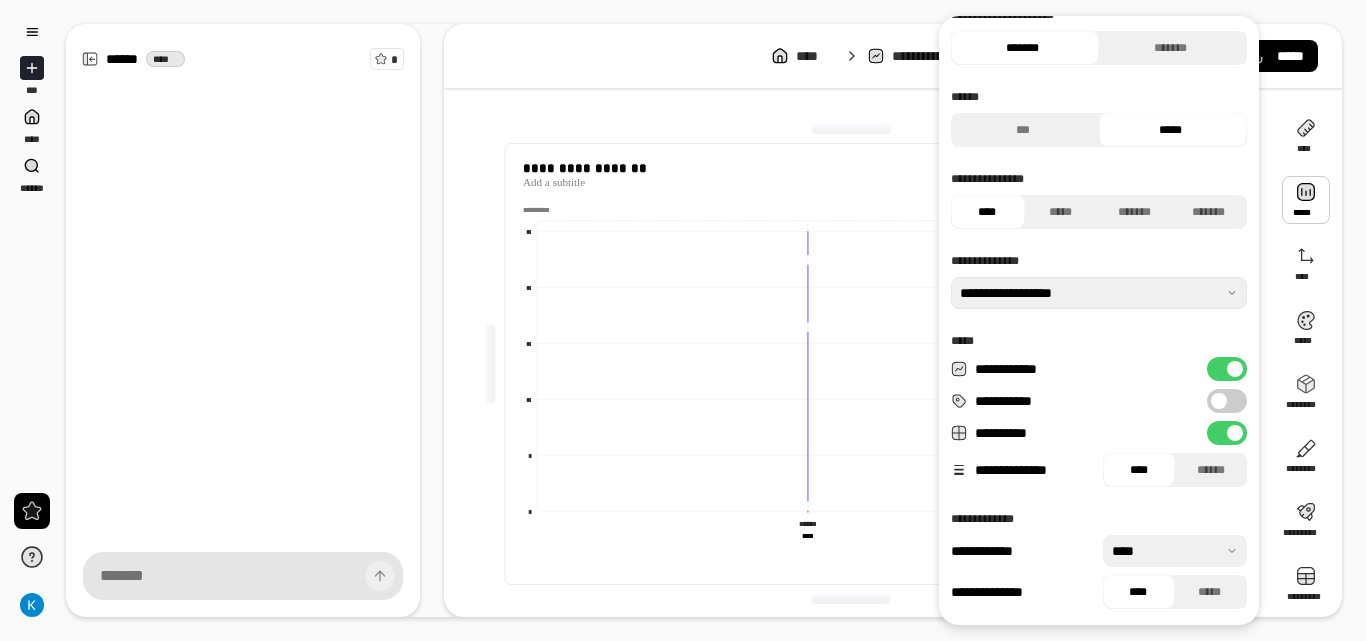 click at bounding box center (1235, 369) 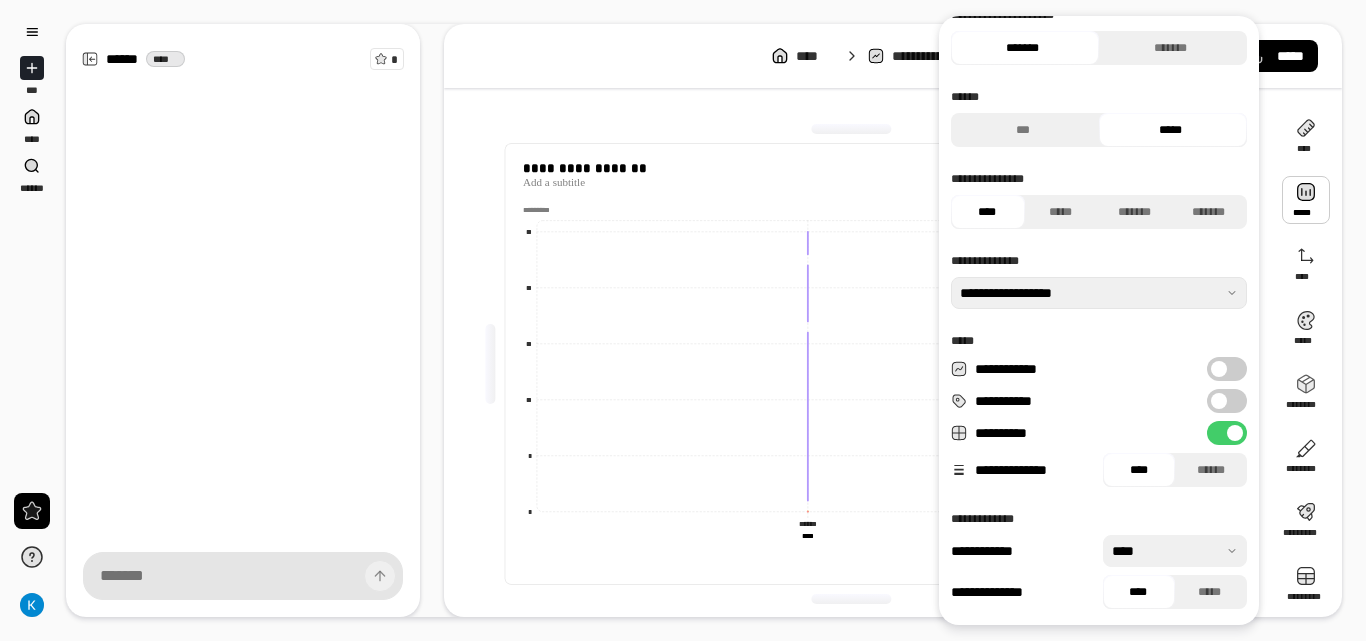 click on "**********" at bounding box center (1227, 401) 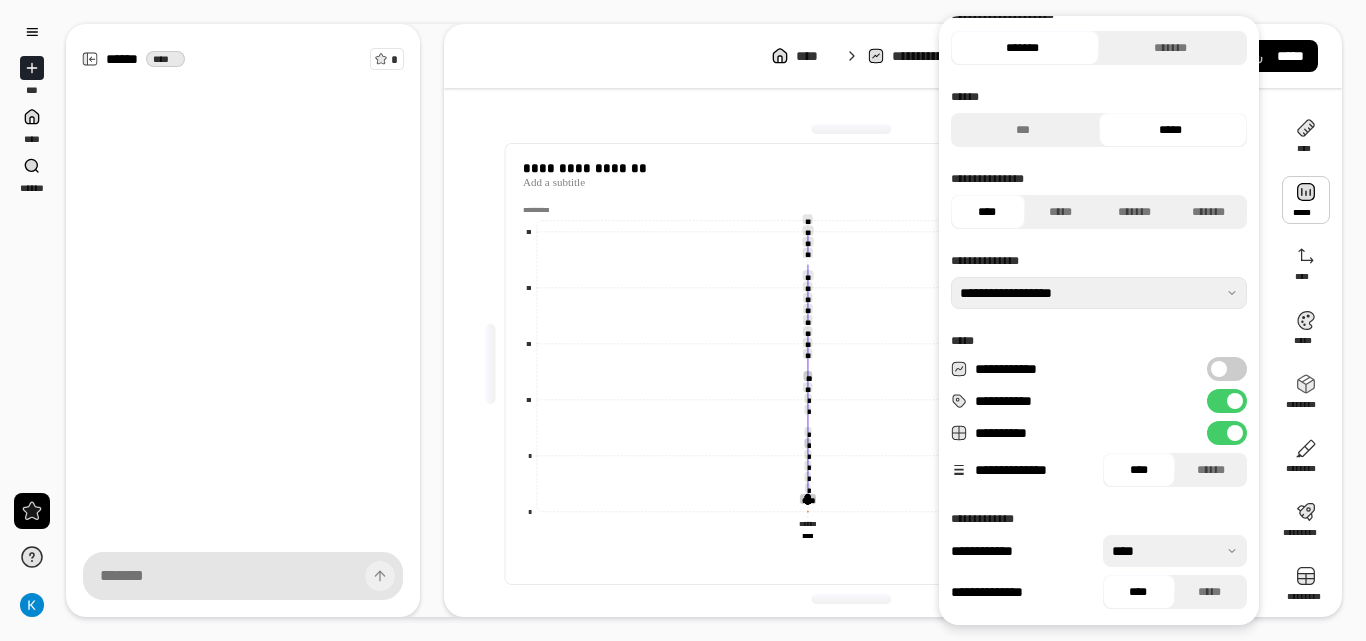 click on "**********" at bounding box center [1227, 401] 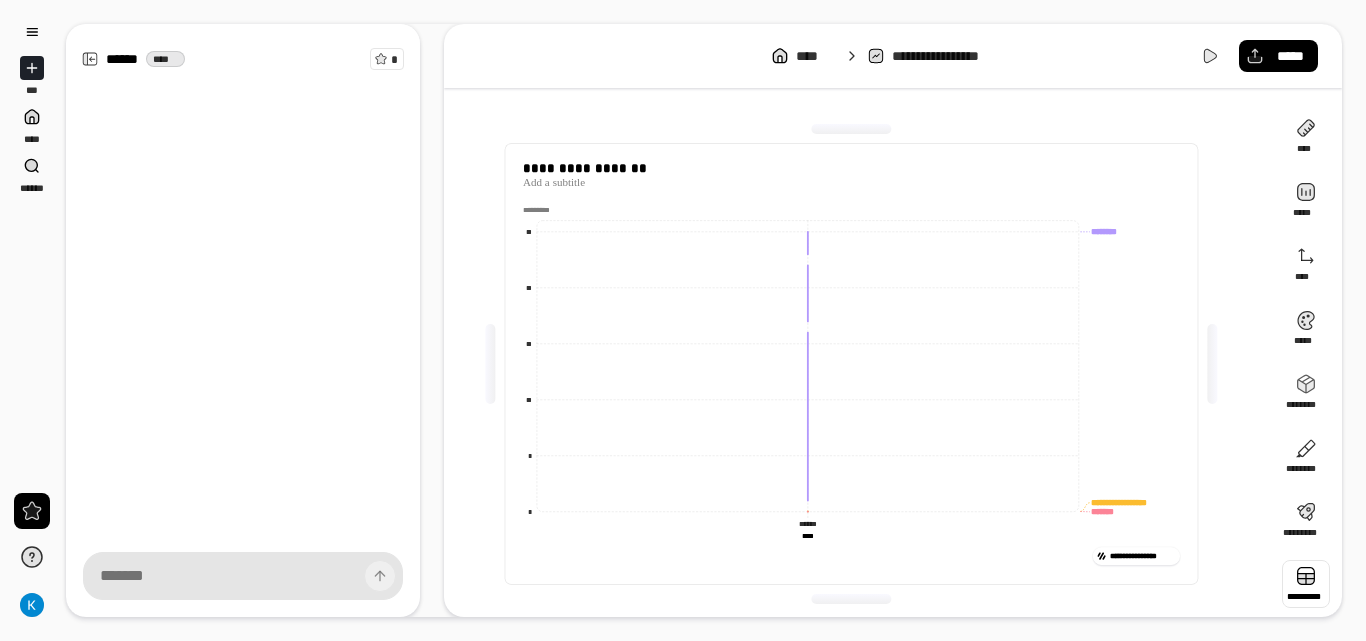 click at bounding box center [1306, 584] 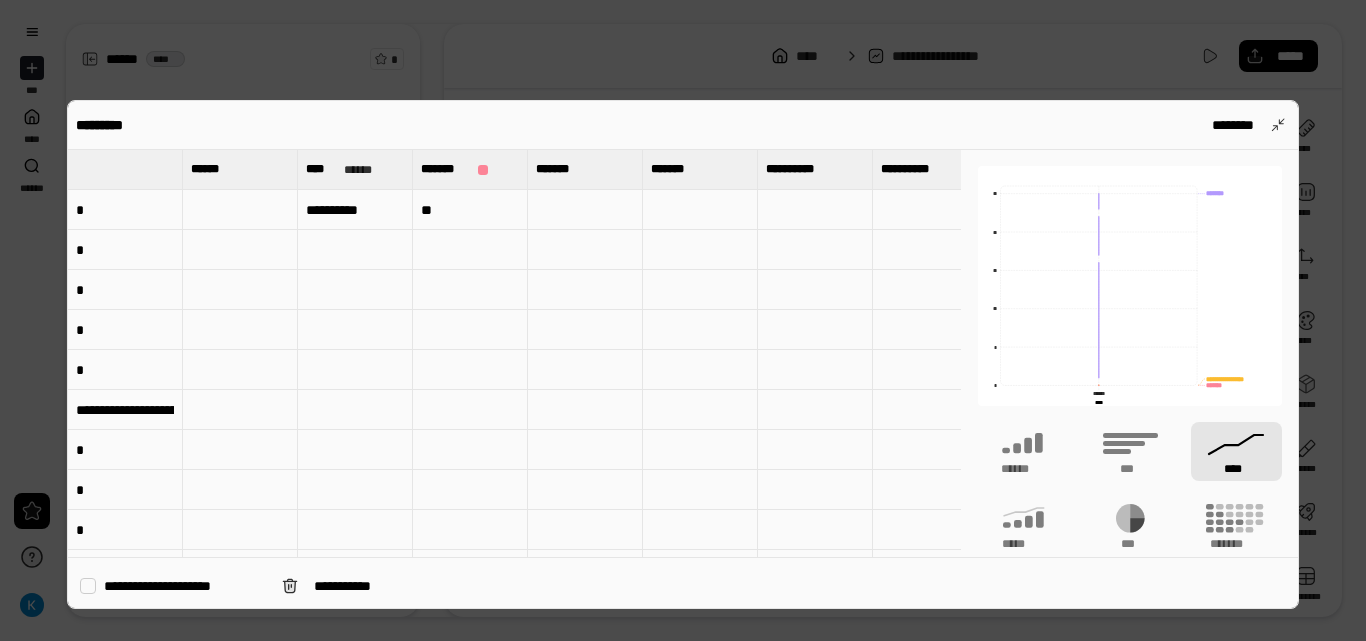 click on "**" at bounding box center (470, 210) 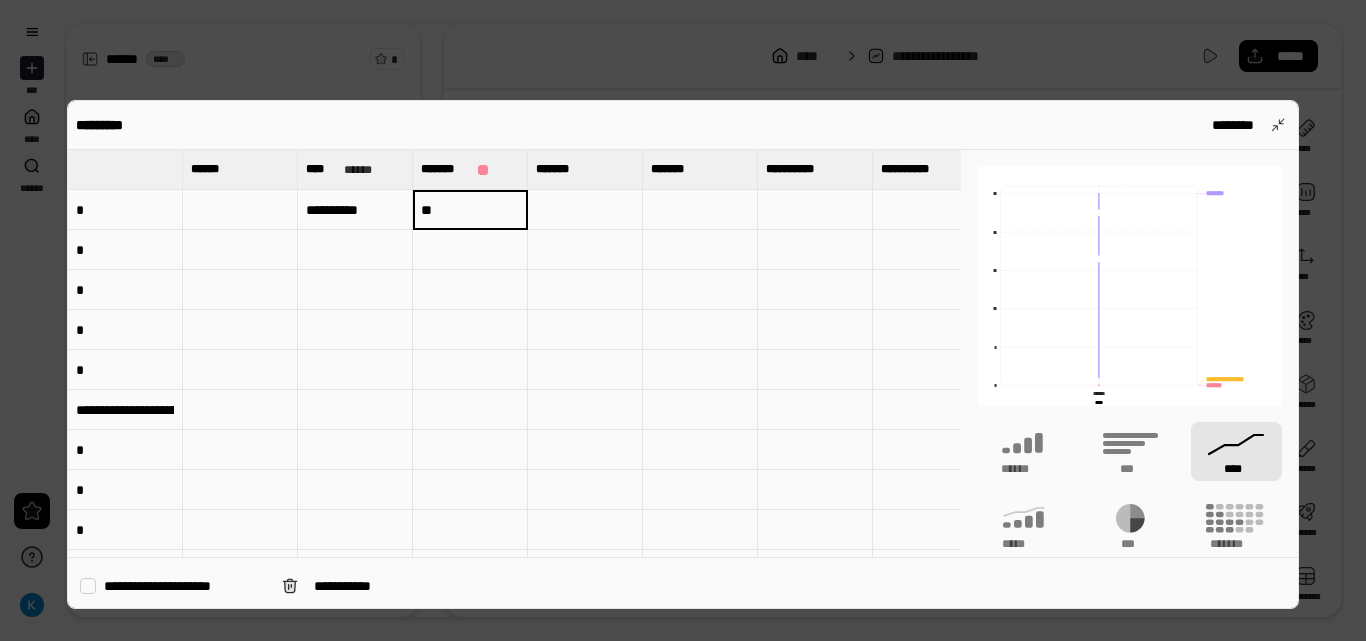 click at bounding box center [355, 250] 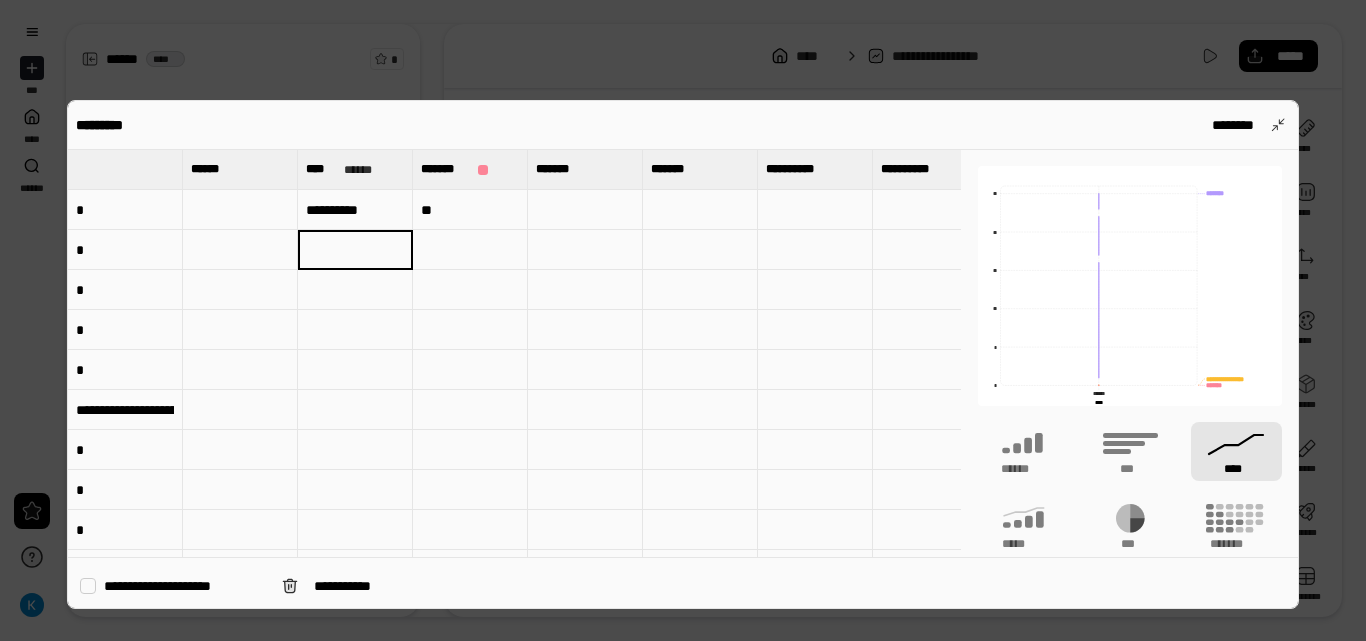 click at bounding box center [355, 250] 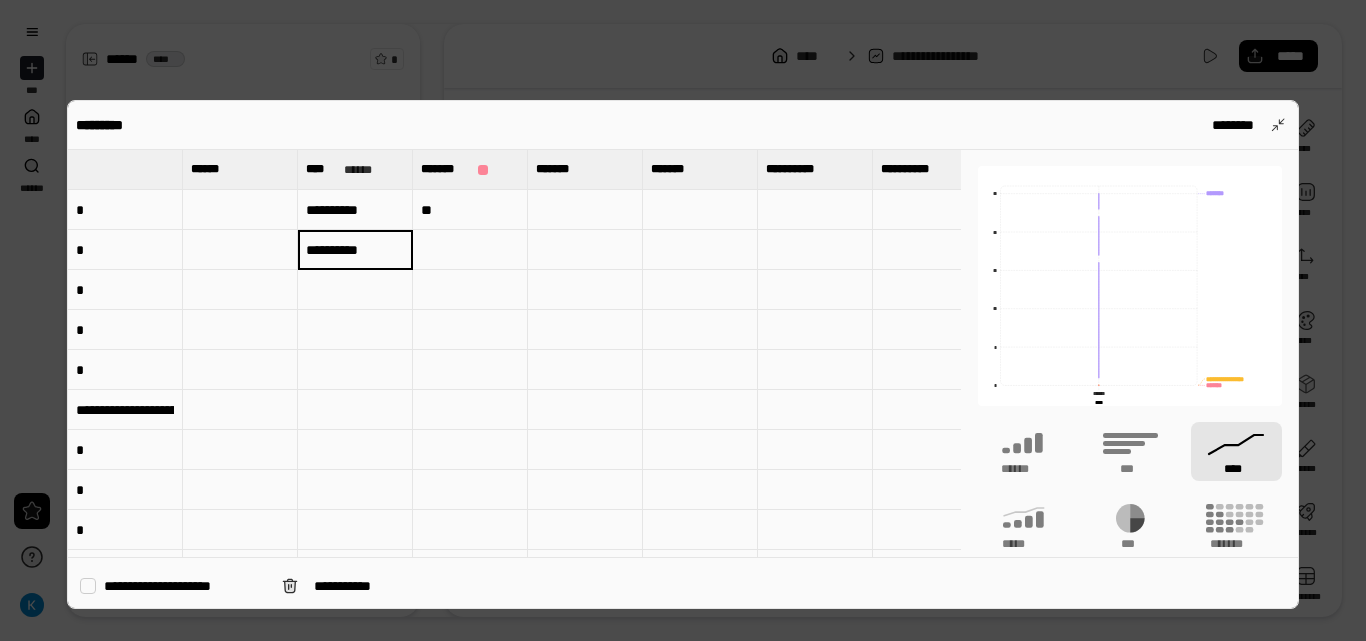 type on "**********" 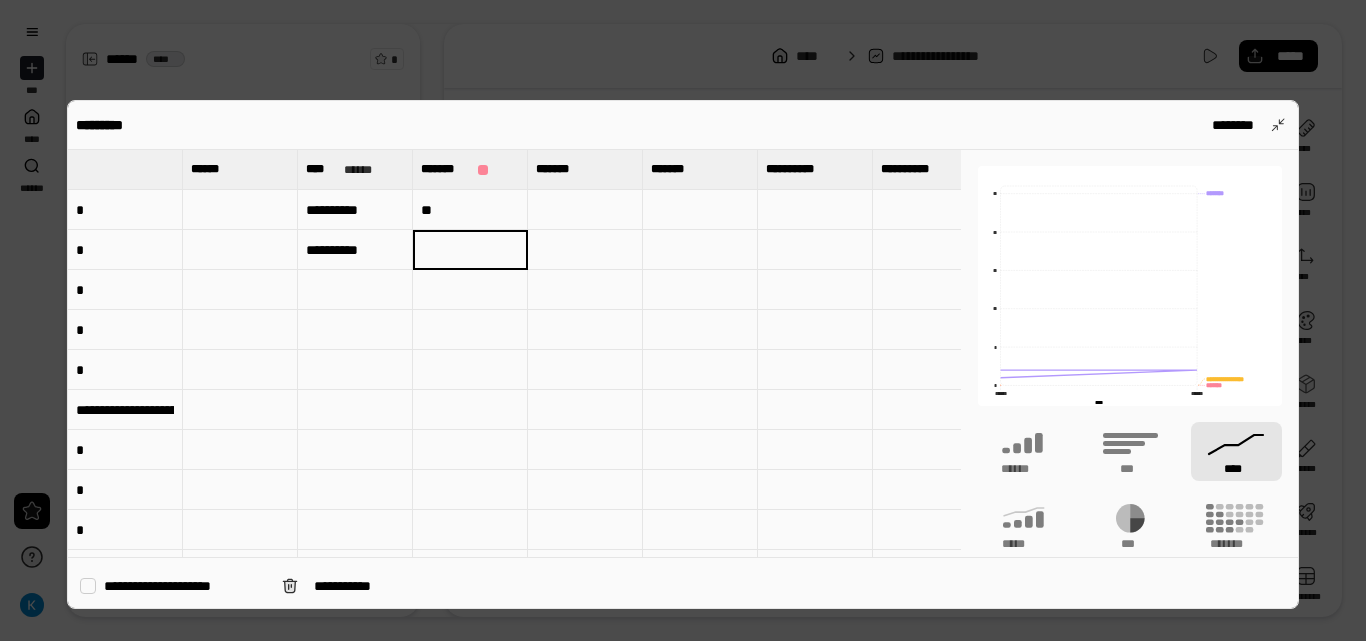 click at bounding box center [470, 250] 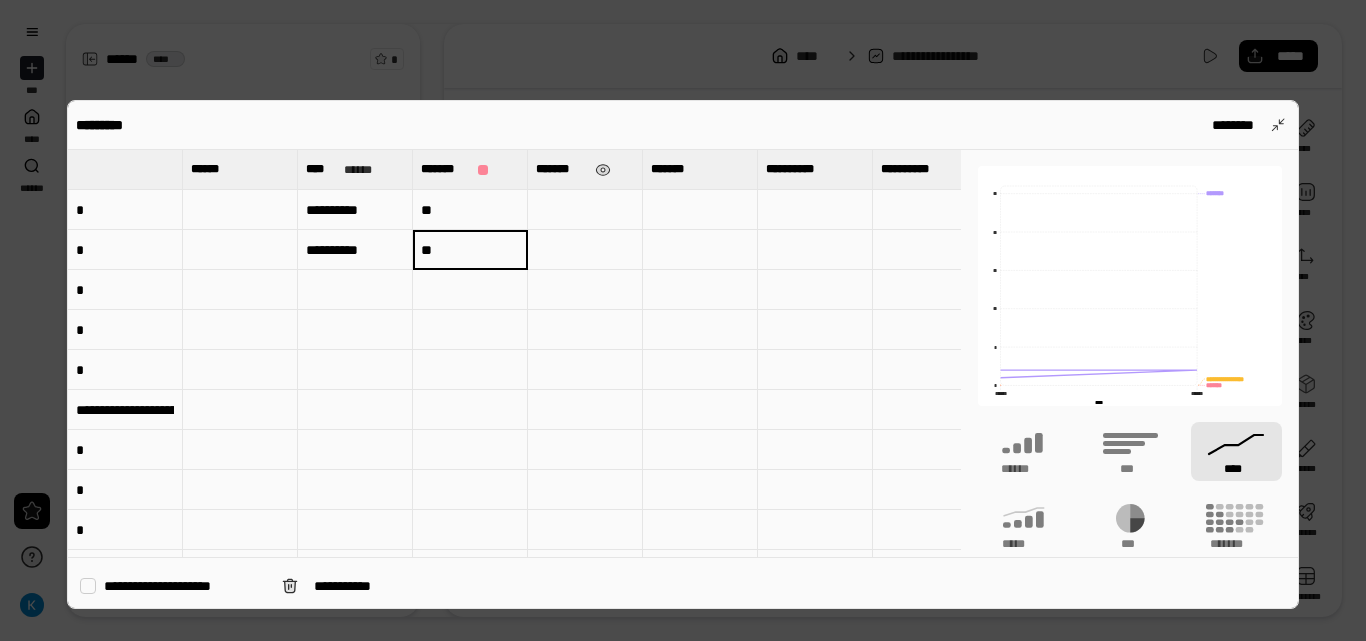 type on "**" 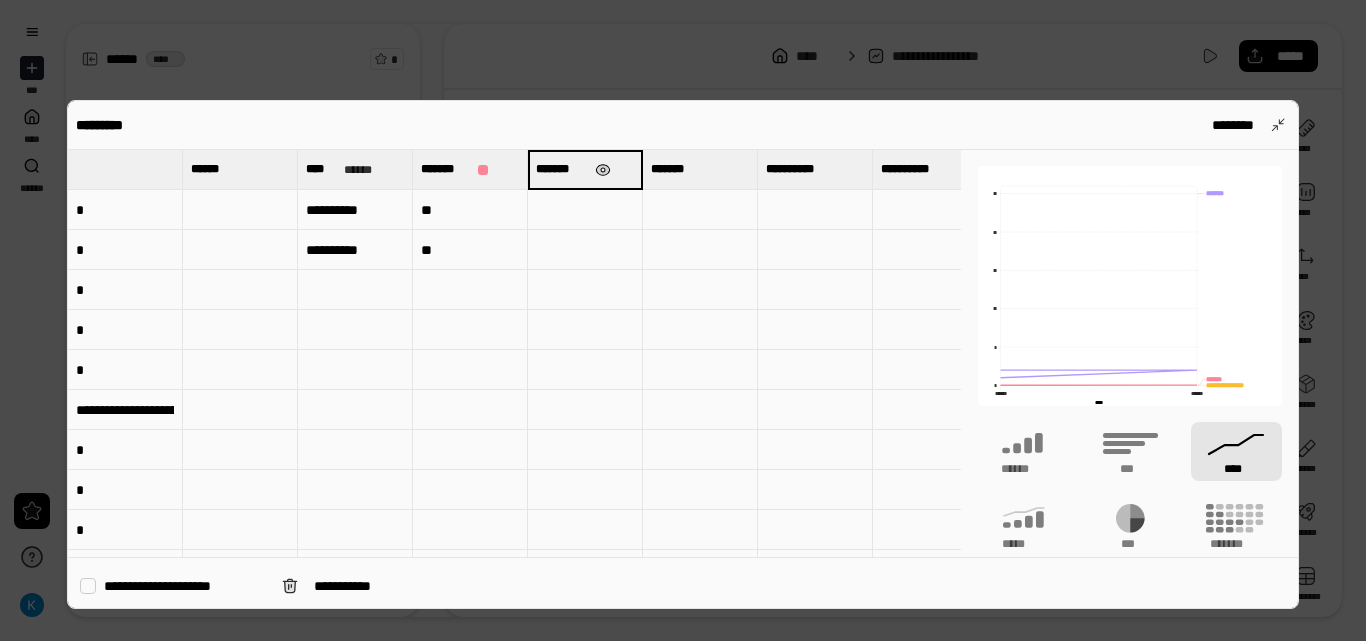 click at bounding box center (603, 170) 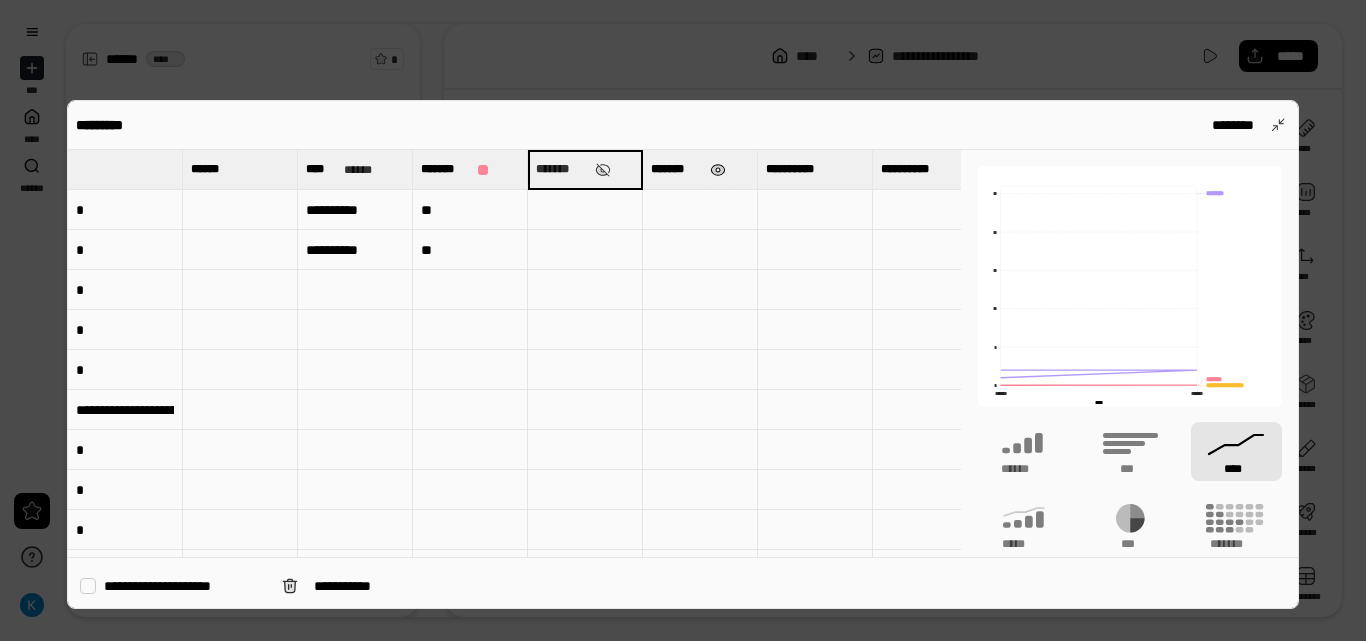 click at bounding box center (719, 170) 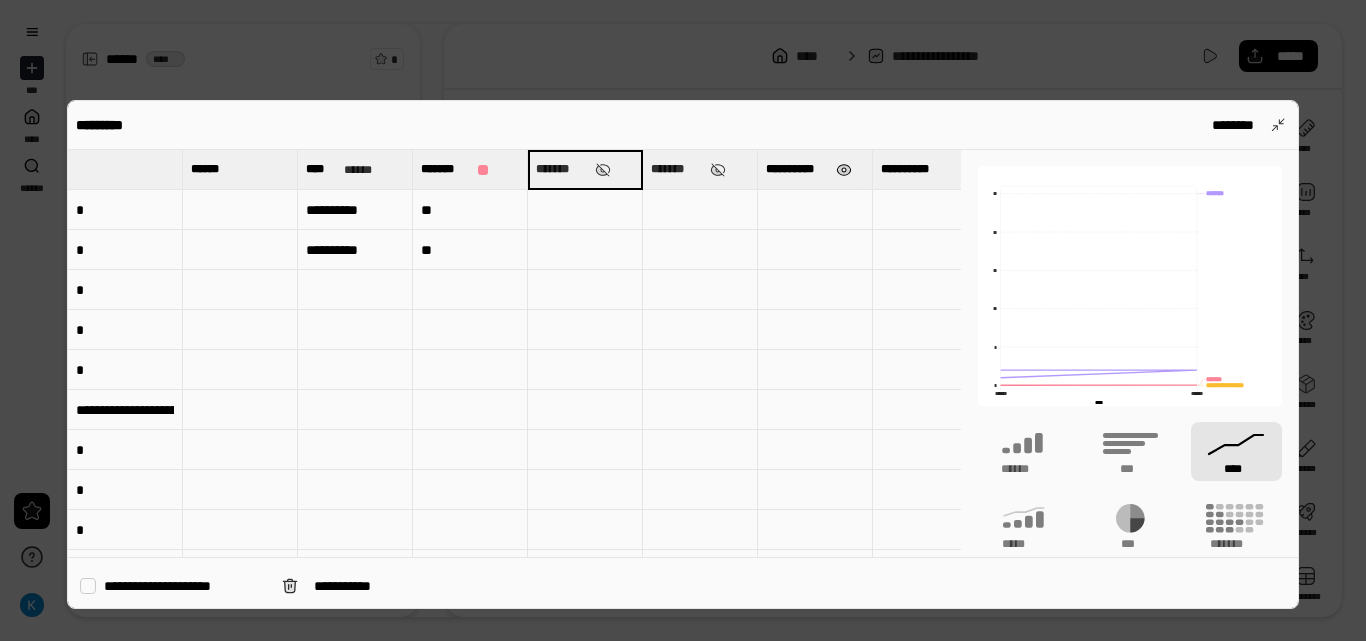 click at bounding box center (844, 170) 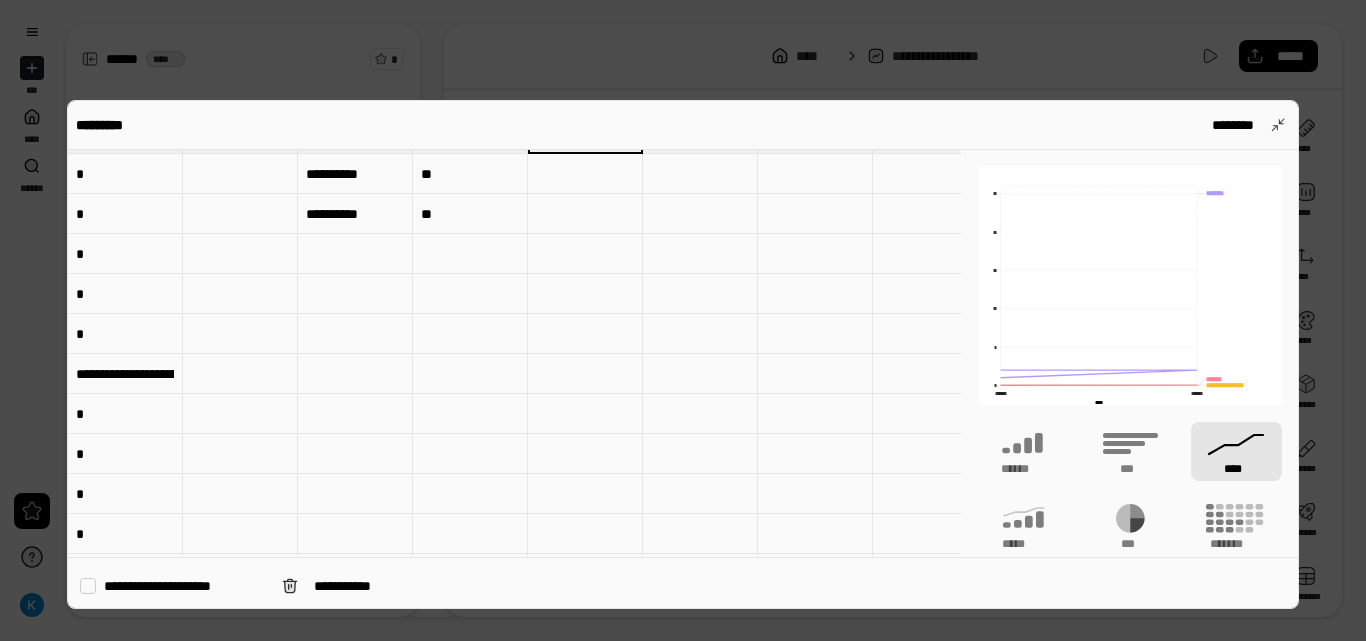 scroll, scrollTop: 0, scrollLeft: 0, axis: both 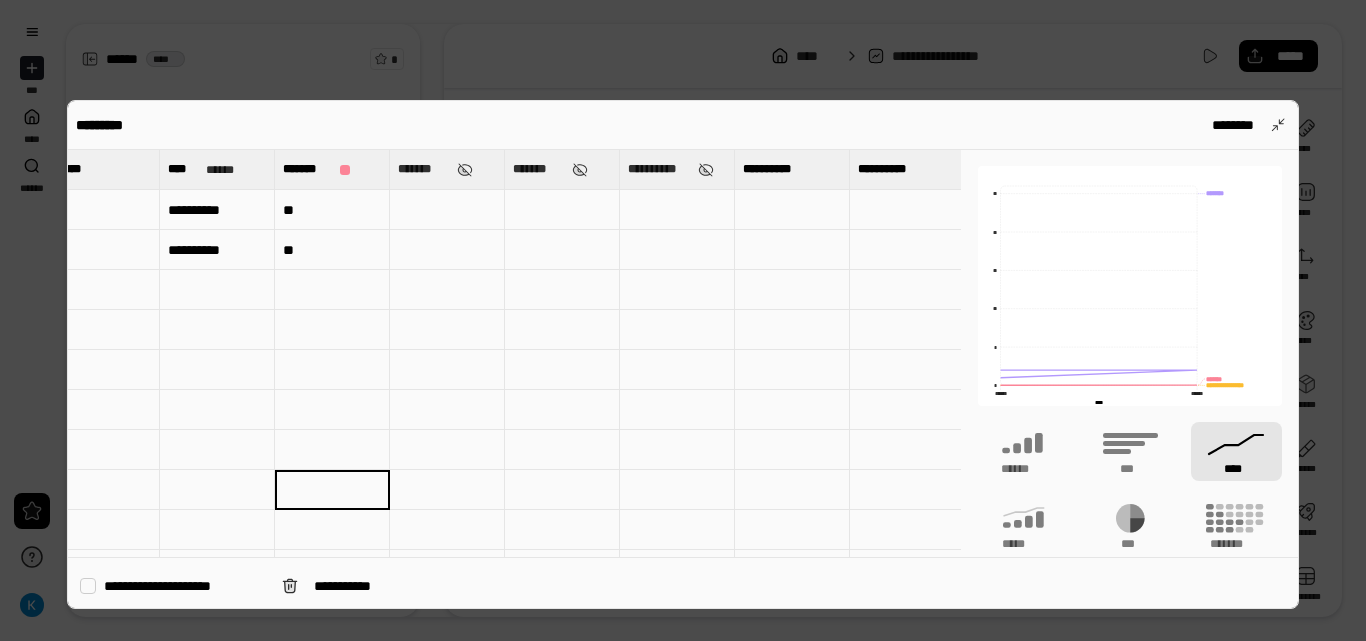 click at bounding box center [332, 490] 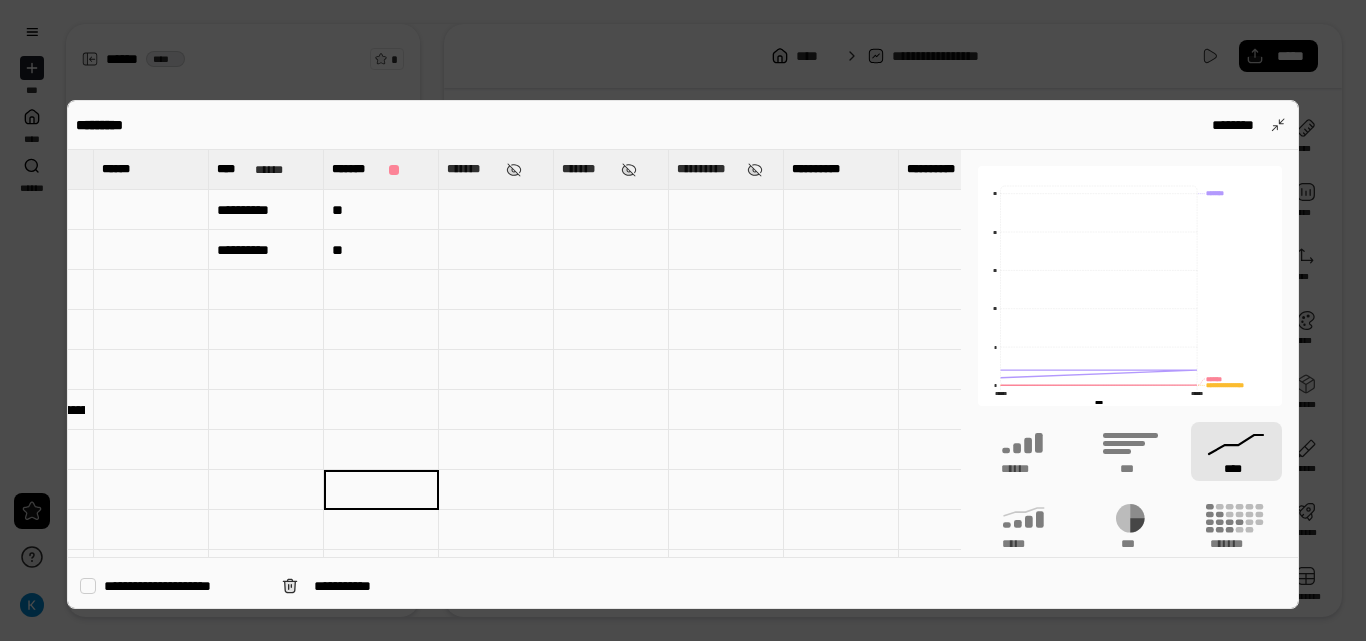 scroll, scrollTop: 0, scrollLeft: 0, axis: both 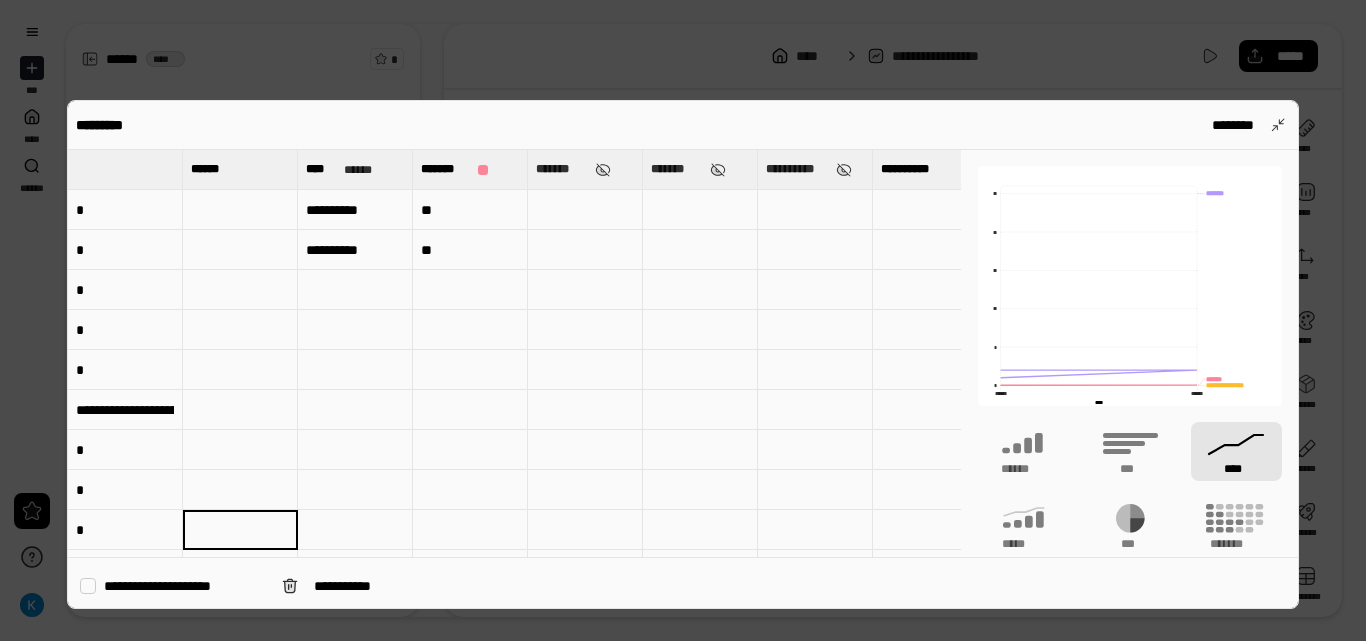 click on "**" at bounding box center [470, 210] 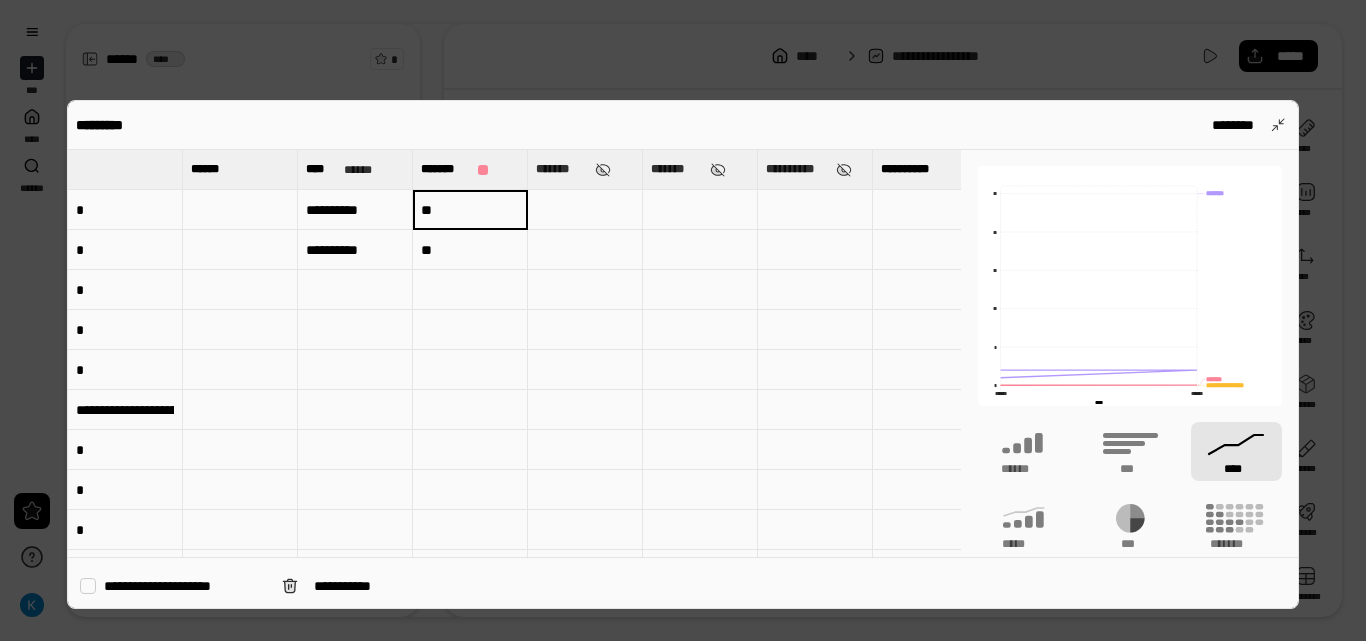 click on "**" at bounding box center (470, 250) 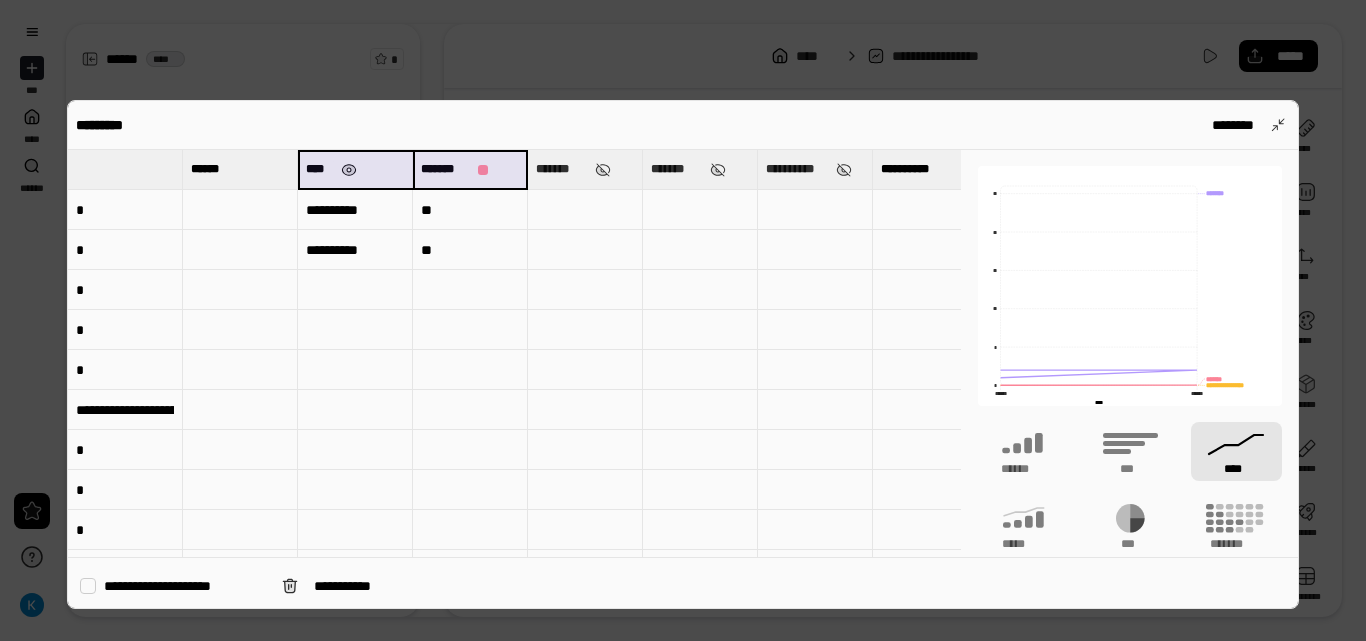 drag, startPoint x: 509, startPoint y: 170, endPoint x: 360, endPoint y: 169, distance: 149.00336 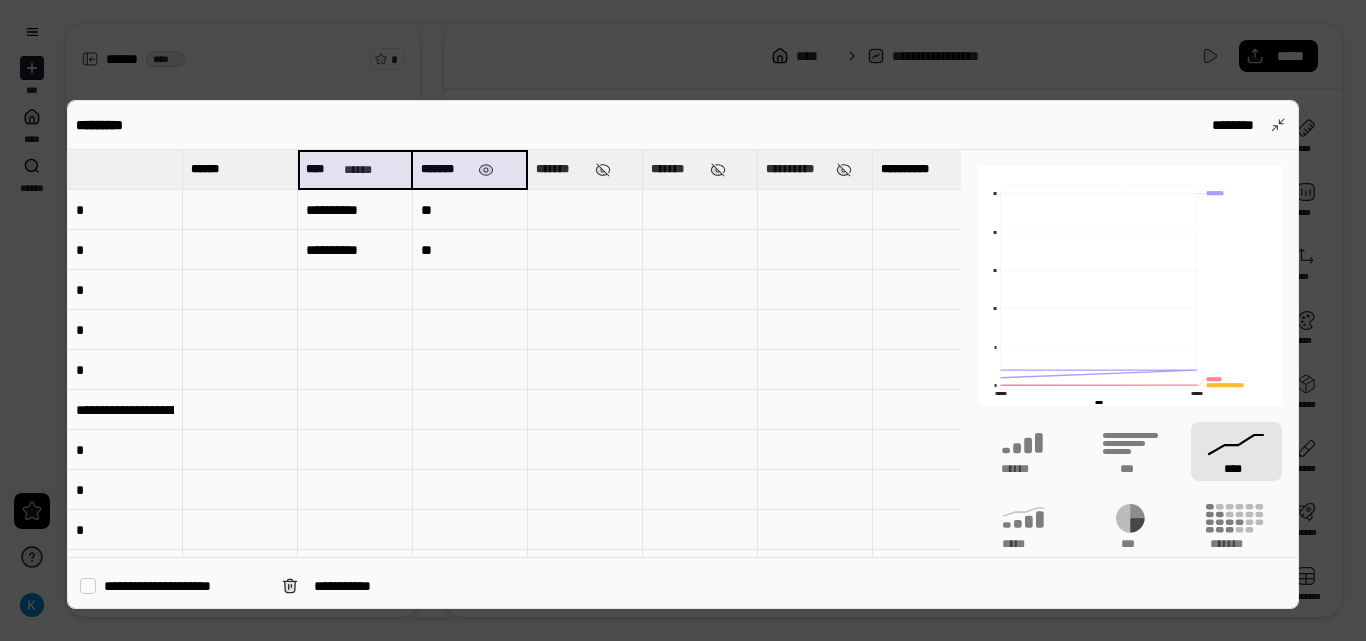 drag, startPoint x: 375, startPoint y: 170, endPoint x: 468, endPoint y: 178, distance: 93.34345 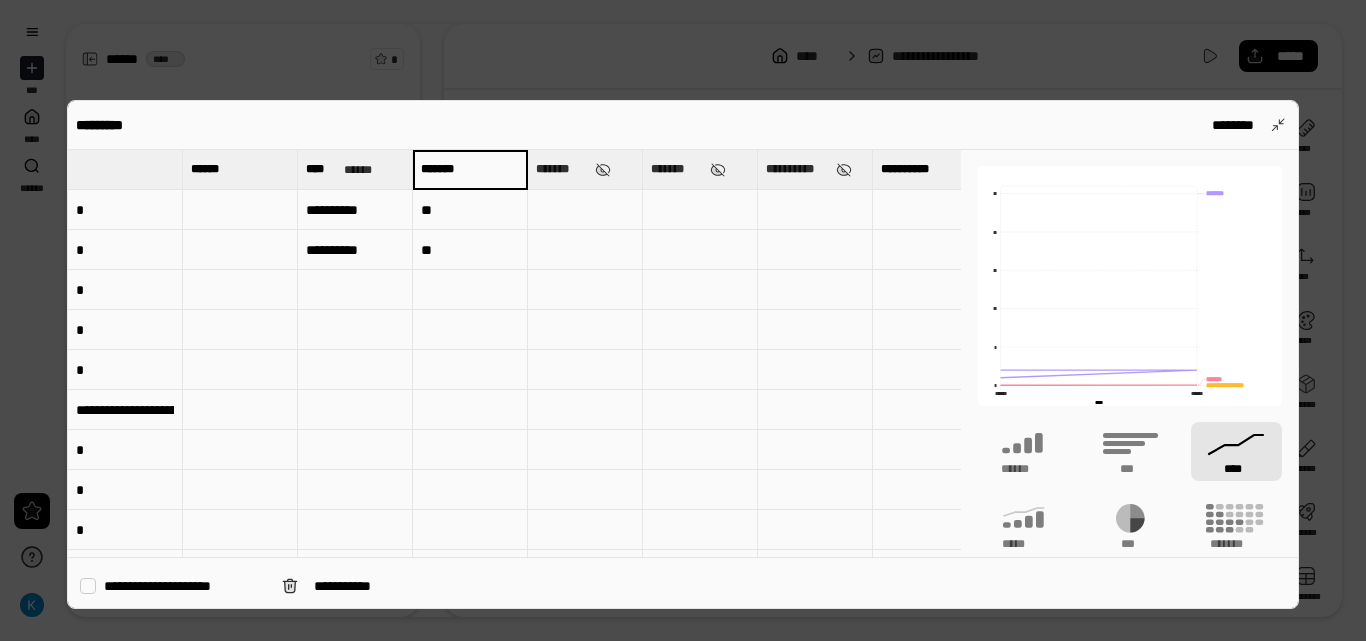 click on "*******" at bounding box center [470, 169] 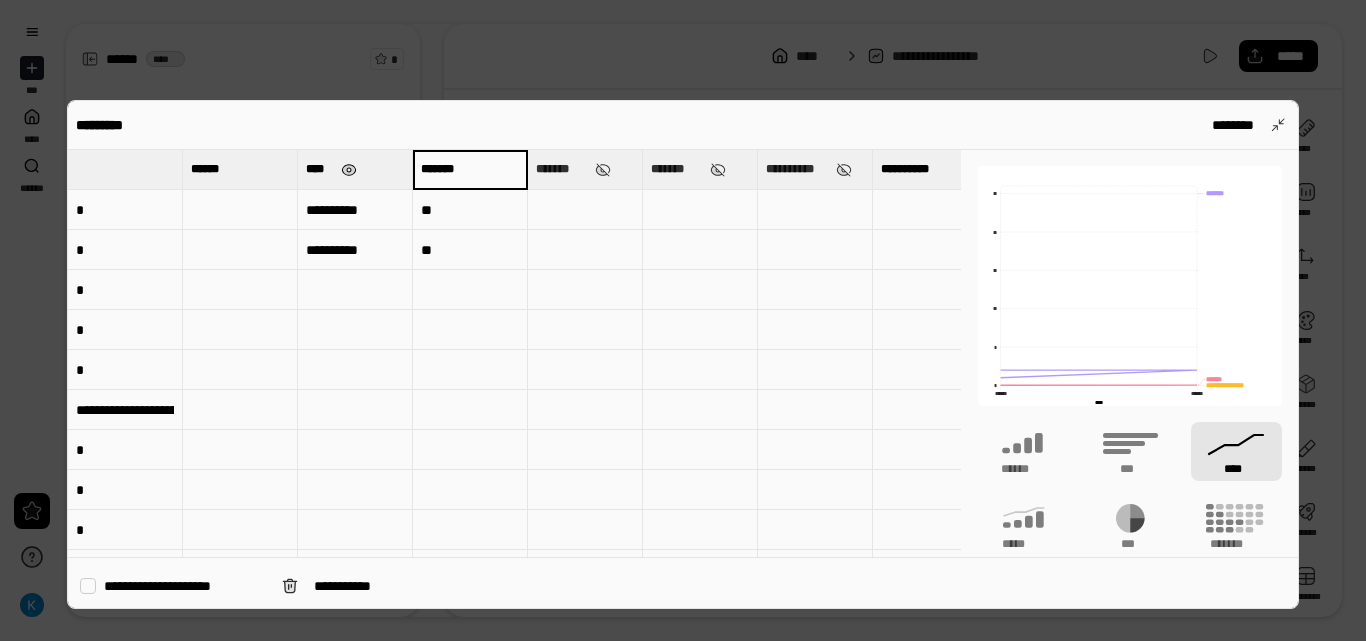 click at bounding box center [350, 170] 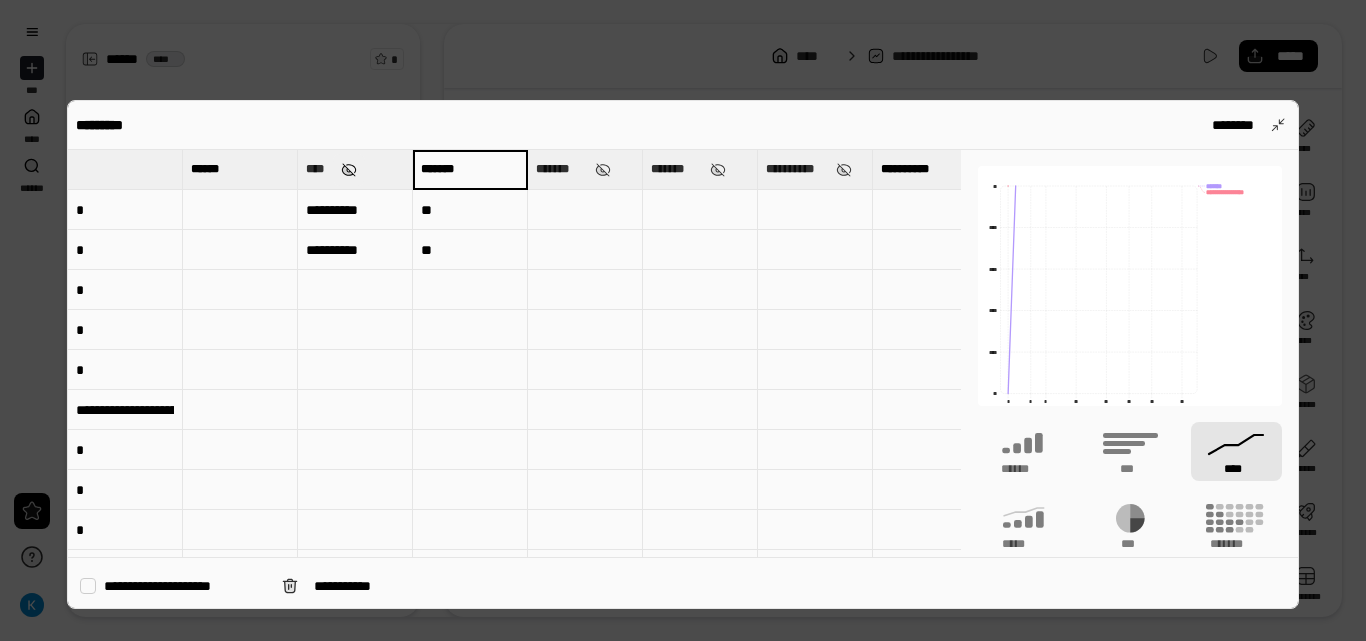 type 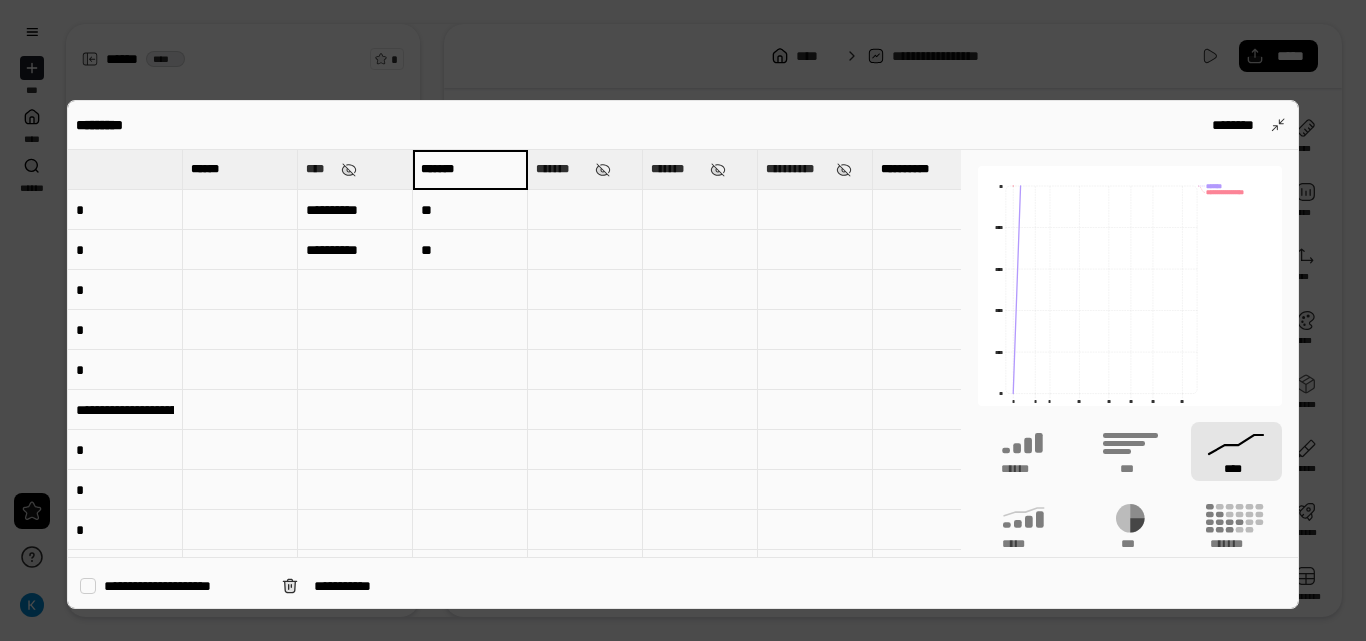click on "****" at bounding box center (355, 169) 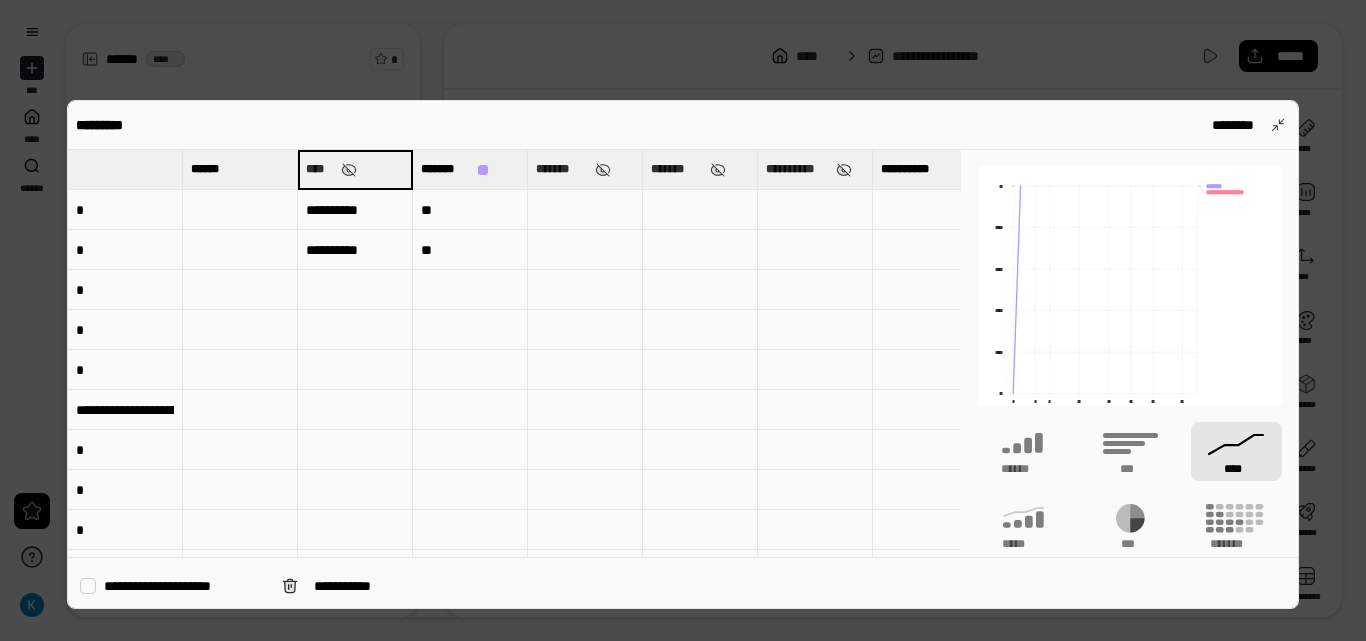 click at bounding box center (585, 210) 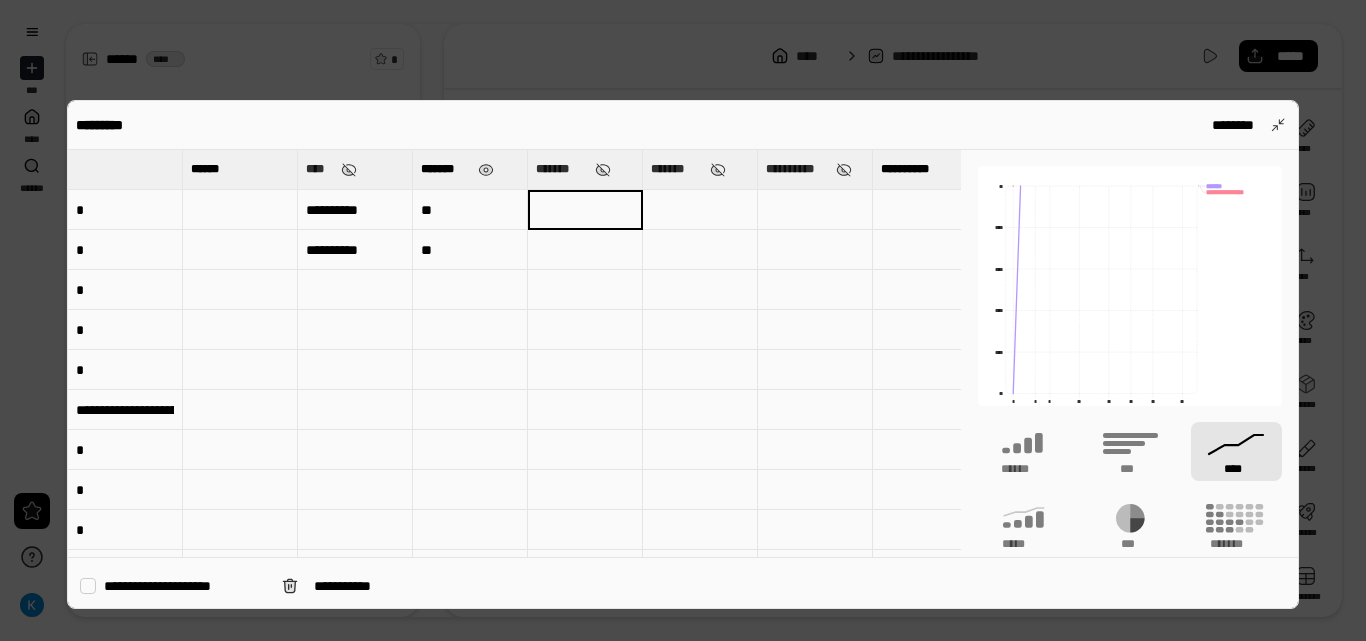 click on "*******" at bounding box center [470, 169] 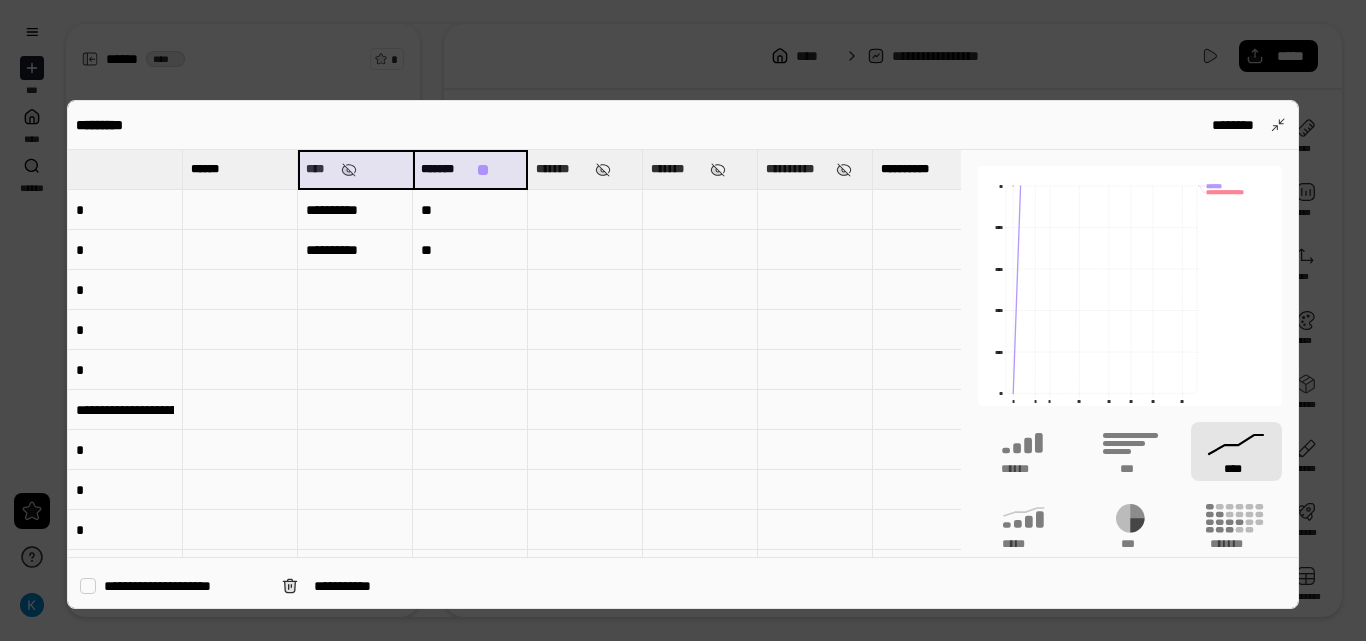 drag, startPoint x: 504, startPoint y: 175, endPoint x: 376, endPoint y: 169, distance: 128.14055 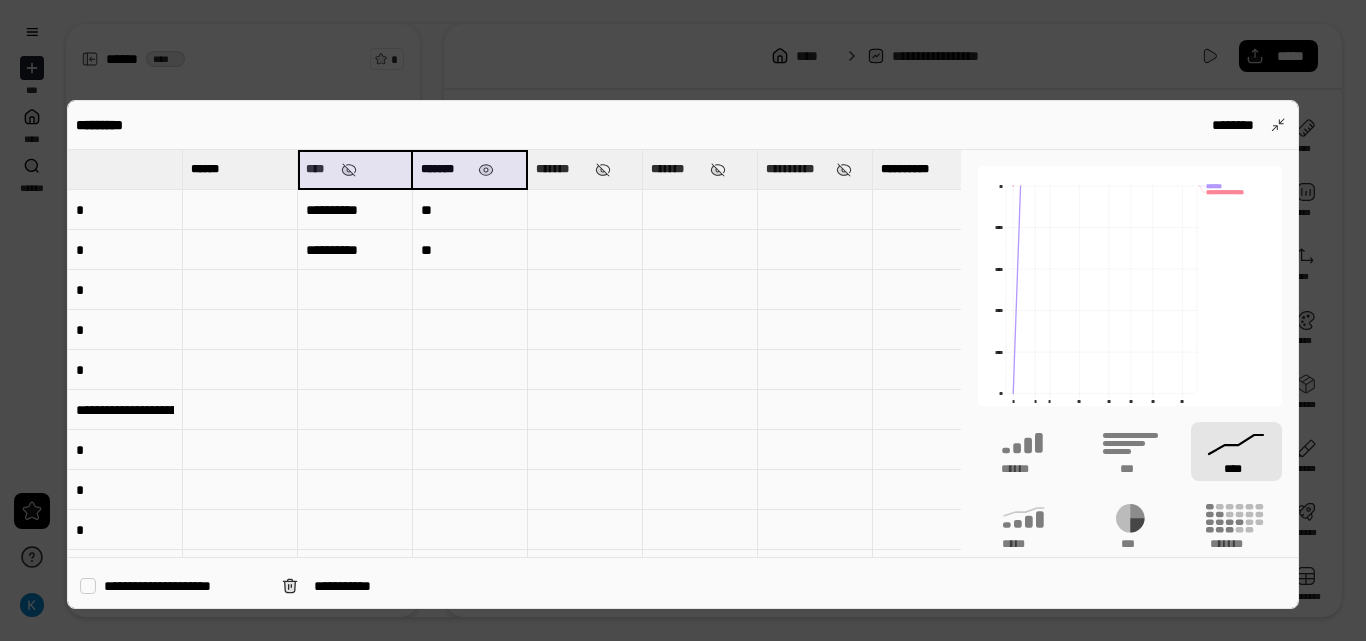 drag, startPoint x: 379, startPoint y: 171, endPoint x: 520, endPoint y: 173, distance: 141.01419 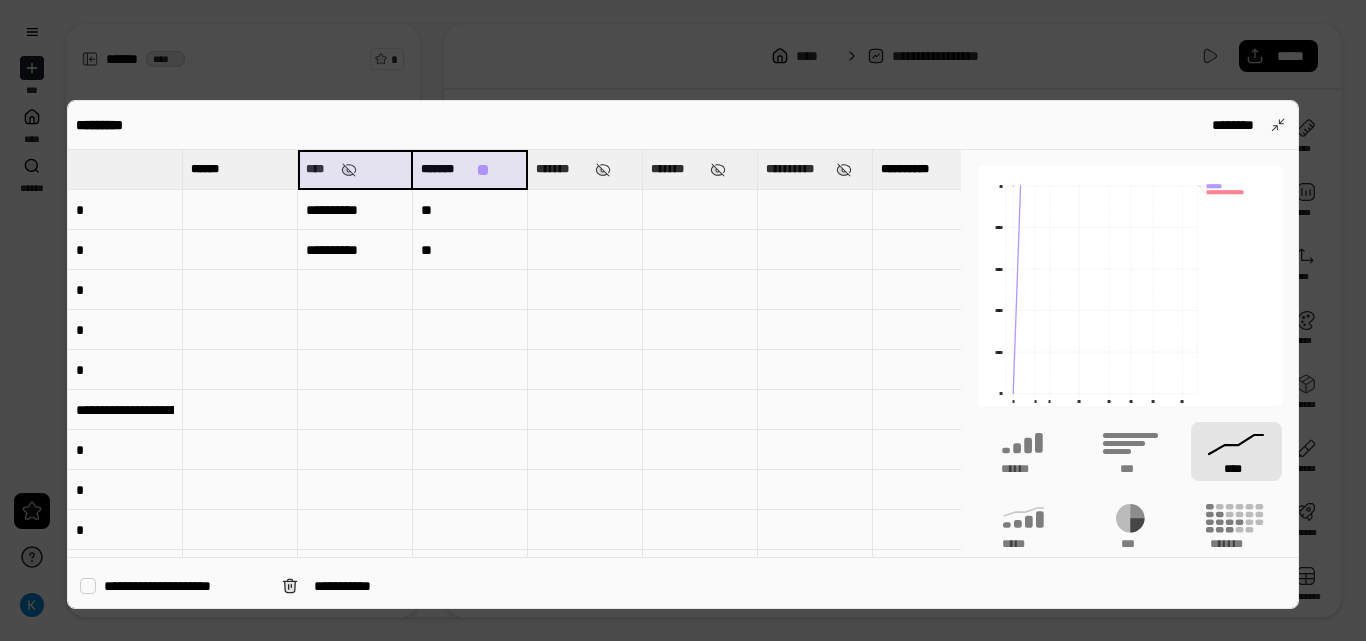 click on "**********" at bounding box center [125, 410] 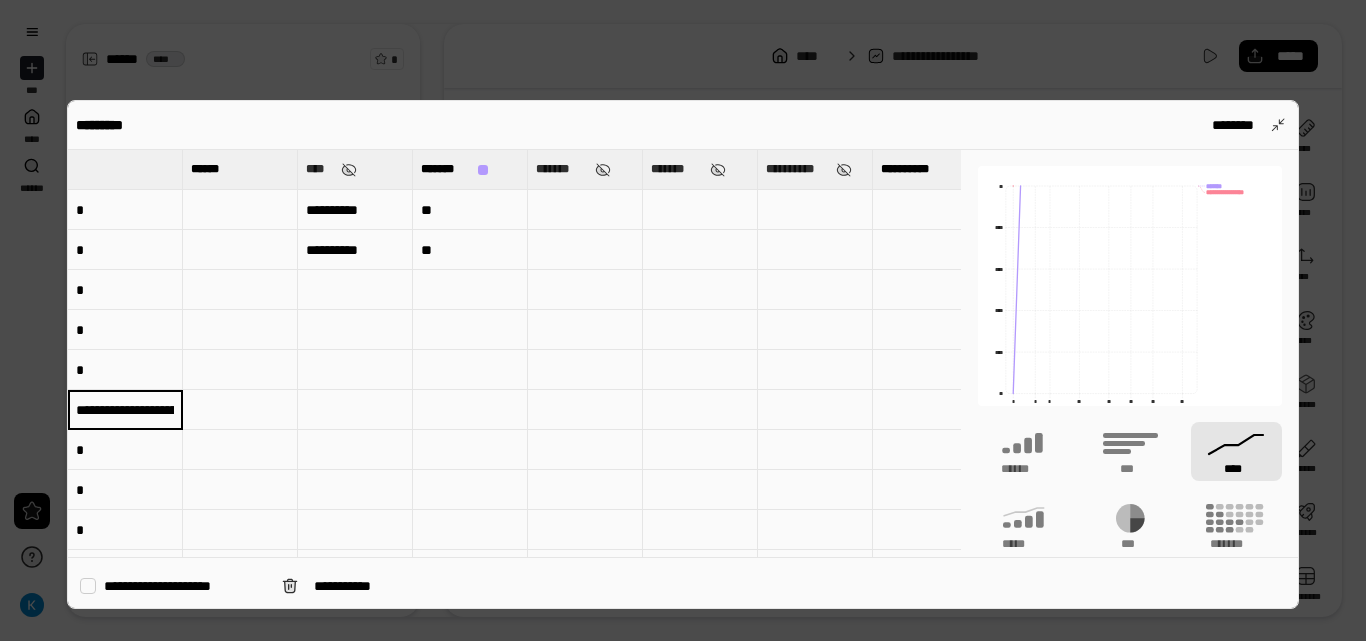 click on "**********" at bounding box center [125, 410] 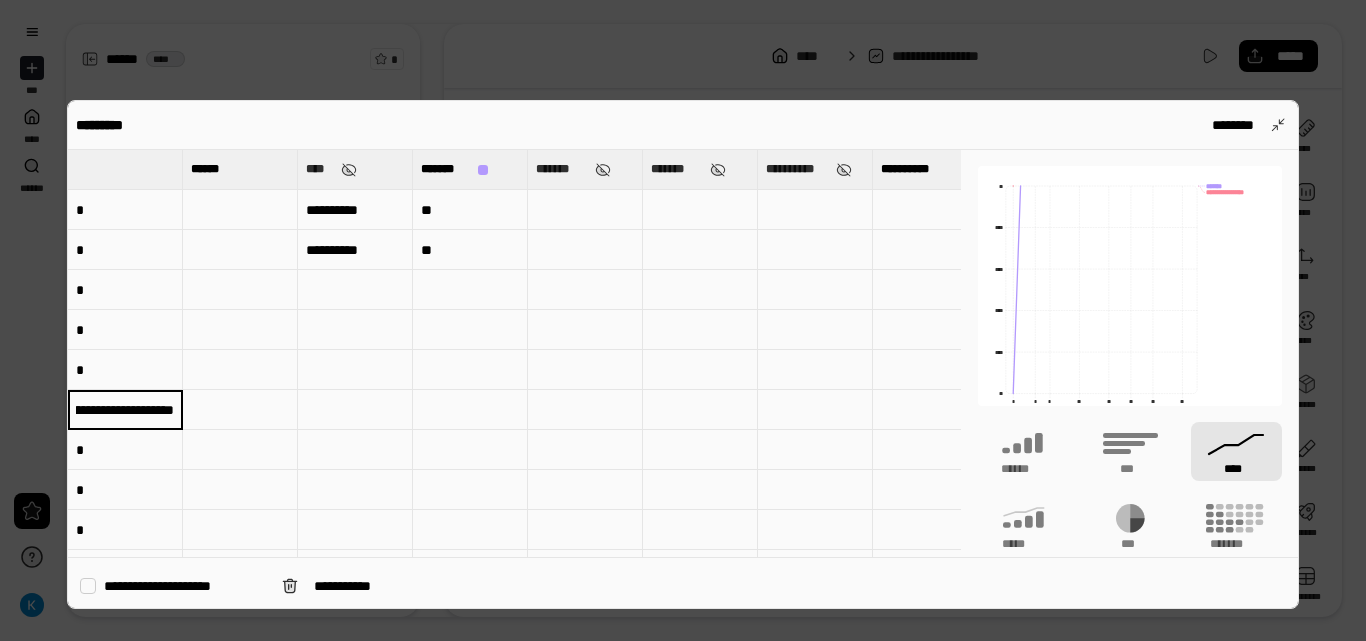 click at bounding box center [355, 410] 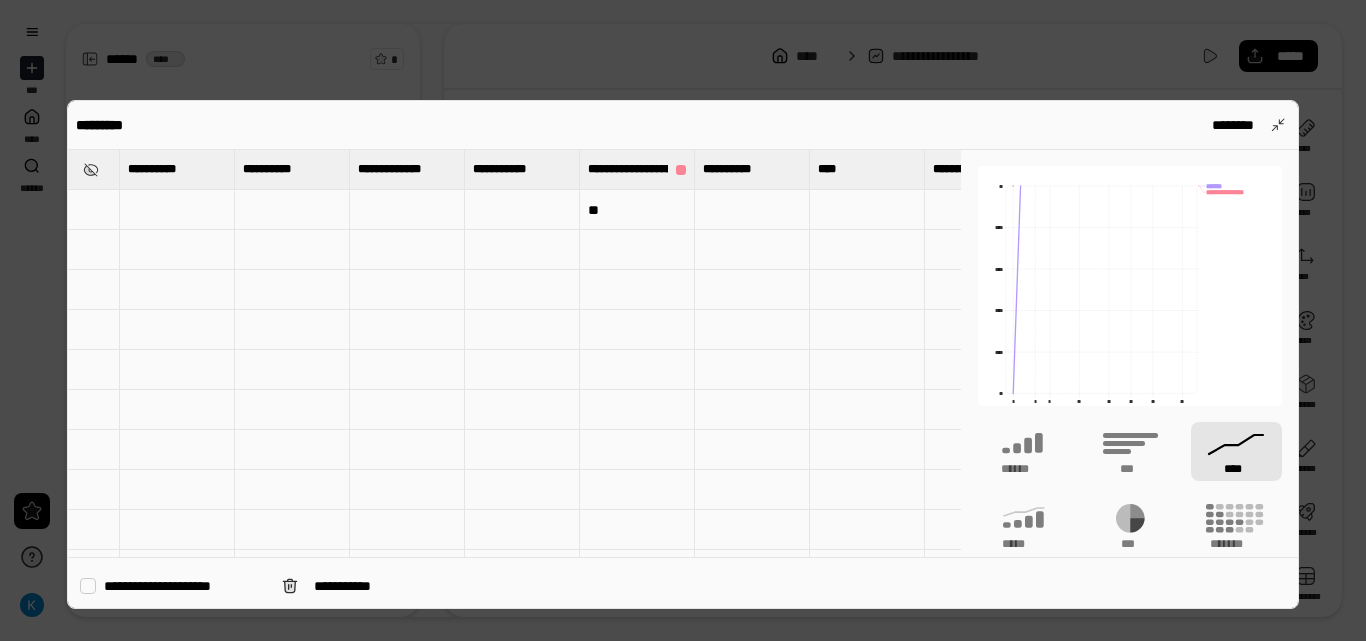 scroll, scrollTop: 0, scrollLeft: 781, axis: horizontal 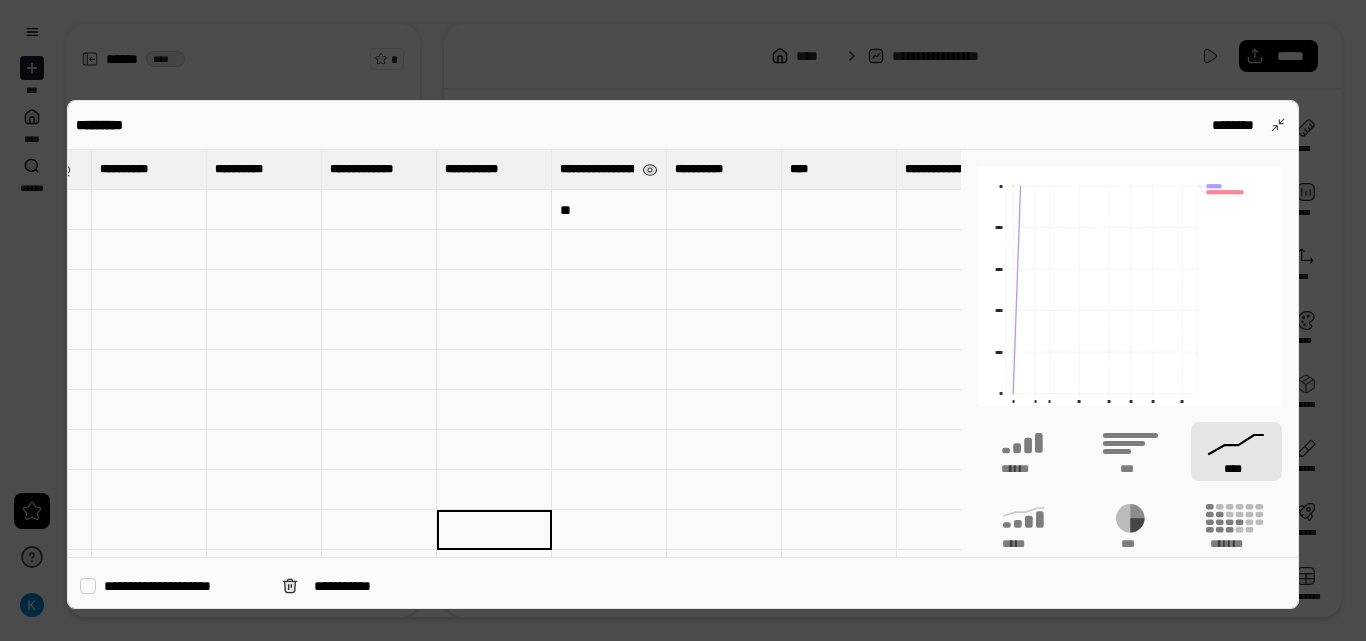 click on "**********" at bounding box center [597, 169] 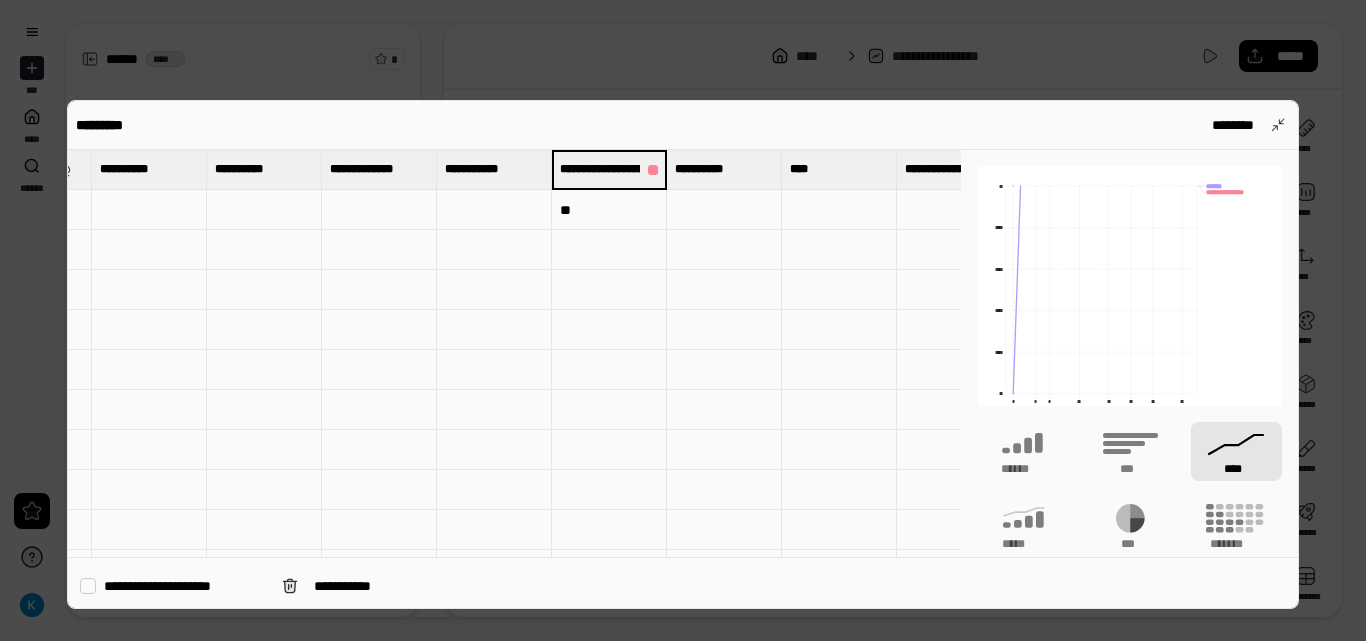 click on "**" at bounding box center (609, 210) 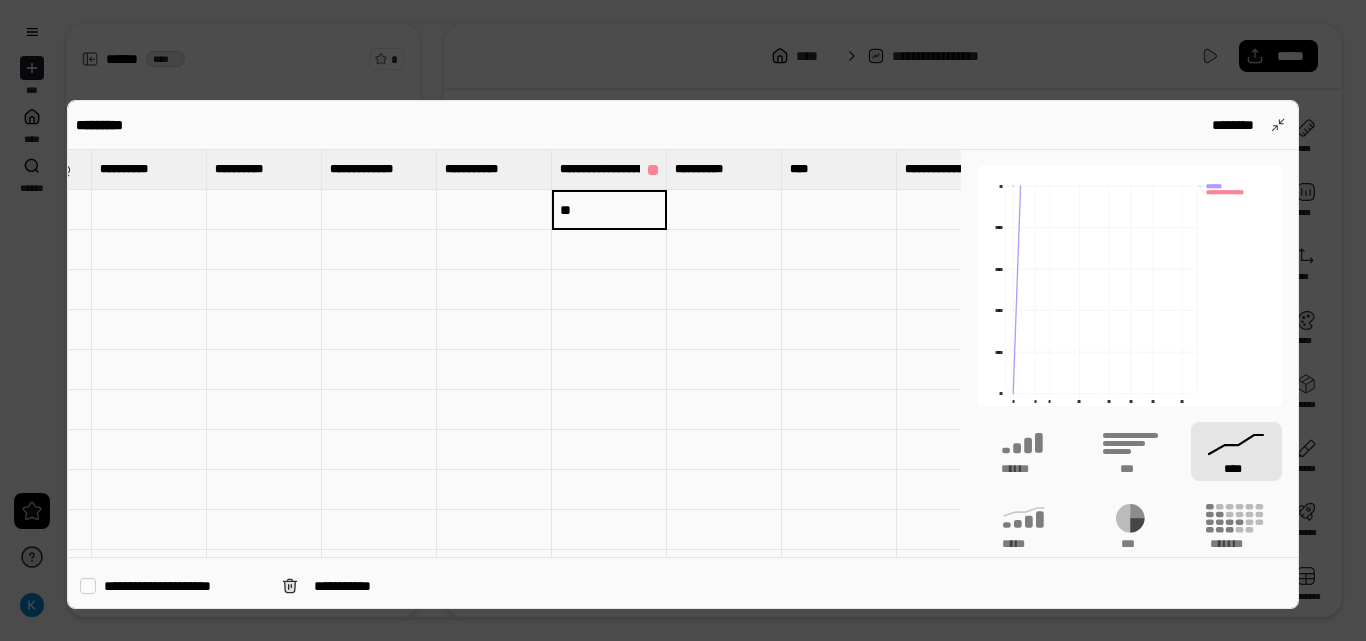 click on "**" at bounding box center [609, 210] 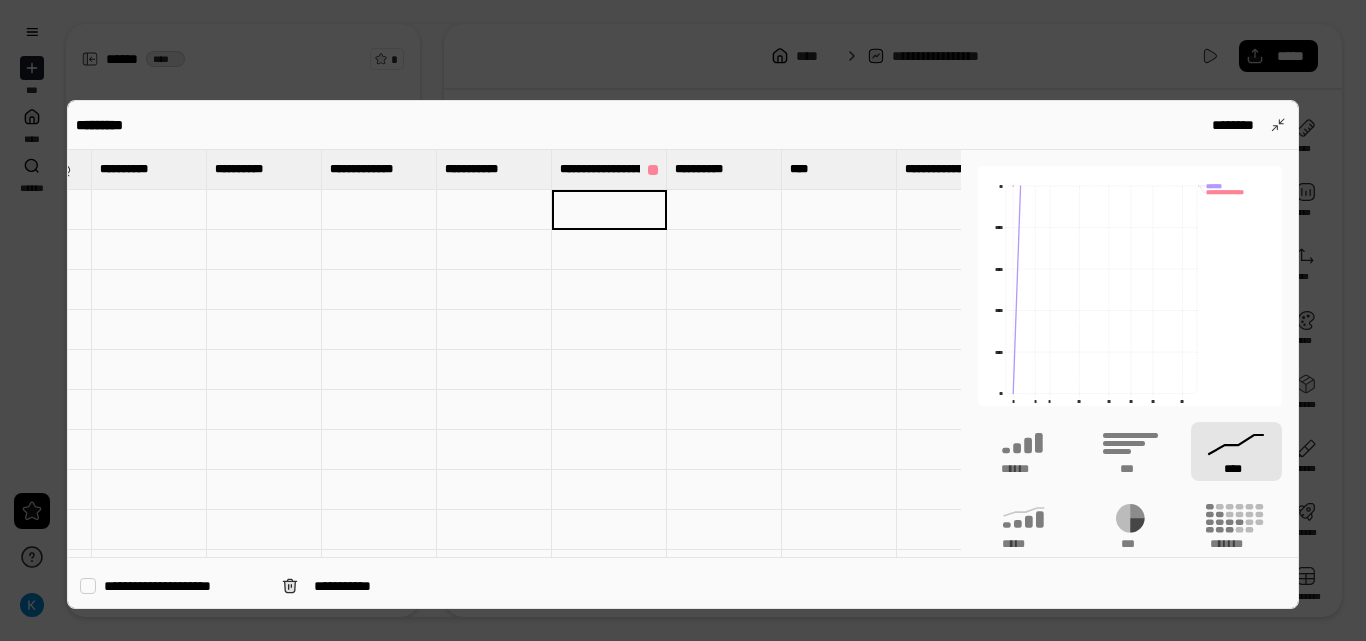 type 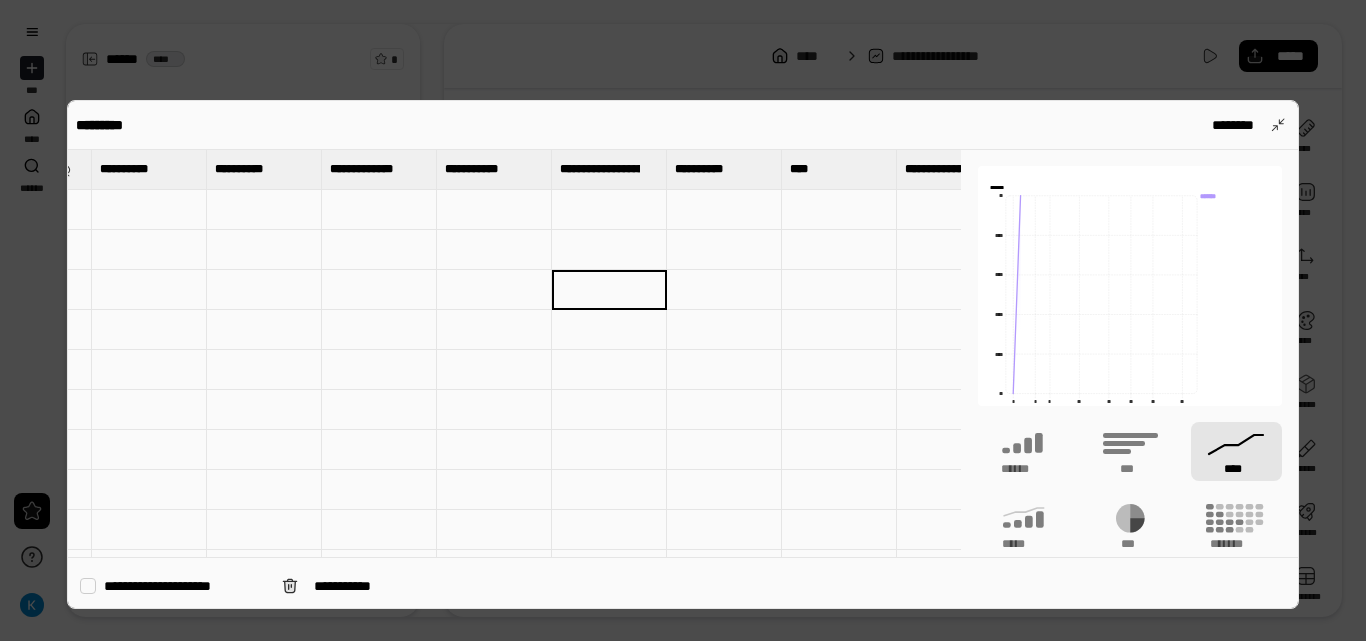type on "*******" 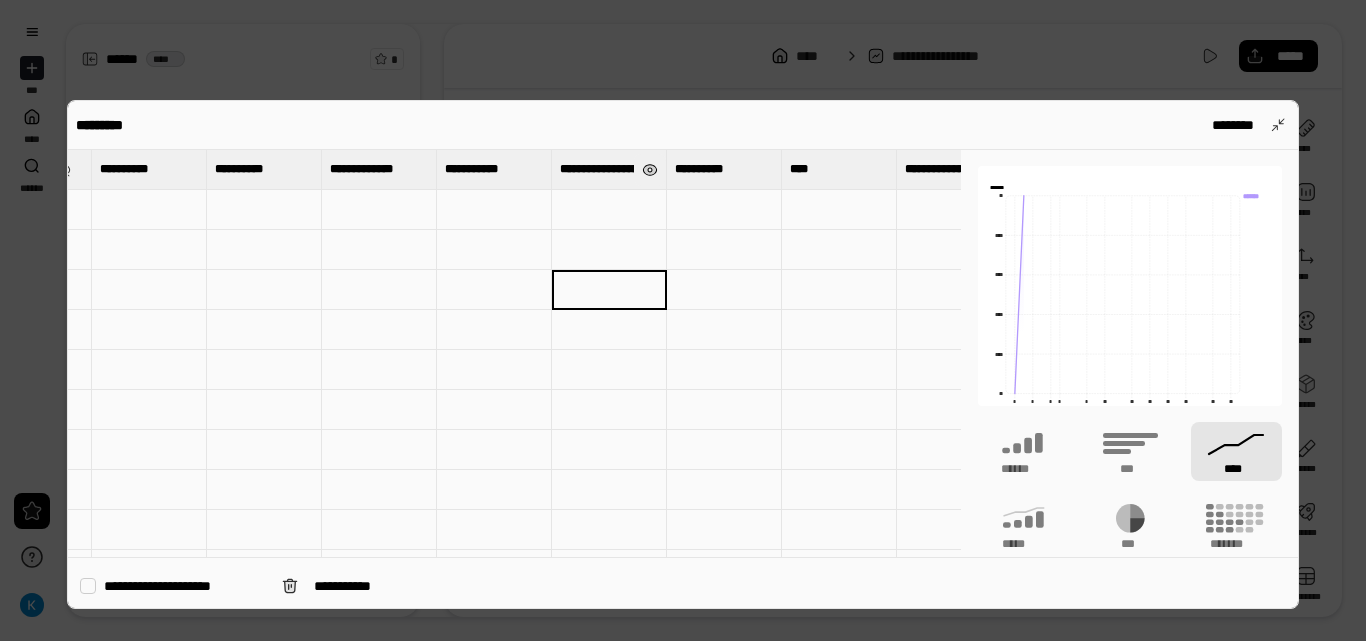click at bounding box center [650, 170] 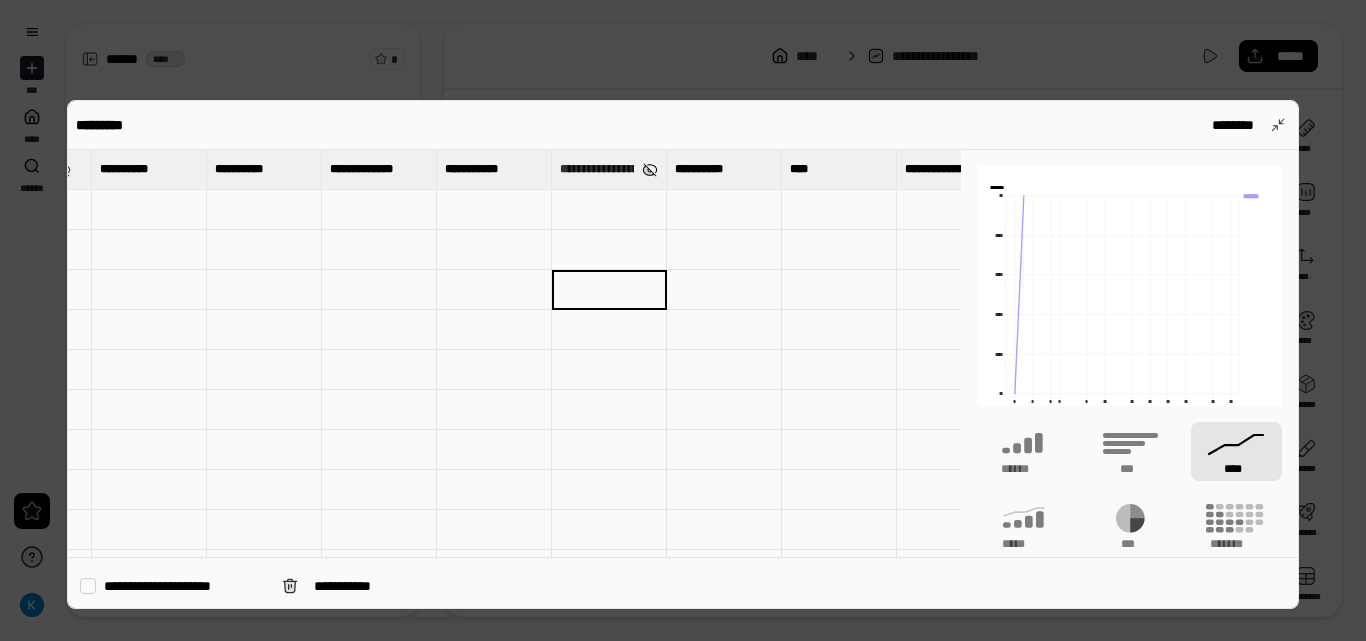 click at bounding box center (650, 170) 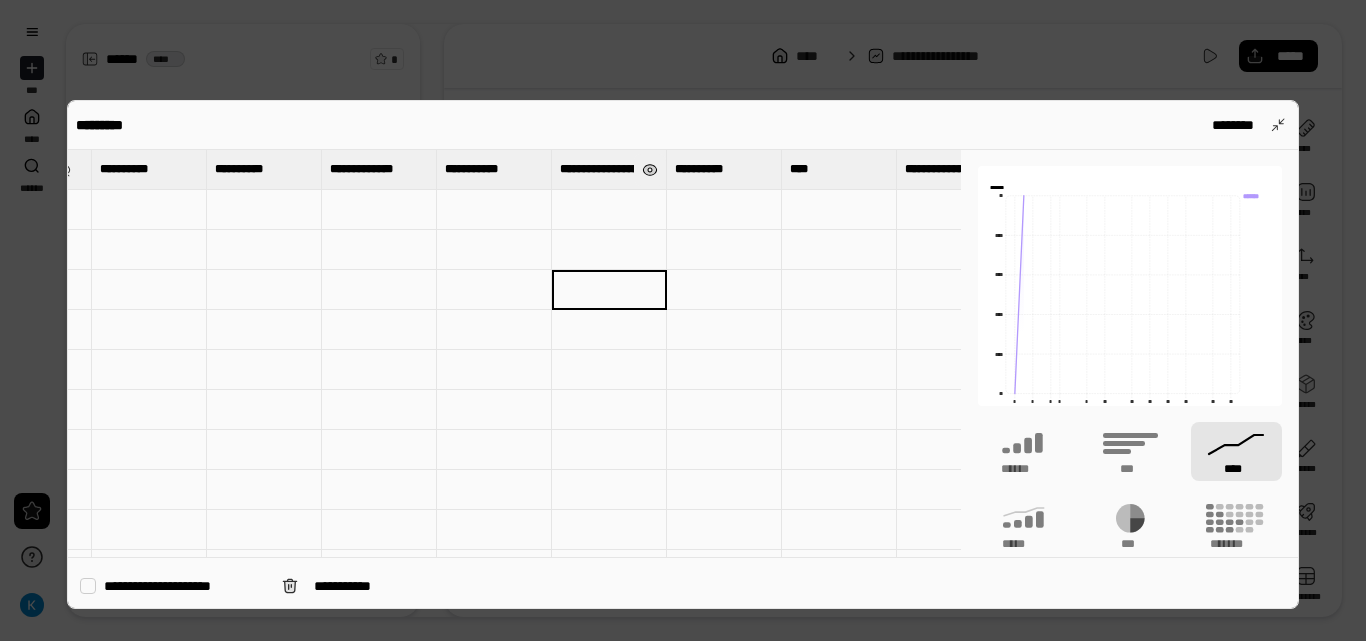 click at bounding box center (650, 170) 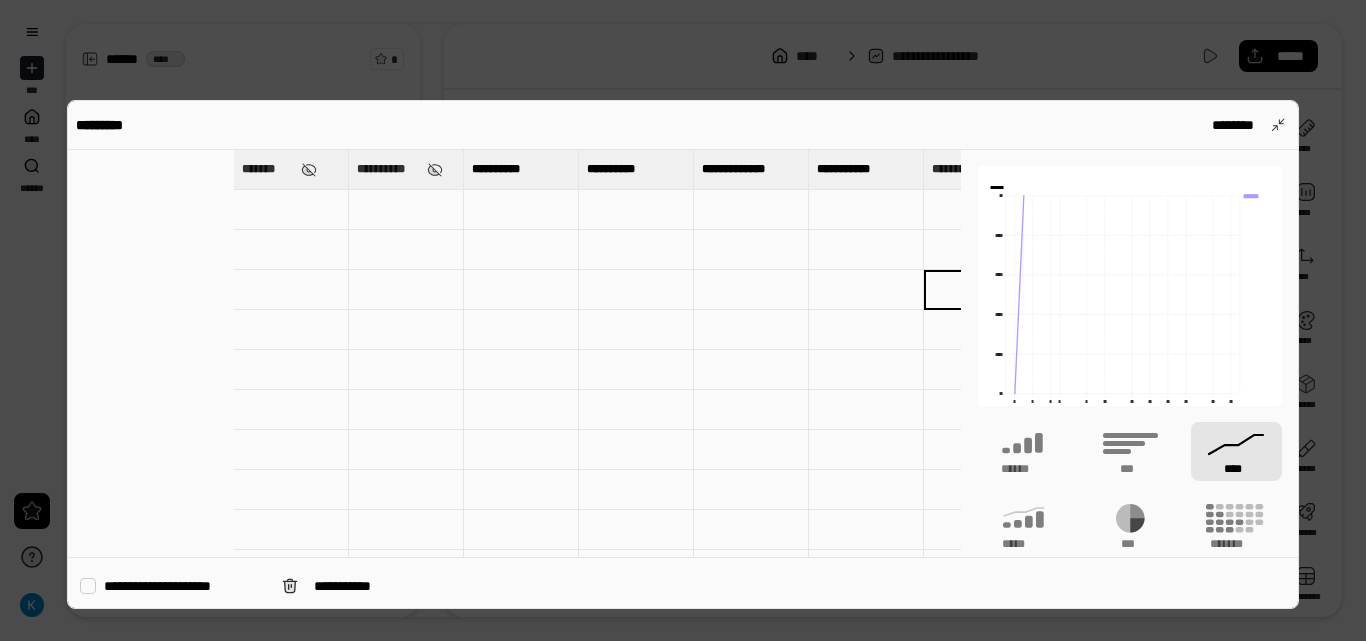scroll, scrollTop: 0, scrollLeft: 0, axis: both 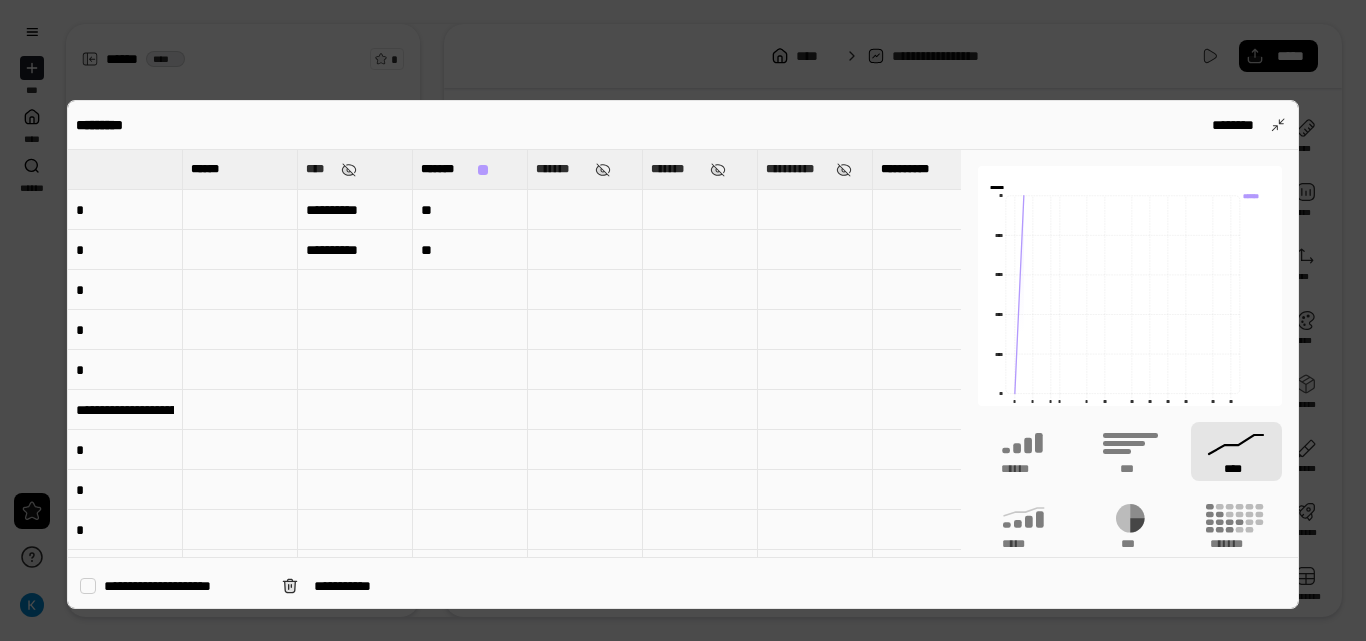 click on "*" at bounding box center [125, 210] 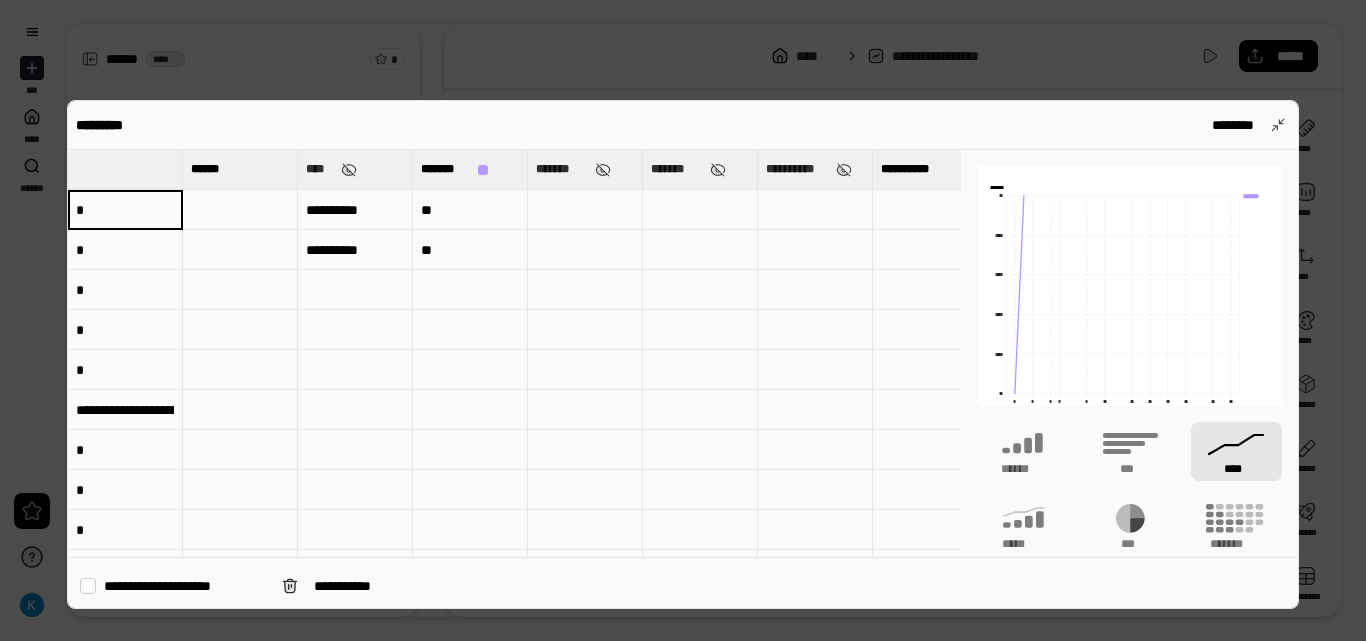 click on "**********" at bounding box center [355, 210] 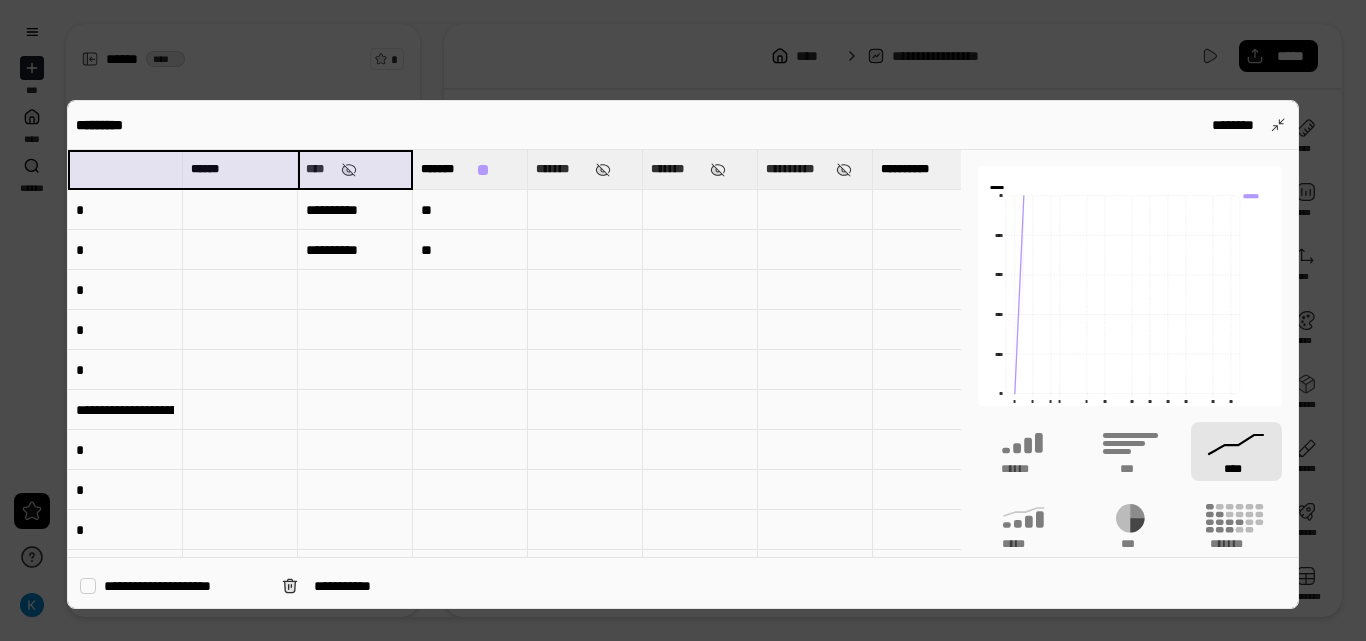drag, startPoint x: 376, startPoint y: 175, endPoint x: 123, endPoint y: 173, distance: 253.0079 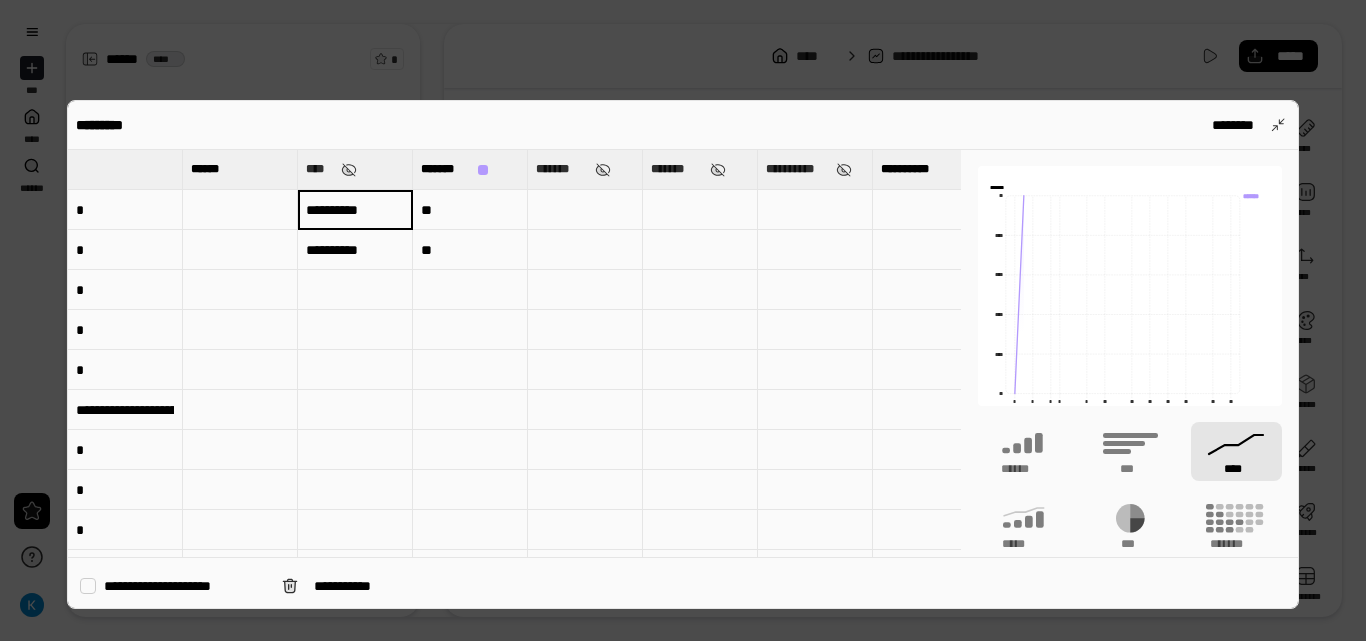 click on "**********" at bounding box center (355, 210) 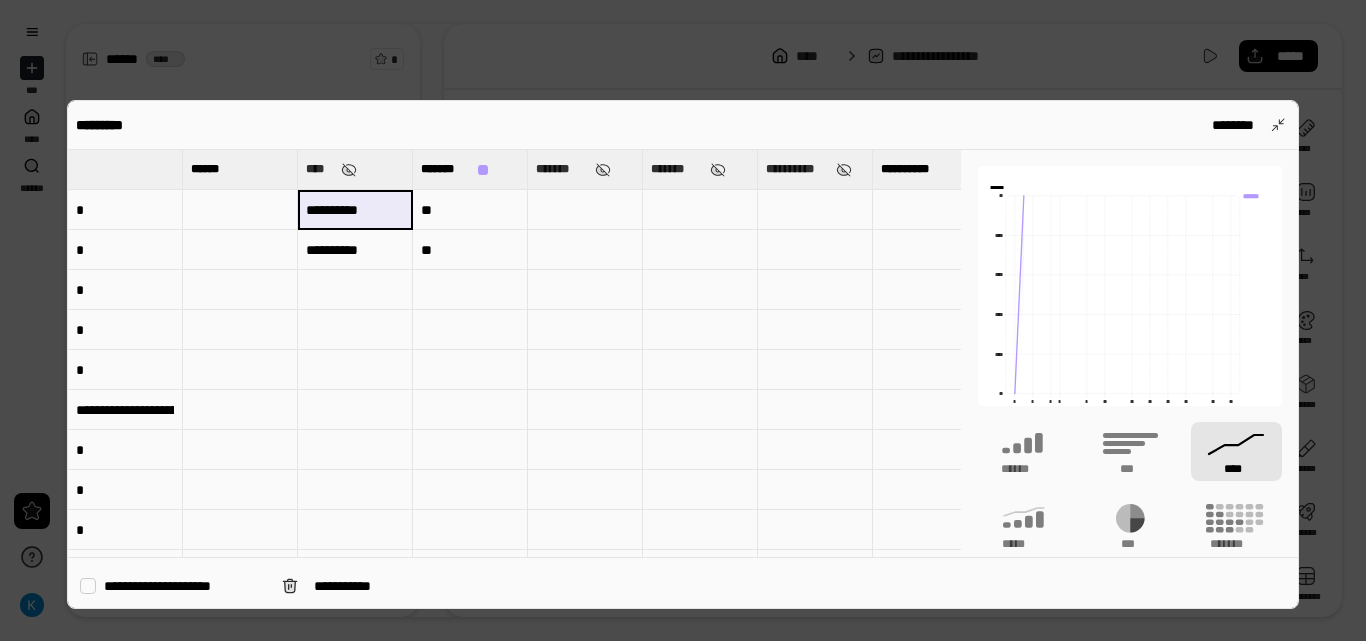 drag, startPoint x: 387, startPoint y: 210, endPoint x: 301, endPoint y: 207, distance: 86.05231 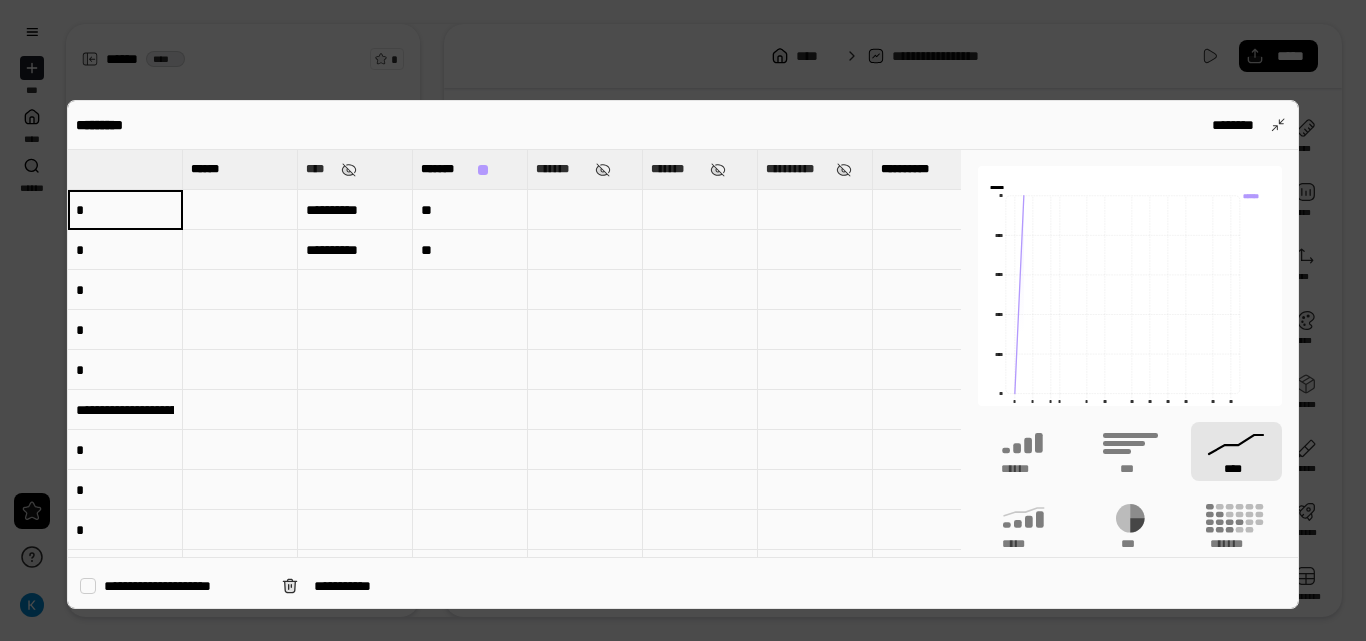 click on "*" at bounding box center [125, 210] 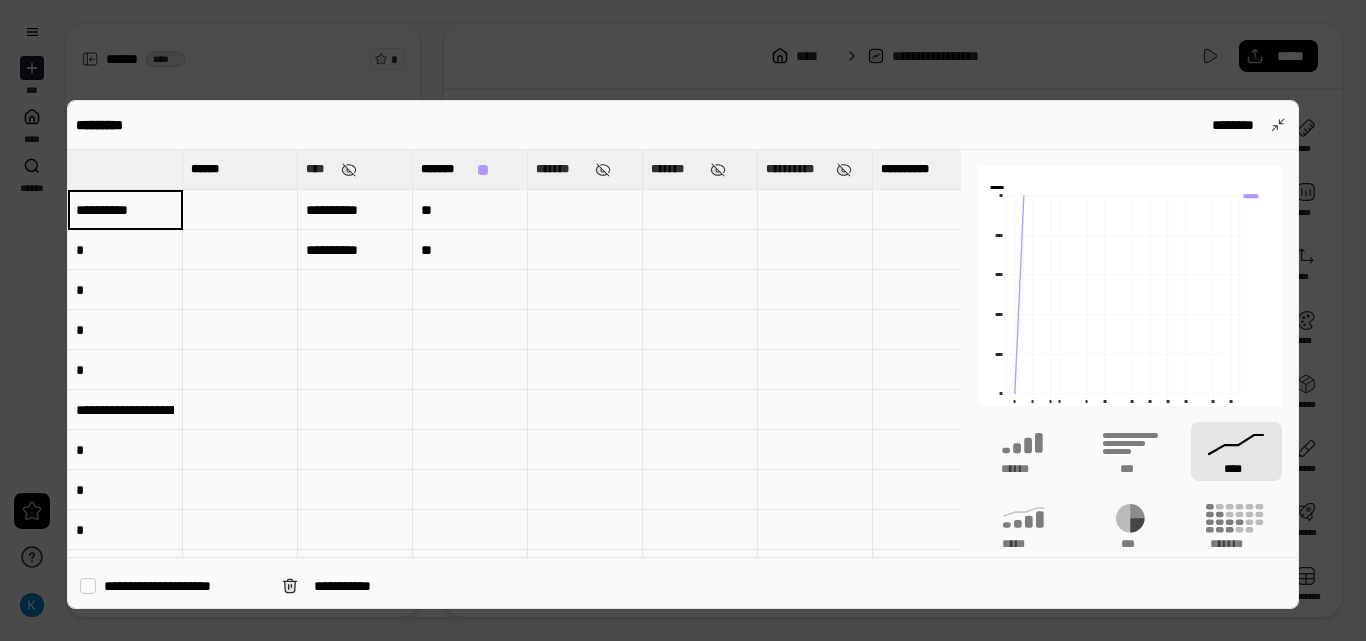 type on "**********" 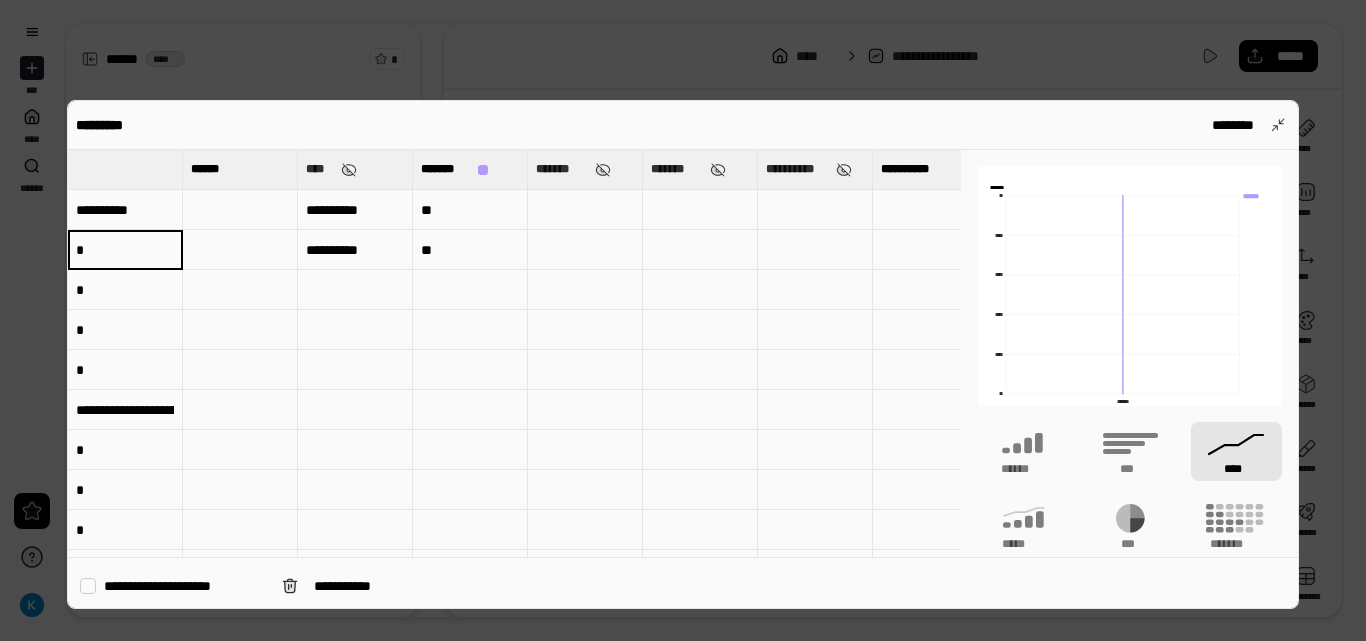 click on "**********" at bounding box center [355, 250] 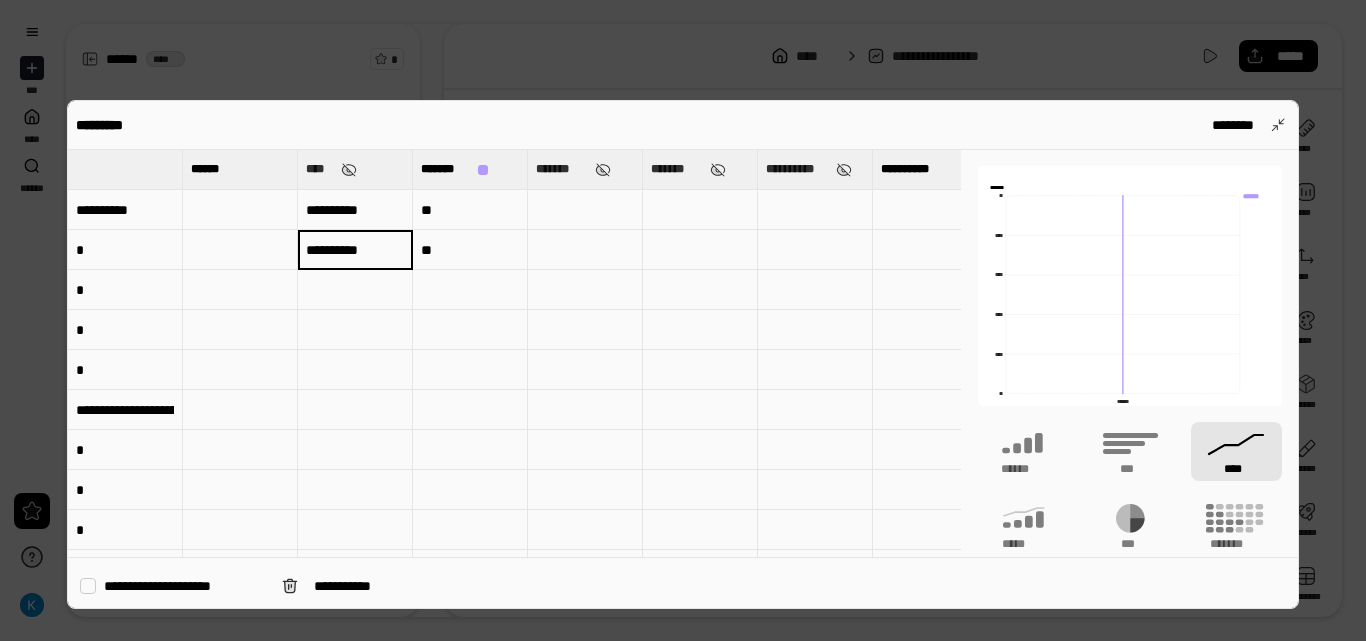 click on "**********" at bounding box center (355, 249) 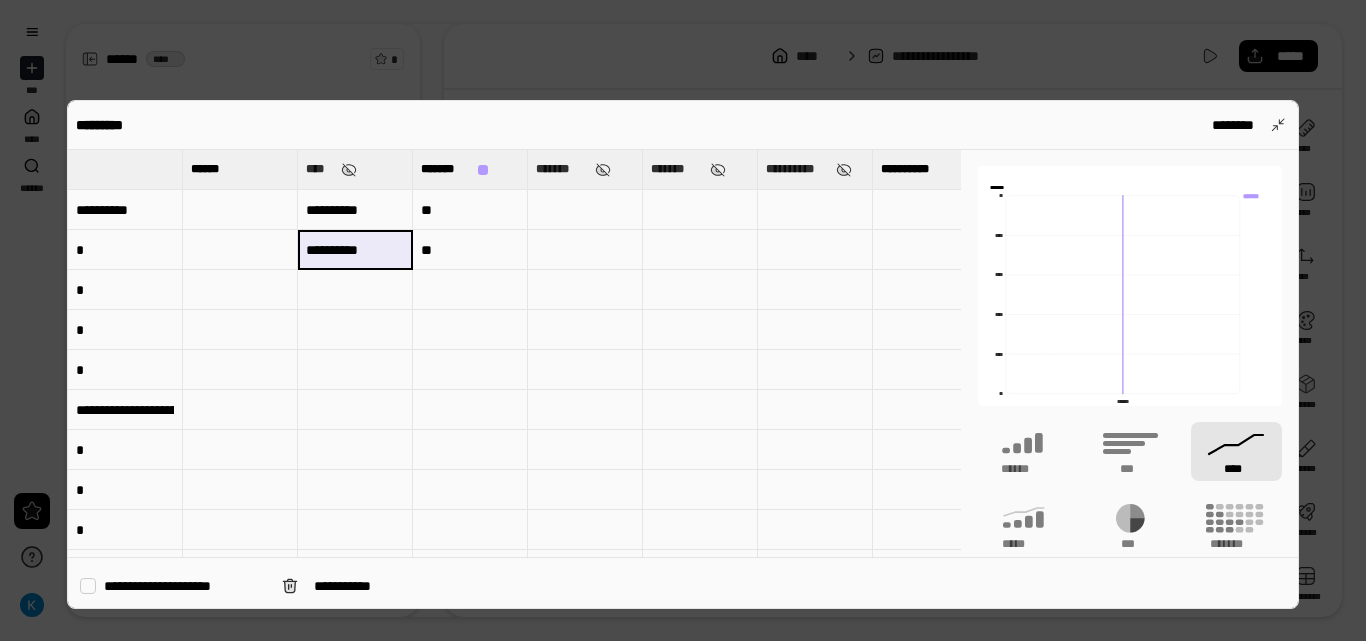 drag, startPoint x: 395, startPoint y: 256, endPoint x: 341, endPoint y: 248, distance: 54.589375 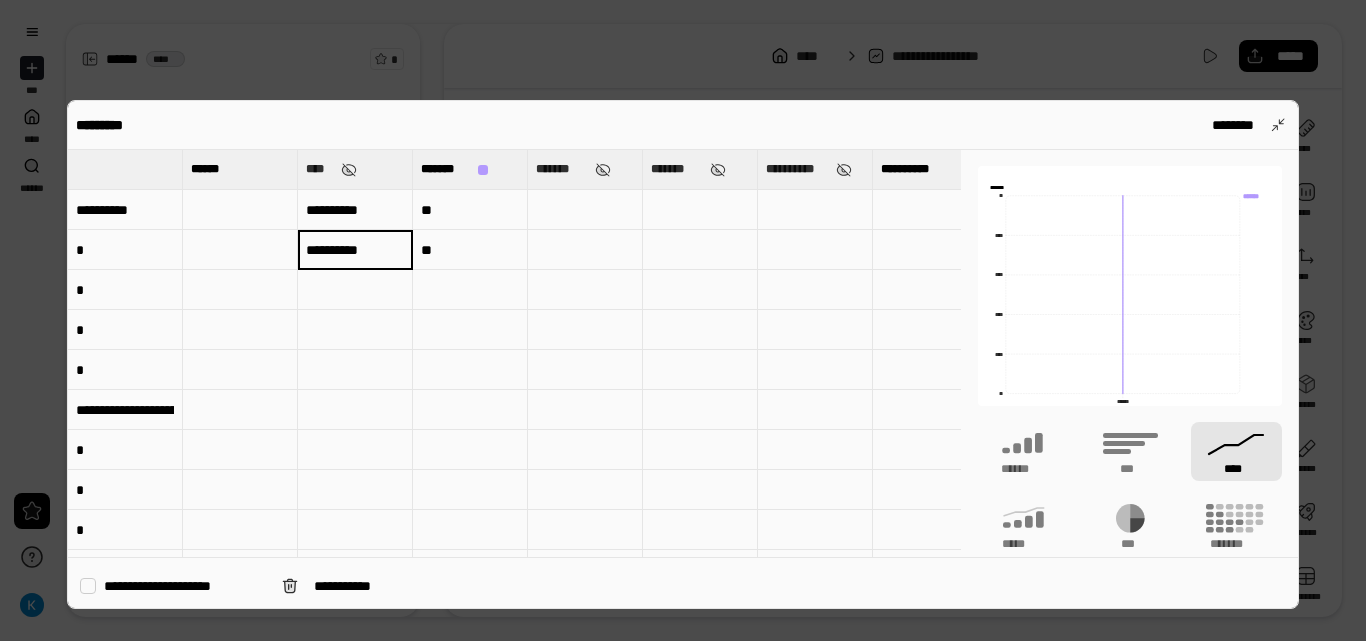 click on "**********" at bounding box center [355, 249] 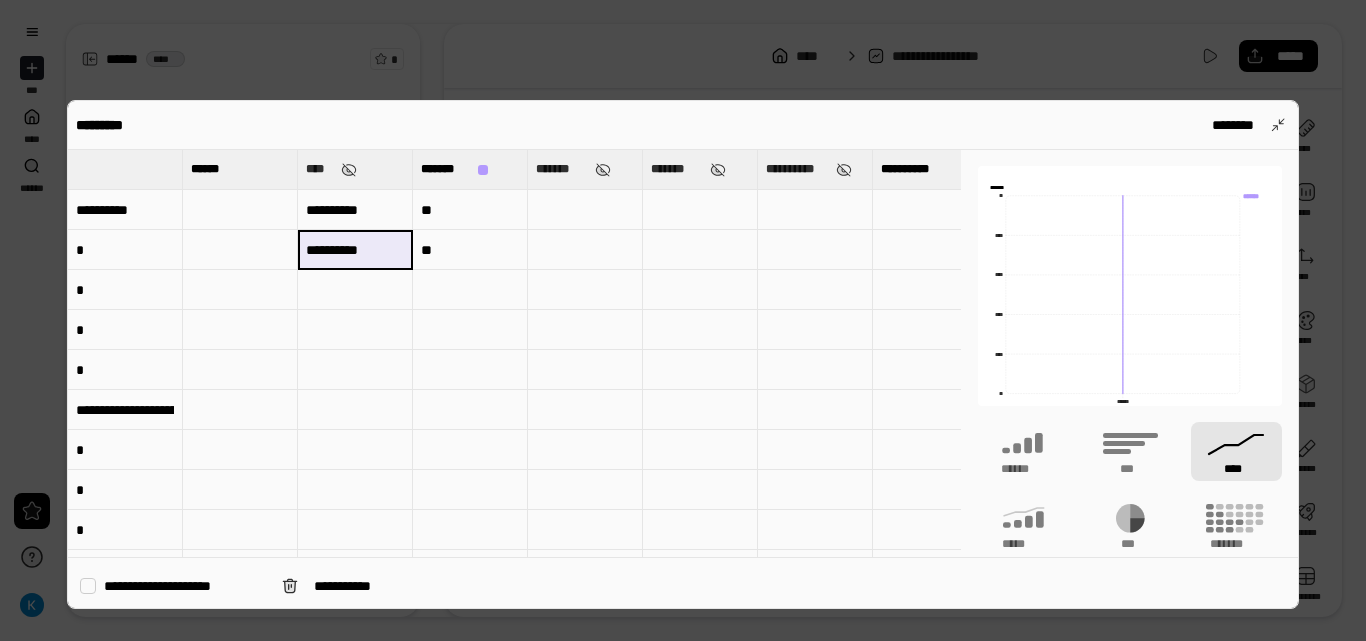drag, startPoint x: 301, startPoint y: 255, endPoint x: 319, endPoint y: 254, distance: 18.027756 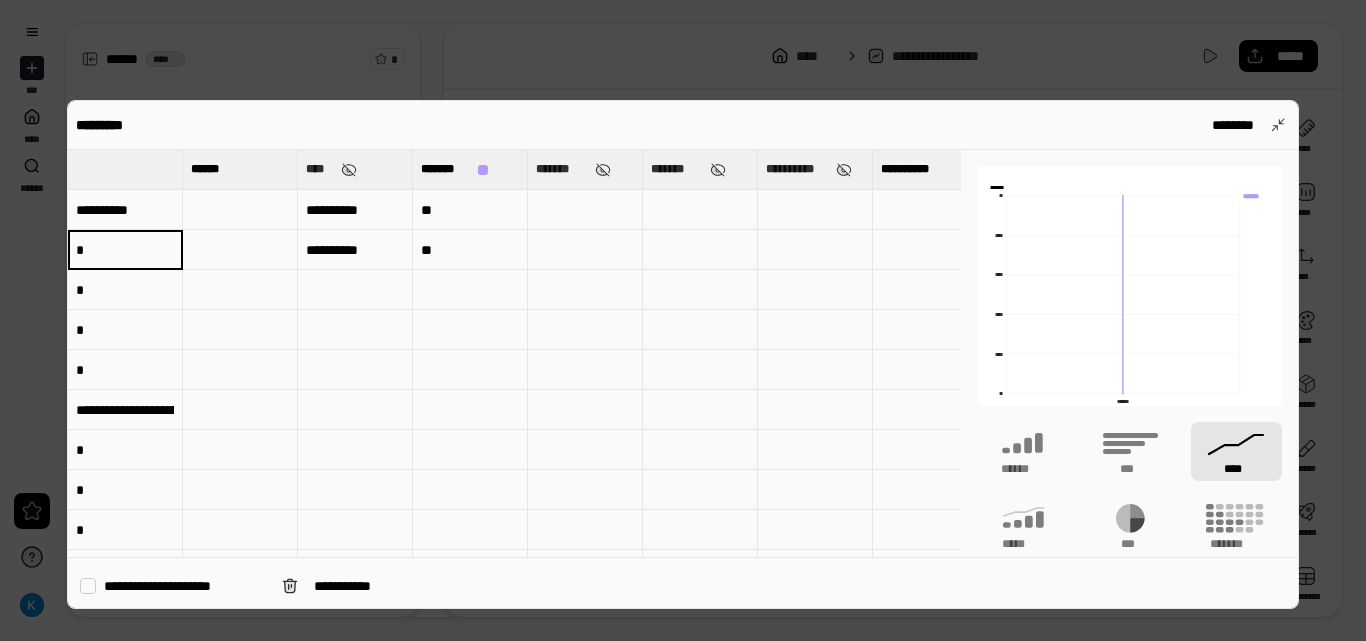 paste on "*********" 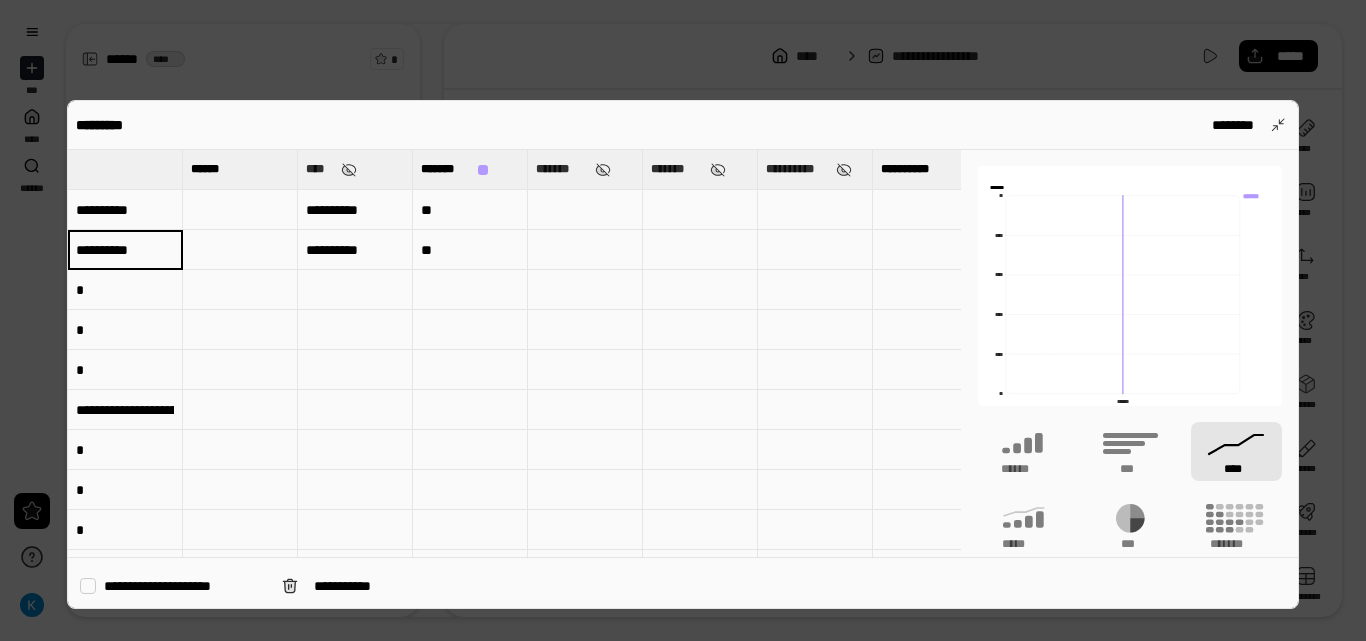 type on "**********" 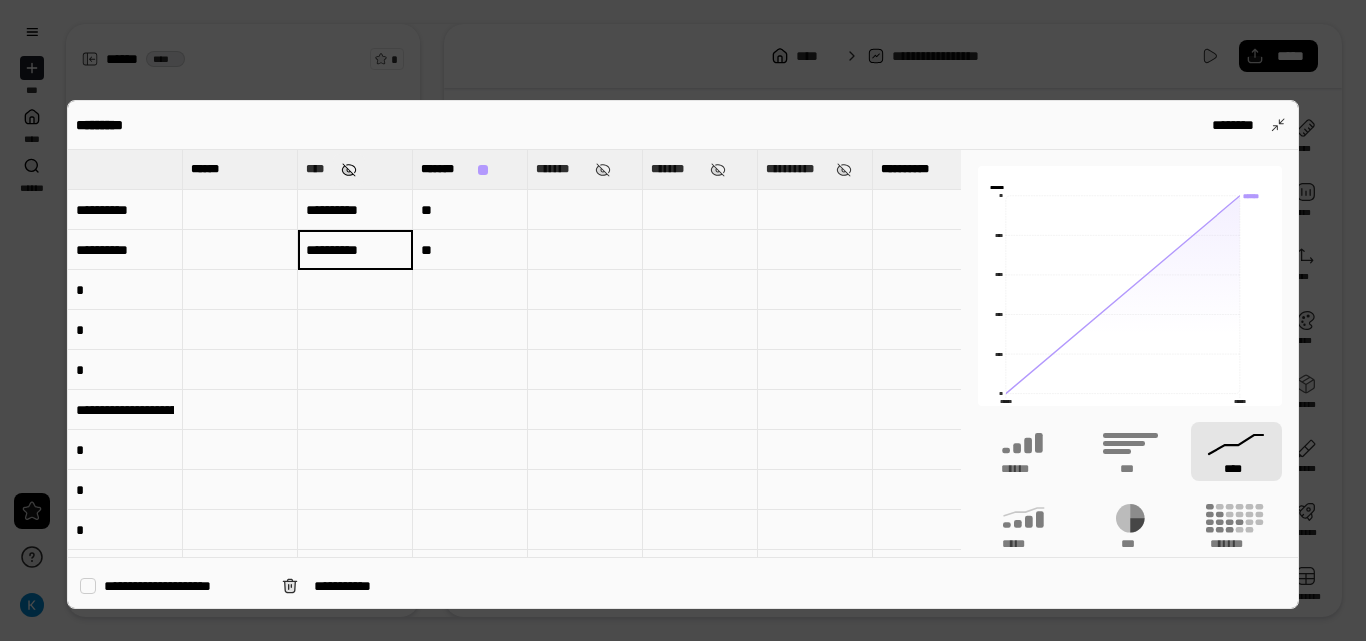 click at bounding box center [350, 170] 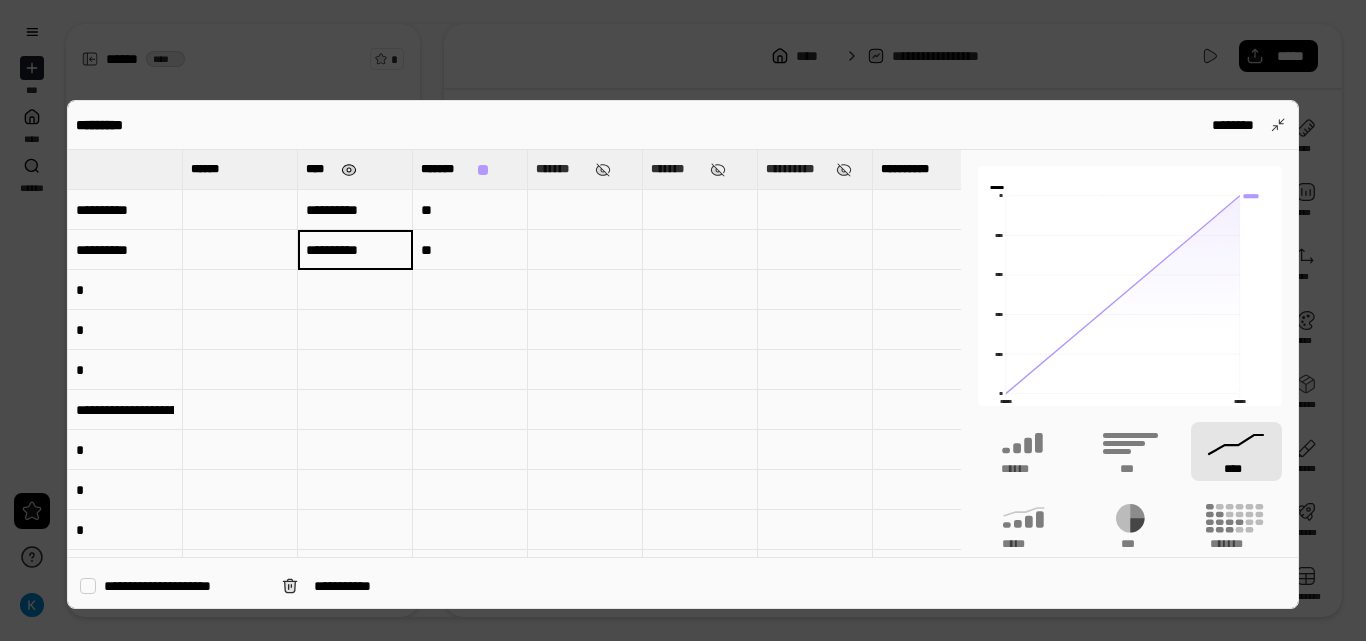 click at bounding box center [350, 170] 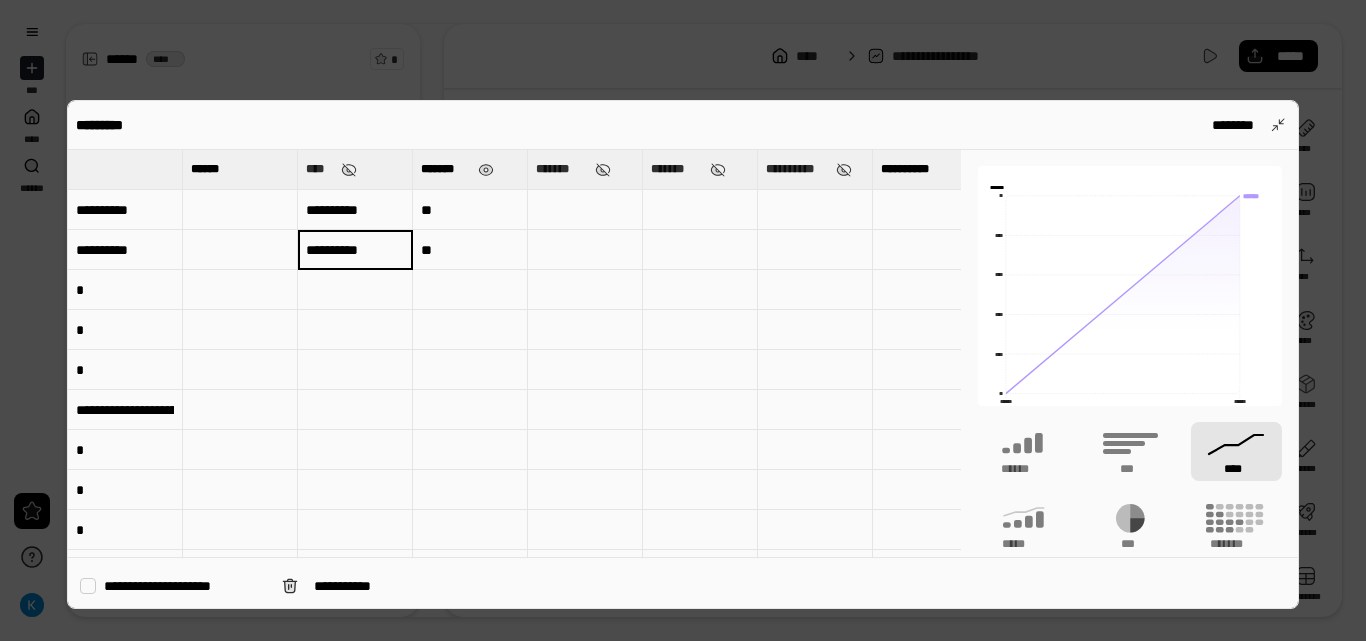 click on "*******" at bounding box center (445, 169) 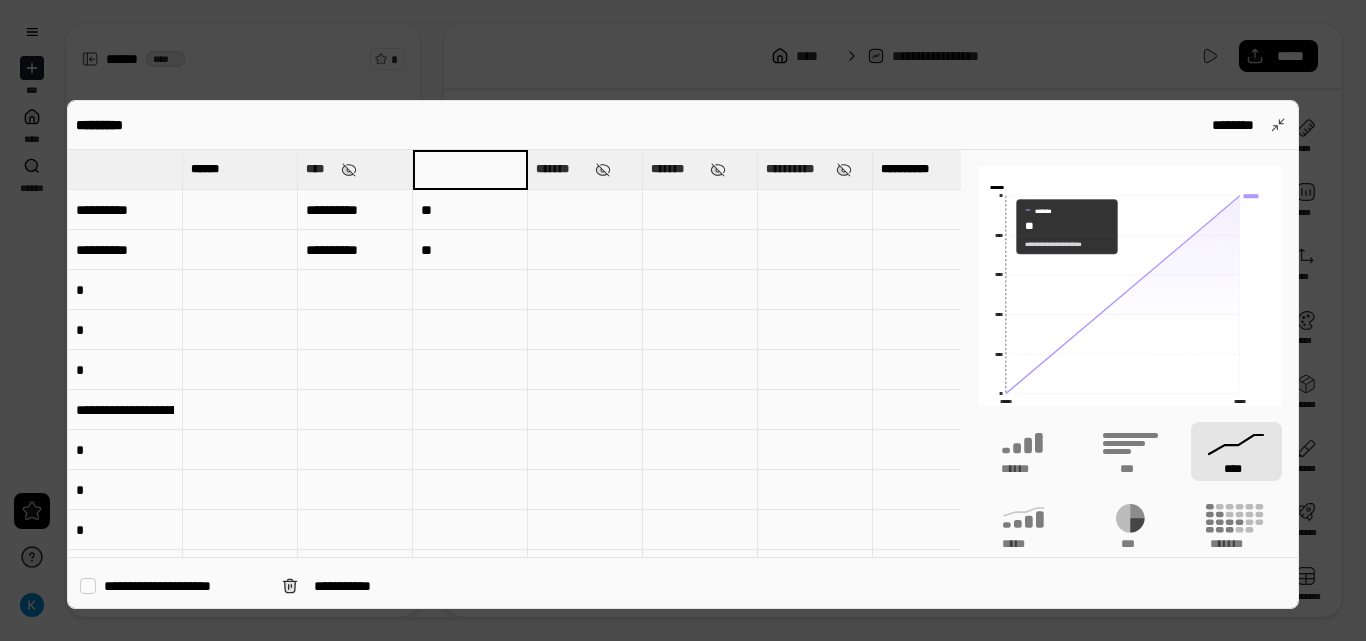 type 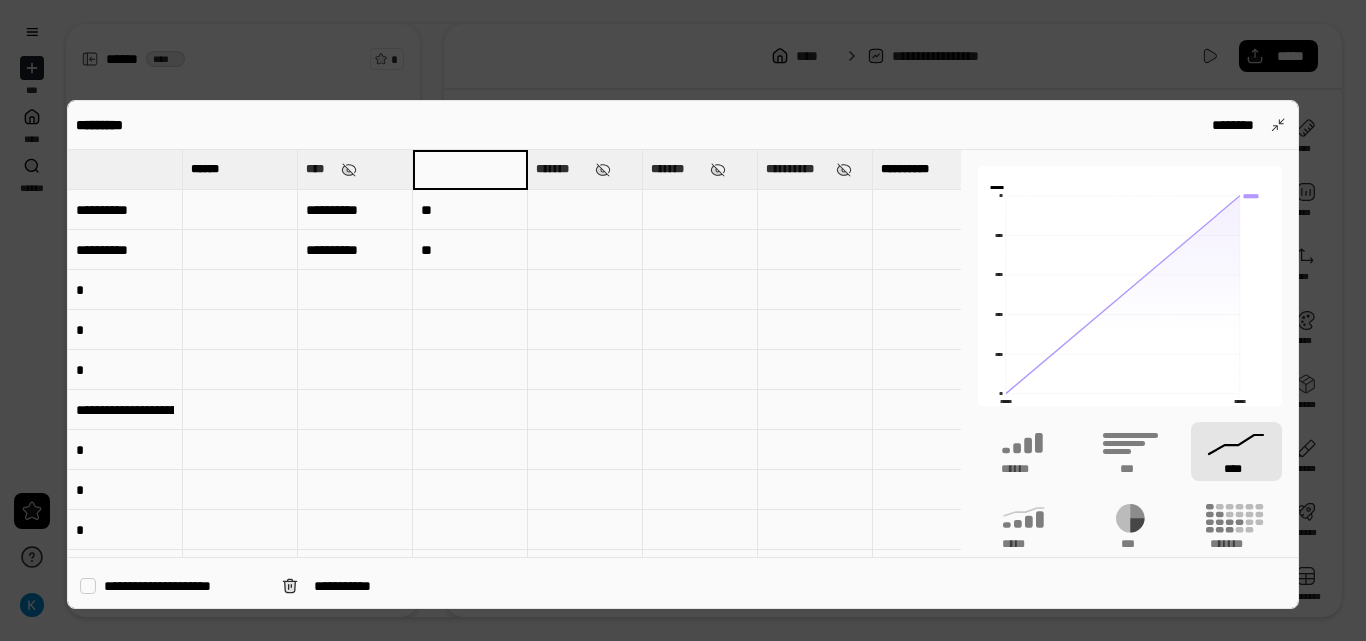 click on "[REDACTED]" at bounding box center [1130, 470] 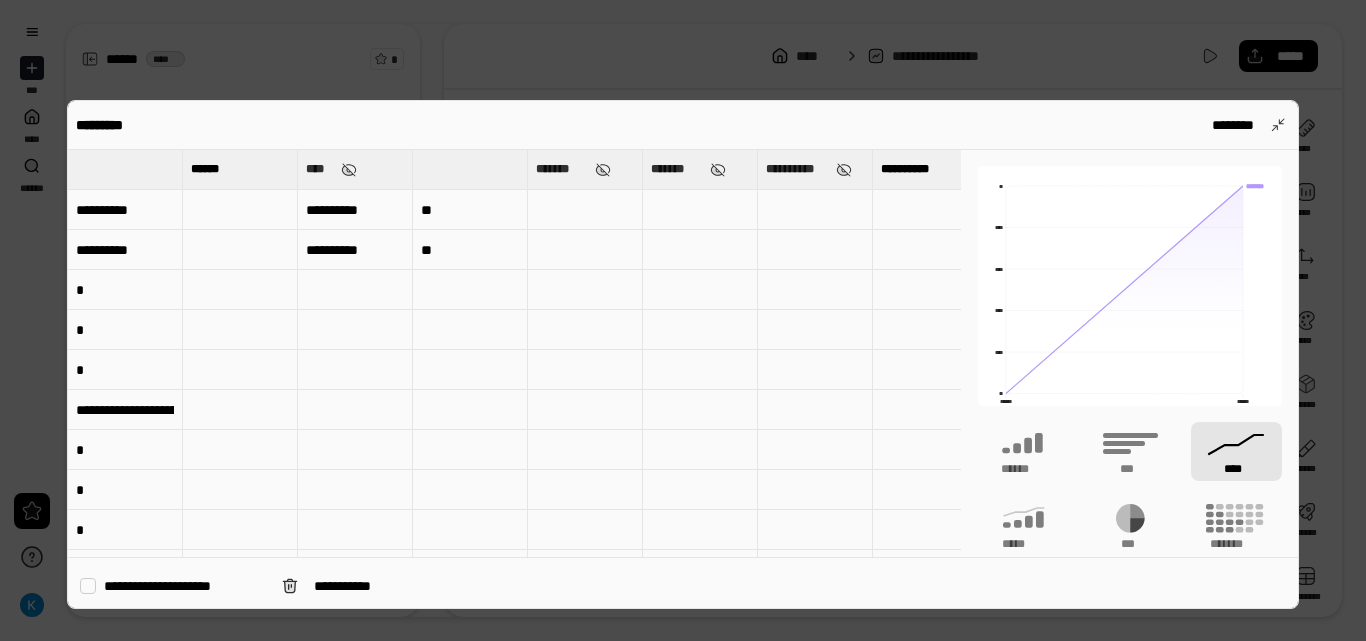 click at bounding box center [470, 169] 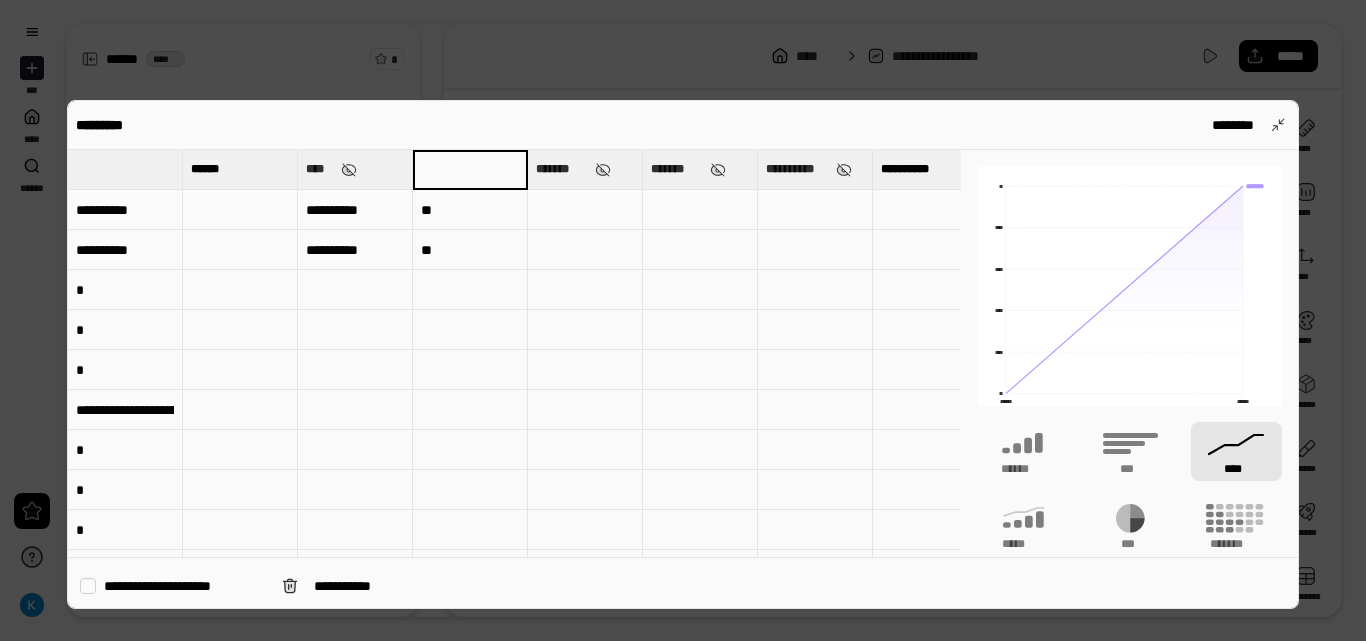 click on "**" at bounding box center (470, 210) 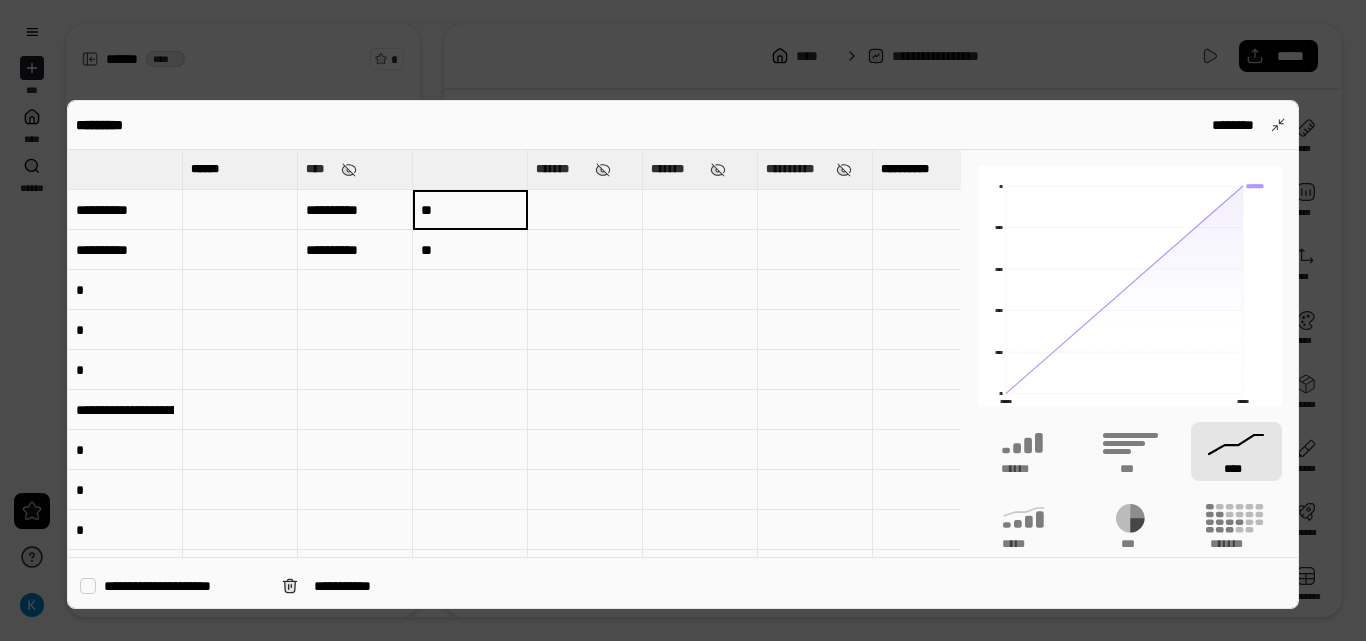 click on "**" at bounding box center (470, 250) 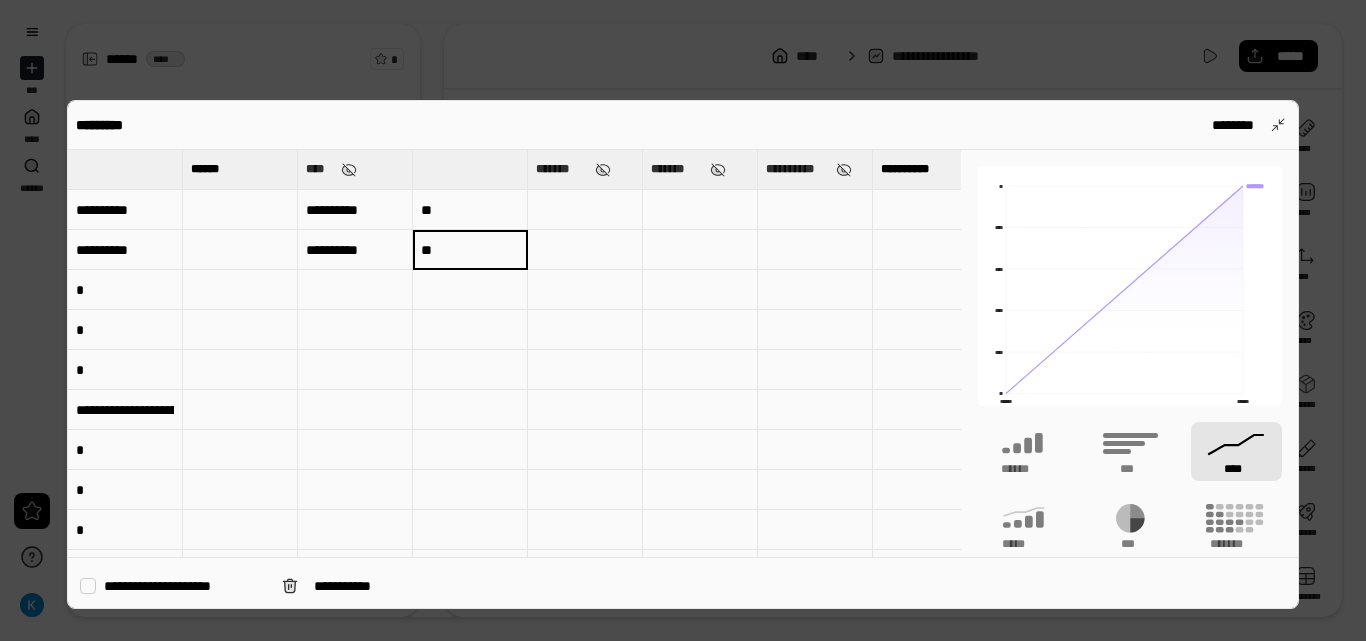 click at bounding box center (470, 169) 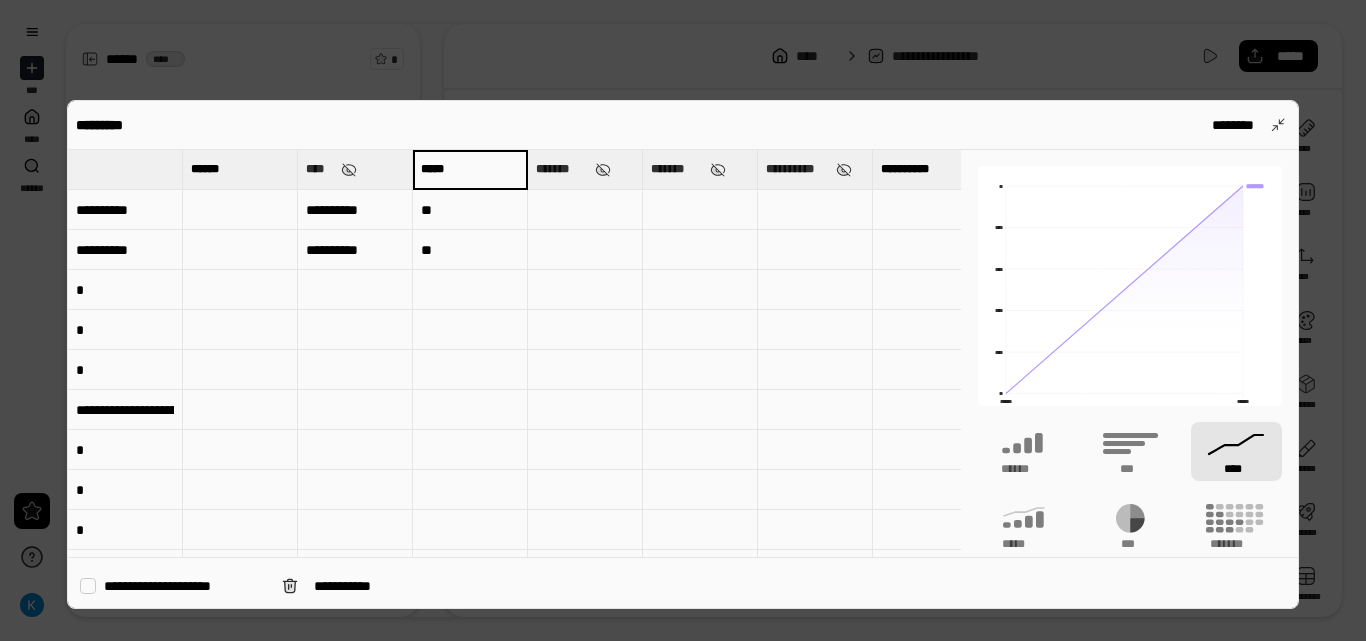 type on "*****" 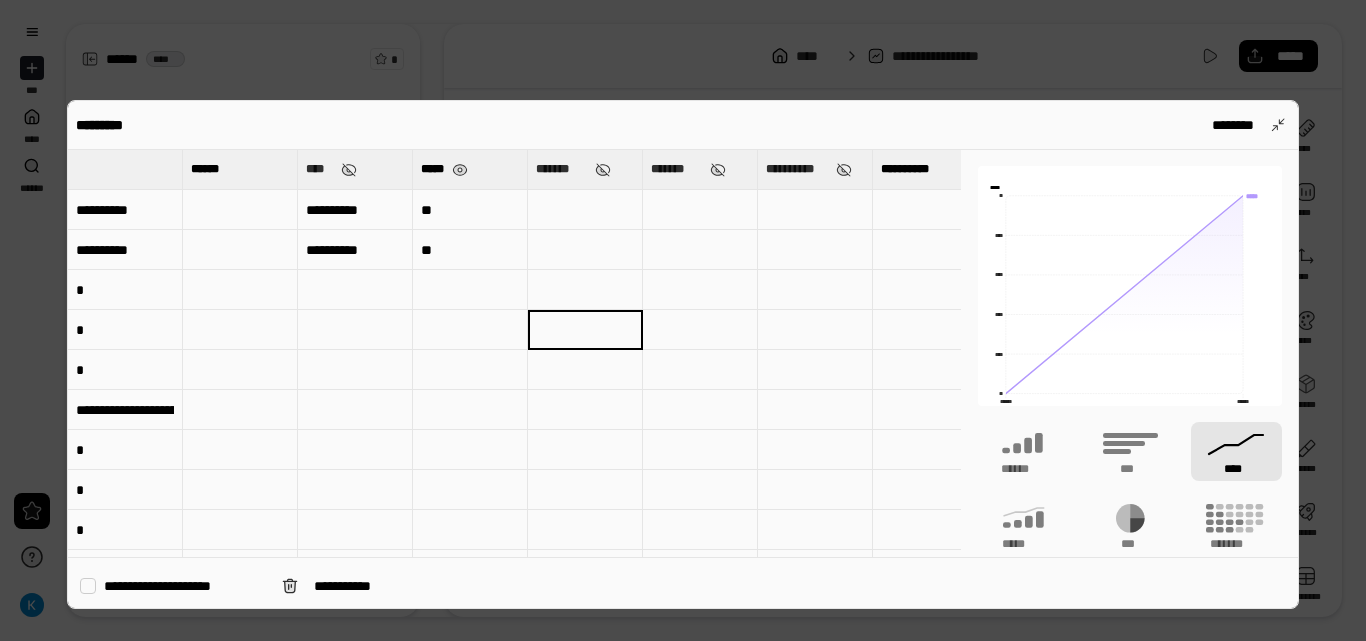 type on "*****" 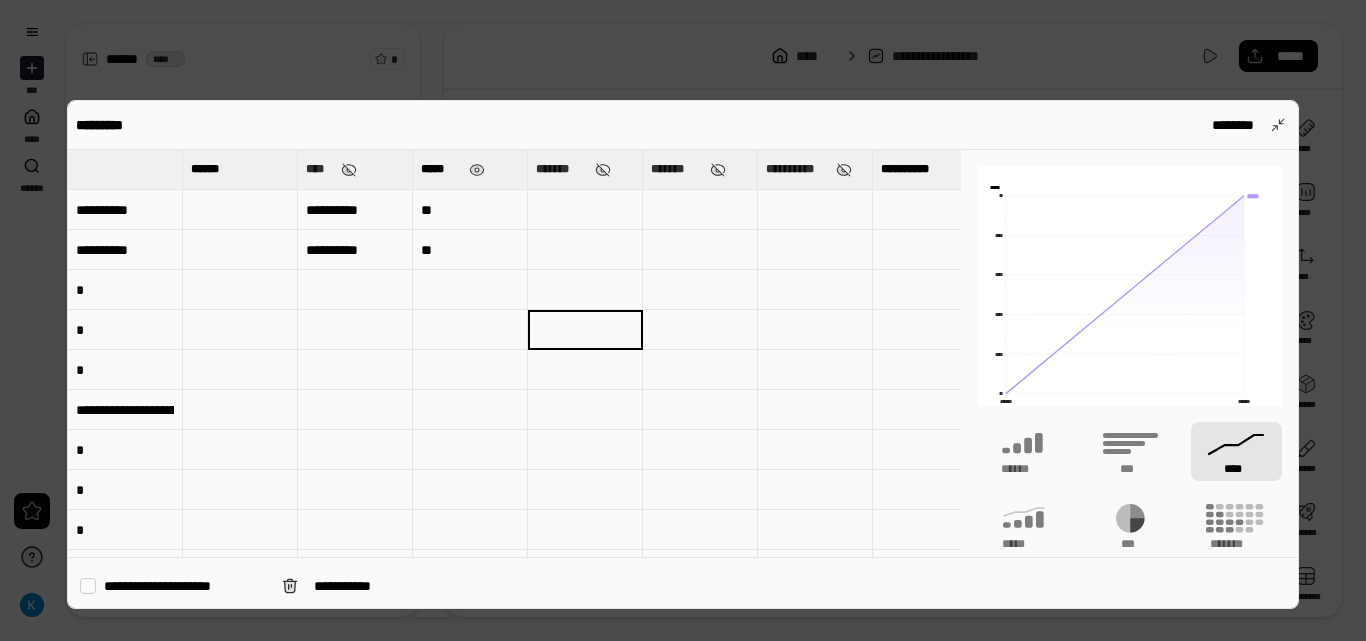 click on "**" at bounding box center [470, 250] 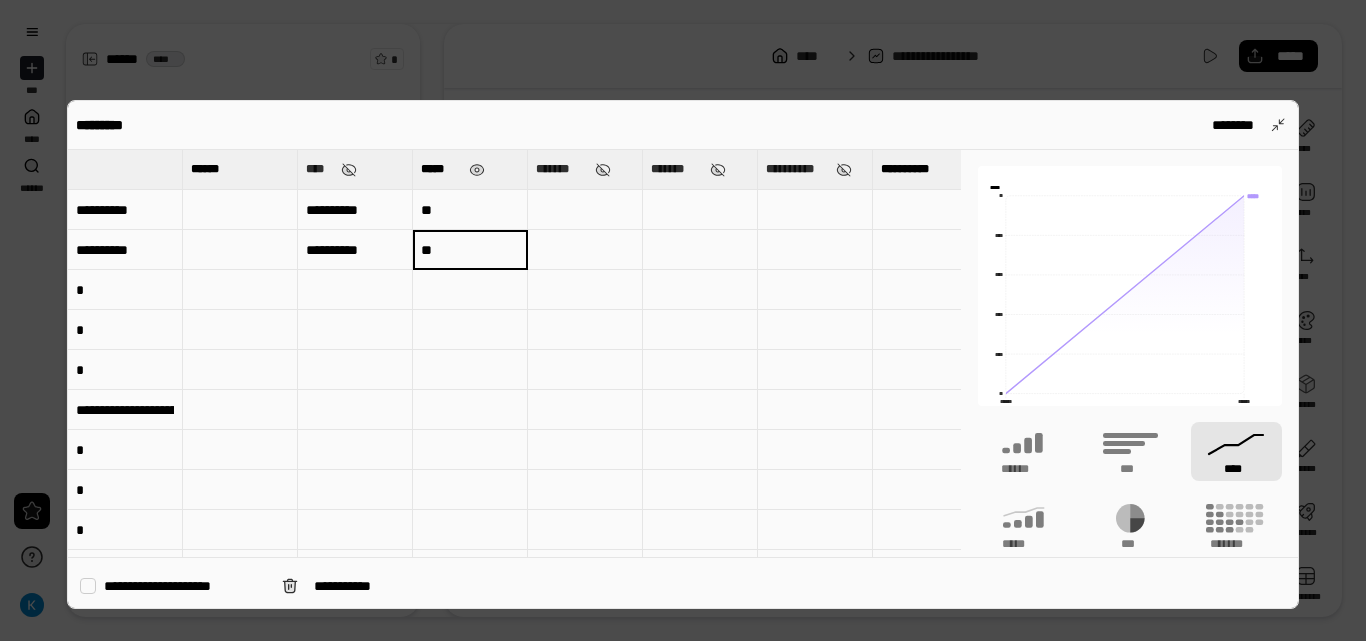 click on "**********" at bounding box center (355, 250) 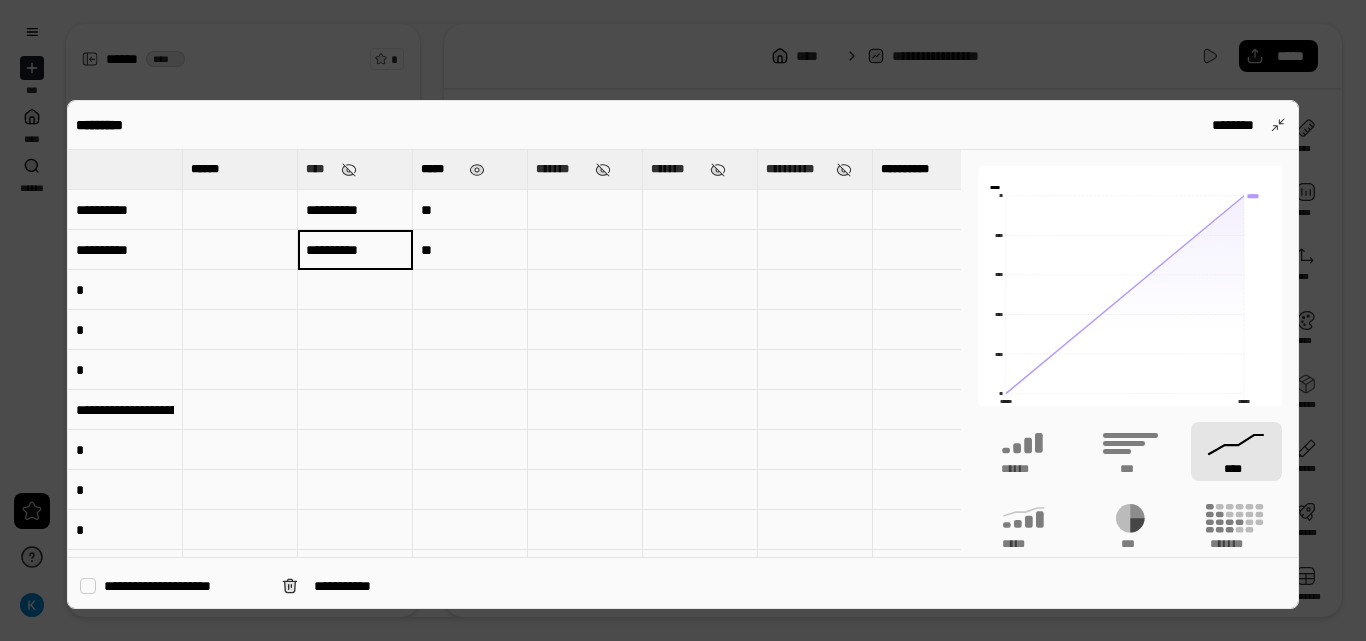 click on "**********" at bounding box center (125, 250) 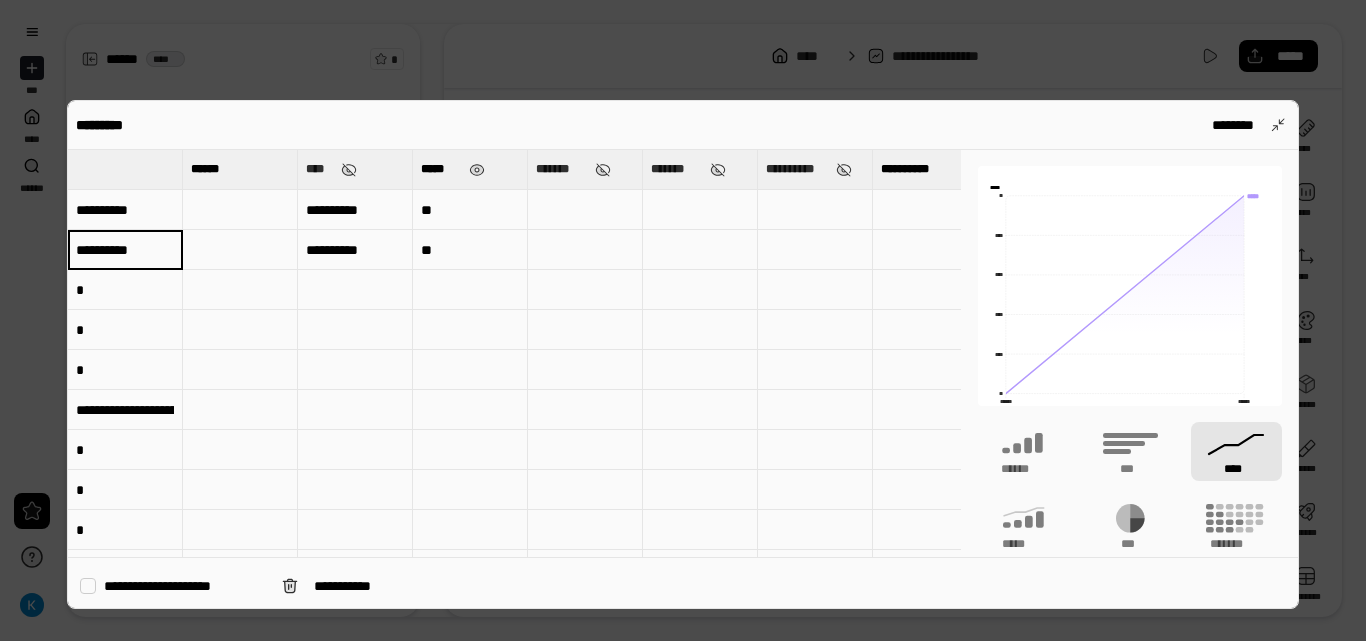 click on "****" at bounding box center (1236, 451) 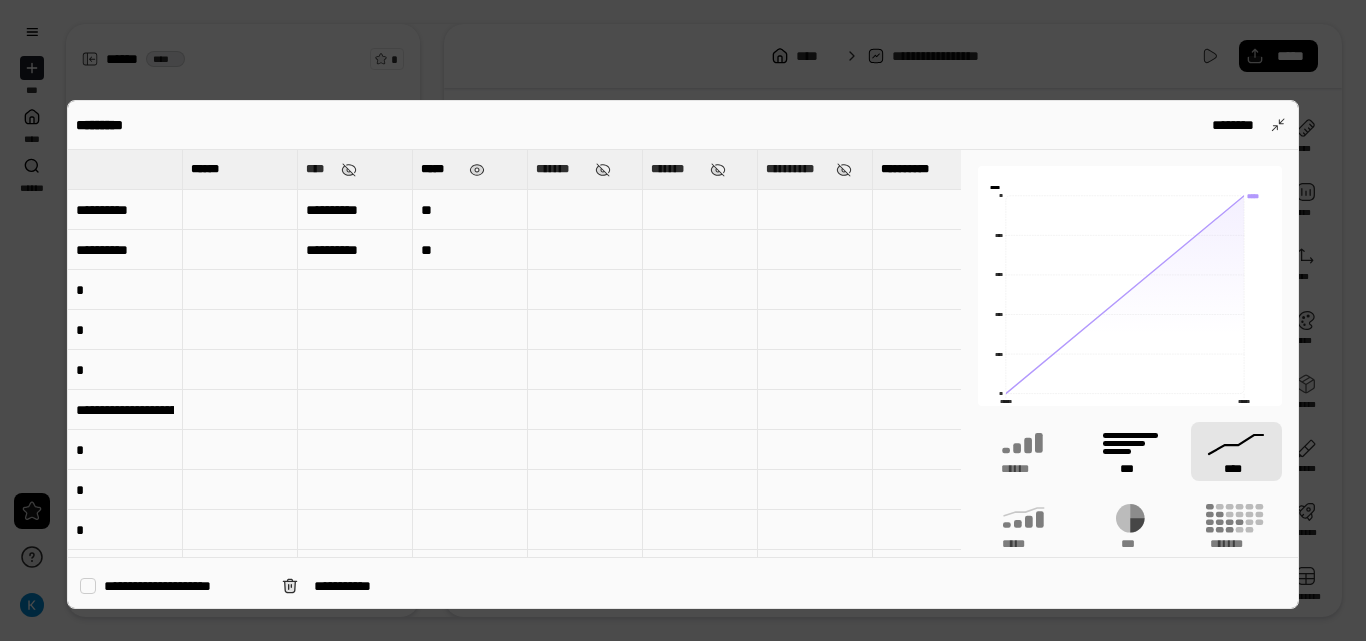 click 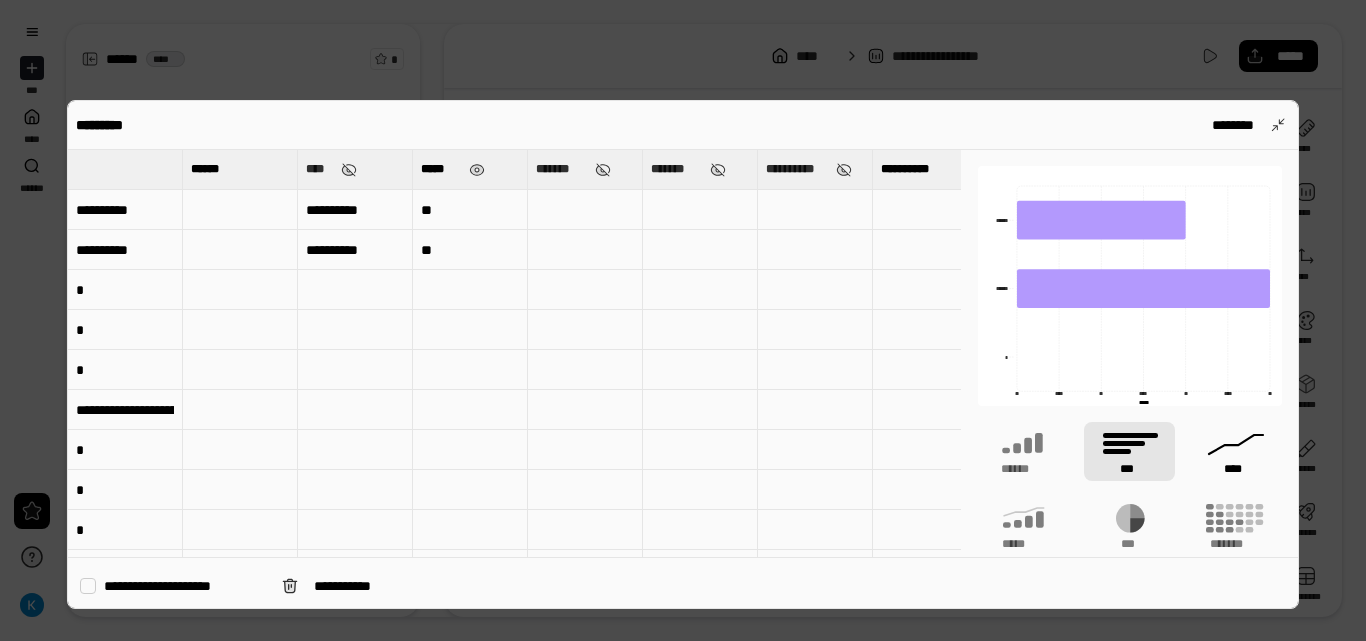 click 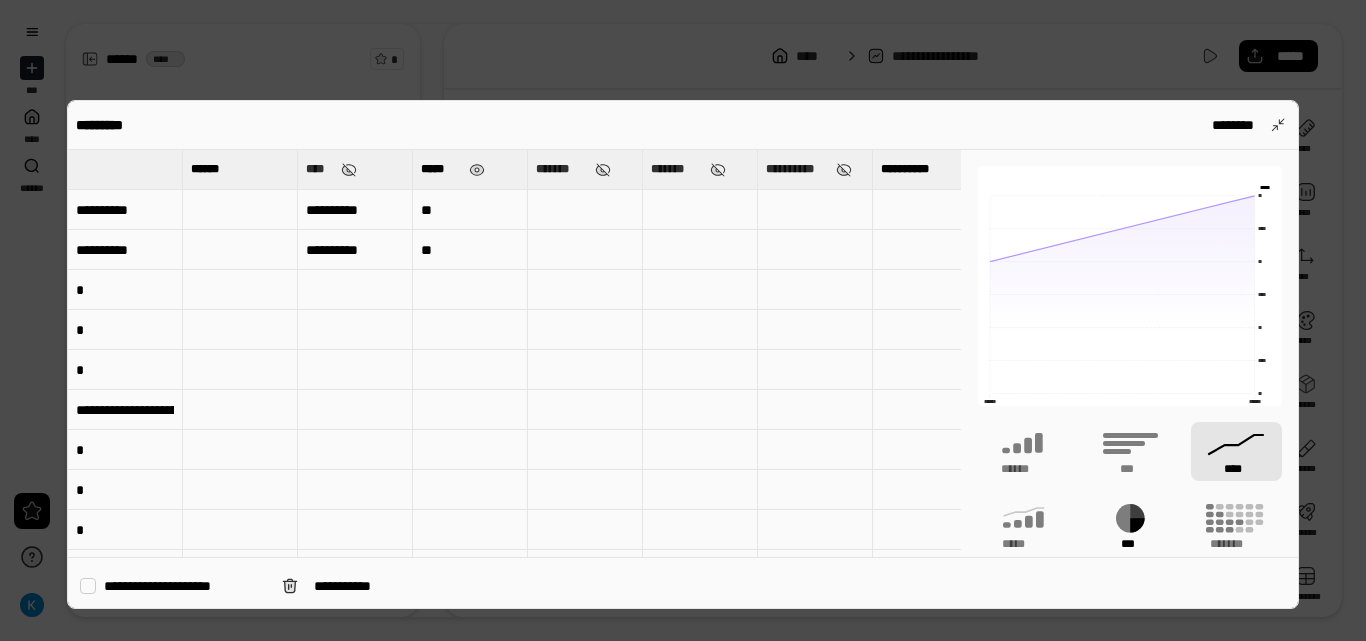 click 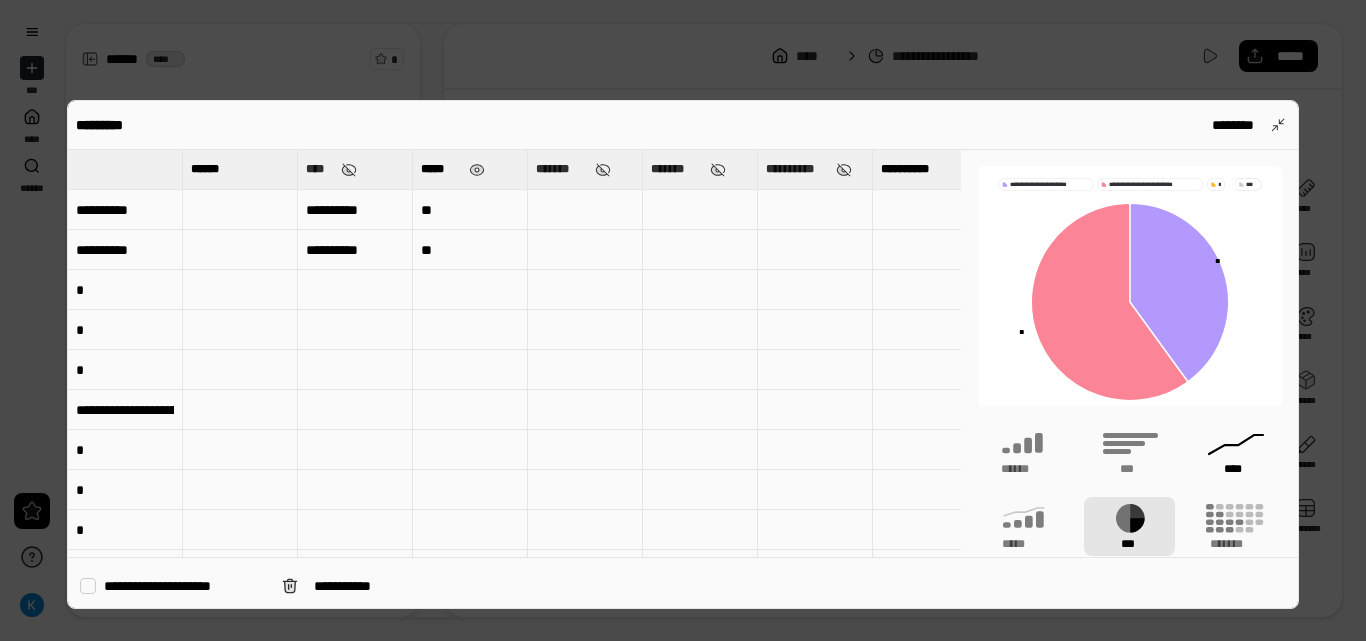 click 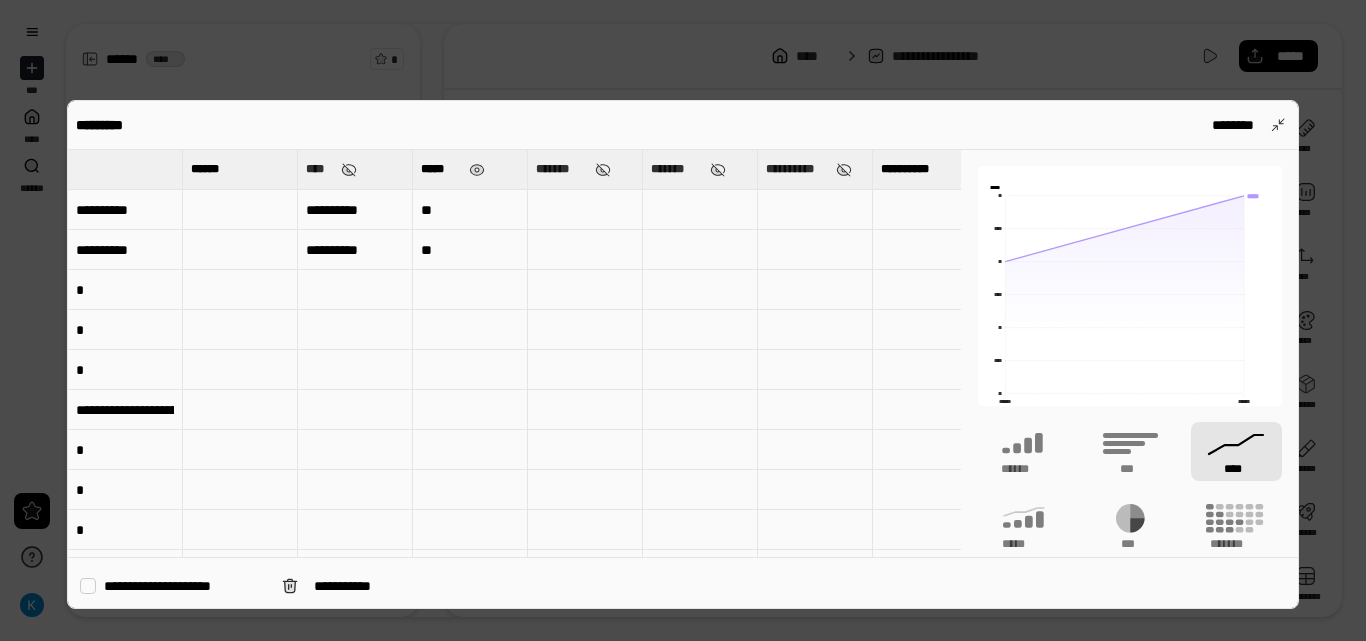 click on "**********" at bounding box center (185, 586) 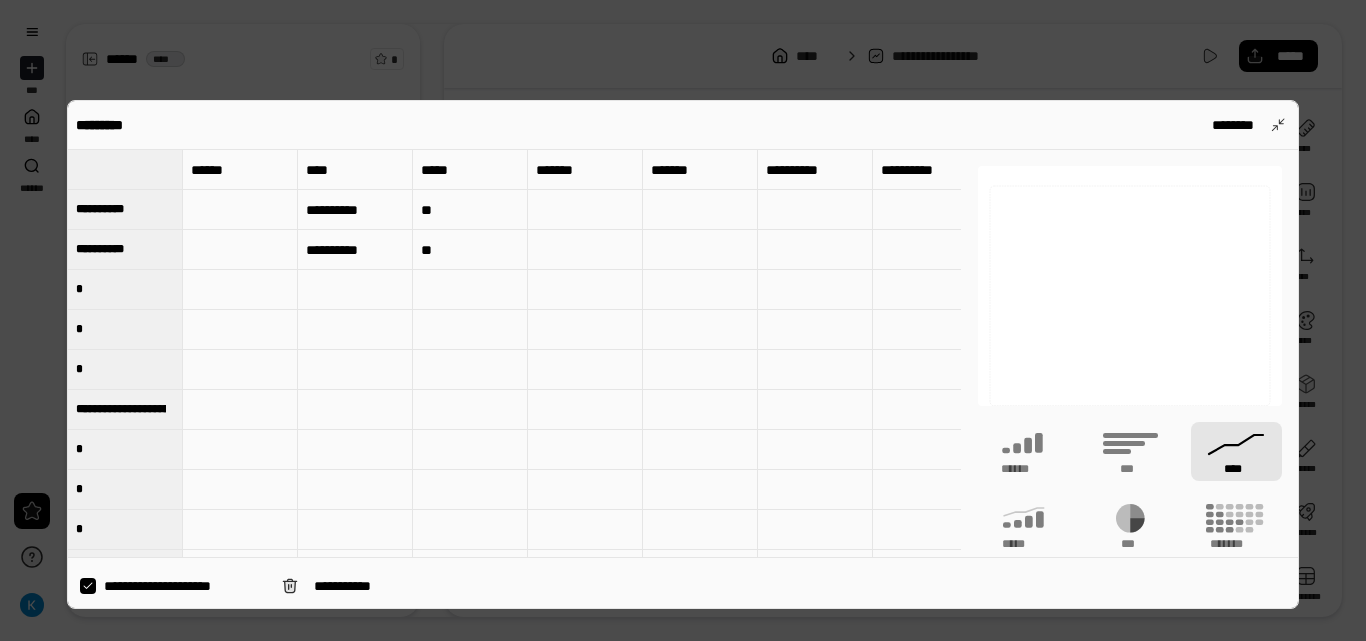 click on "**********" at bounding box center (185, 586) 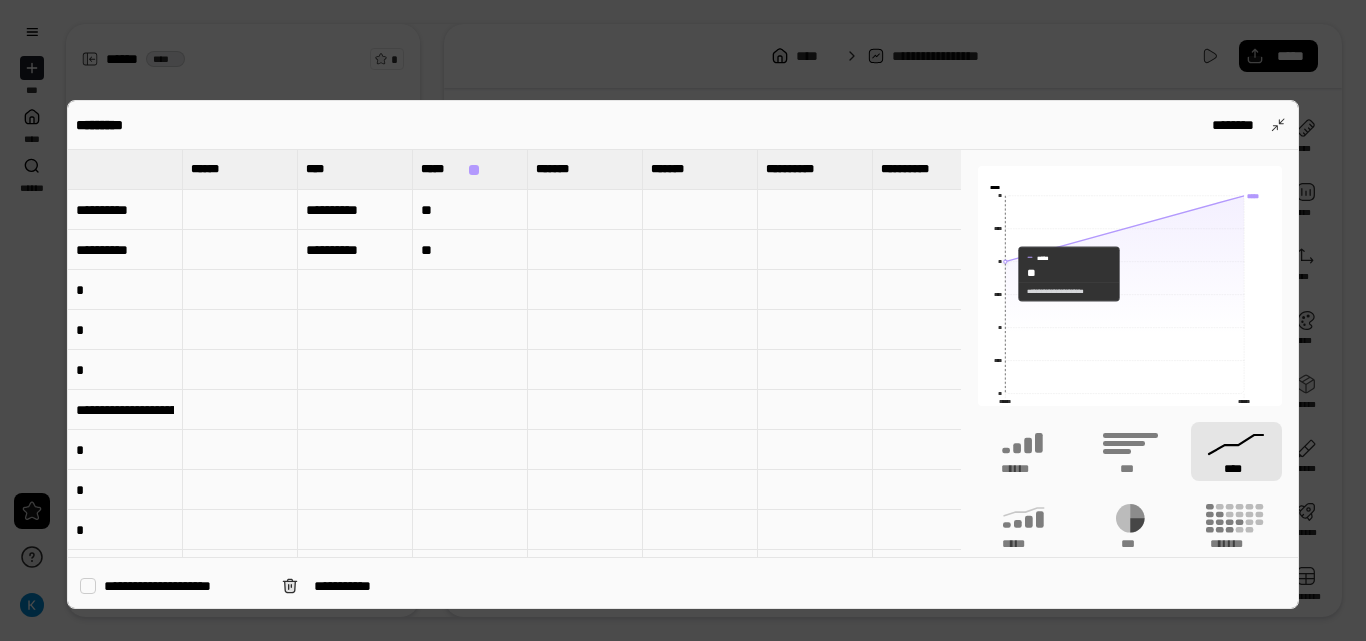 drag, startPoint x: 1002, startPoint y: 257, endPoint x: 1007, endPoint y: 274, distance: 17.720045 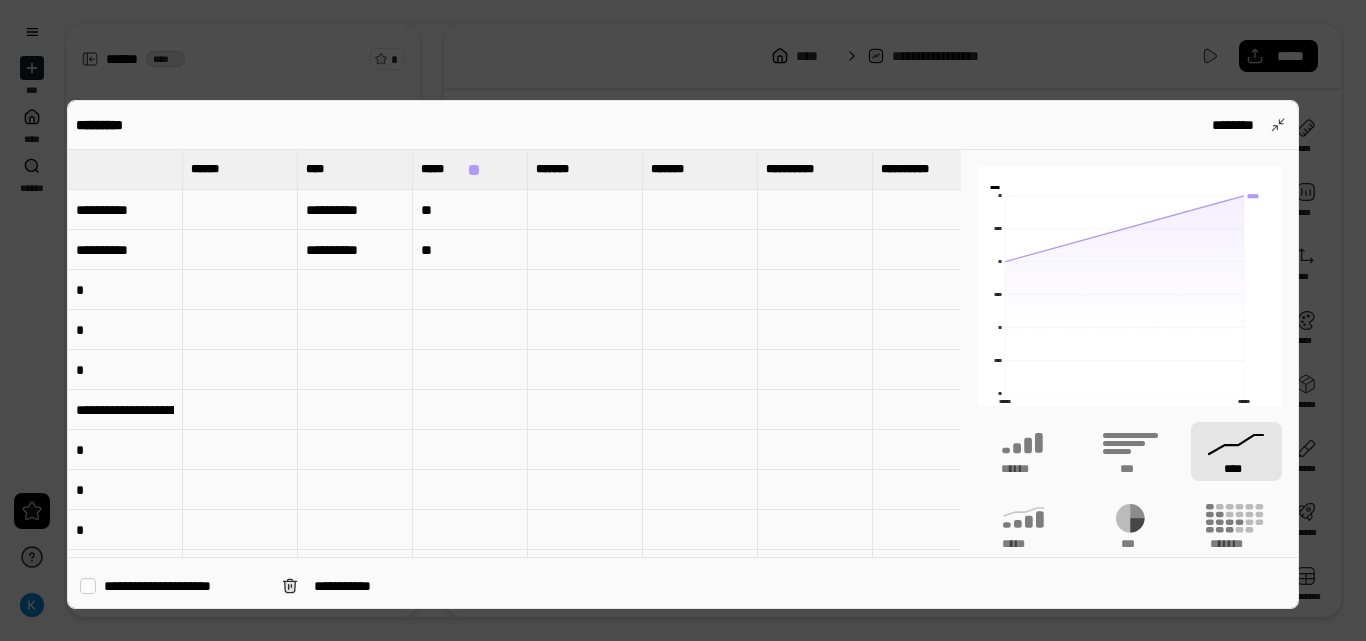 click on "**********" at bounding box center (125, 210) 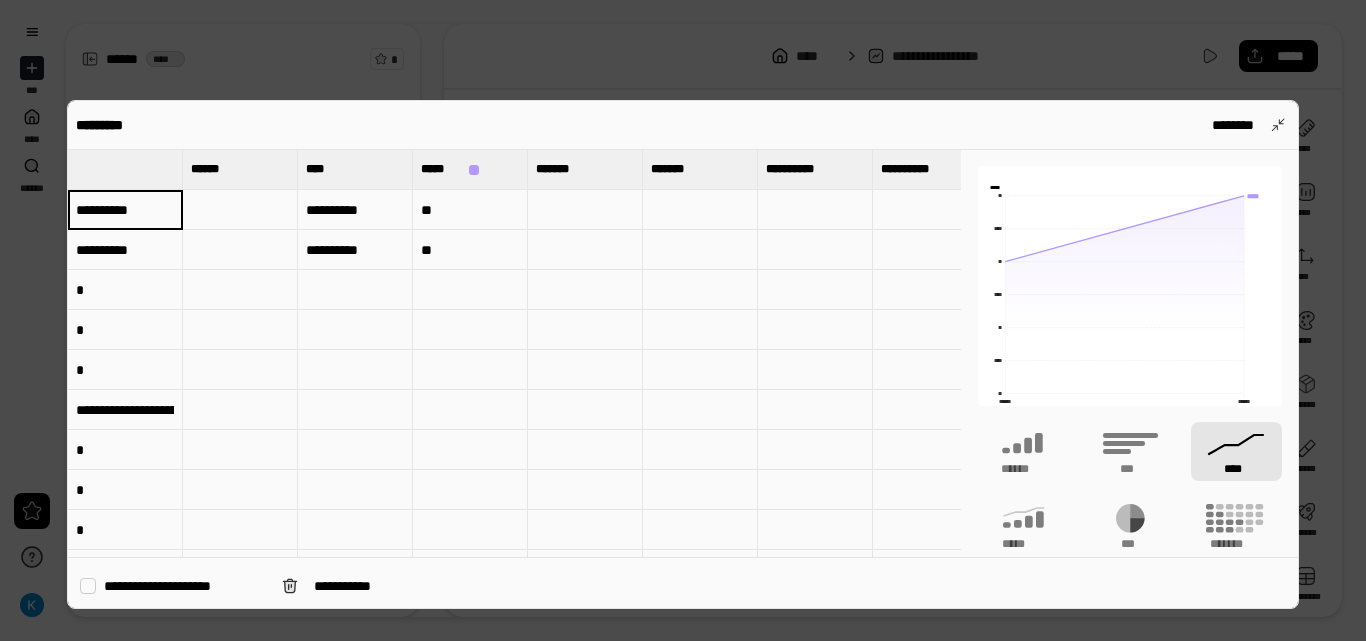 click on "**********" at bounding box center [125, 210] 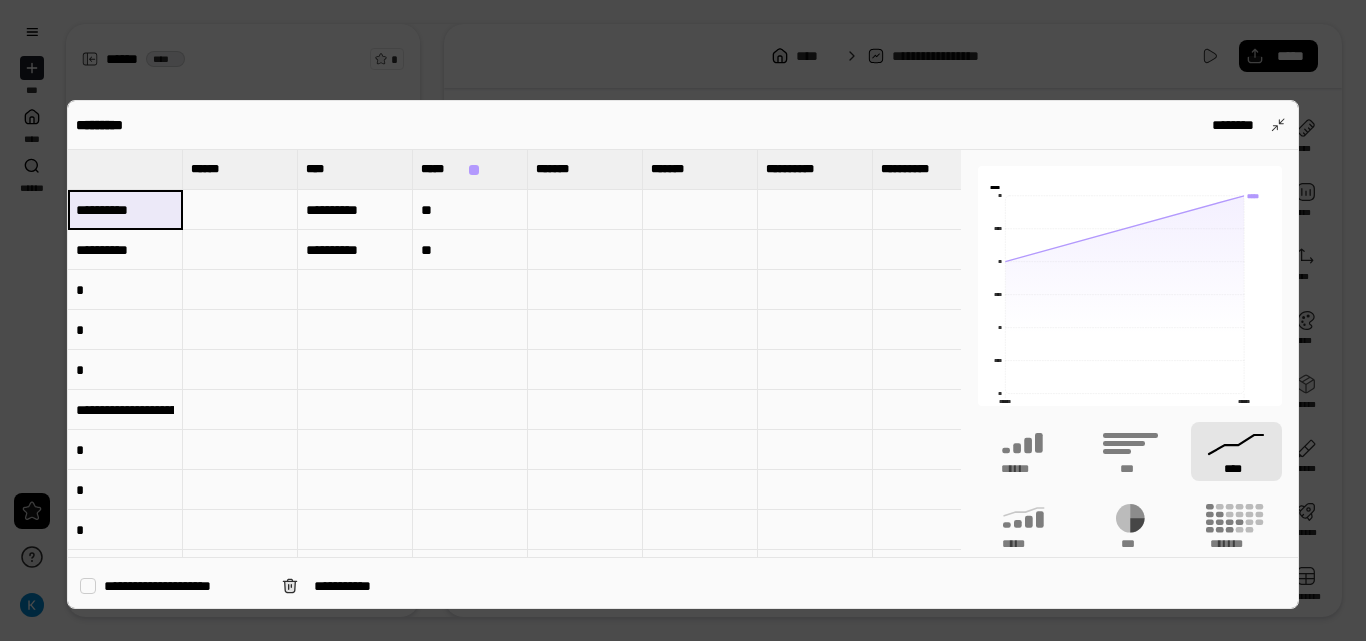 drag, startPoint x: 151, startPoint y: 203, endPoint x: 160, endPoint y: 215, distance: 15 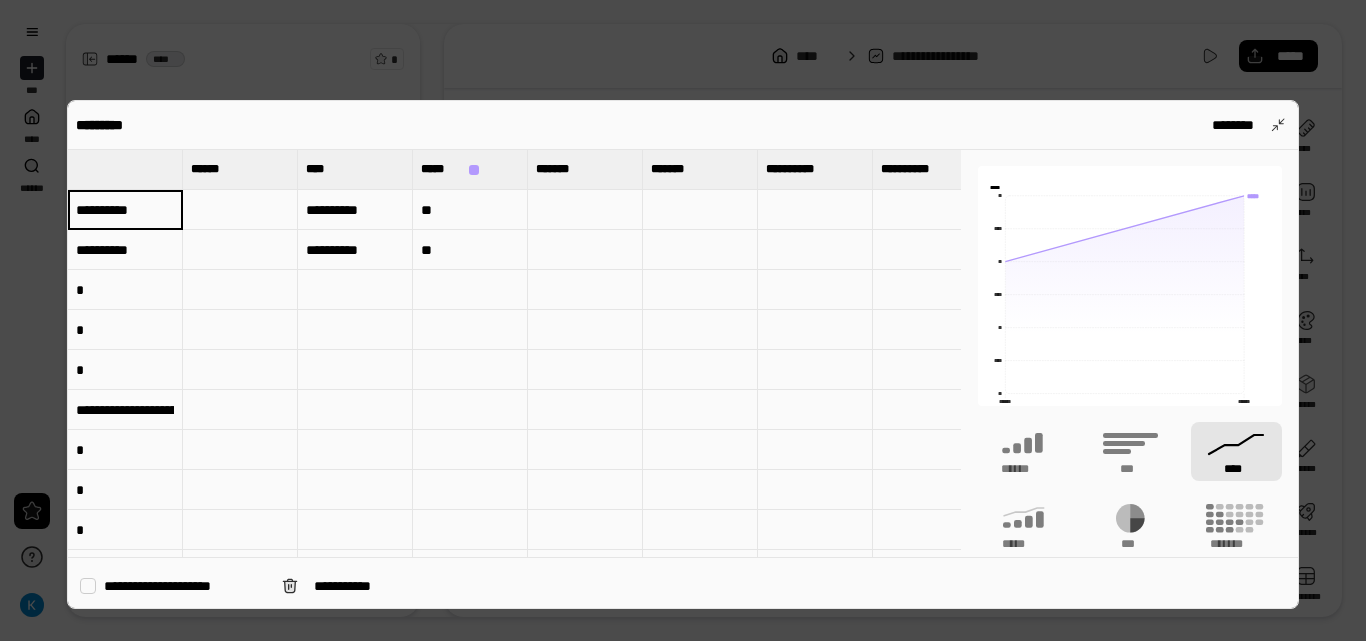 click at bounding box center (240, 210) 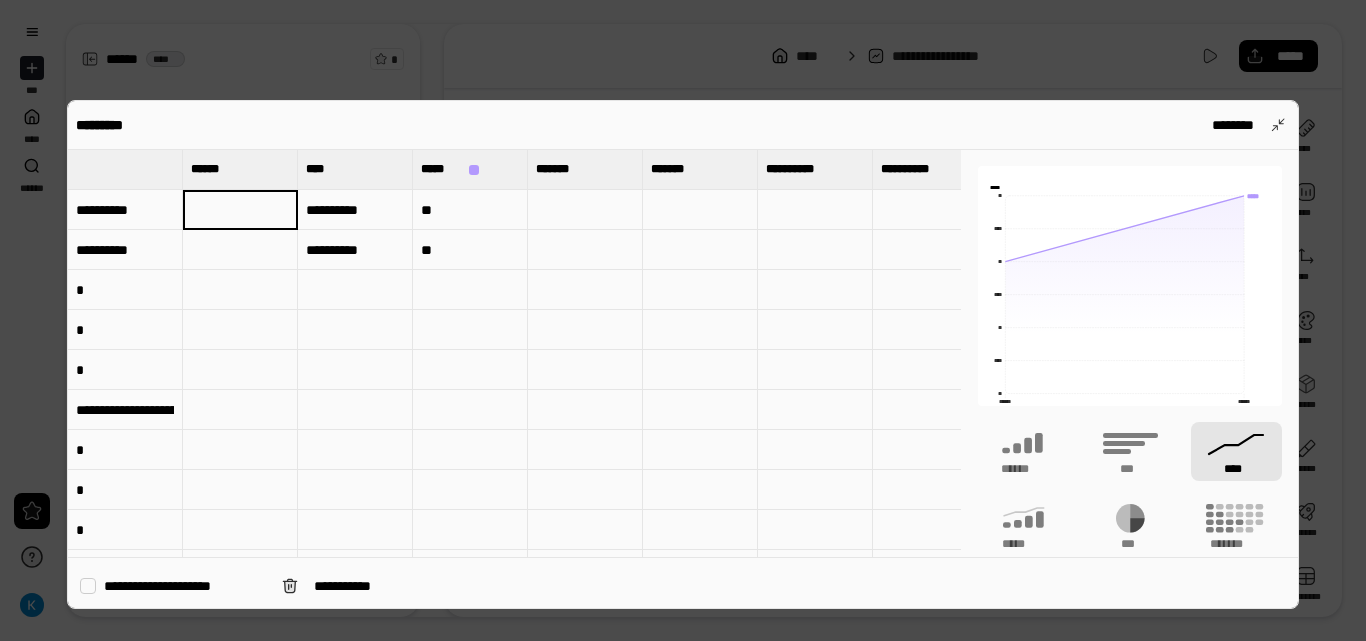 click on "**********" at bounding box center (125, 210) 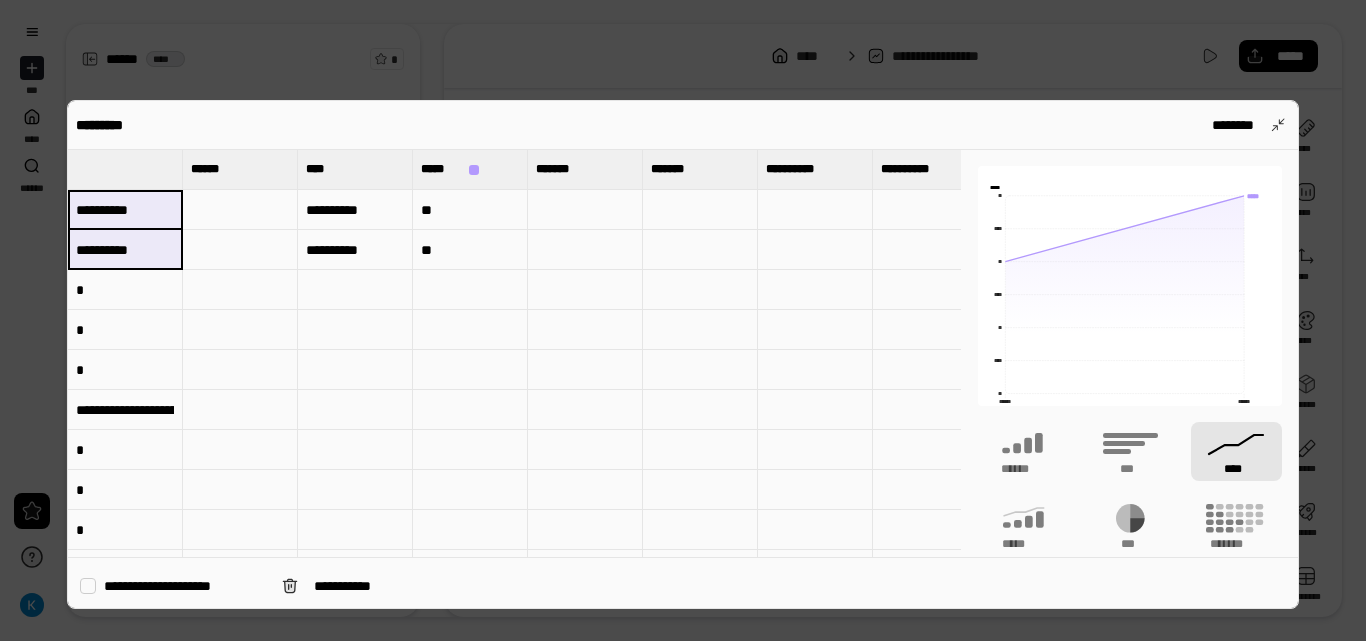 drag, startPoint x: 171, startPoint y: 205, endPoint x: 173, endPoint y: 258, distance: 53.037724 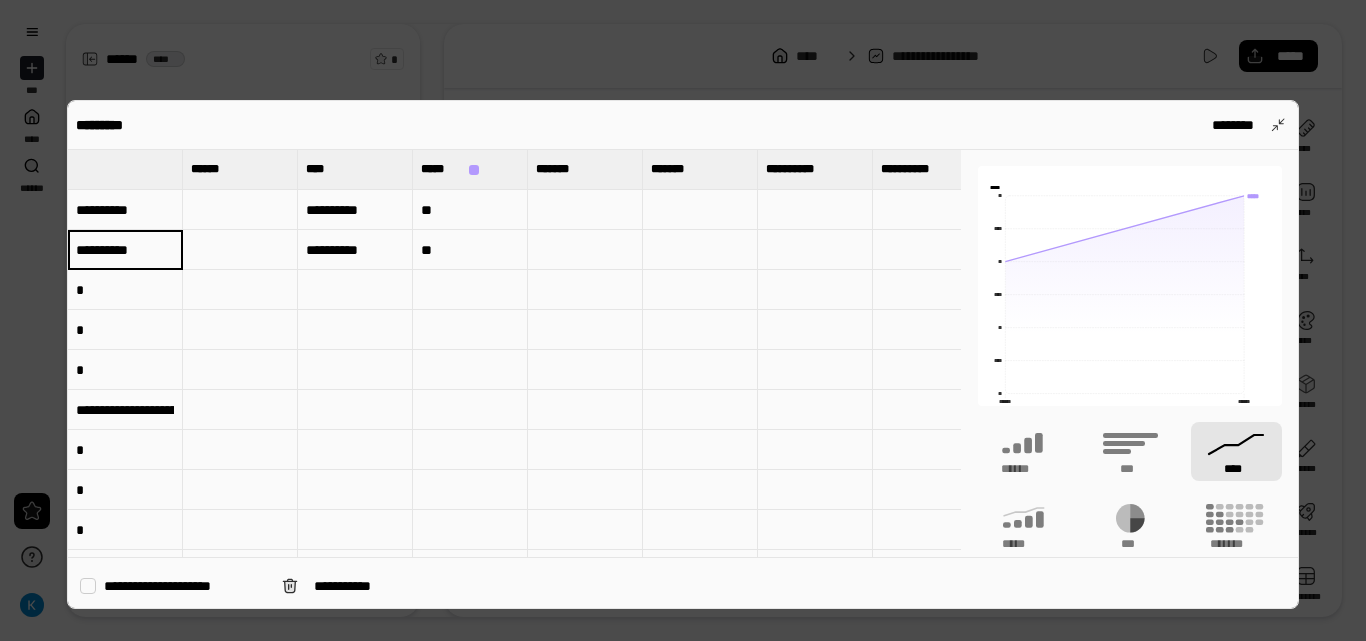 click on "**********" at bounding box center [125, 210] 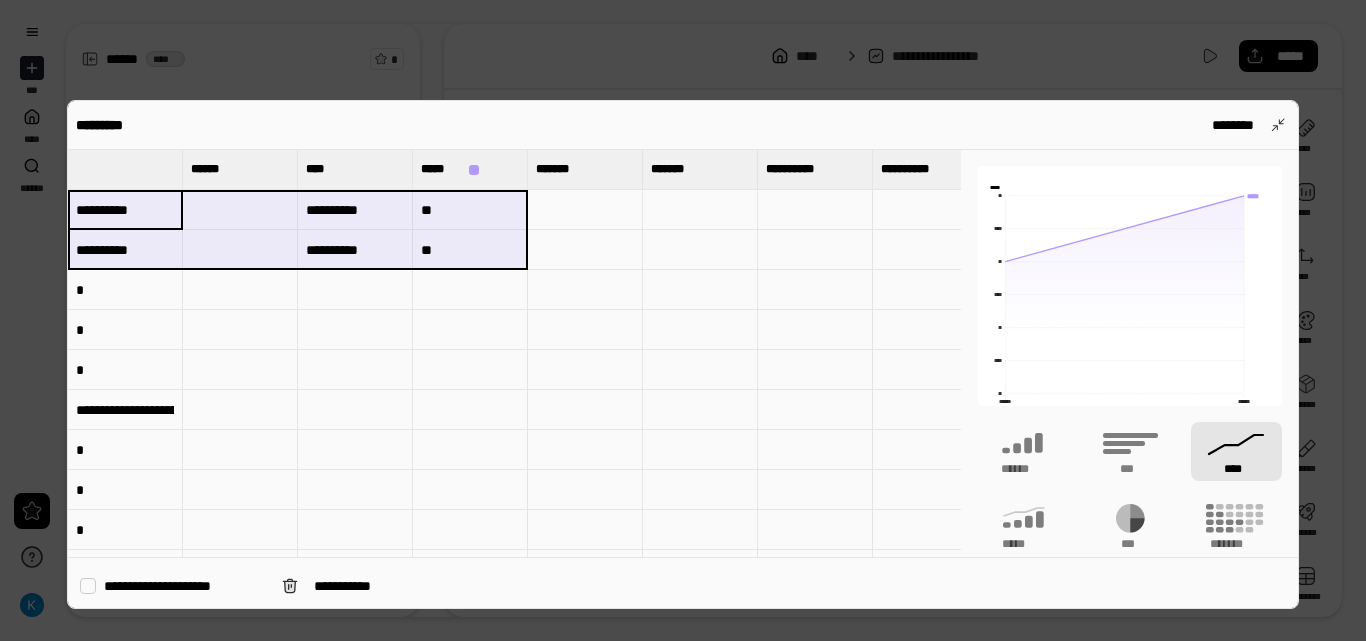 drag, startPoint x: 154, startPoint y: 203, endPoint x: 444, endPoint y: 251, distance: 293.9456 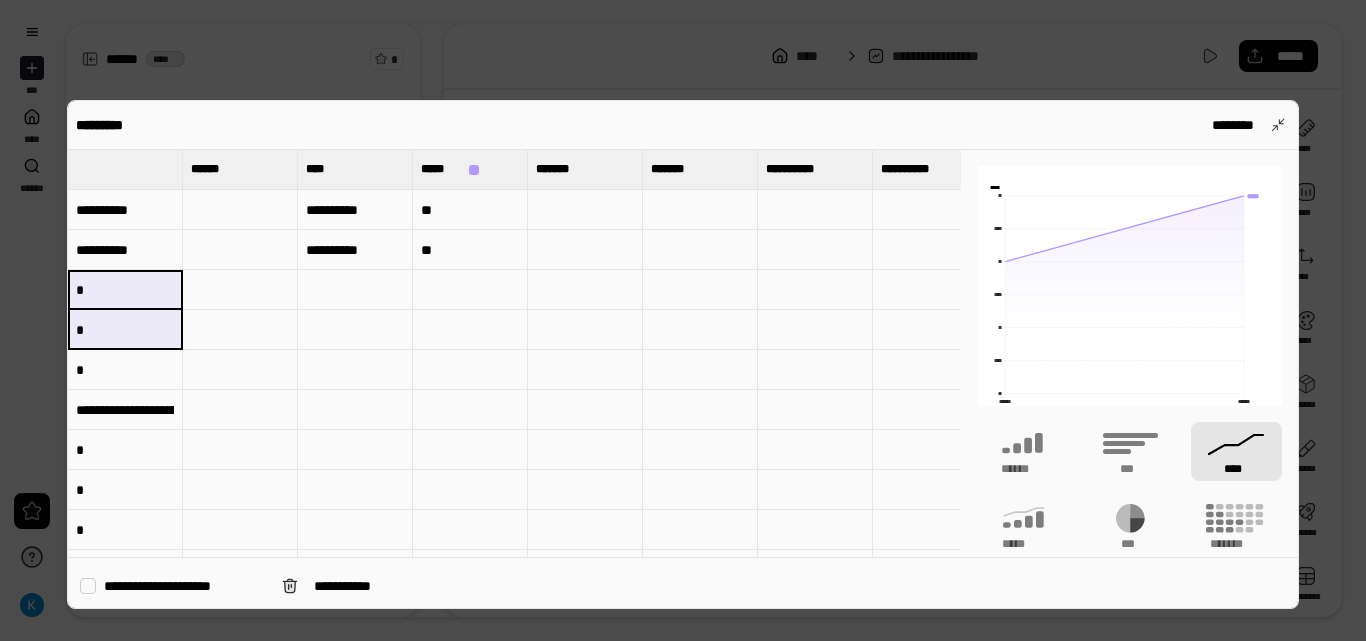 click on "*" at bounding box center [125, 330] 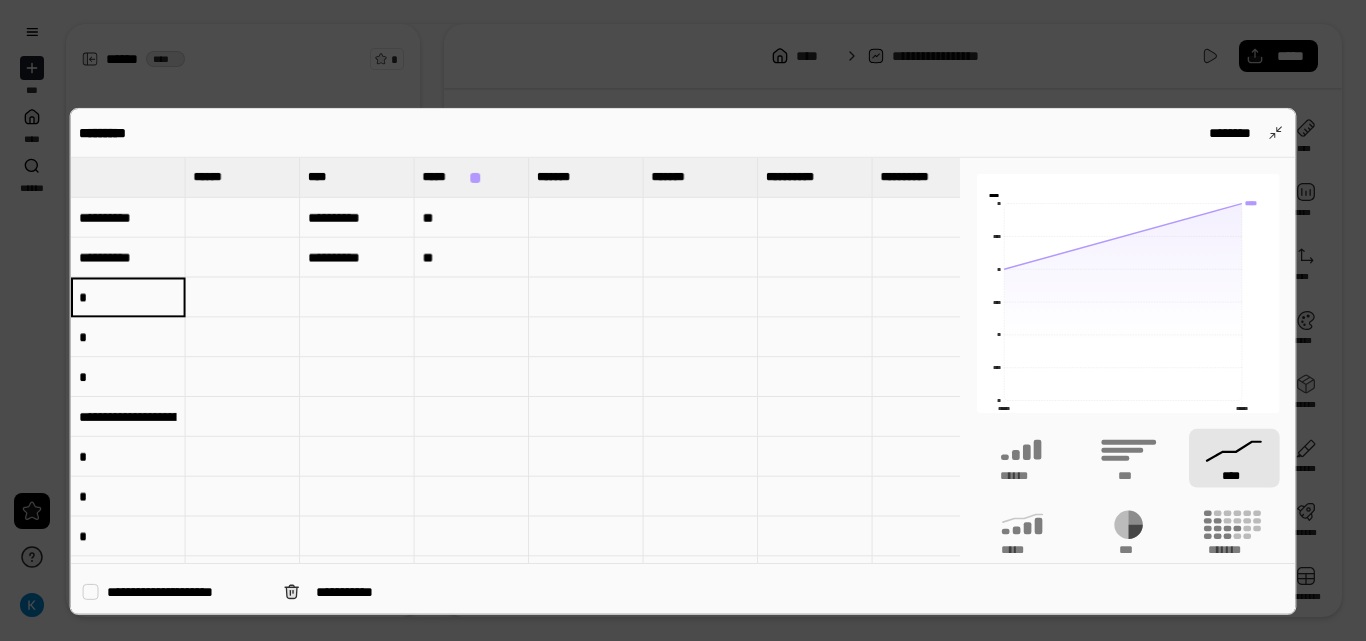 type on "*" 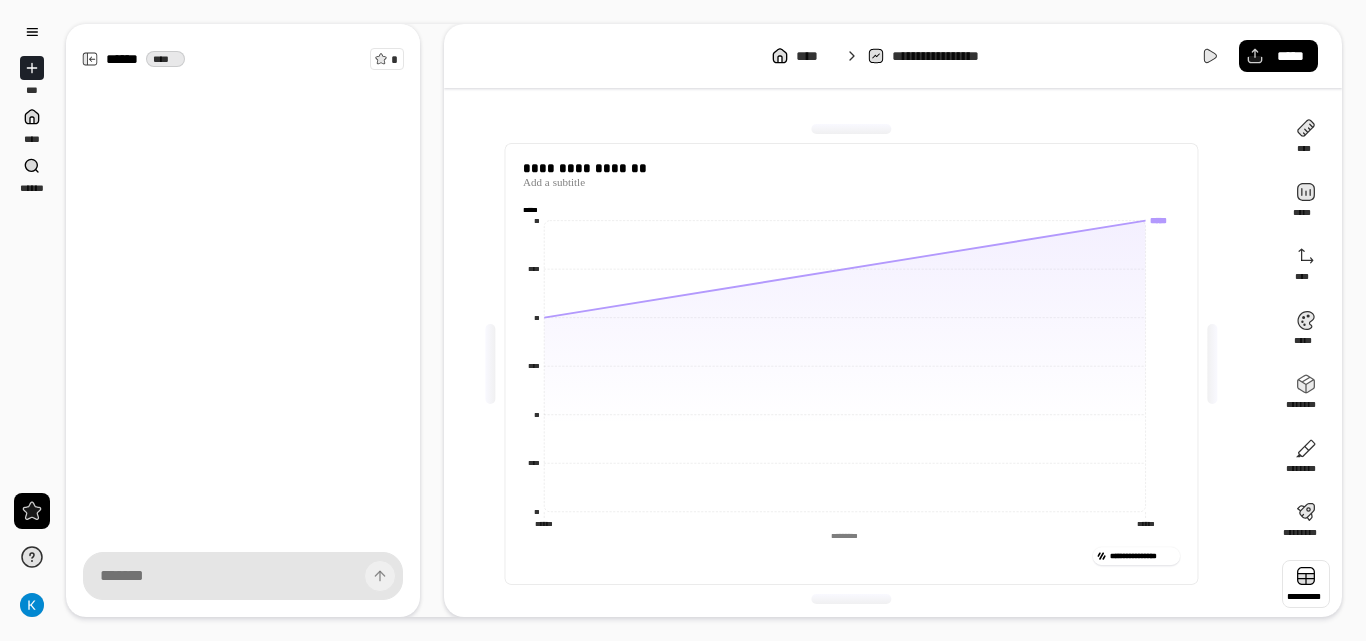 type 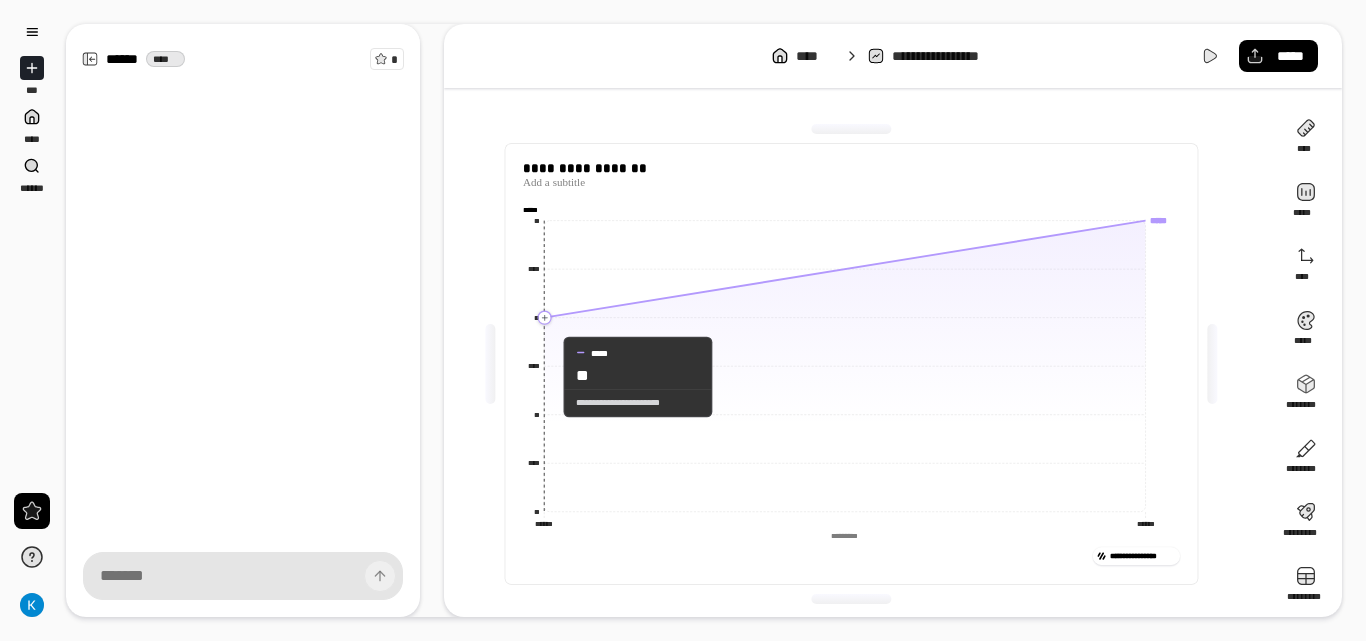 drag, startPoint x: 544, startPoint y: 322, endPoint x: 546, endPoint y: 378, distance: 56.0357 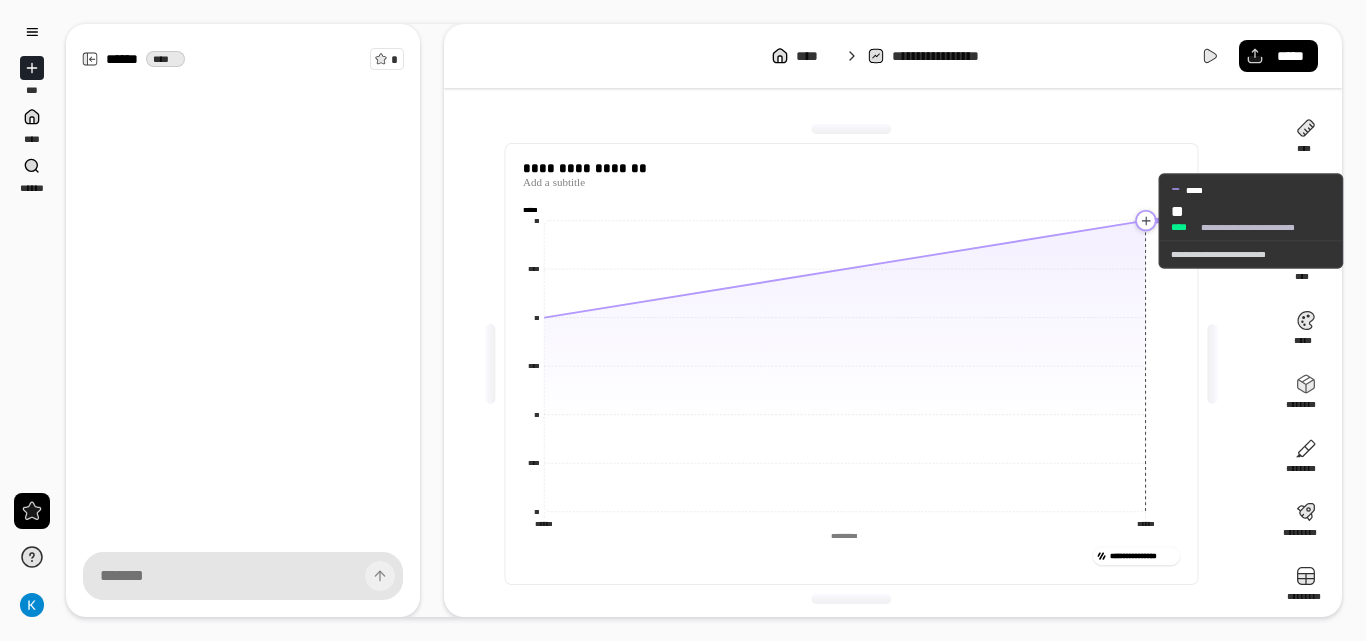 click 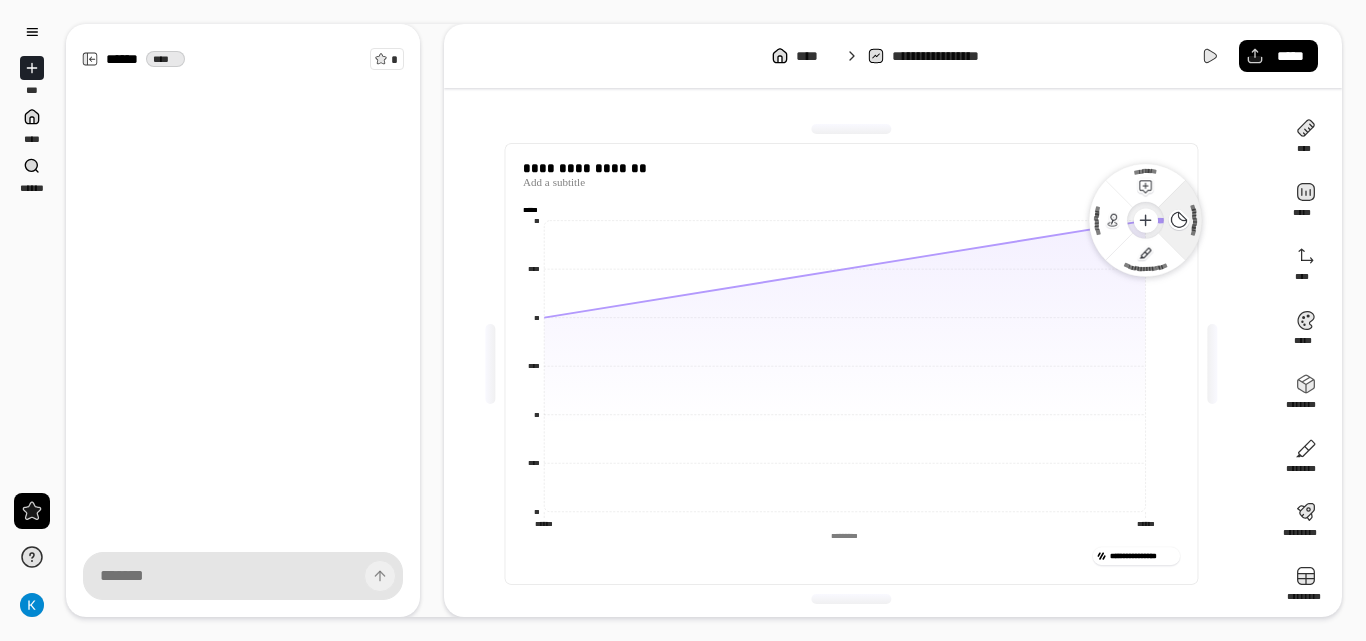 click on "**********" 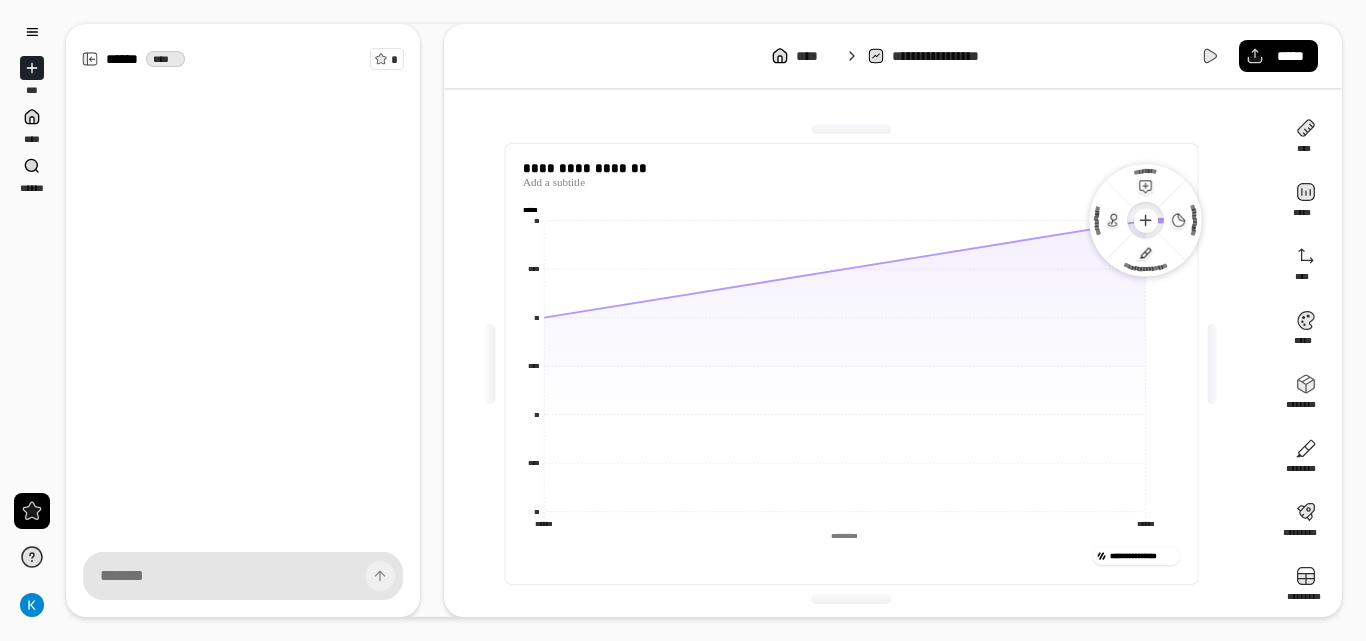 click on "[REDACTED]" at bounding box center (852, 209) 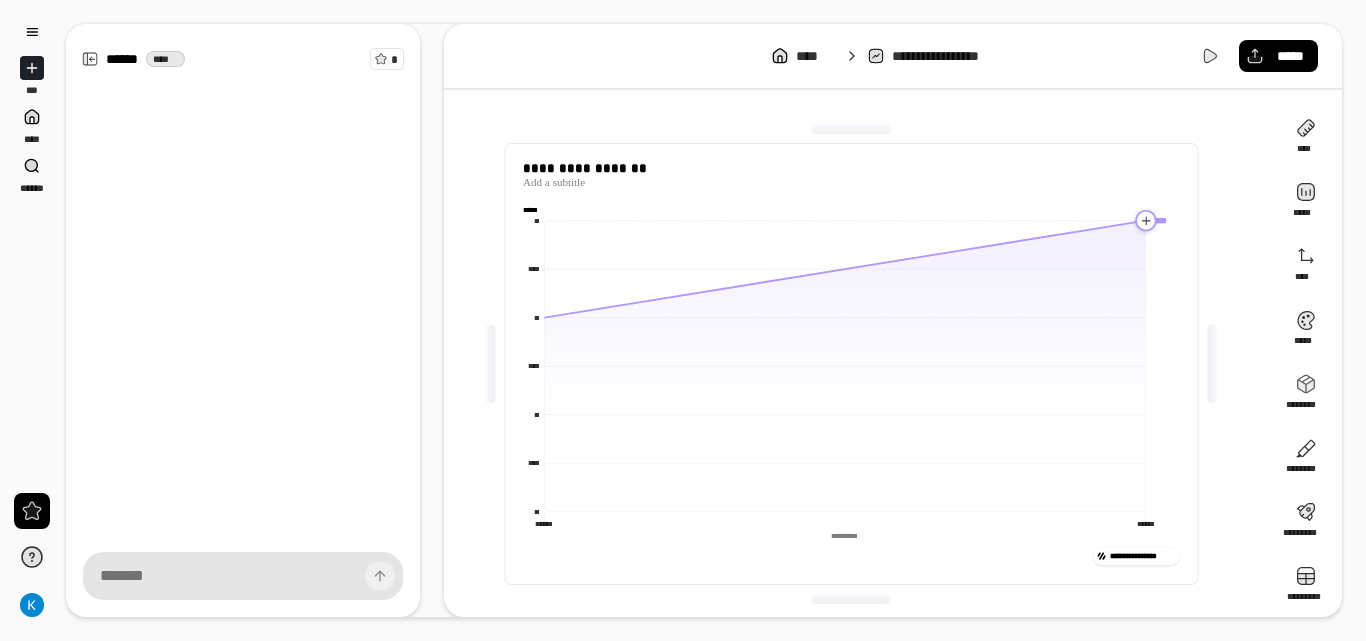 click 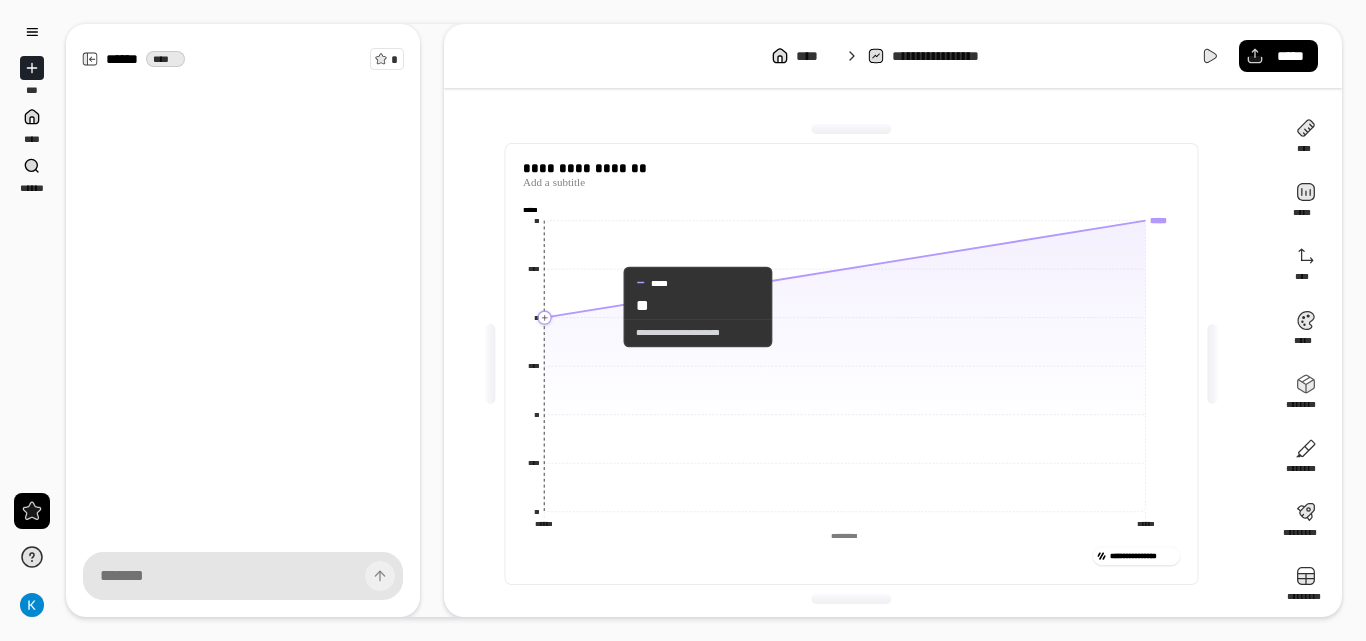 click 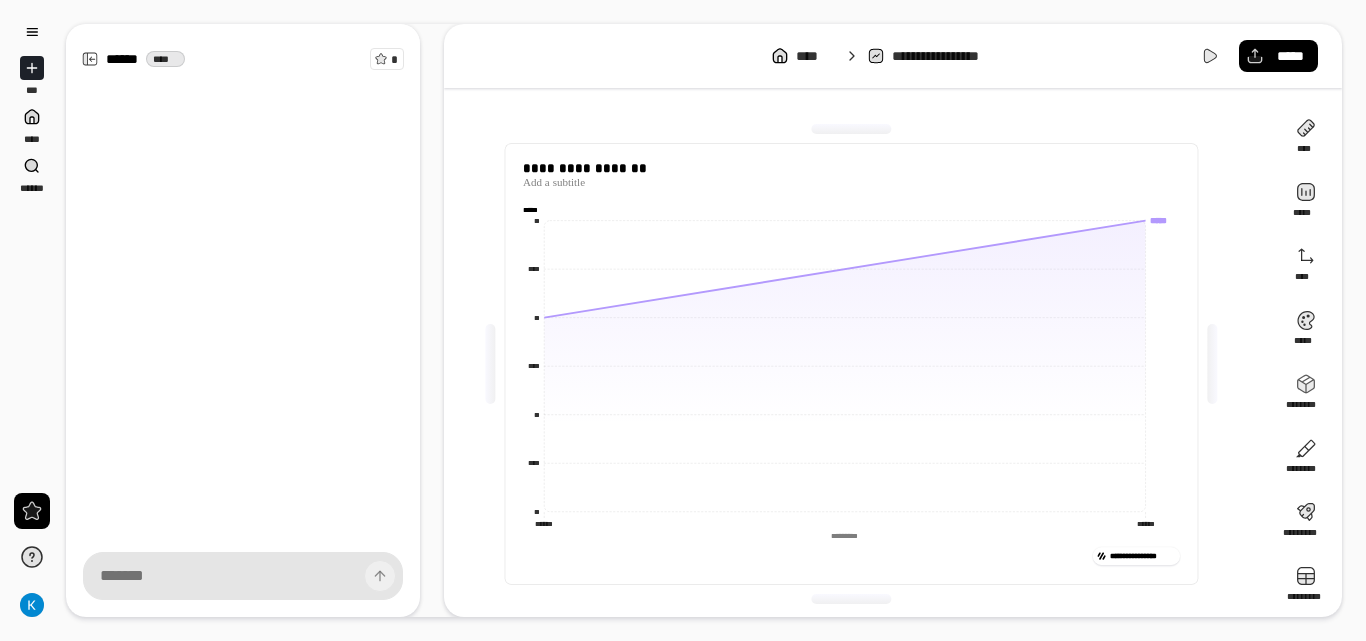 click on "*********" at bounding box center [844, 535] 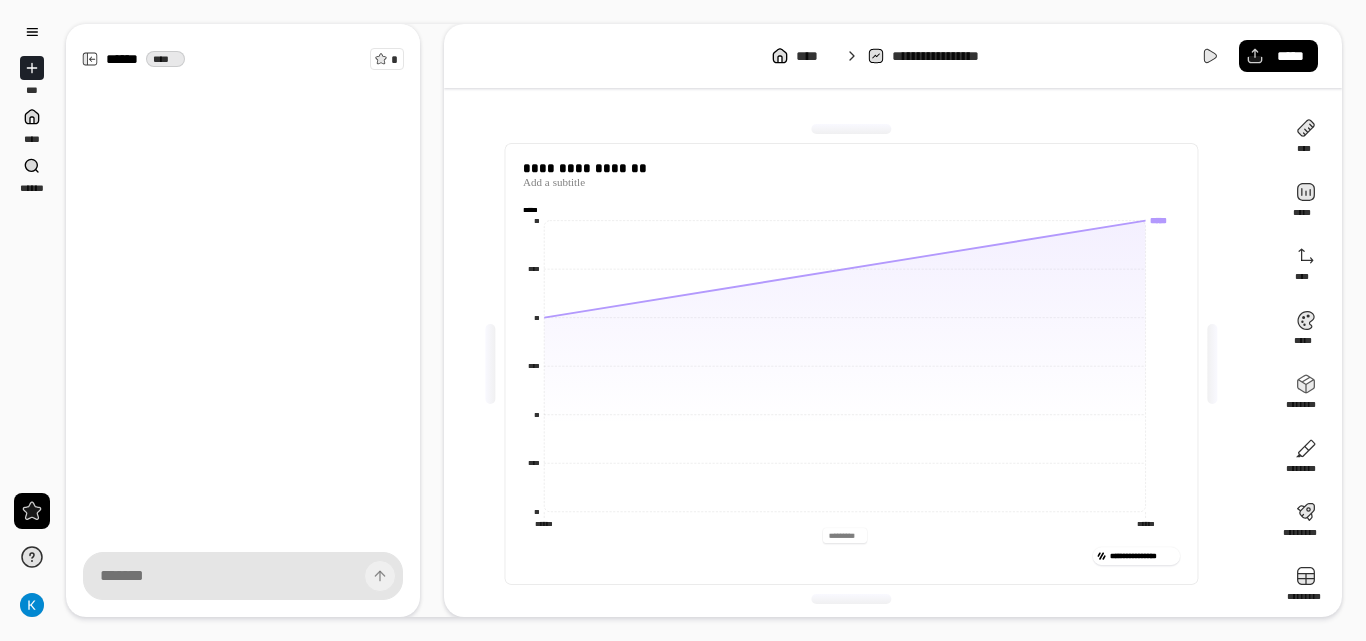 click at bounding box center [844, 535] 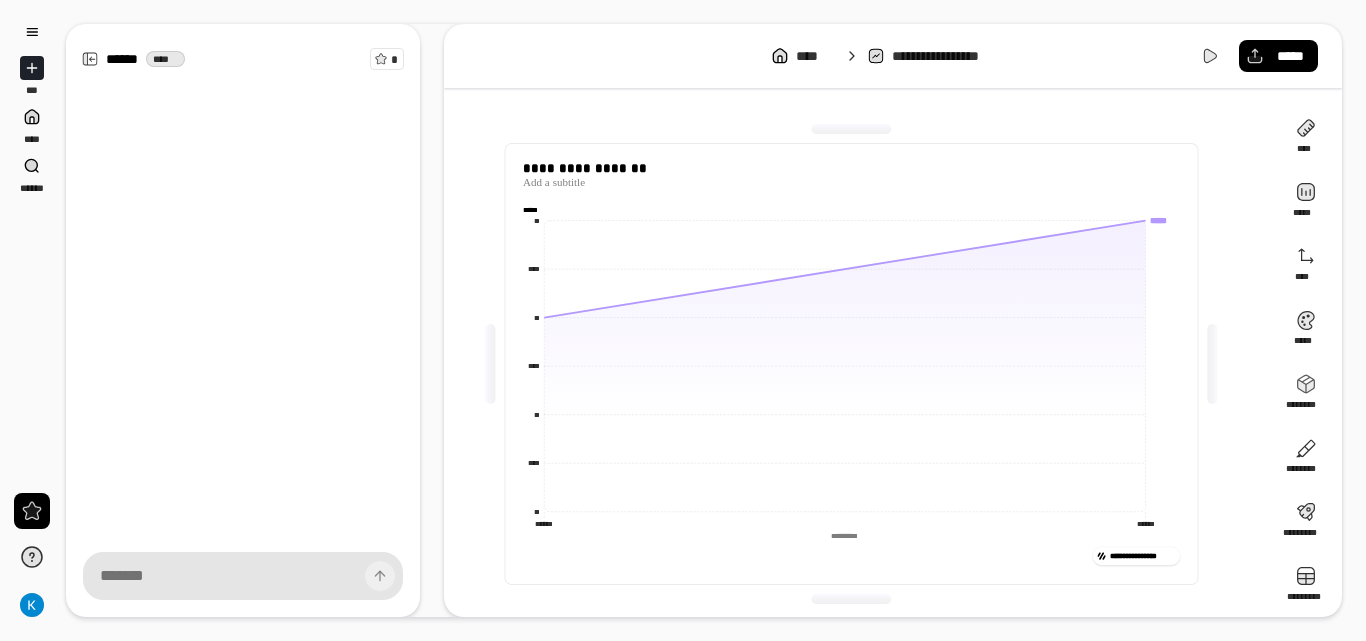 click on "*********" at bounding box center [844, 535] 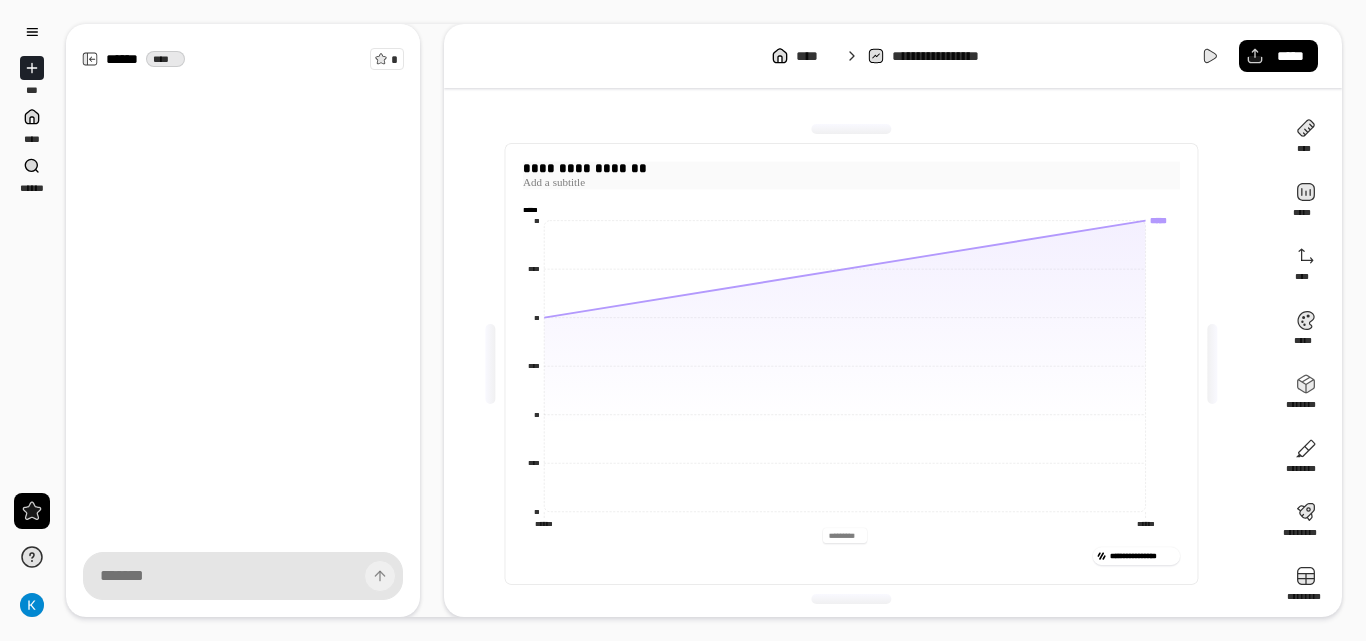 click on "[REDACTED]" at bounding box center (851, 364) 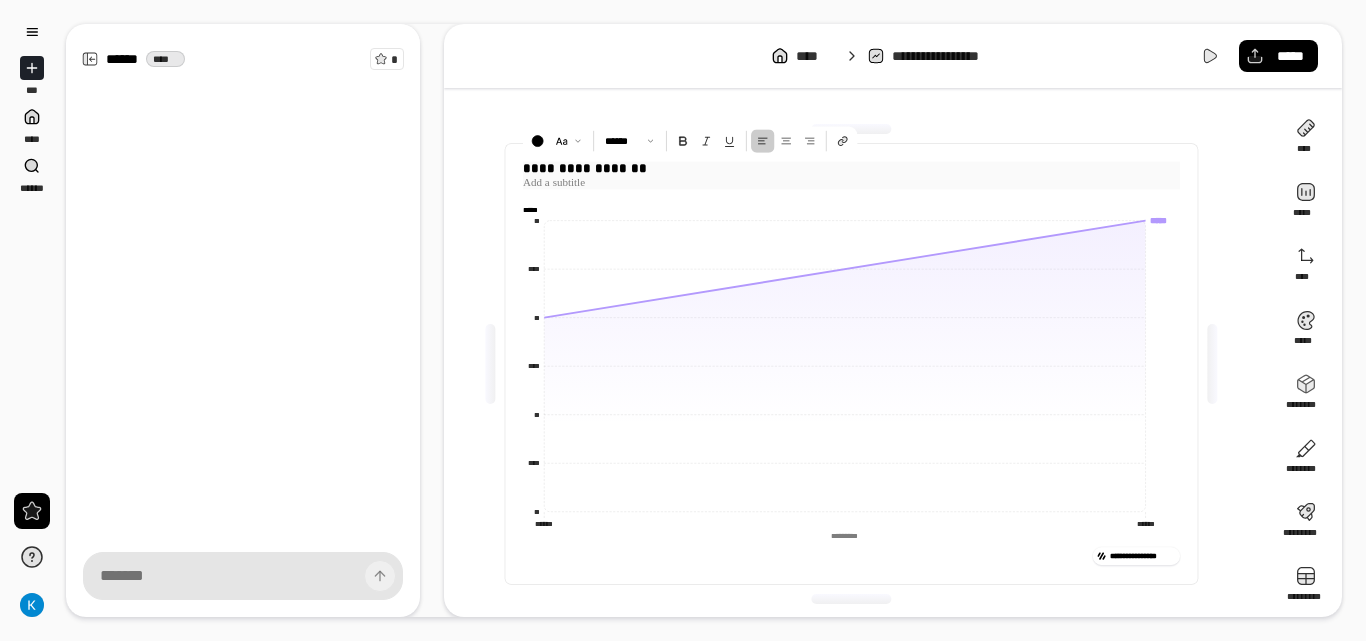 click at bounding box center (851, 182) 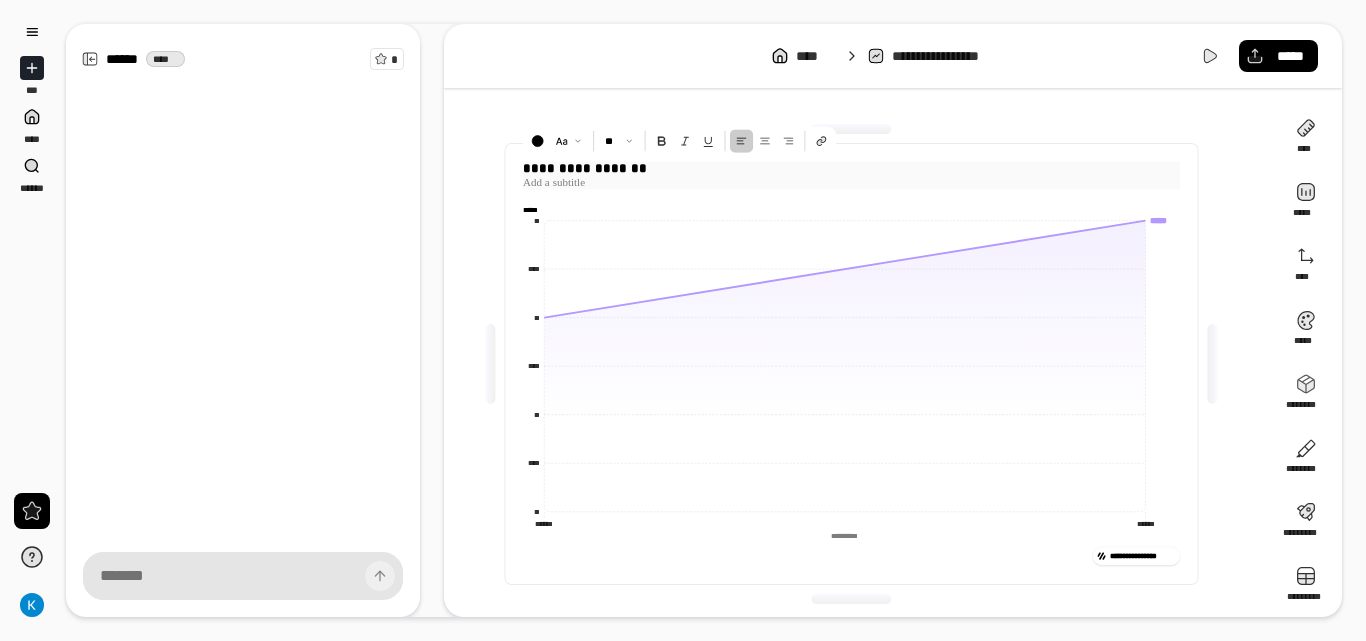 click on "**********" at bounding box center [851, 169] 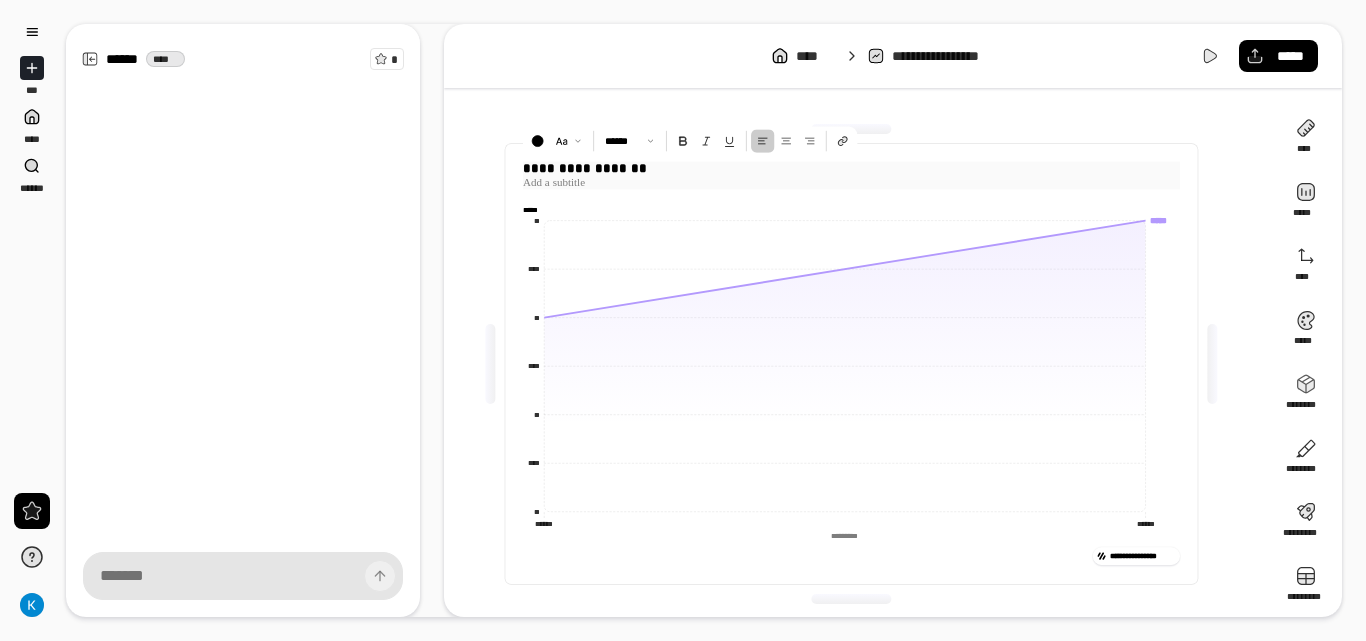 drag, startPoint x: 629, startPoint y: 177, endPoint x: 551, endPoint y: 177, distance: 78 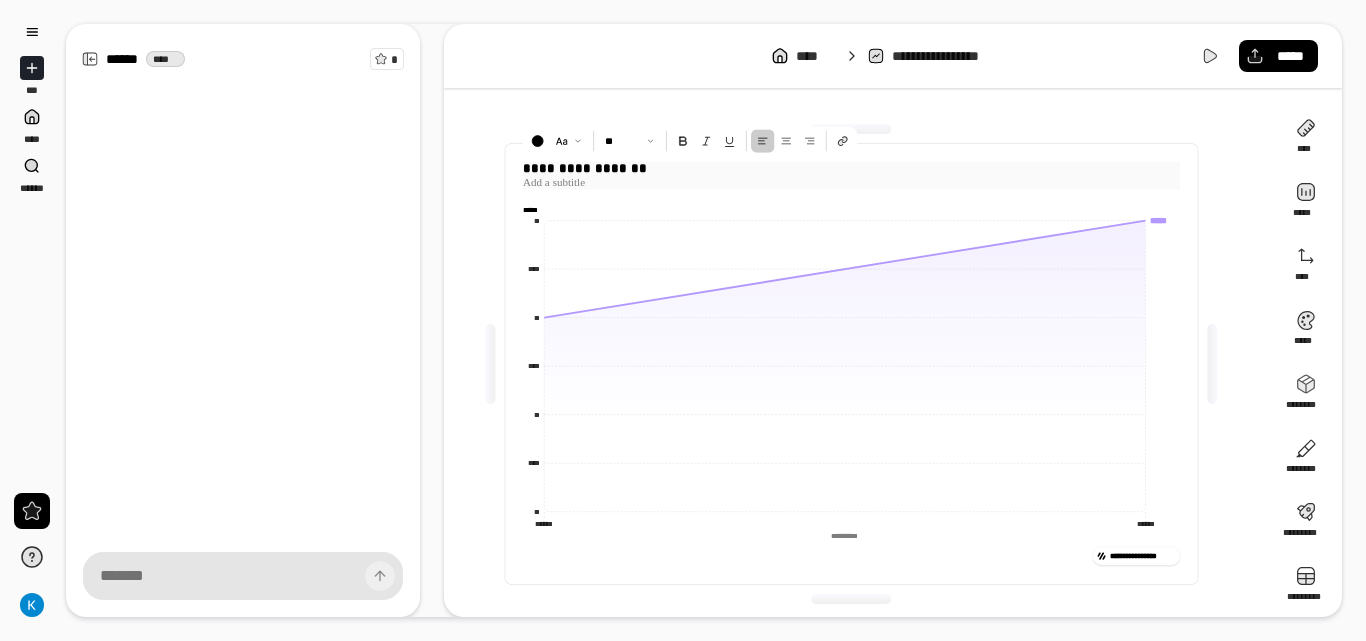 click on "**********" at bounding box center [851, 169] 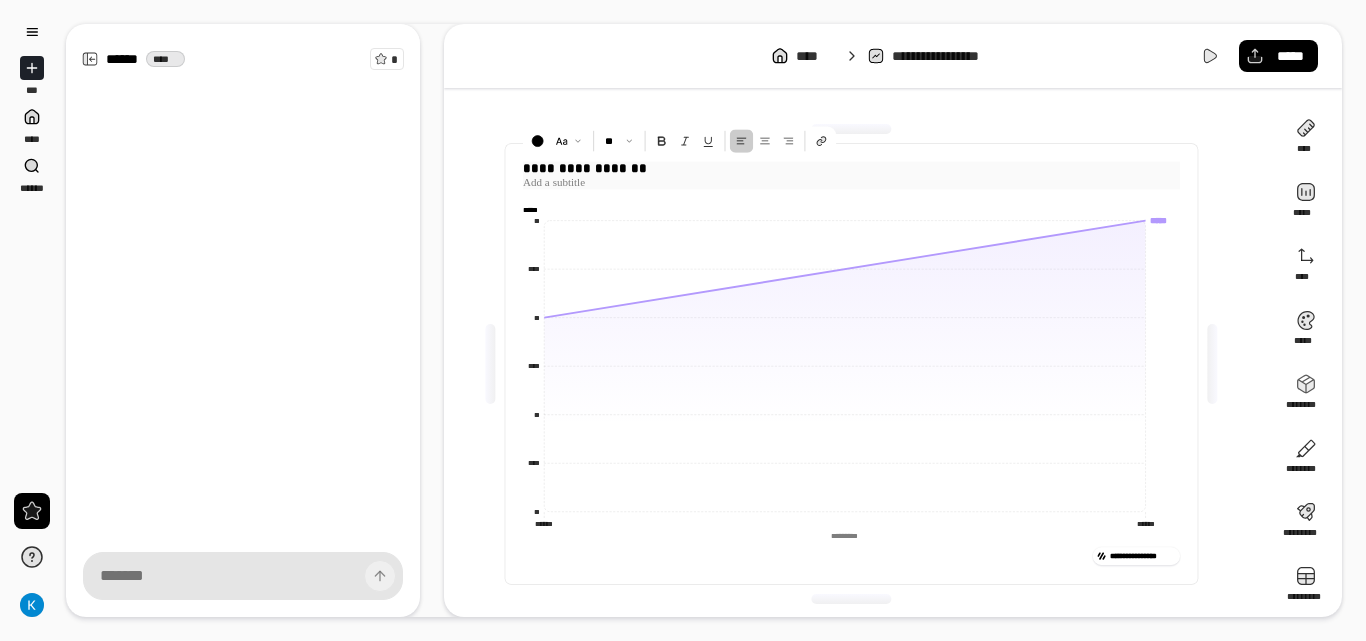 type 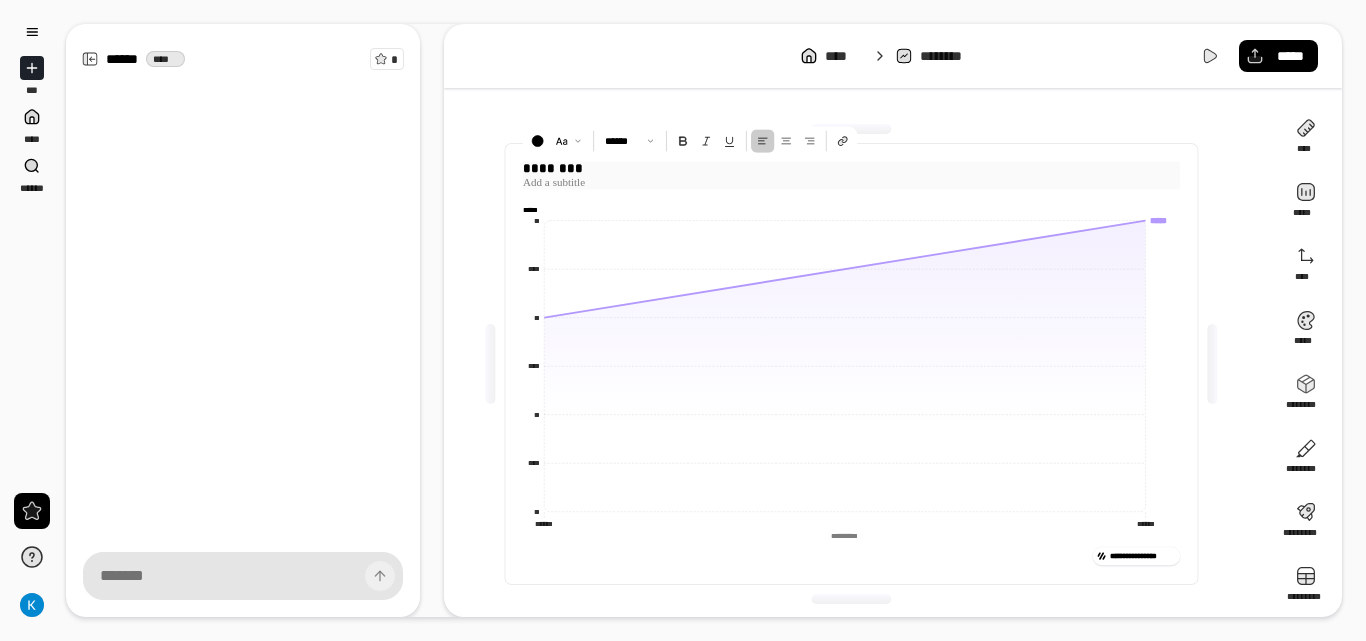 click at bounding box center [851, 182] 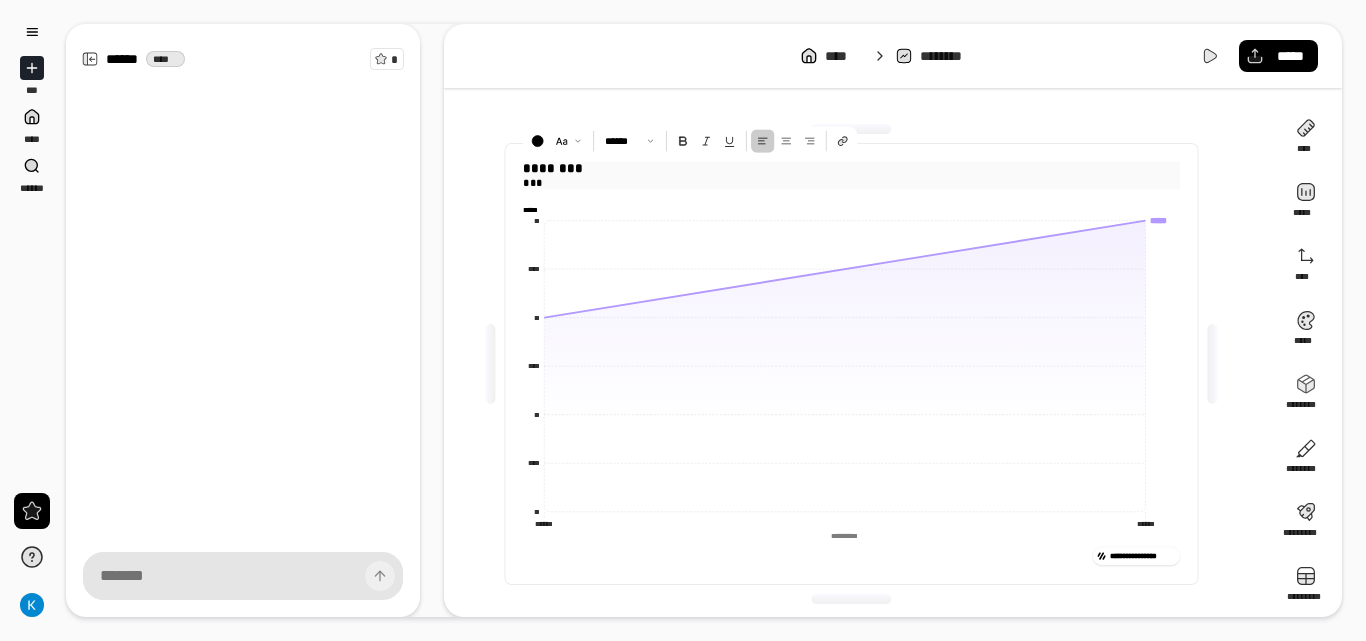 drag, startPoint x: 596, startPoint y: 183, endPoint x: 519, endPoint y: 184, distance: 77.00649 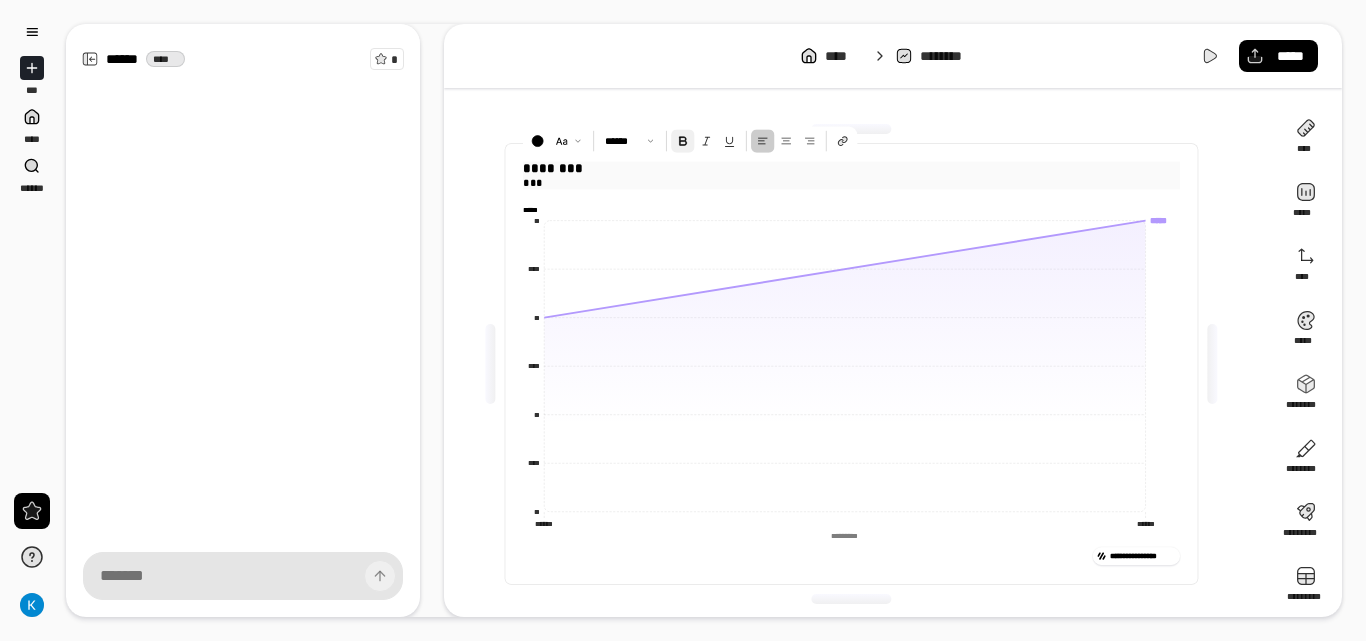 click at bounding box center (682, 140) 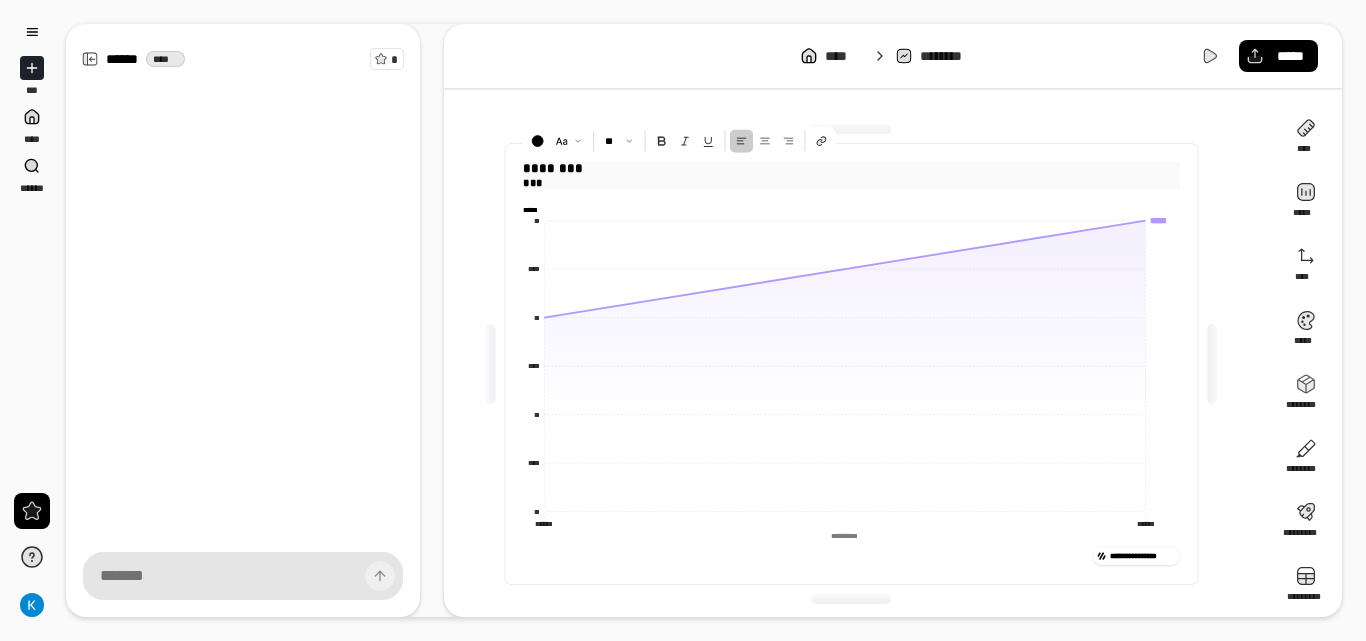 click on "********" at bounding box center (851, 169) 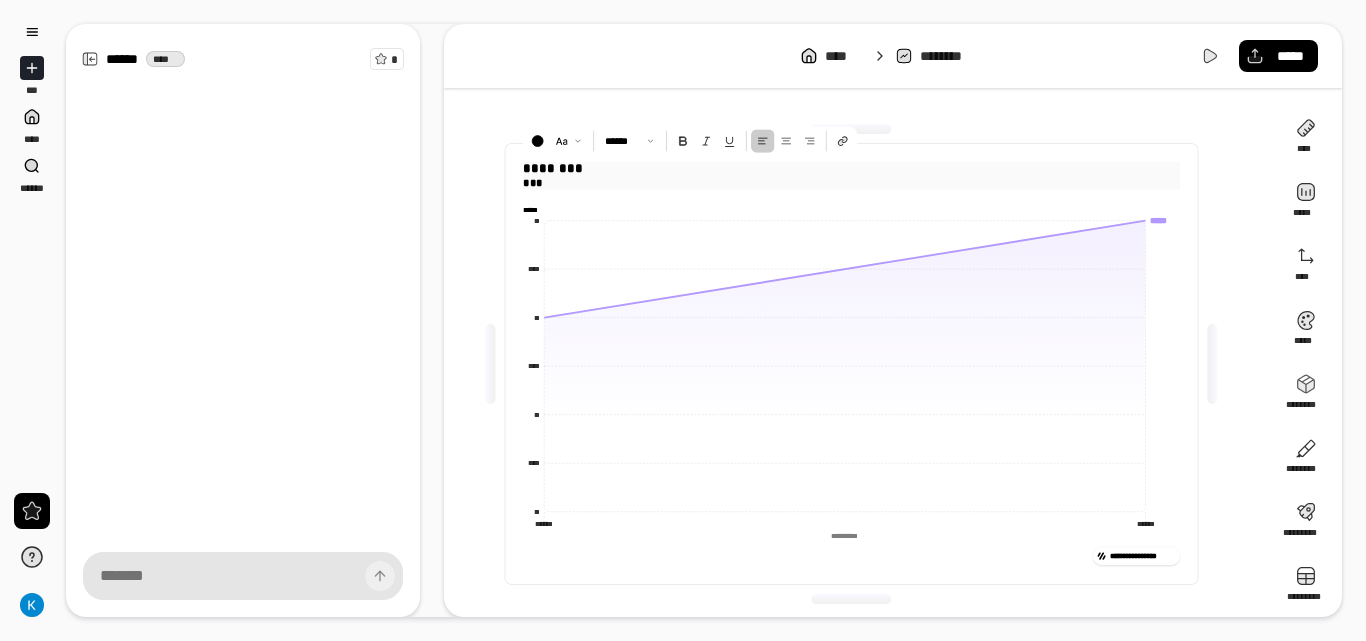 drag, startPoint x: 593, startPoint y: 163, endPoint x: 532, endPoint y: 163, distance: 61 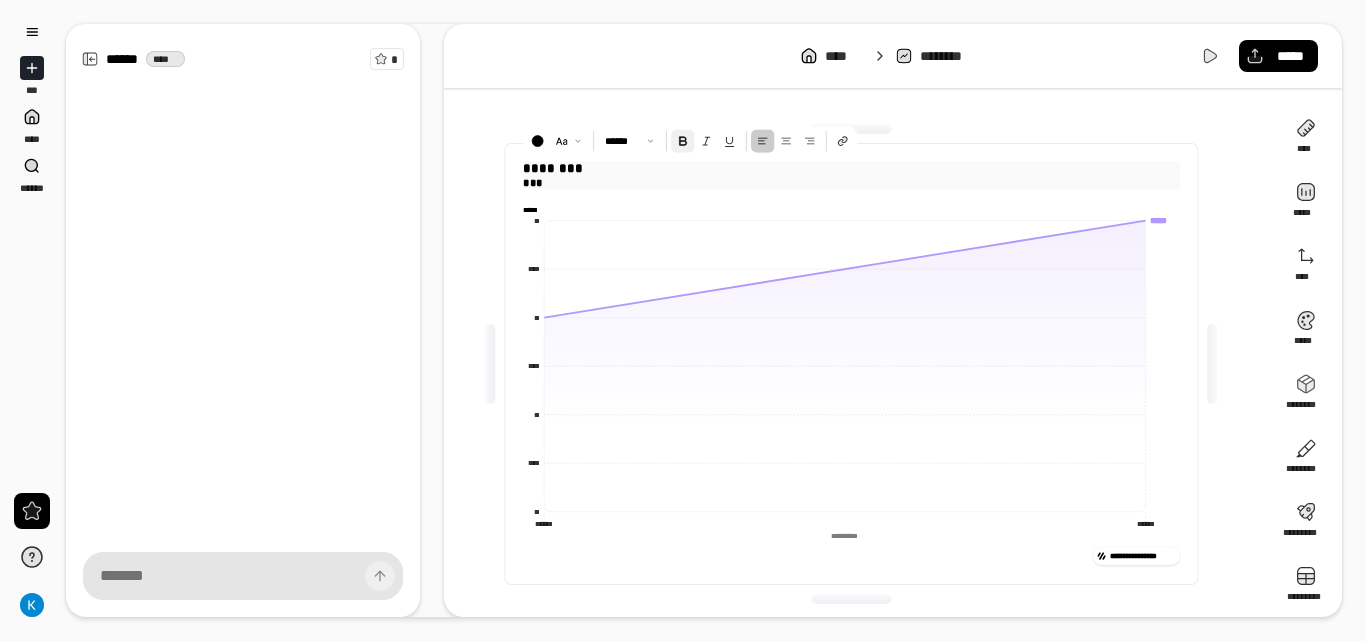 click at bounding box center (682, 140) 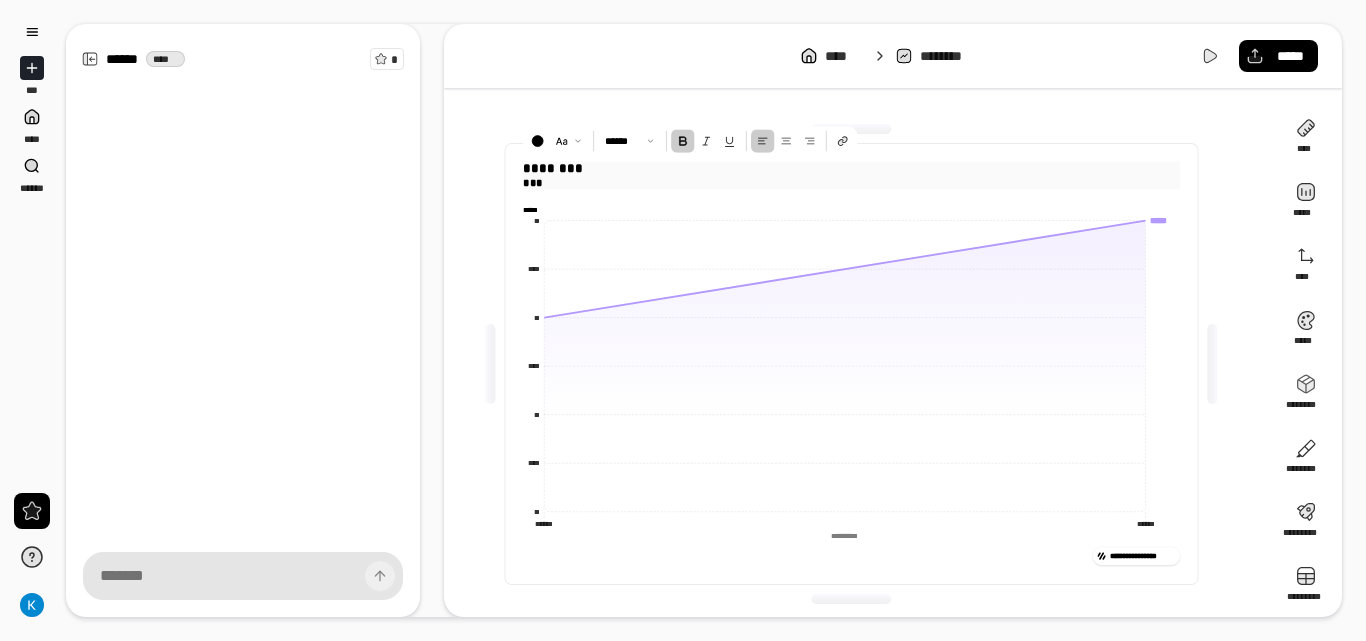 click on "********" at bounding box center (851, 169) 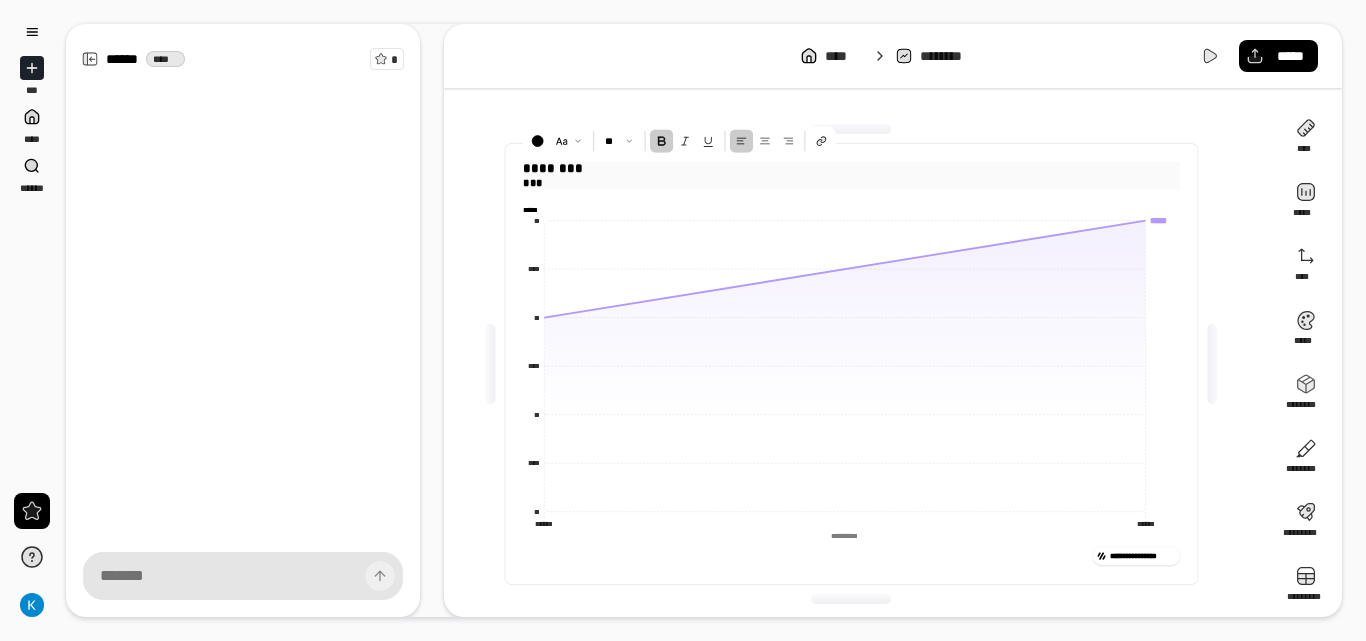 click at bounding box center [661, 140] 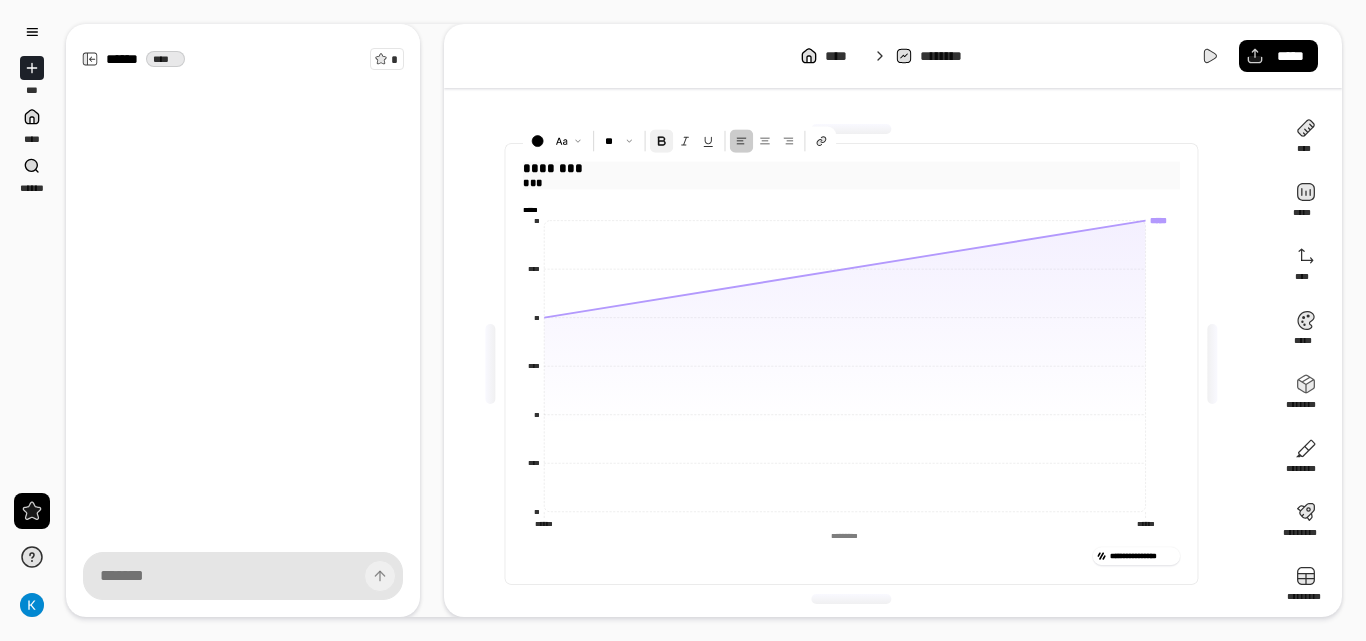 click at bounding box center [661, 140] 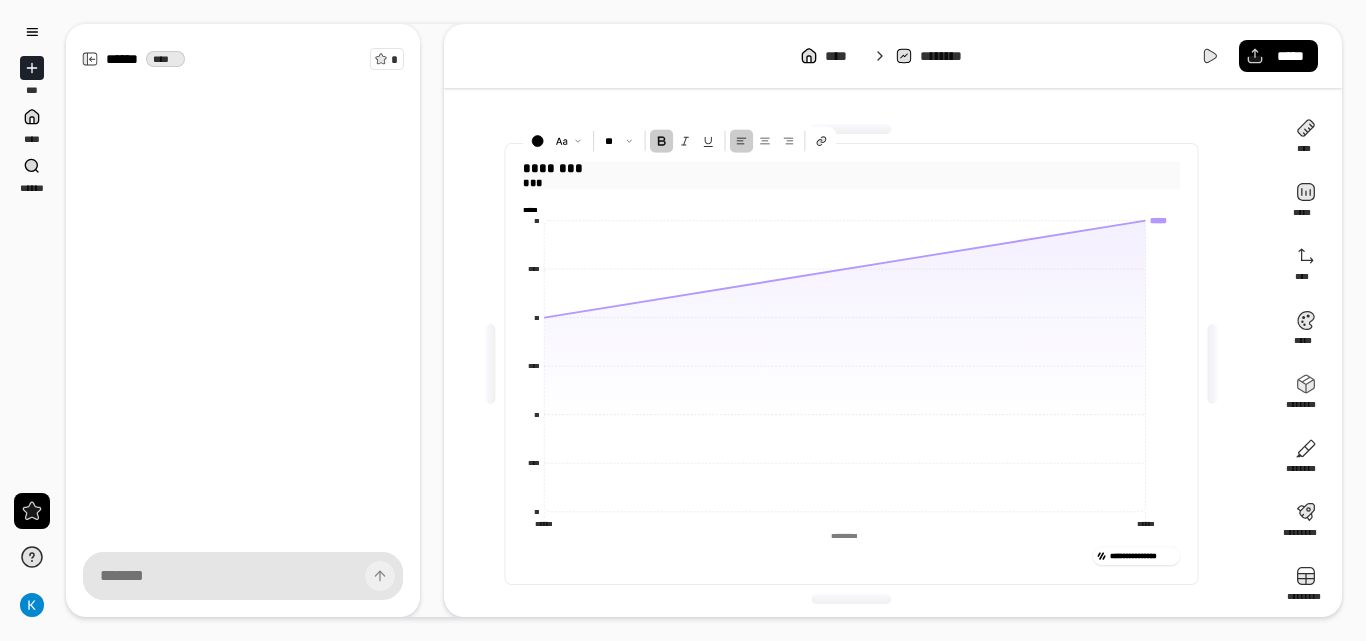 drag, startPoint x: 622, startPoint y: 169, endPoint x: 523, endPoint y: 169, distance: 99 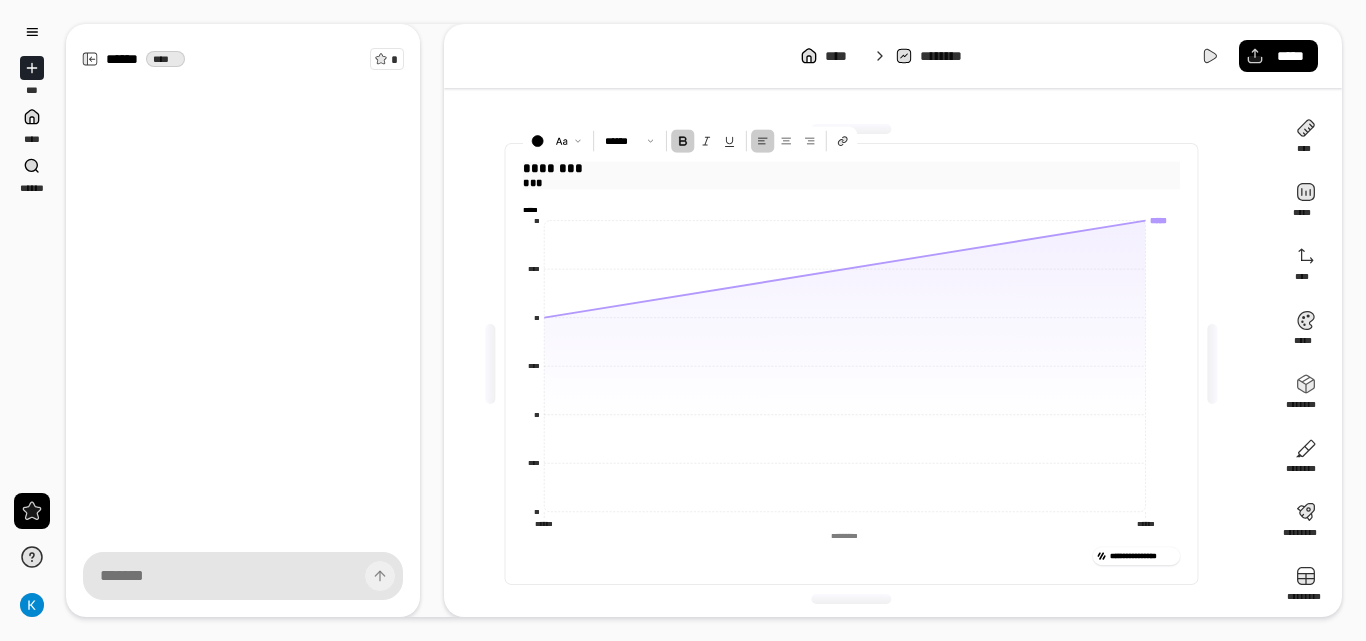 drag, startPoint x: 592, startPoint y: 180, endPoint x: 576, endPoint y: 185, distance: 16.763054 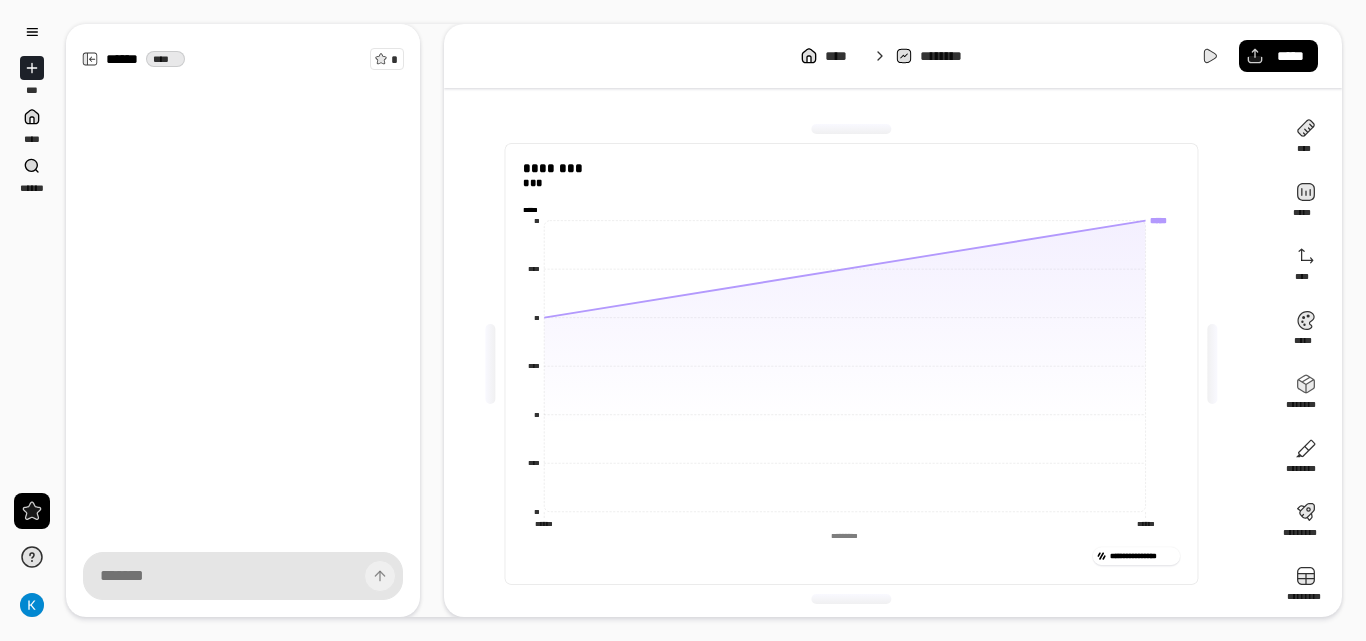 drag, startPoint x: 594, startPoint y: 157, endPoint x: 626, endPoint y: 169, distance: 34.176014 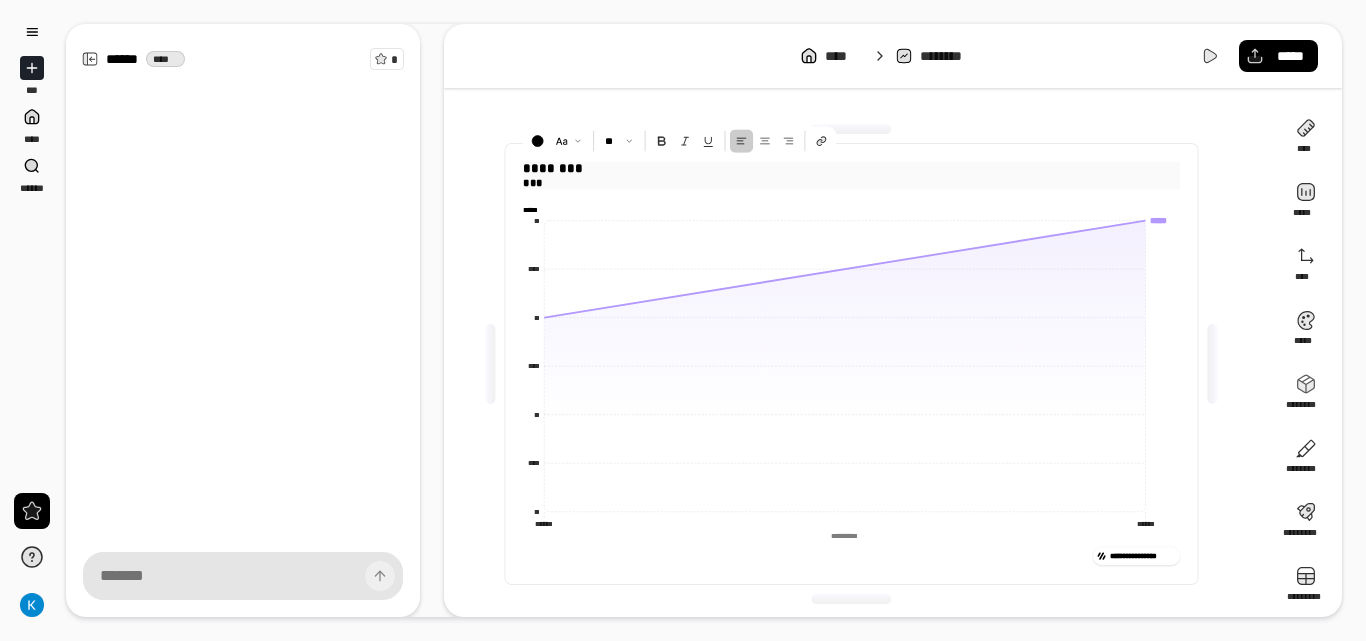 drag, startPoint x: 597, startPoint y: 166, endPoint x: 519, endPoint y: 168, distance: 78.025635 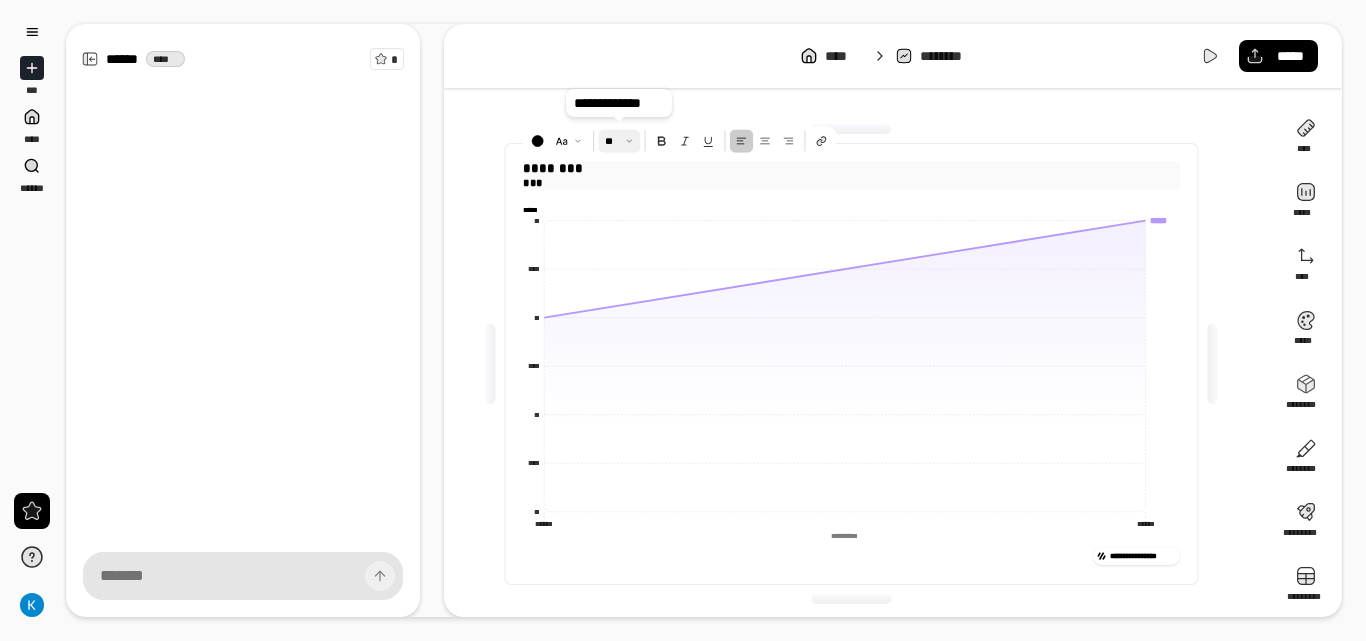 click at bounding box center [619, 141] 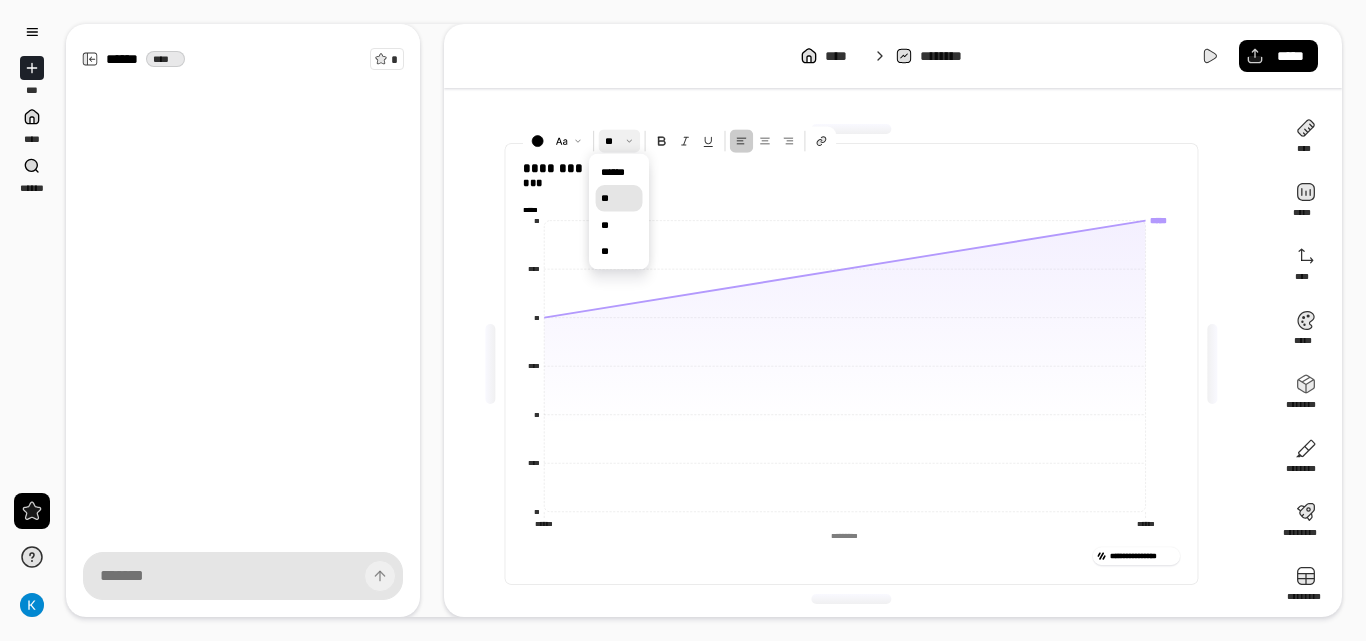 click on "**" at bounding box center [618, 198] 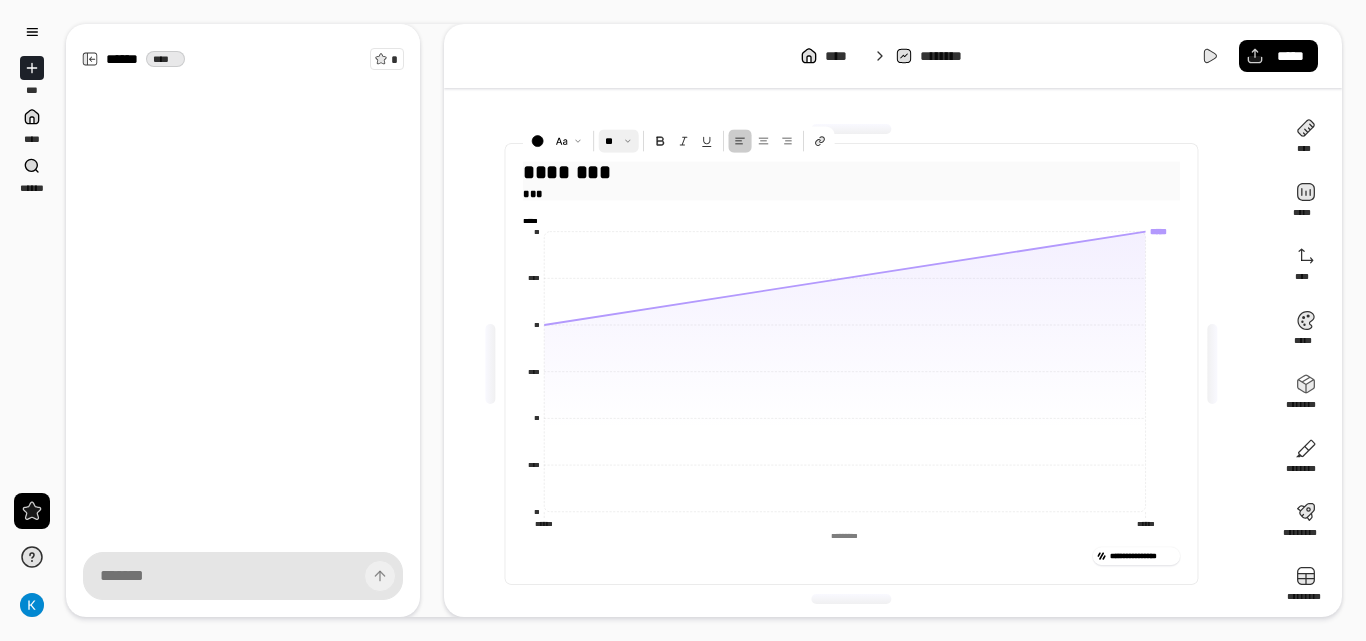 click at bounding box center (618, 141) 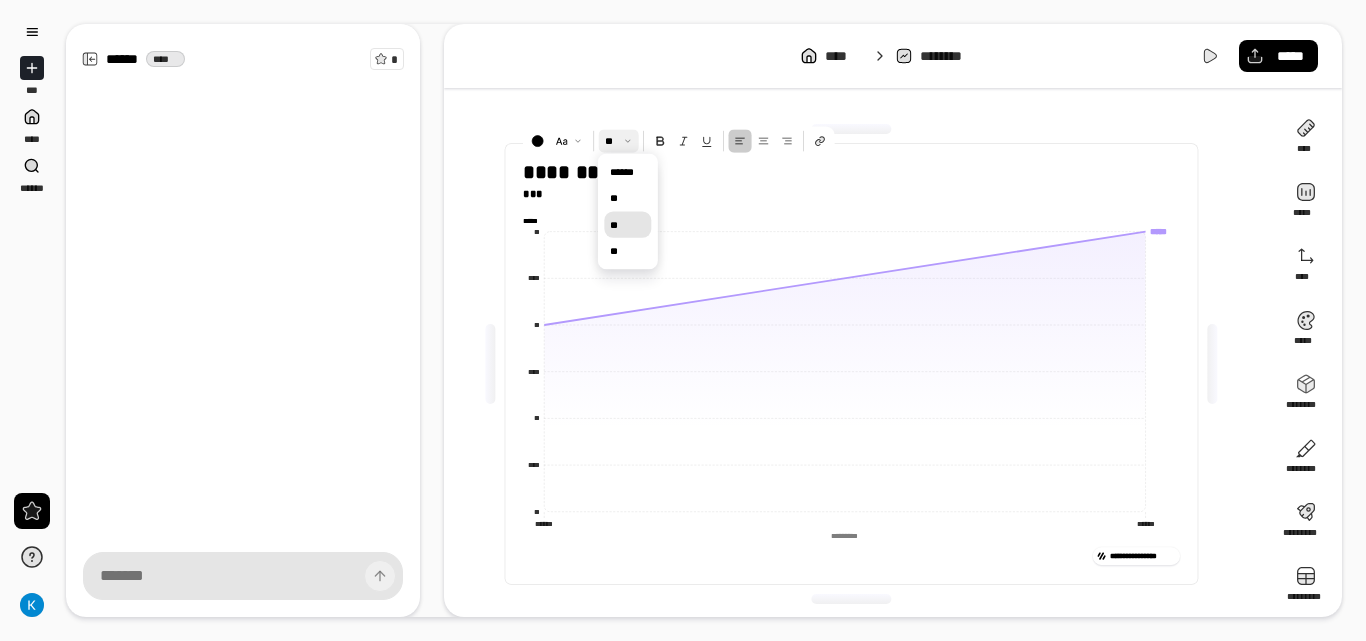 click on "**" at bounding box center (627, 224) 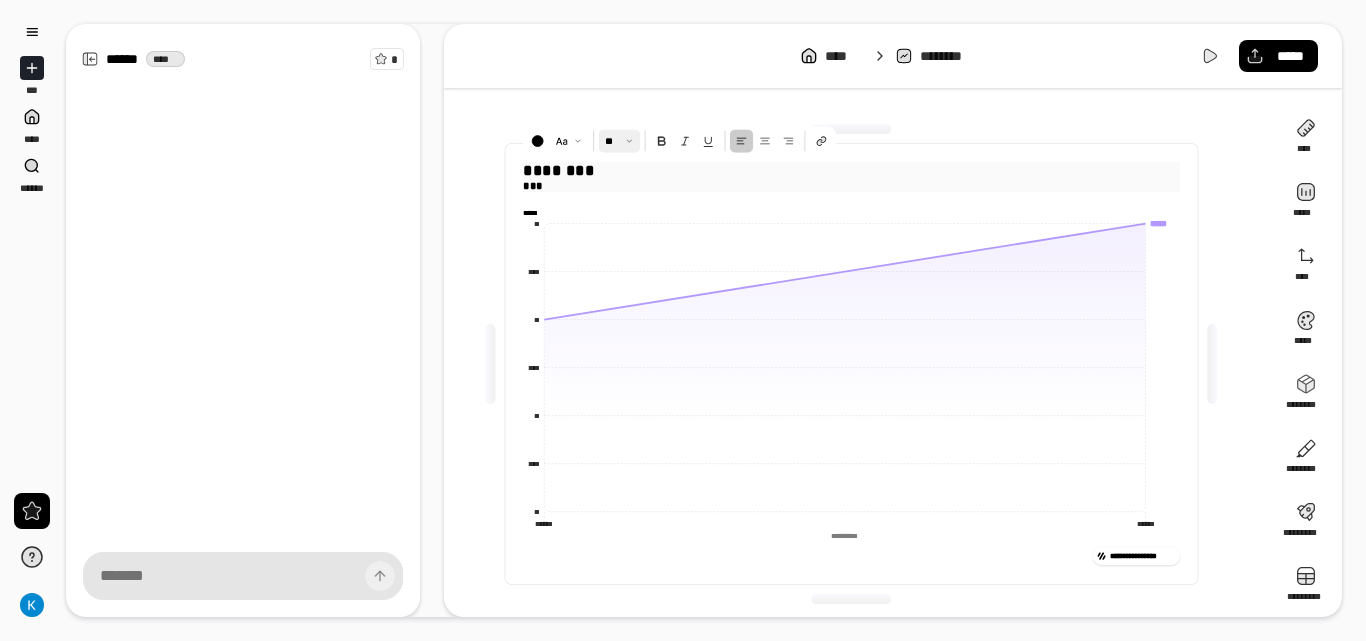 click at bounding box center (619, 141) 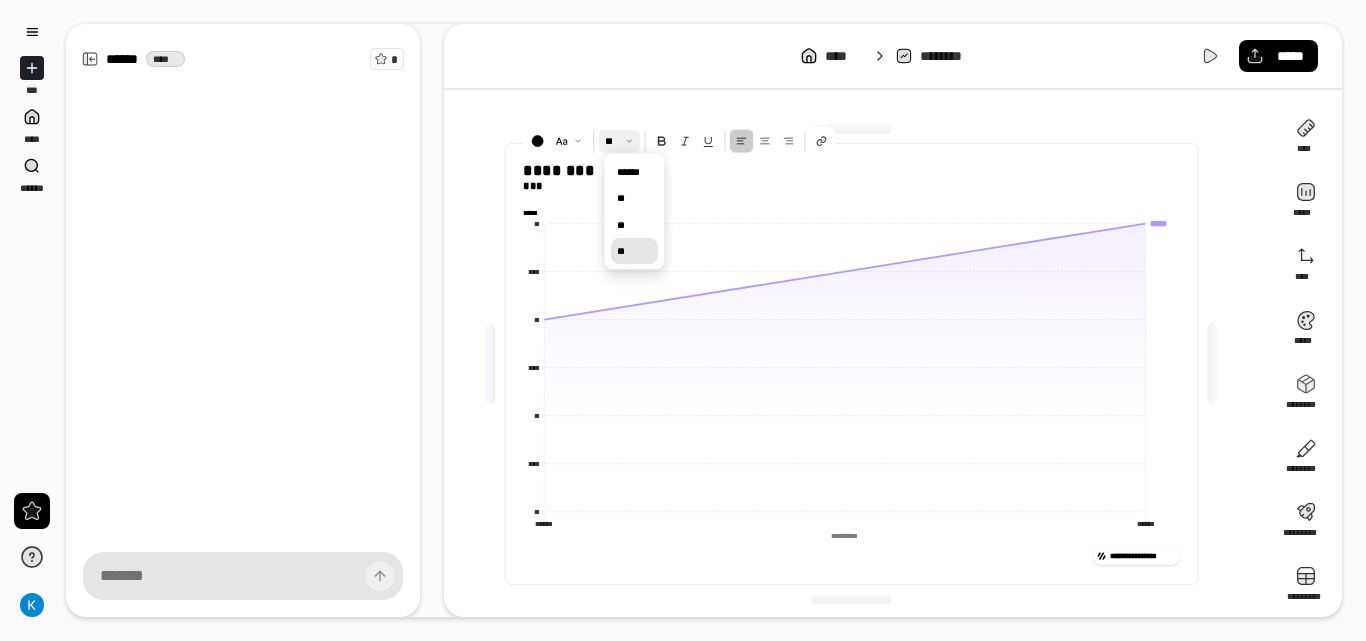 click on "**" at bounding box center [634, 251] 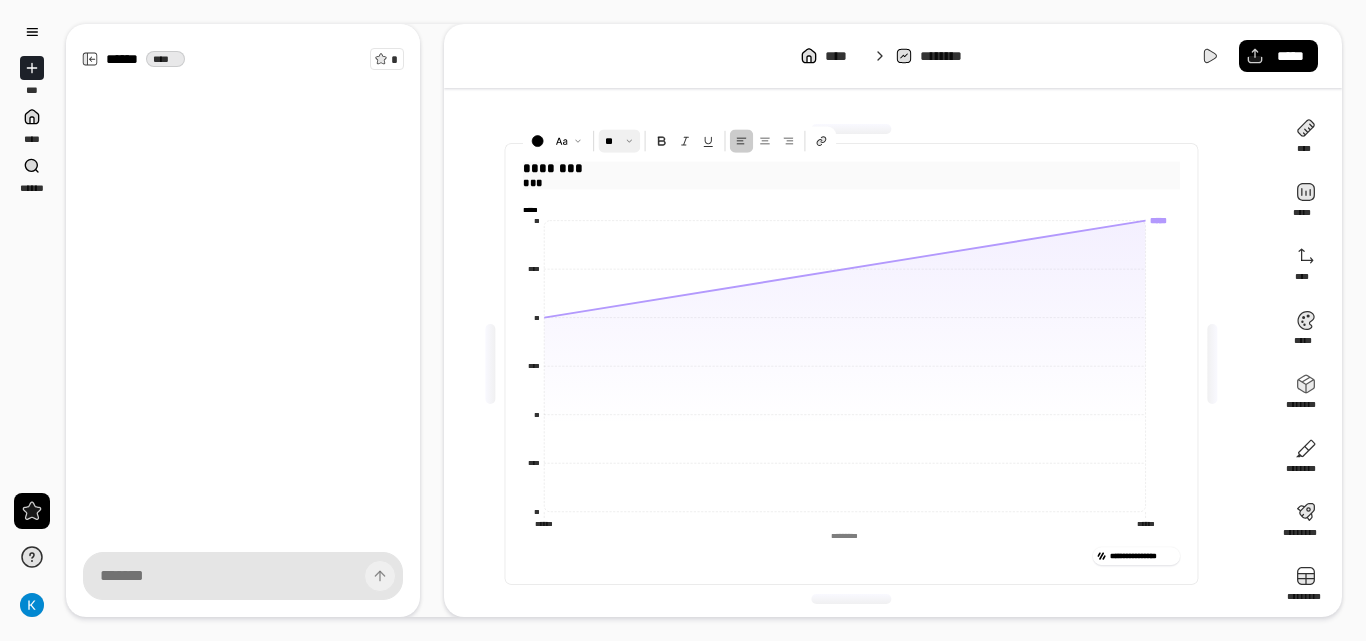 click at bounding box center (619, 141) 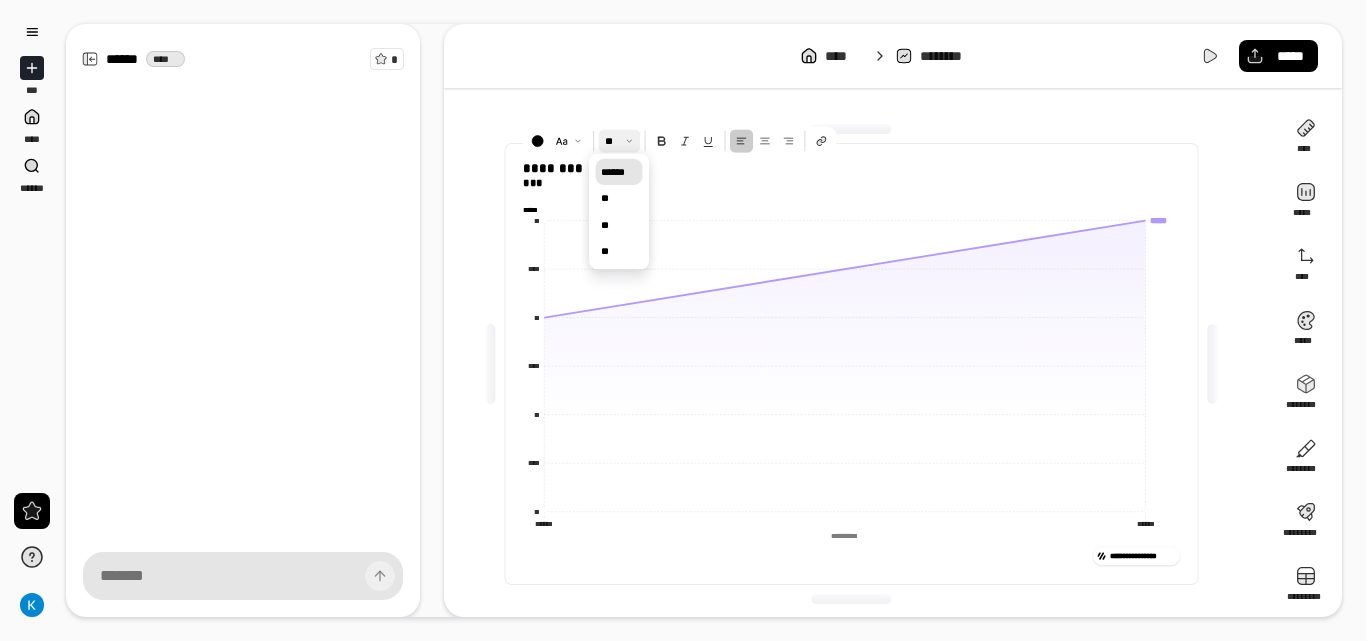 click on "******" at bounding box center [618, 172] 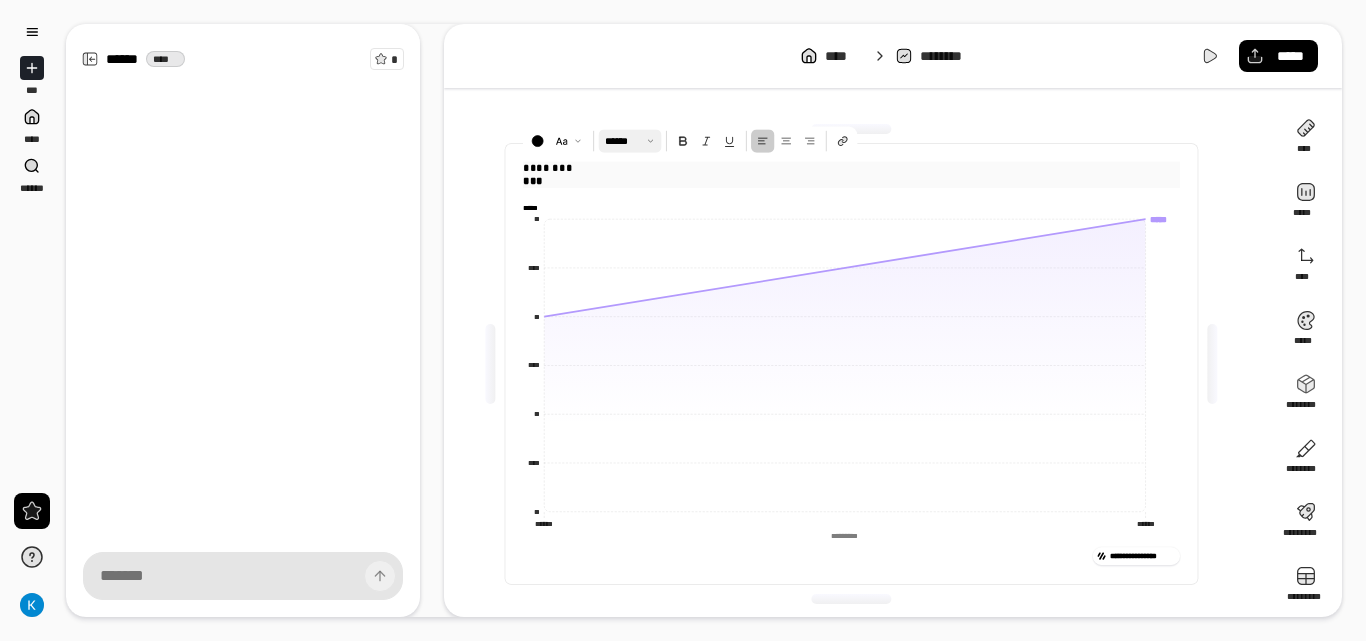 drag, startPoint x: 595, startPoint y: 163, endPoint x: 547, endPoint y: 163, distance: 48 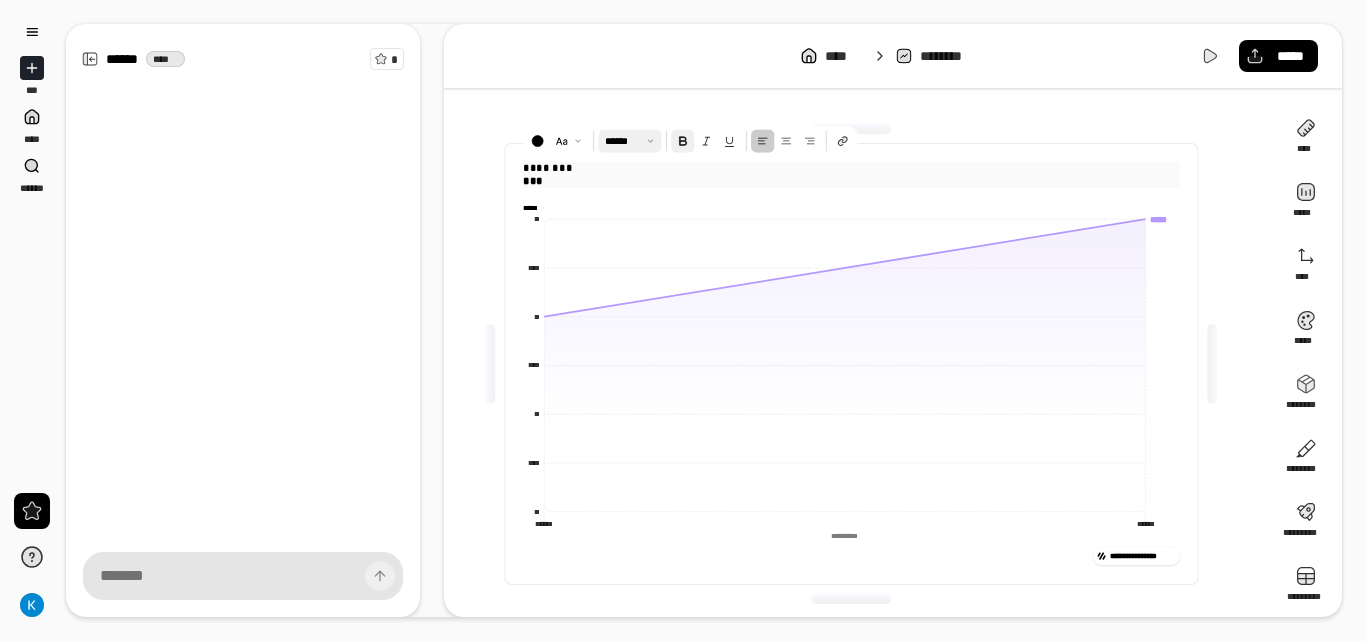 click at bounding box center (682, 140) 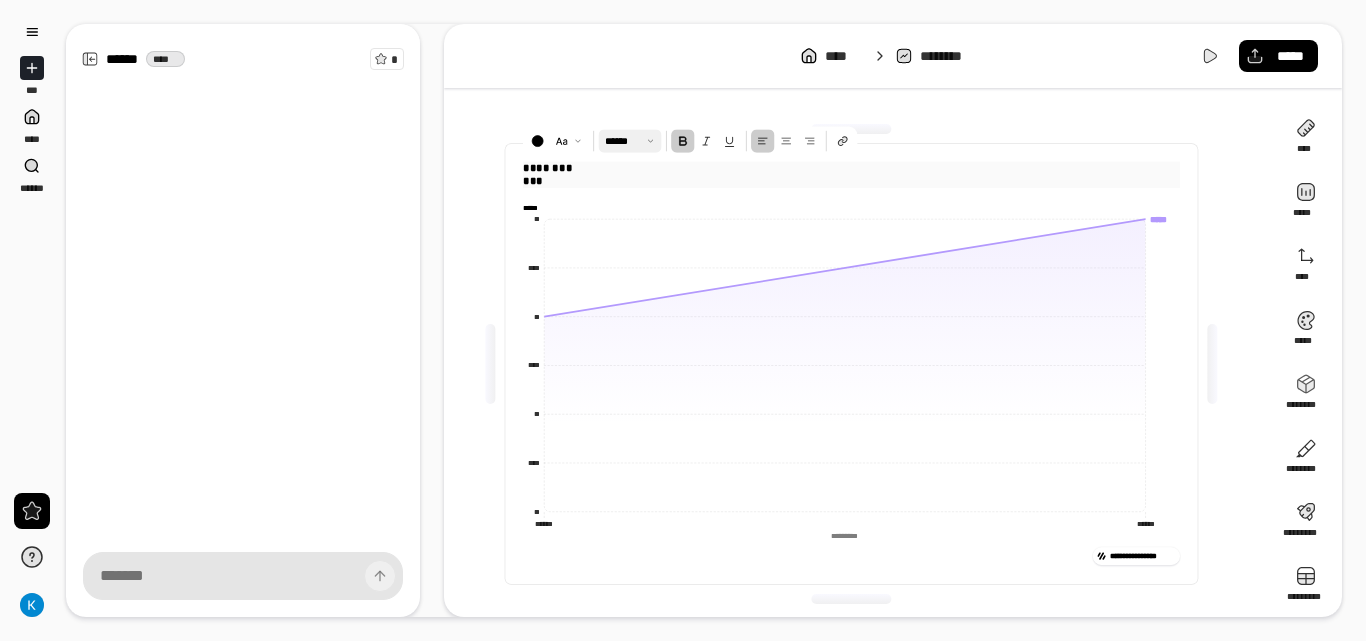 click on "***" at bounding box center (851, 181) 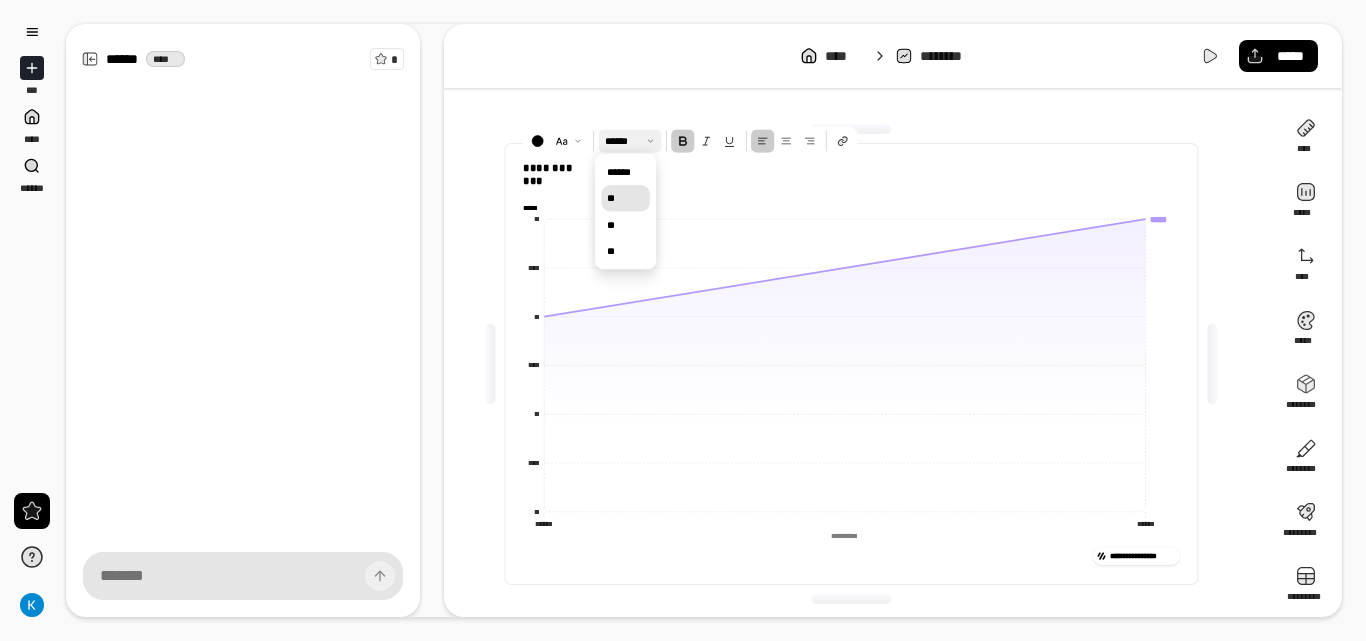 click on "**" at bounding box center [625, 198] 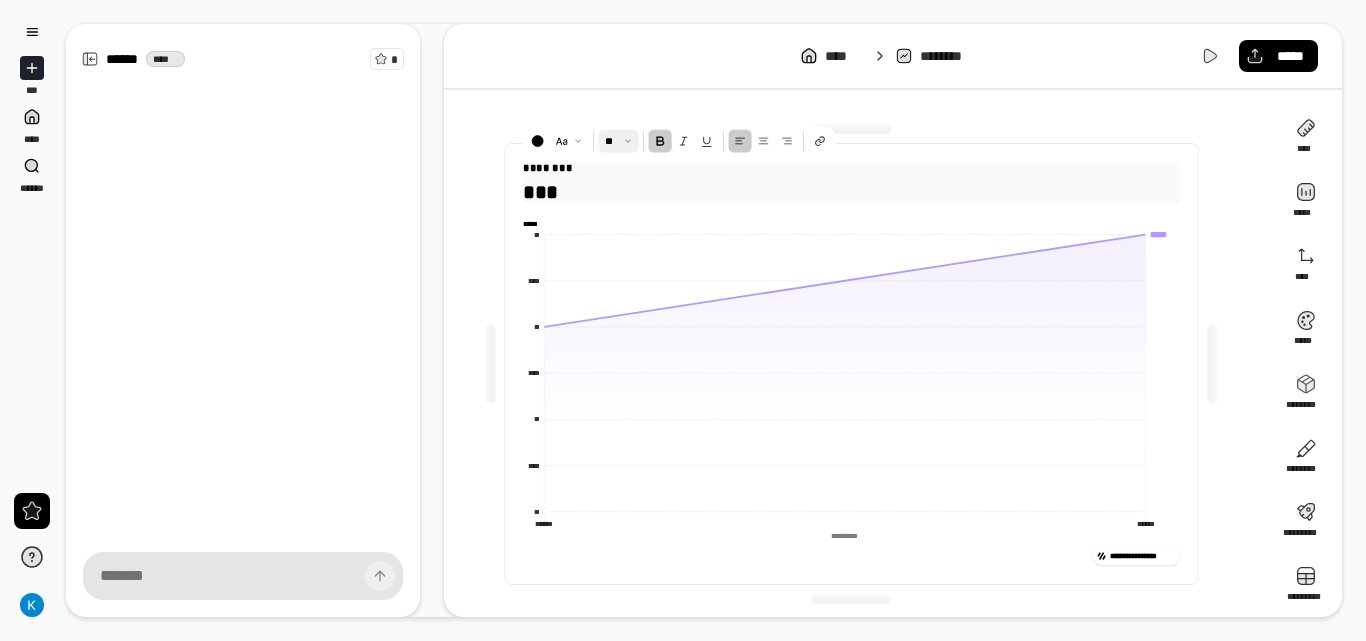 click at bounding box center (618, 141) 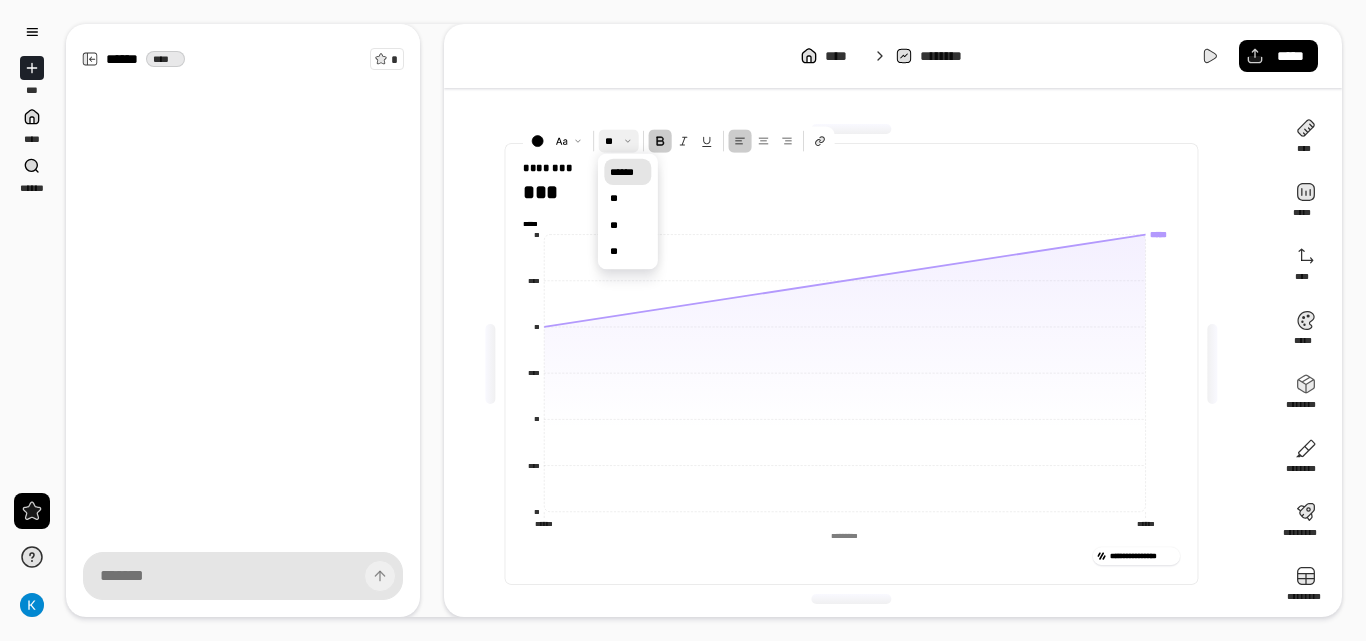 click on "******" at bounding box center [627, 172] 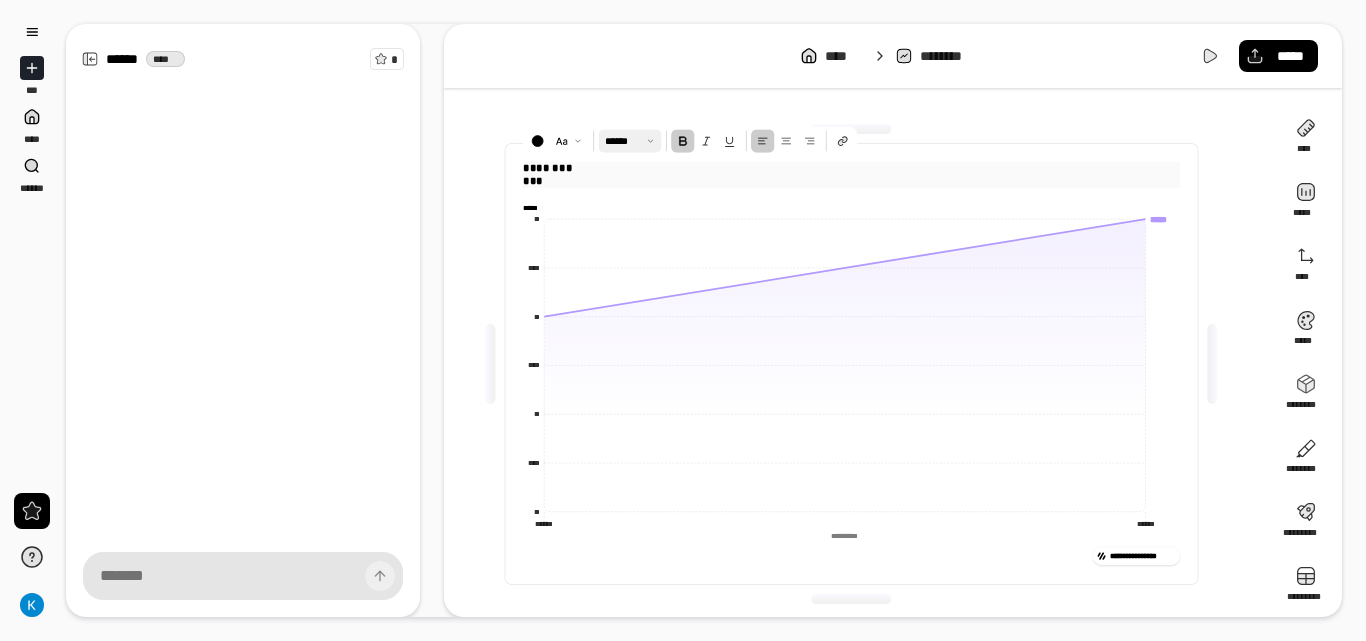 click on "********" at bounding box center (851, 168) 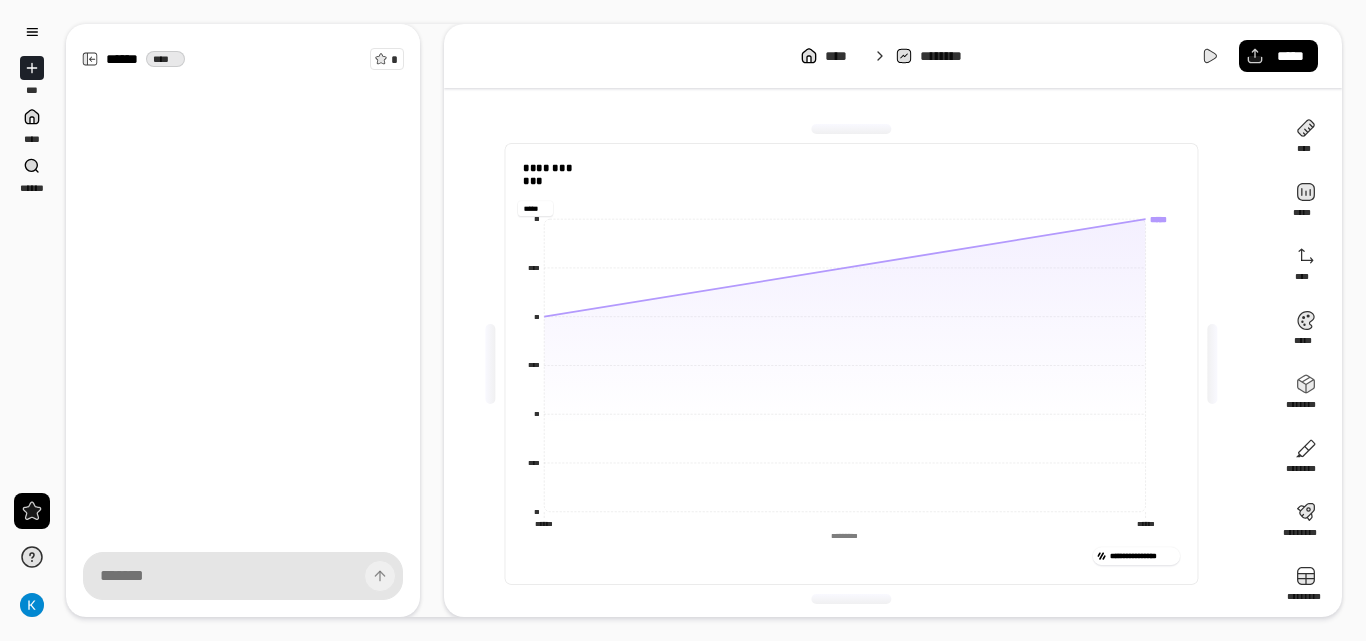 click on "*****" at bounding box center [535, 208] 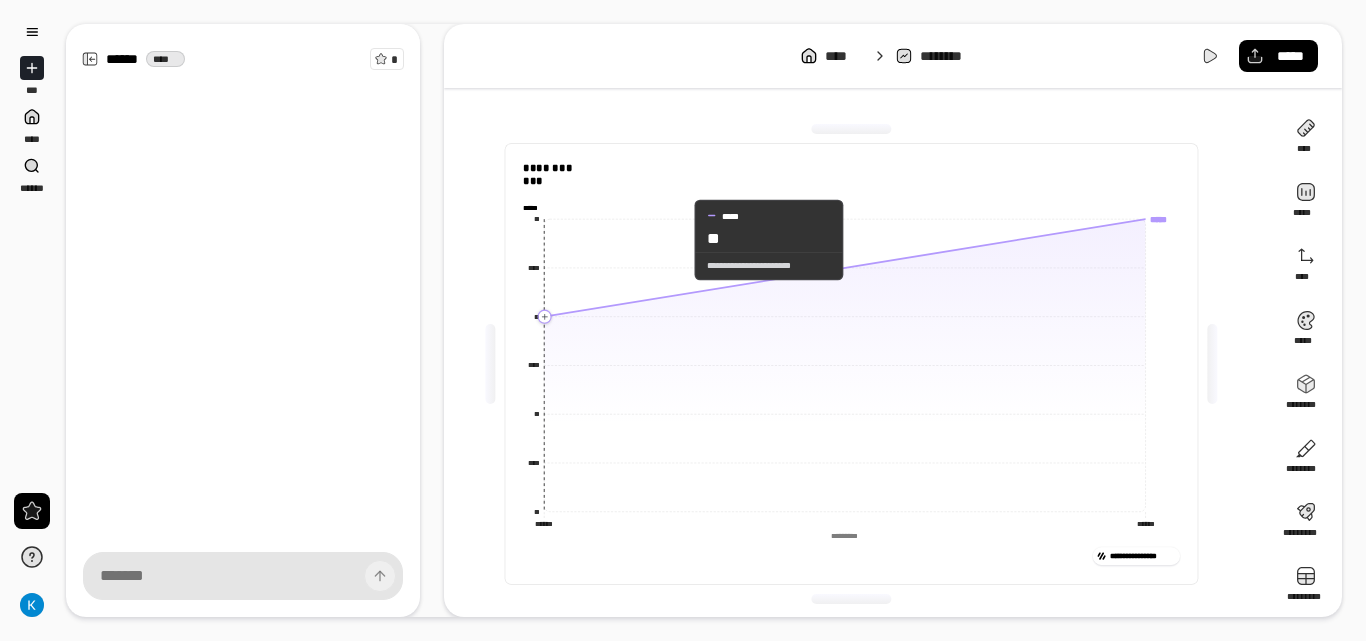 click 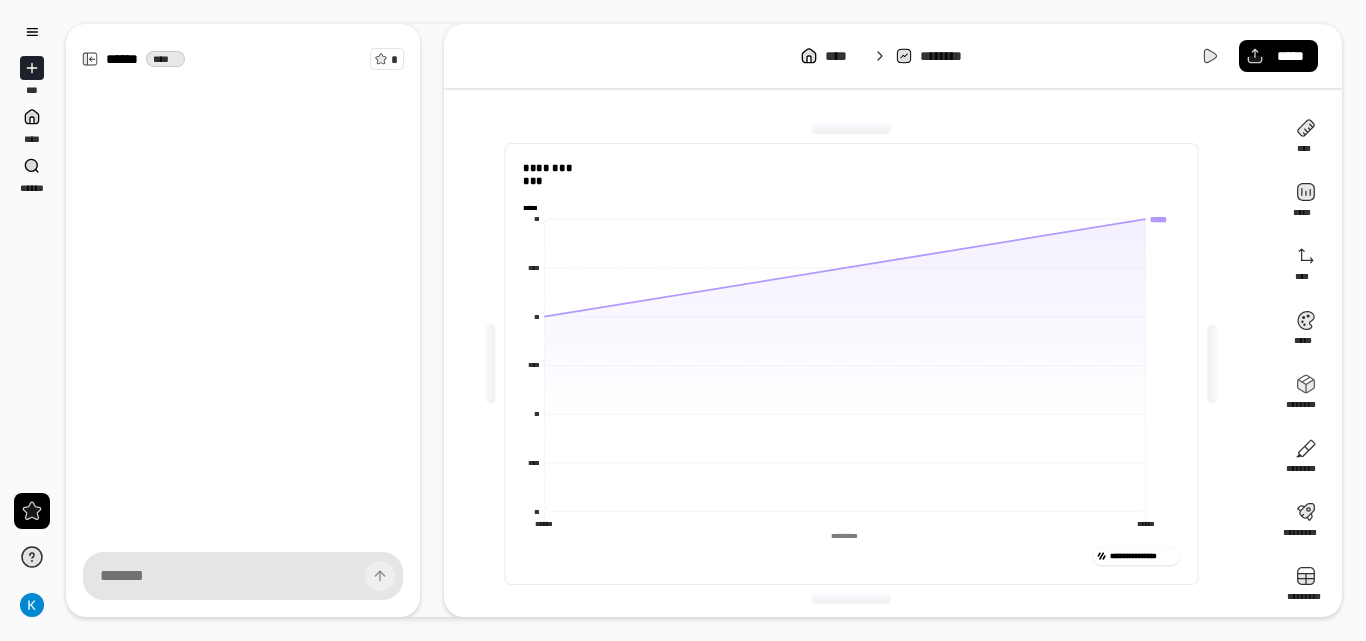 click on "*****" at bounding box center [535, 208] 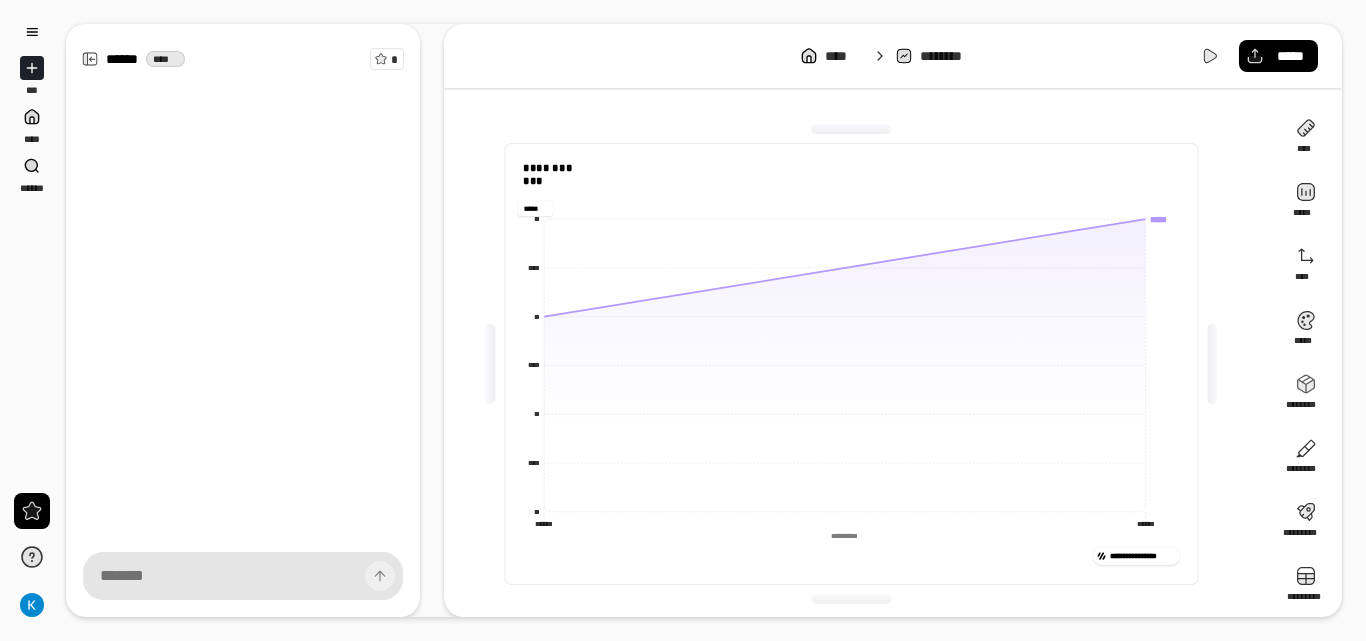 click on "*****" at bounding box center (535, 208) 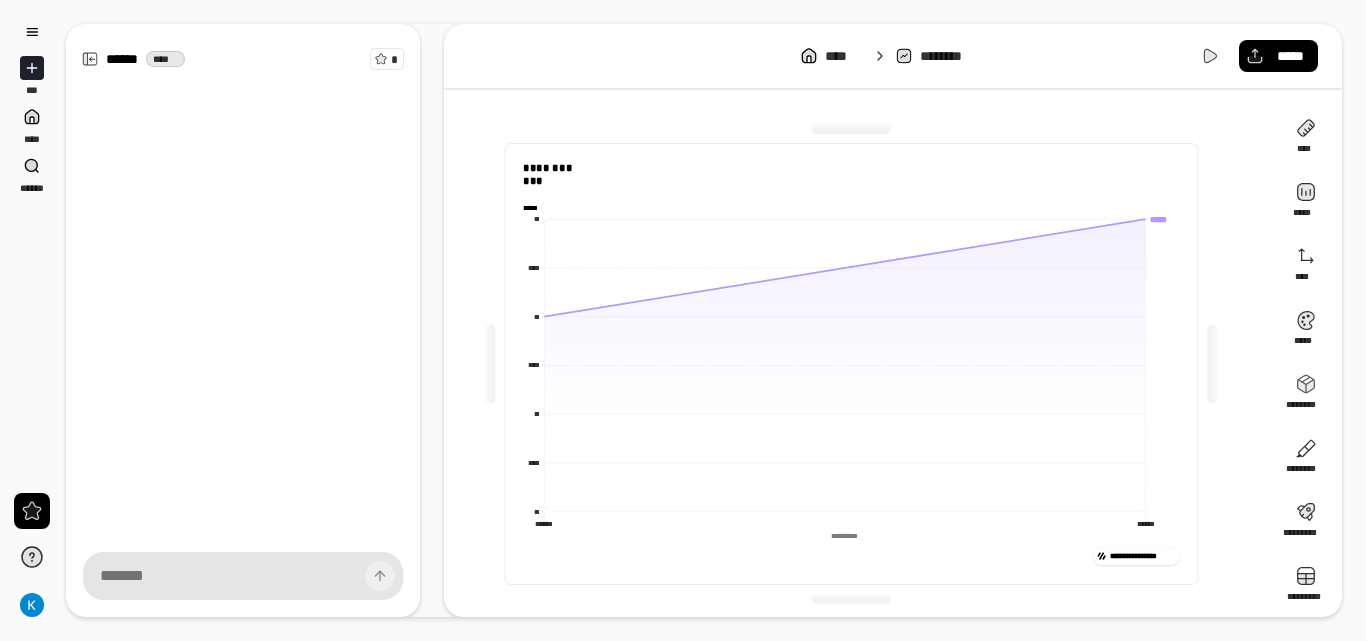 click on "***** *****" 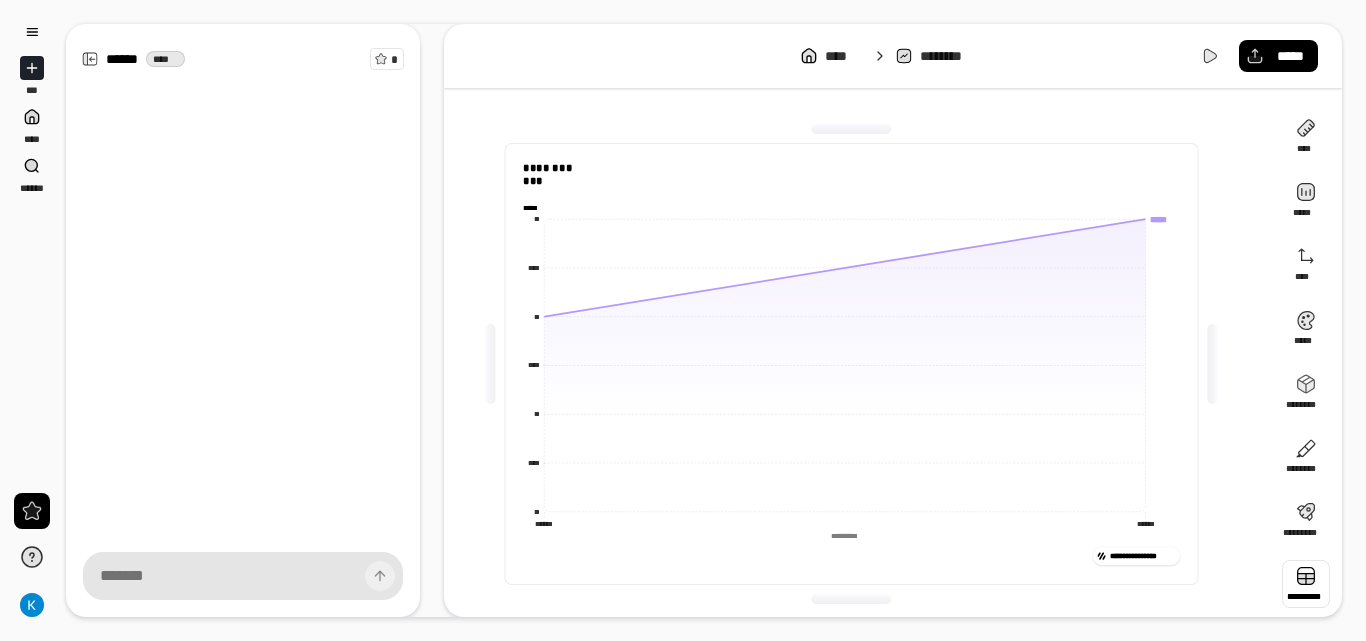 click at bounding box center (1306, 584) 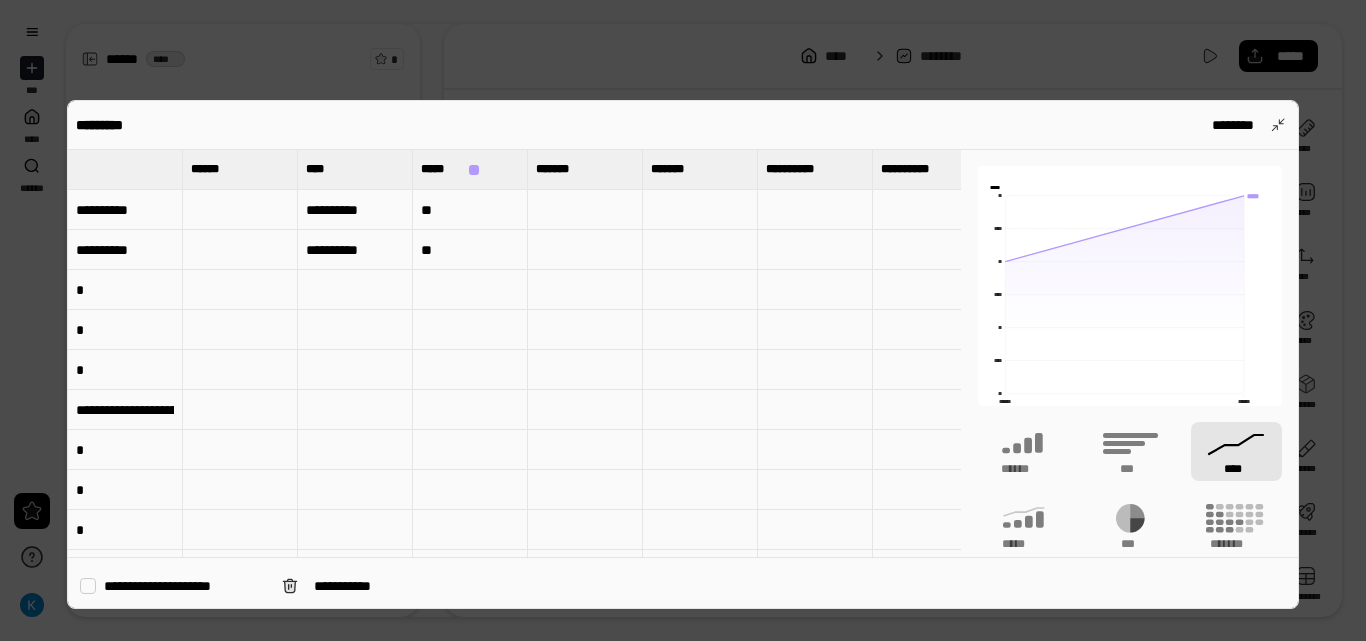 click on "**********" at bounding box center [125, 210] 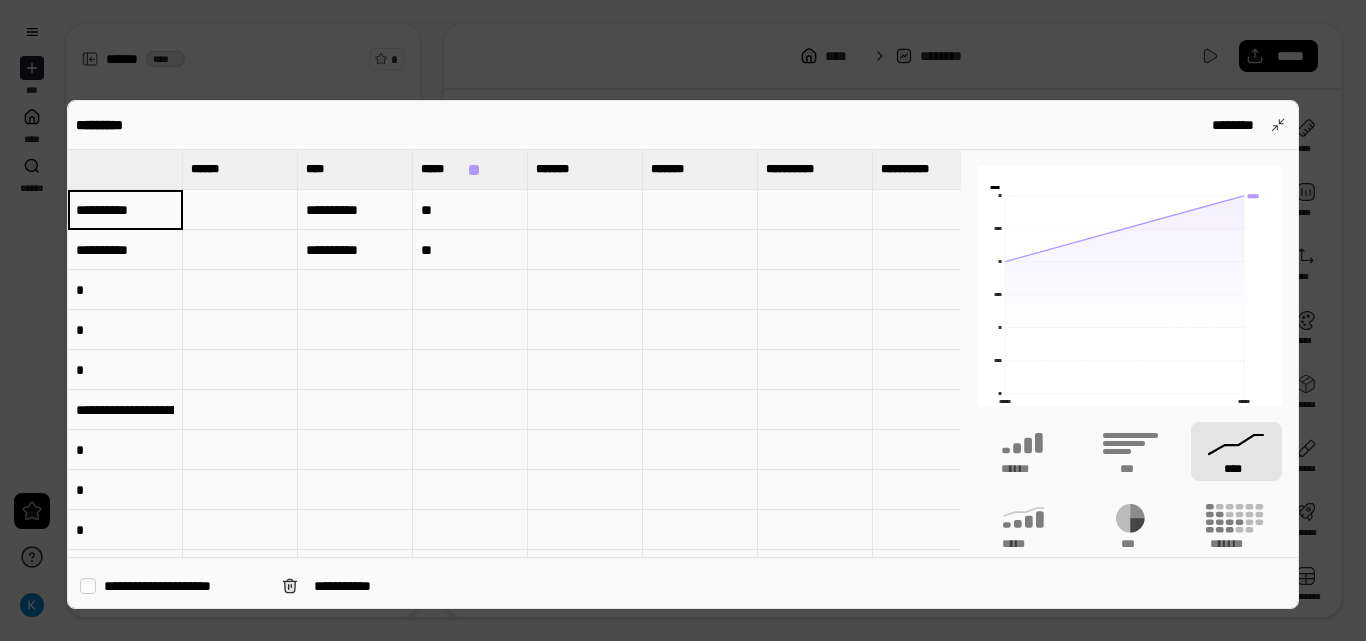 click on "**" at bounding box center (470, 210) 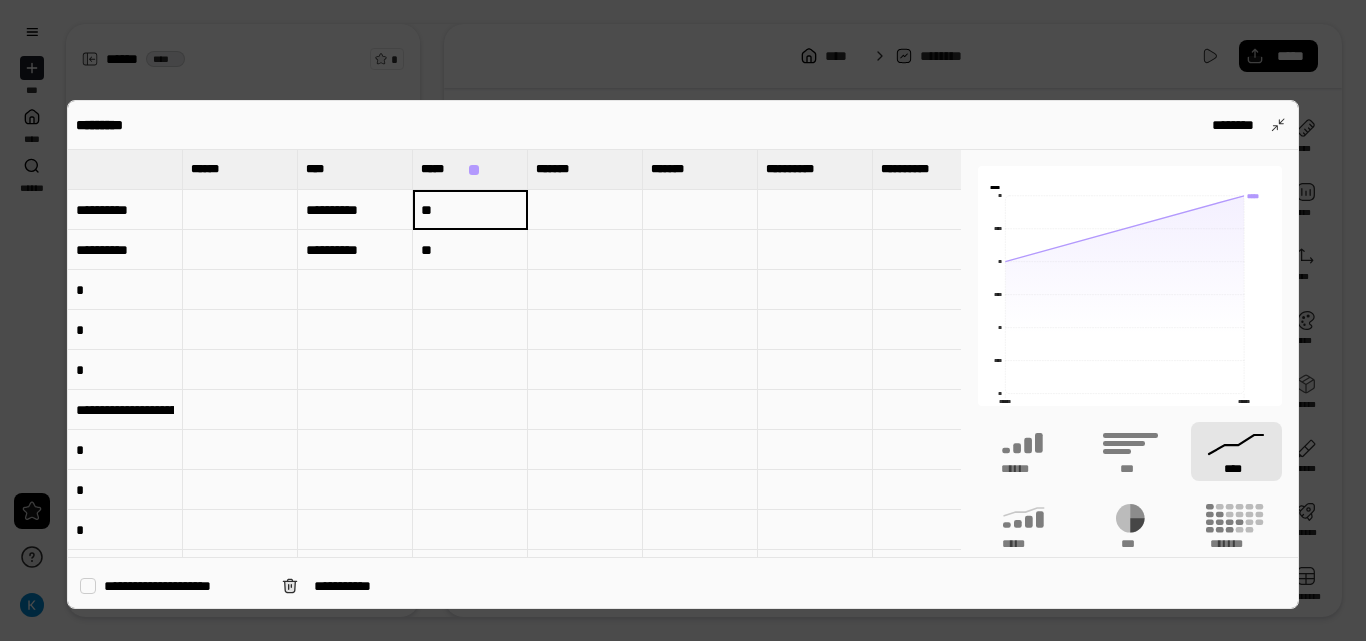 click on "**" at bounding box center [470, 210] 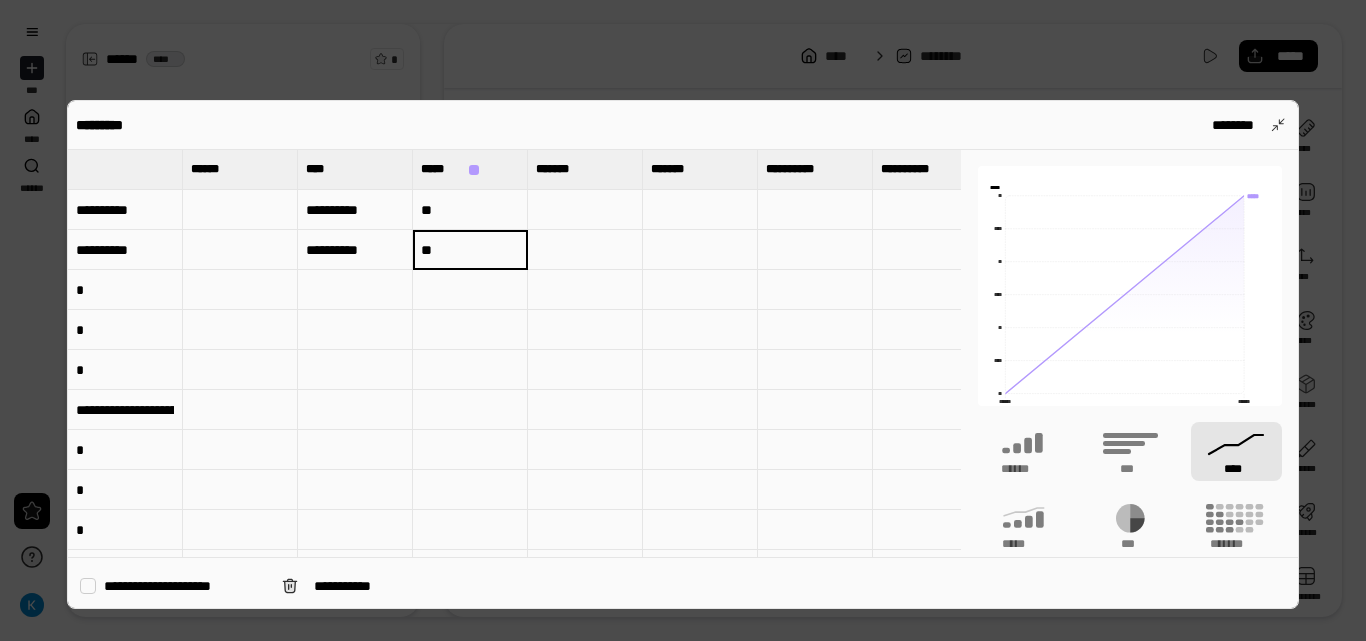 click on "*" at bounding box center [125, 290] 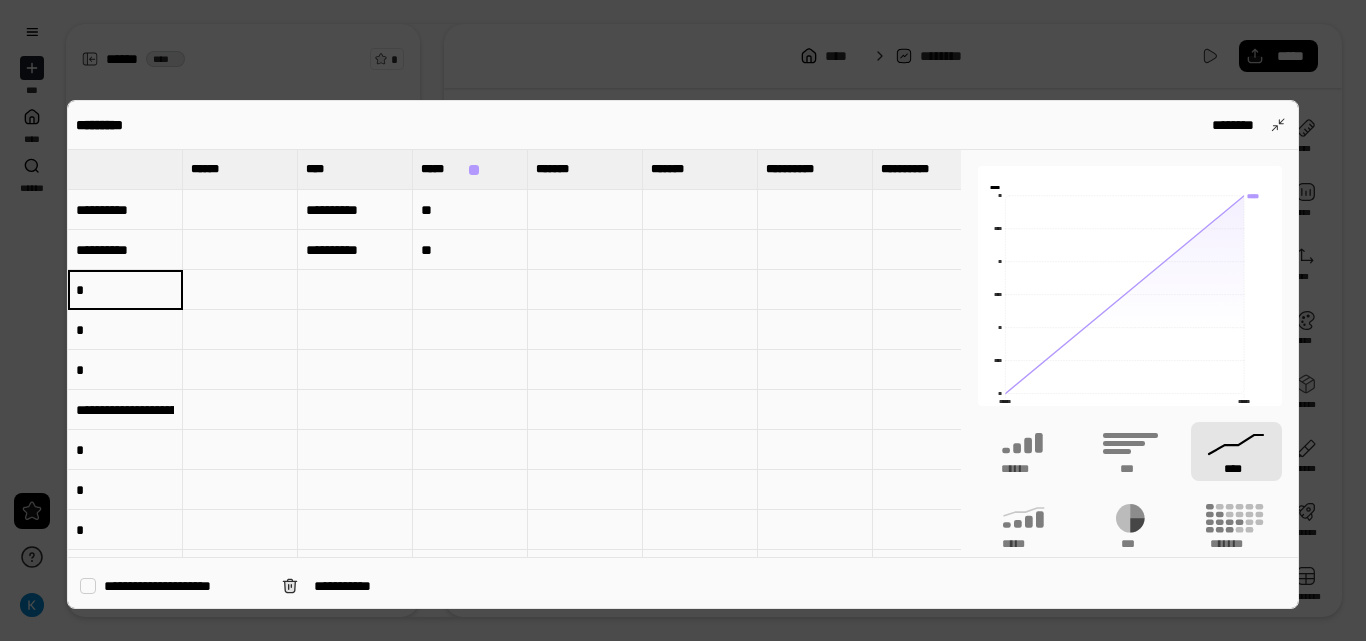 click on "*" at bounding box center (125, 289) 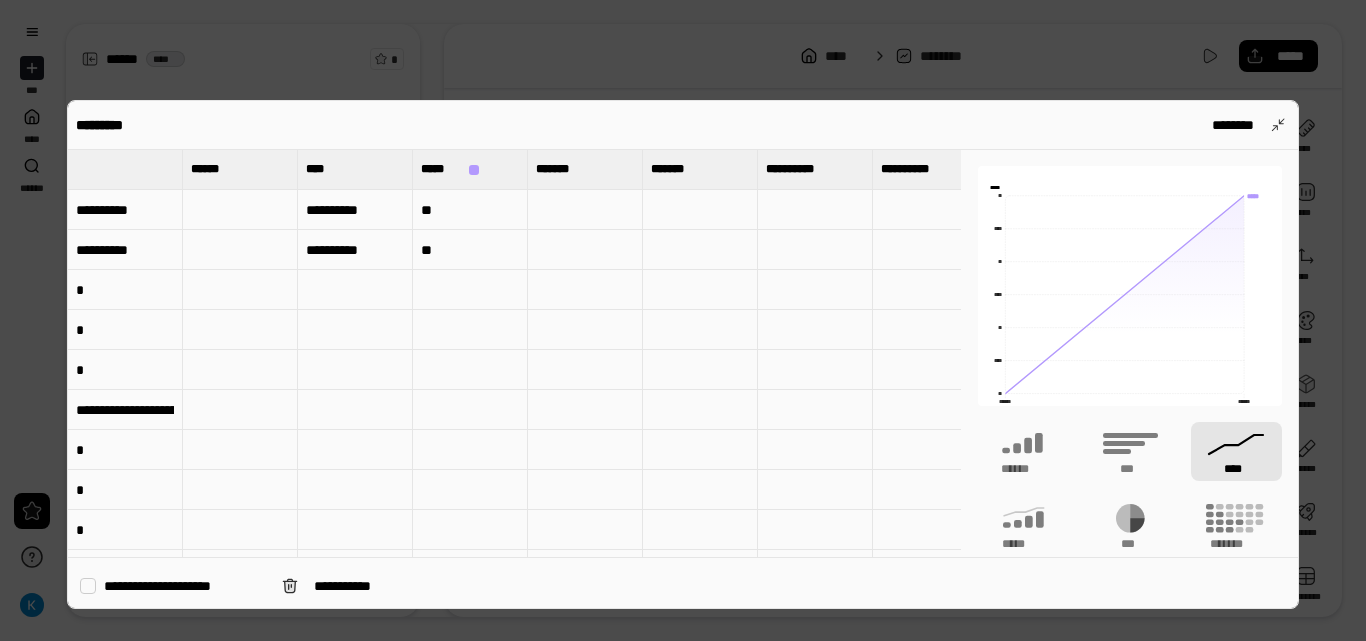 click on "[REDACTED]" at bounding box center [1130, 470] 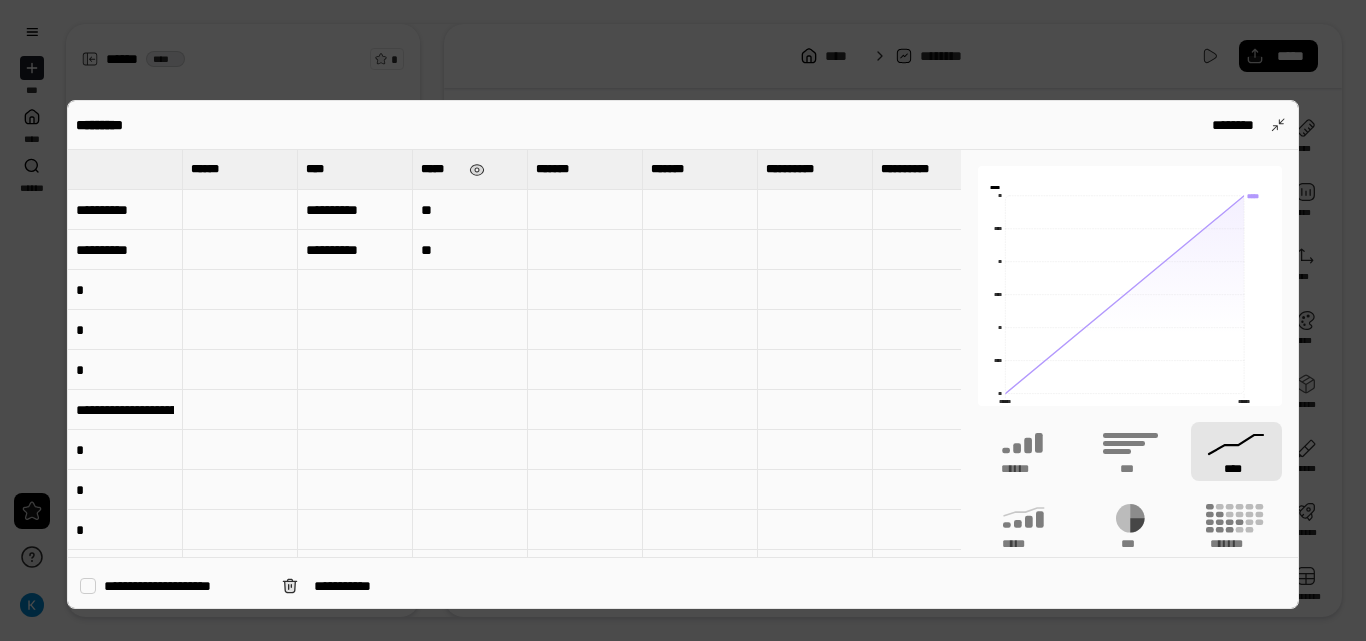 click on "*****" at bounding box center [441, 169] 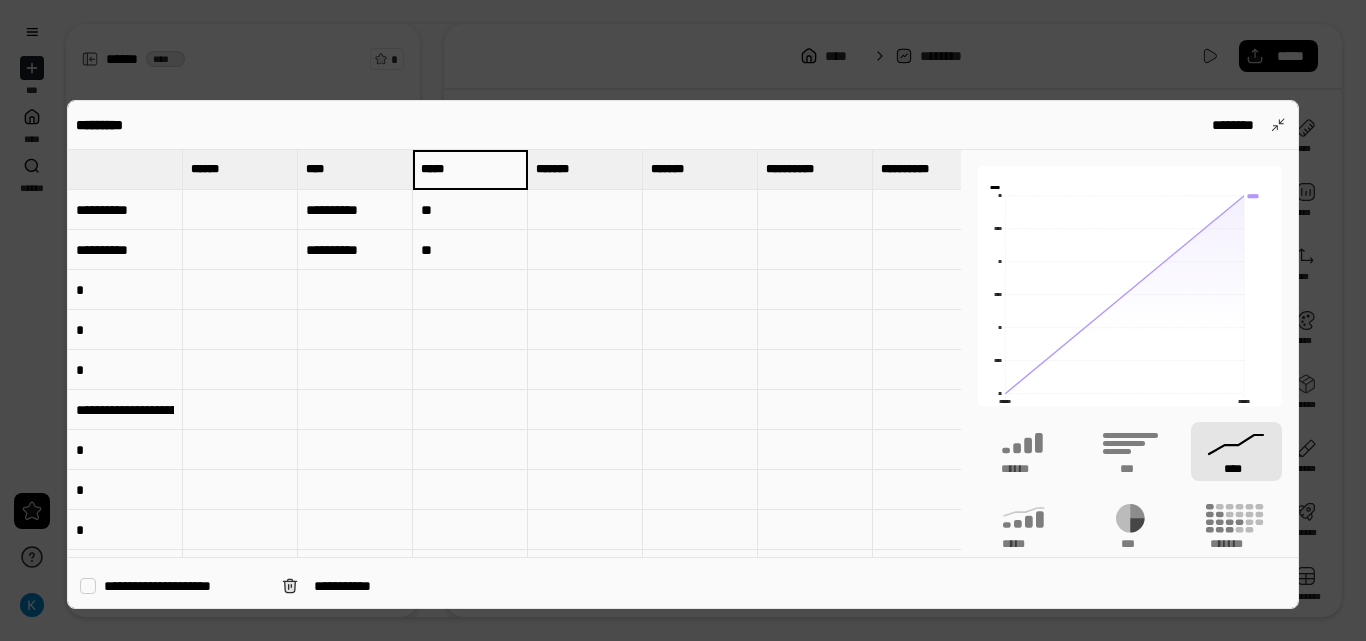 click on "*****" at bounding box center [470, 169] 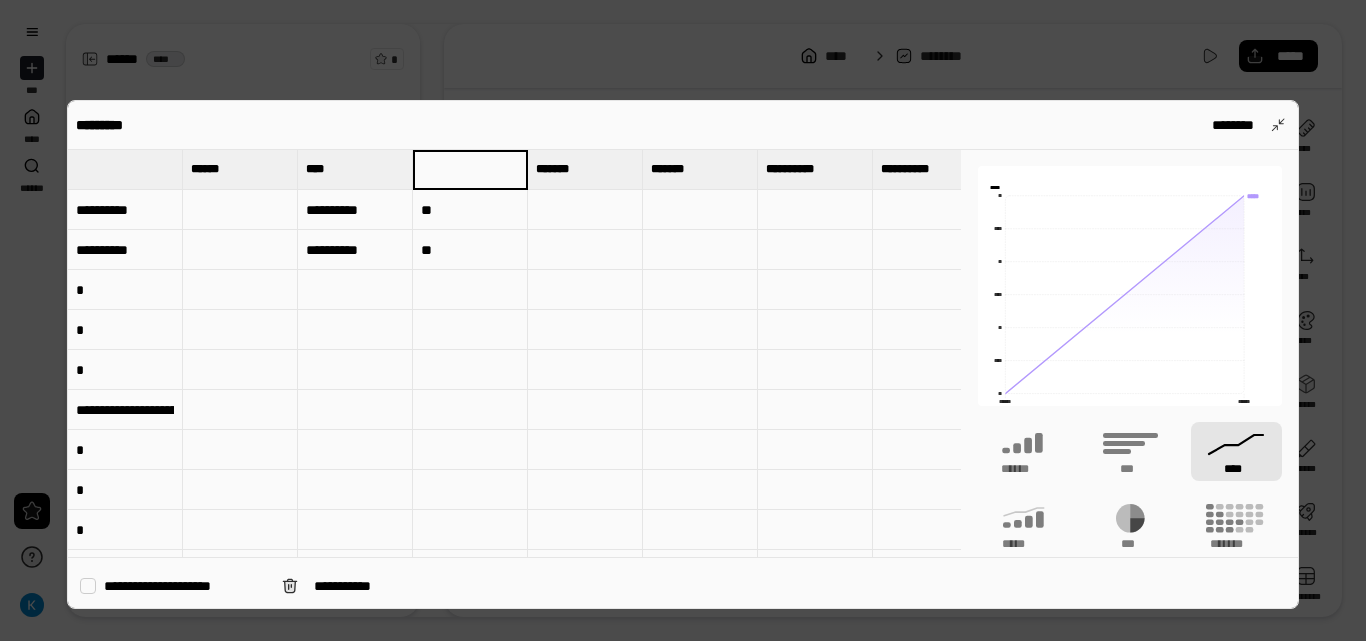 type 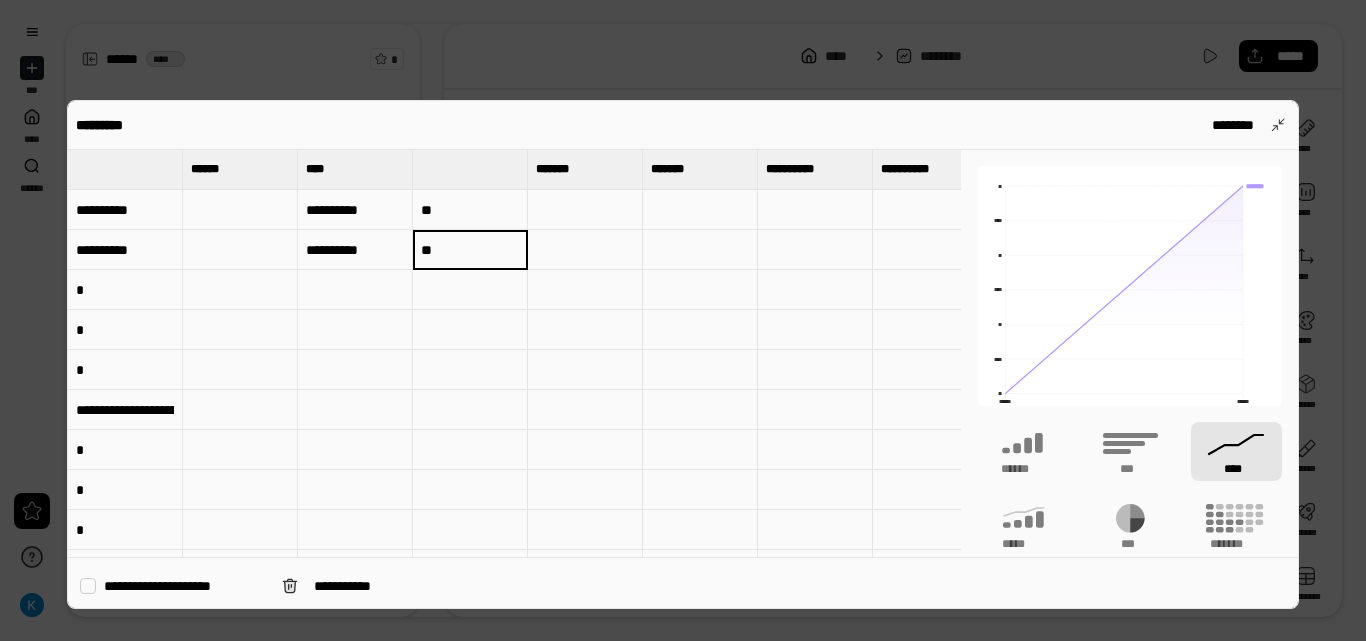 type on "*****" 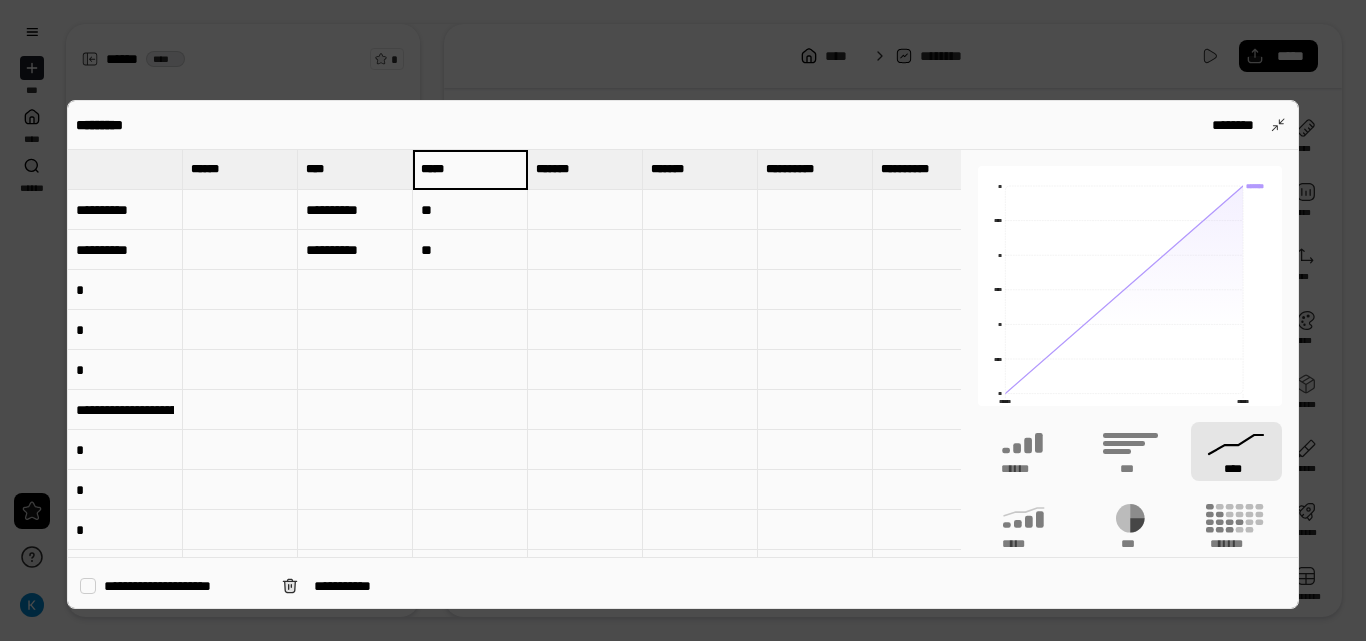click on "**" at bounding box center (470, 250) 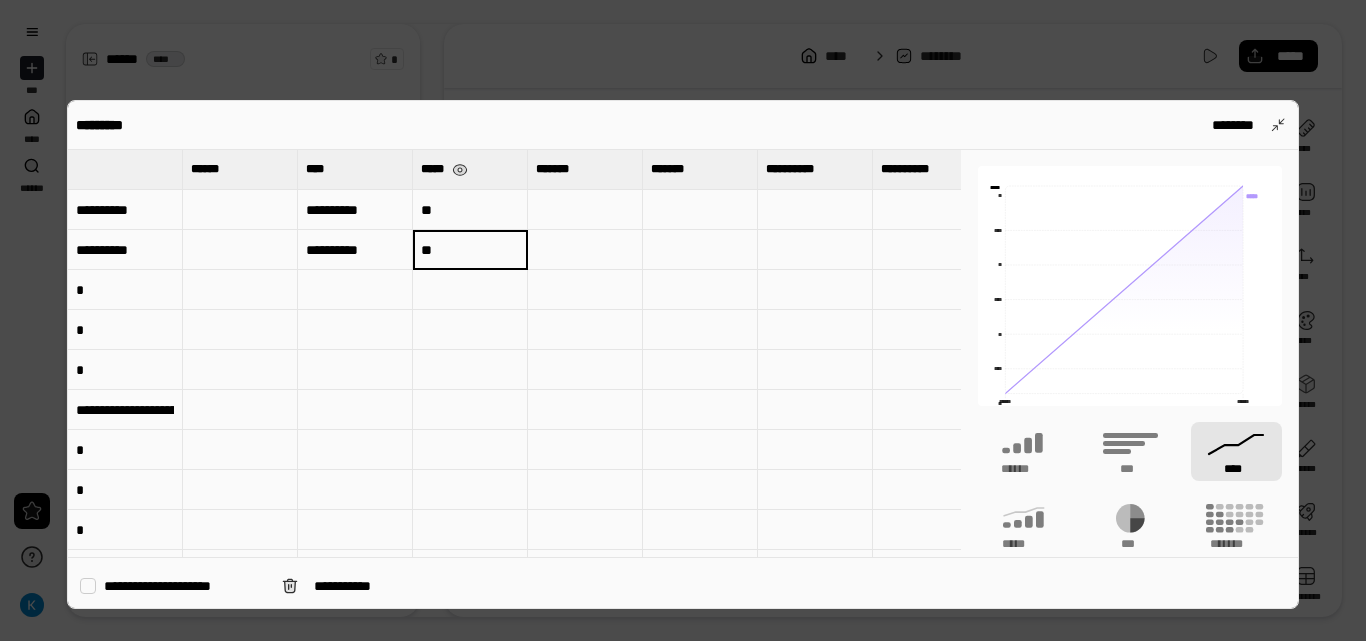 type on "*****" 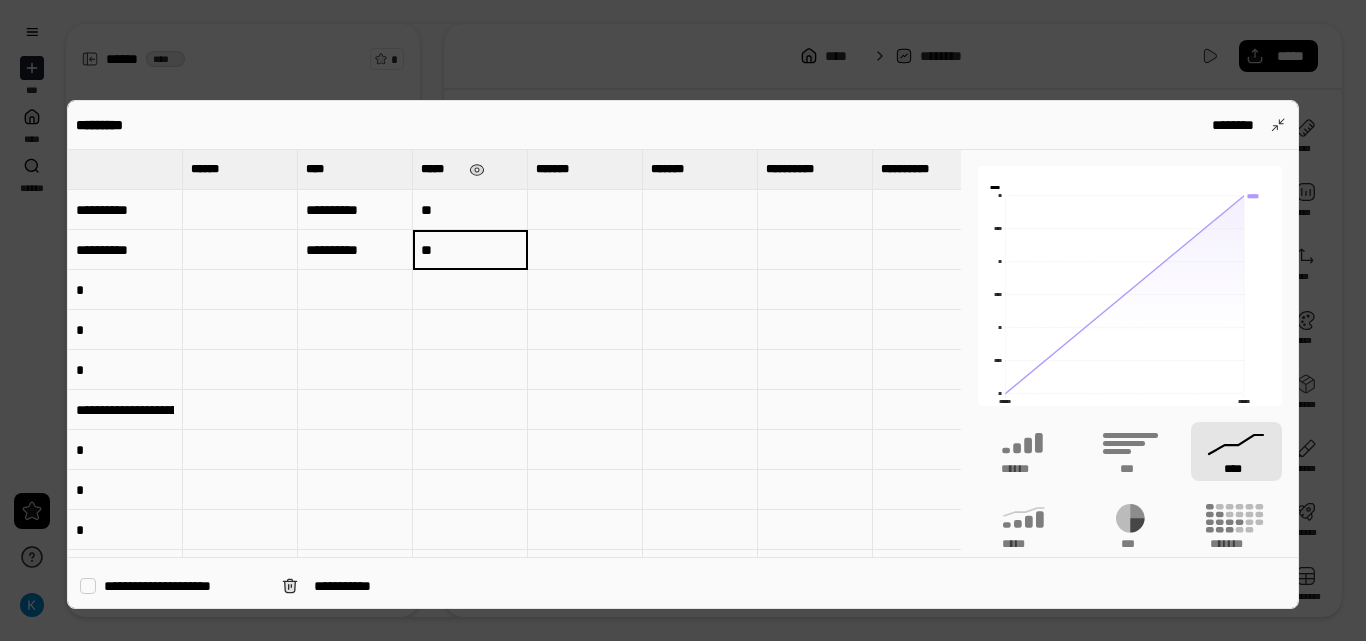 click on "*****" at bounding box center (441, 169) 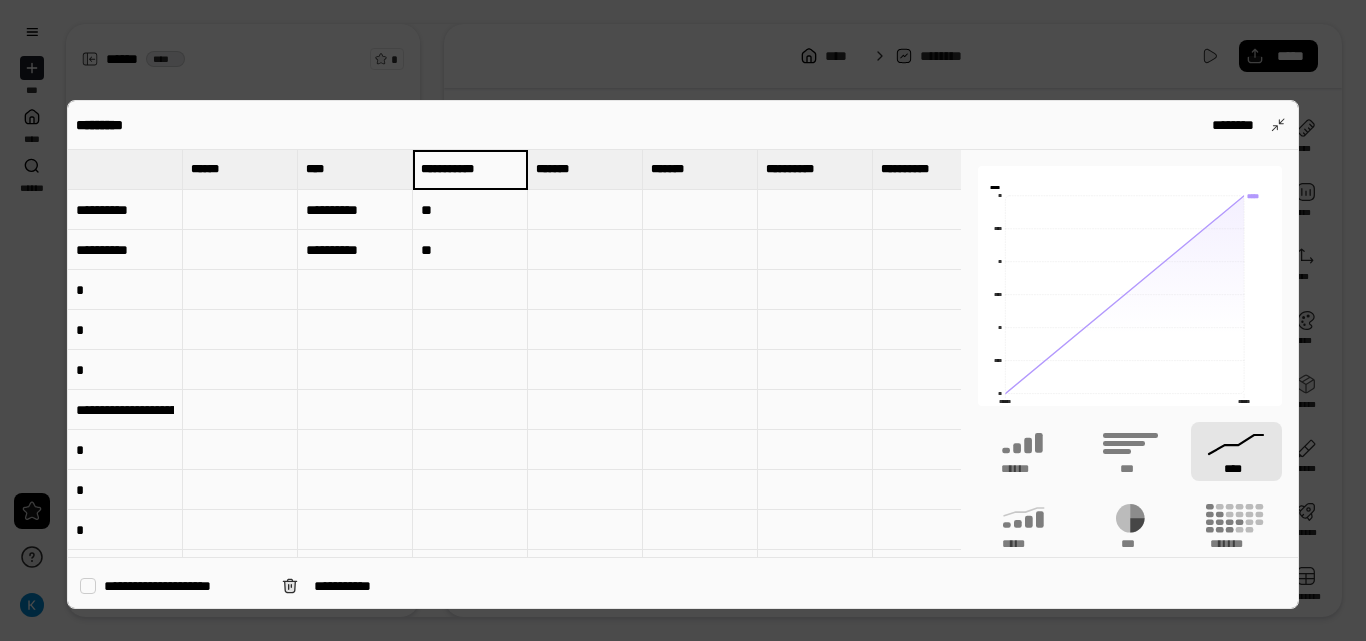 type on "**********" 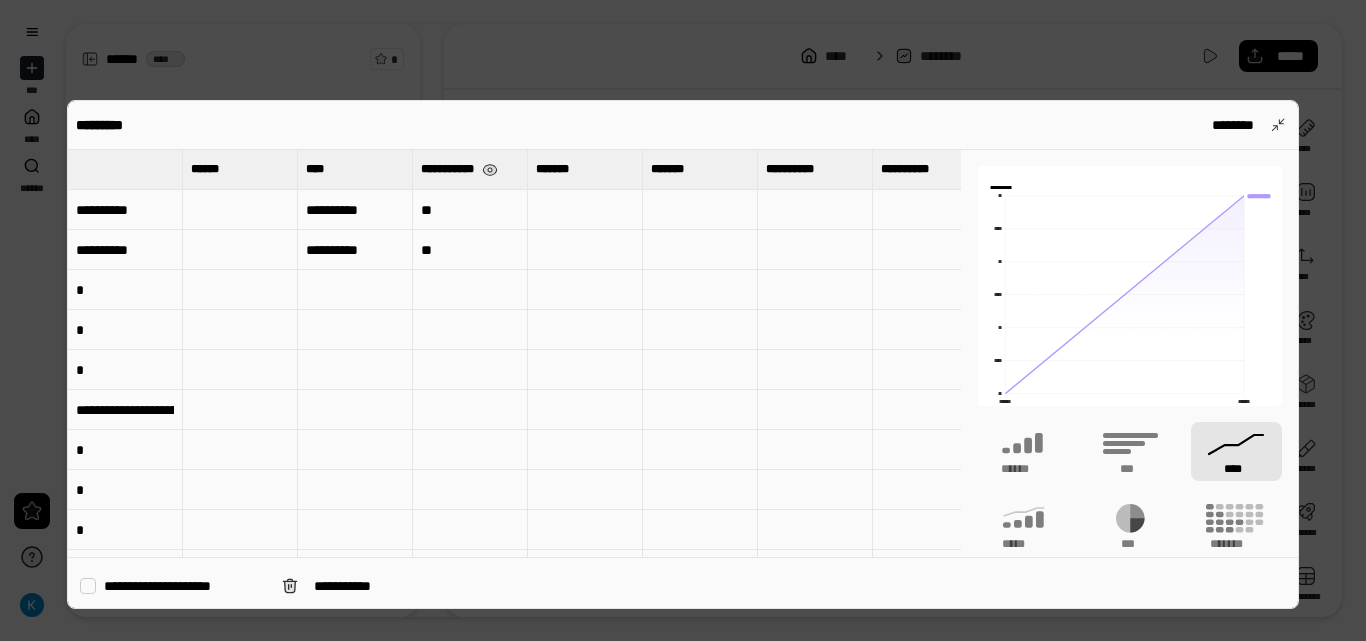 type on "**********" 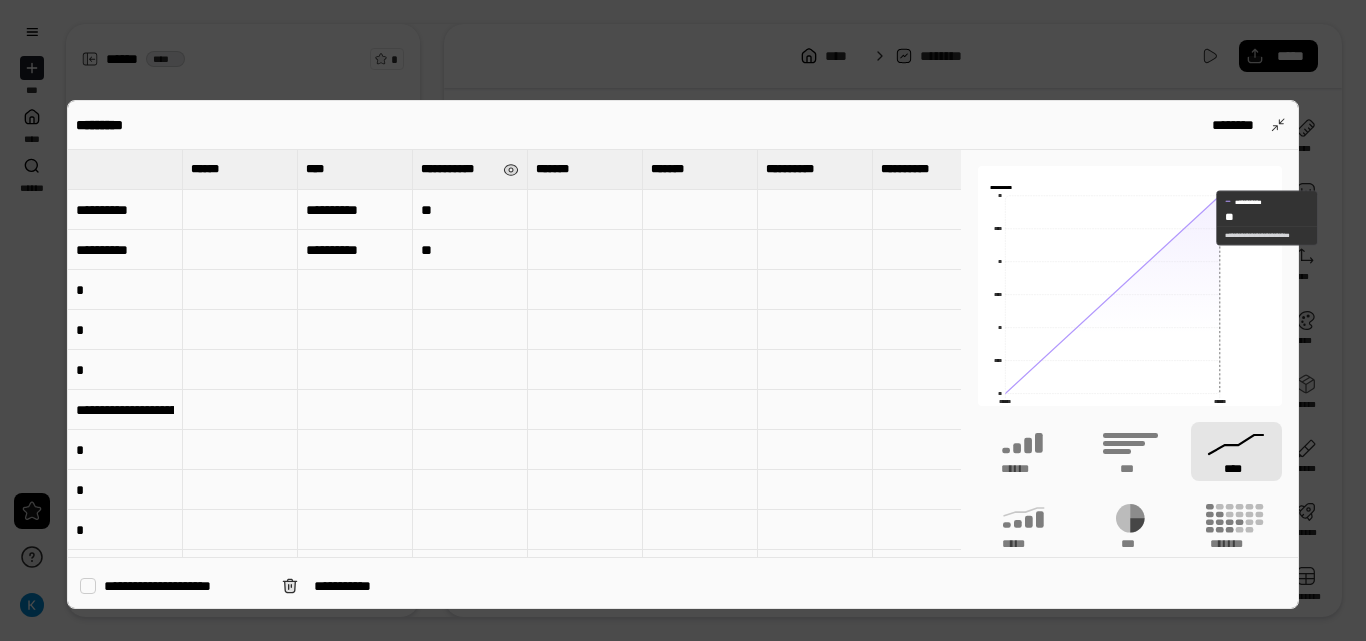 drag, startPoint x: 1013, startPoint y: 206, endPoint x: 1205, endPoint y: 218, distance: 192.37463 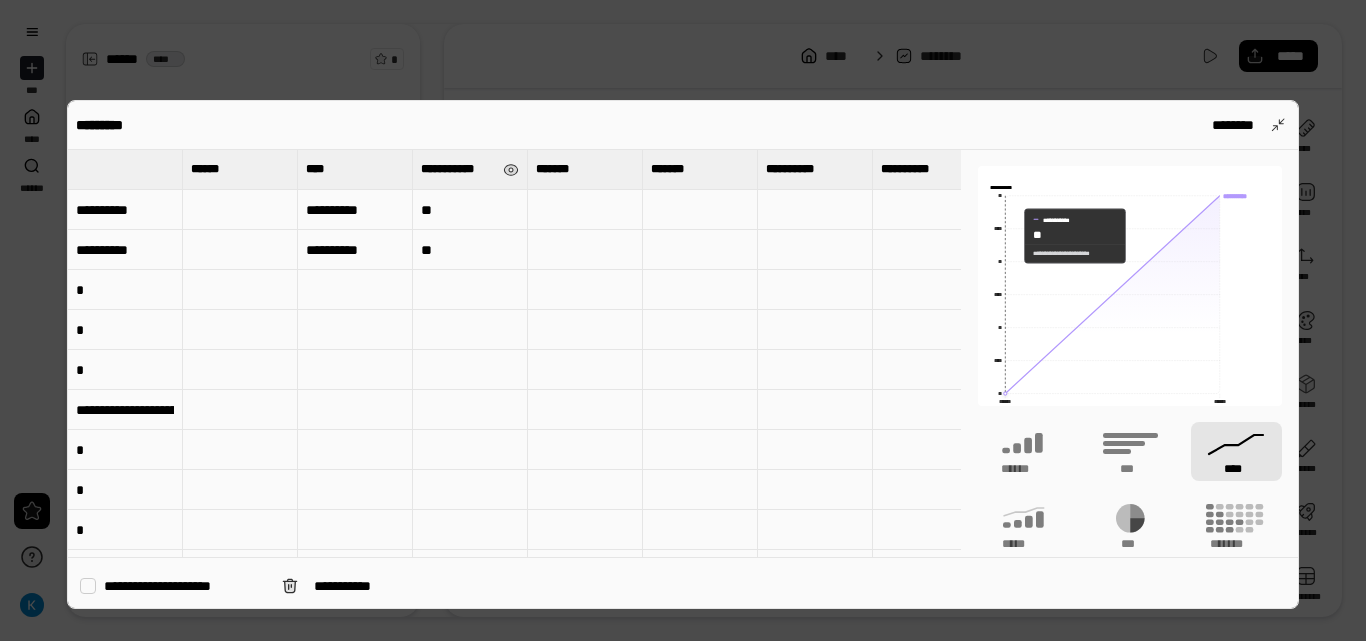 click 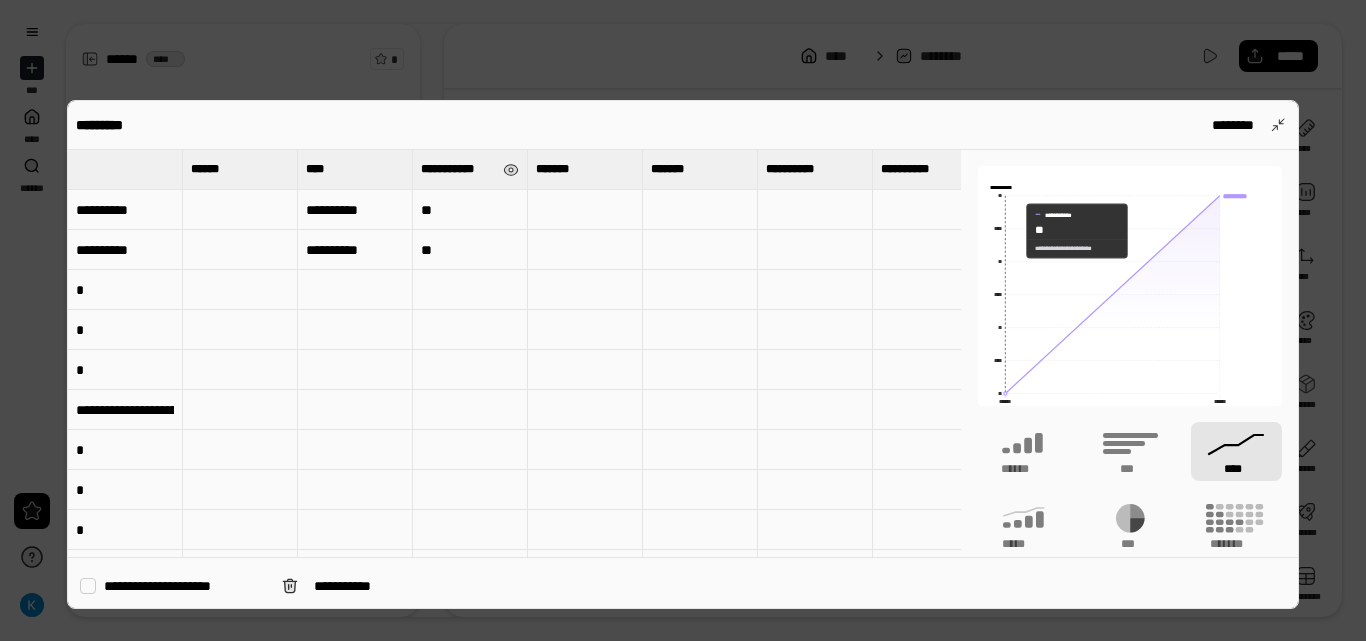 drag, startPoint x: 1002, startPoint y: 217, endPoint x: 1007, endPoint y: 232, distance: 15.811388 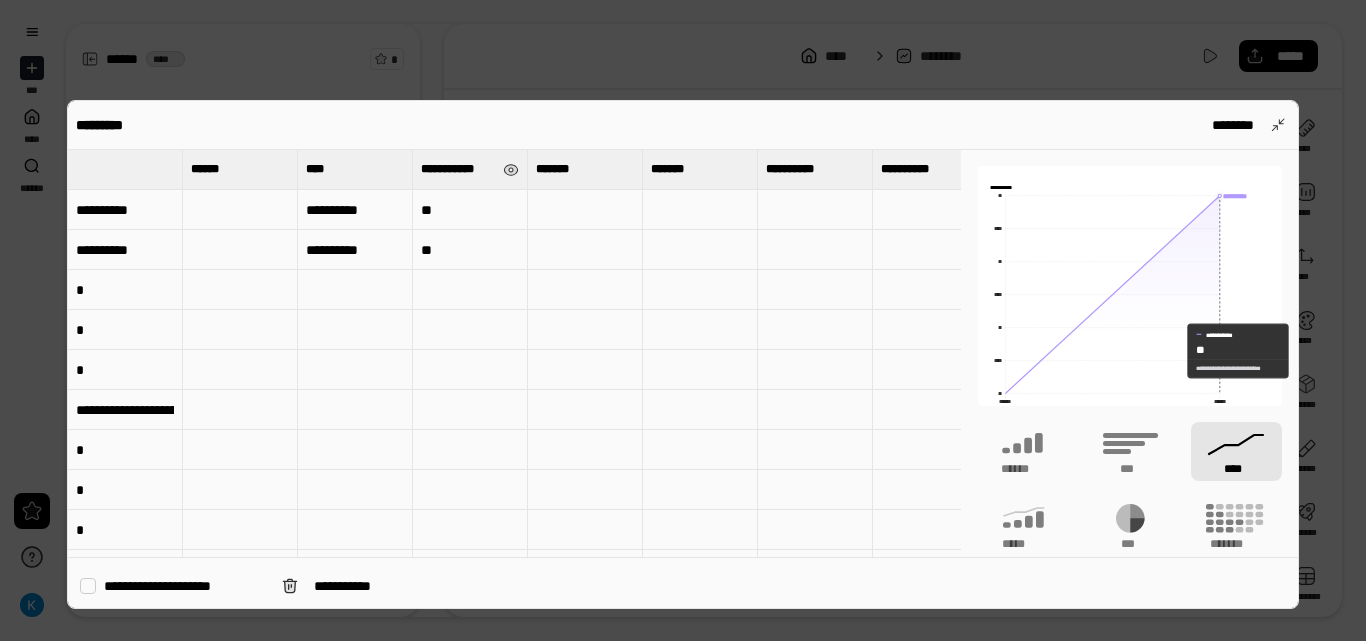 drag, startPoint x: 1002, startPoint y: 224, endPoint x: 1107, endPoint y: 355, distance: 167.88687 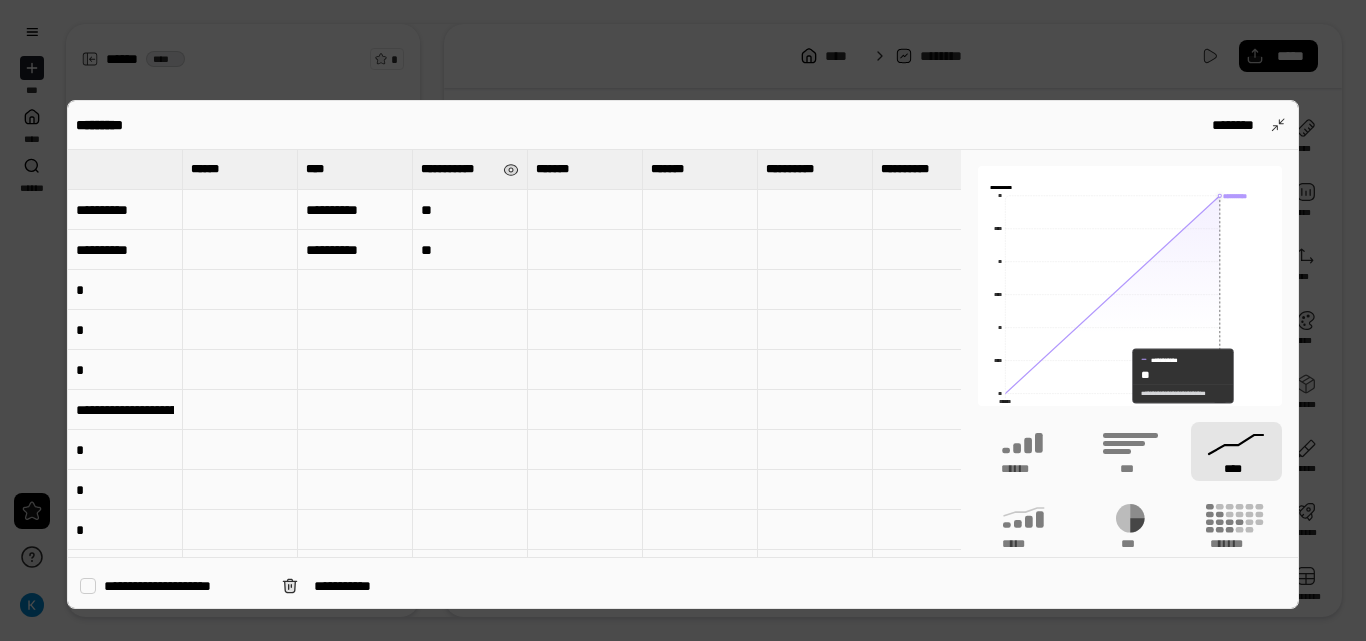 drag, startPoint x: 1004, startPoint y: 384, endPoint x: 1236, endPoint y: 372, distance: 232.31013 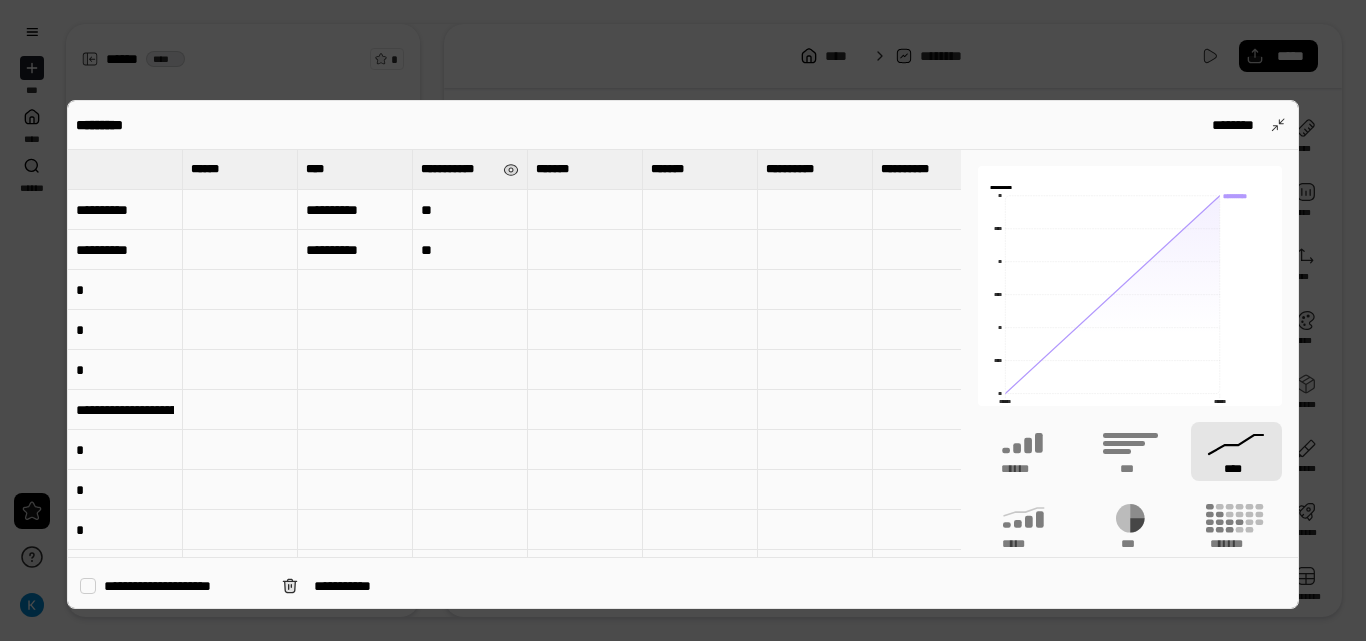 click on "[REDACTED]" at bounding box center (1130, 470) 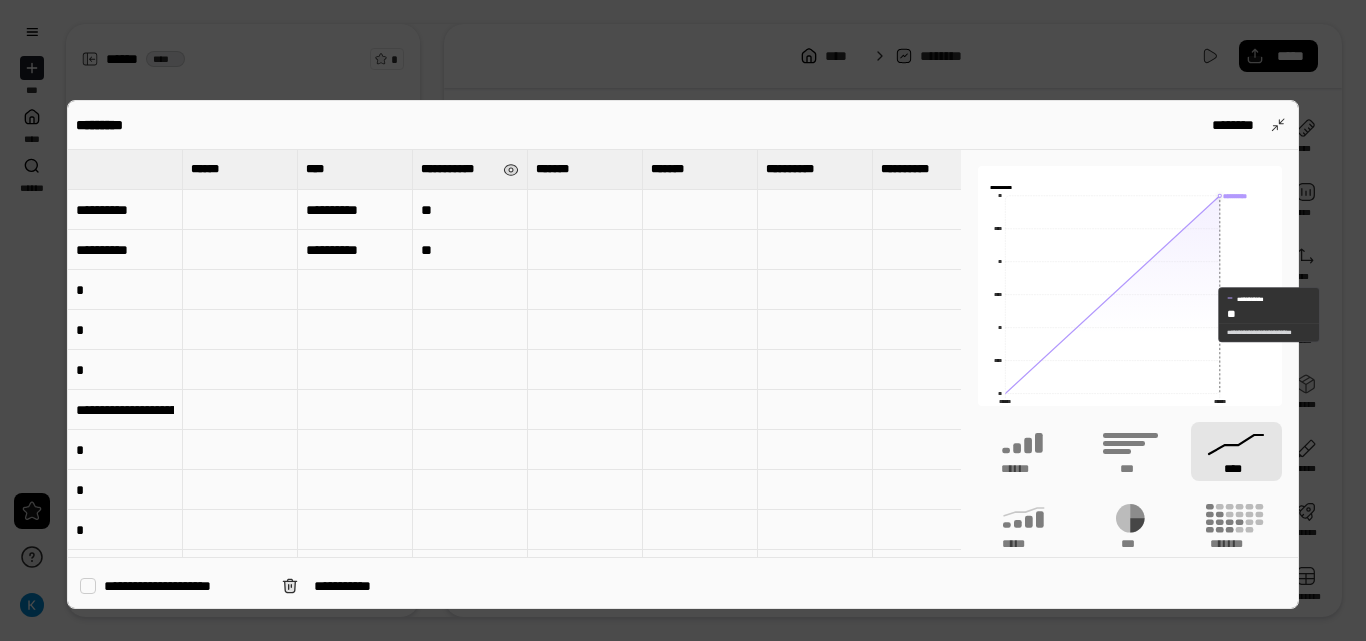 click 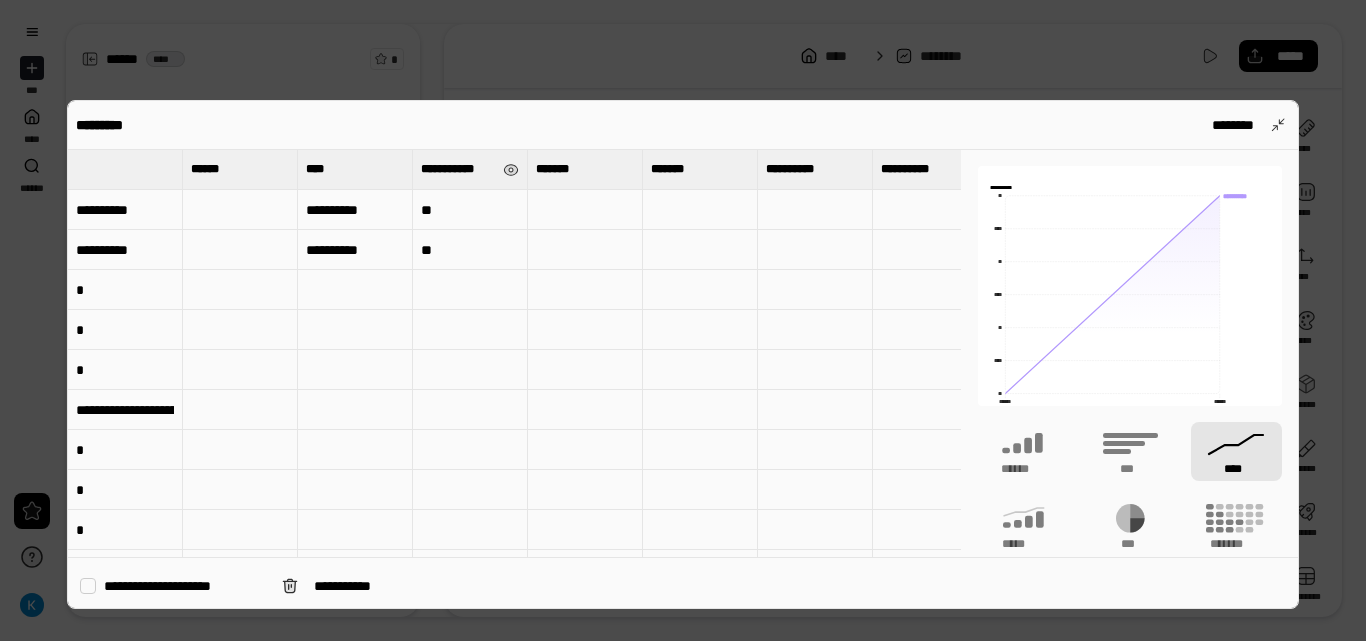 click at bounding box center (700, 370) 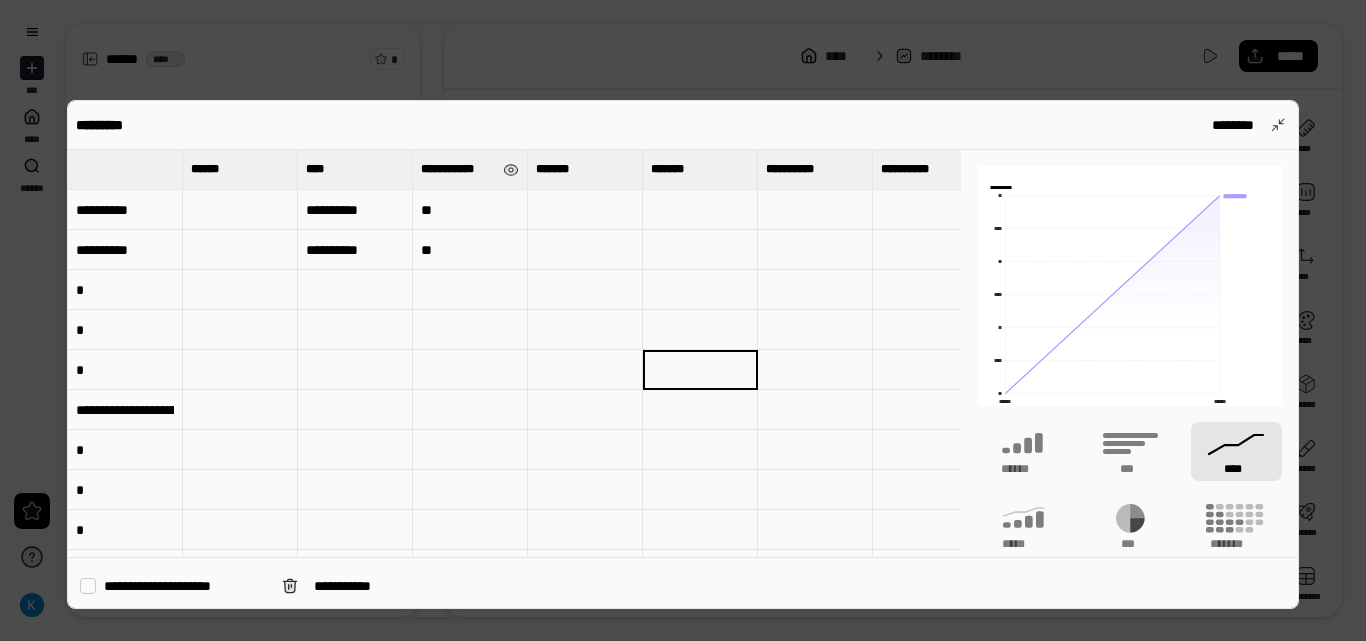 click at bounding box center [355, 290] 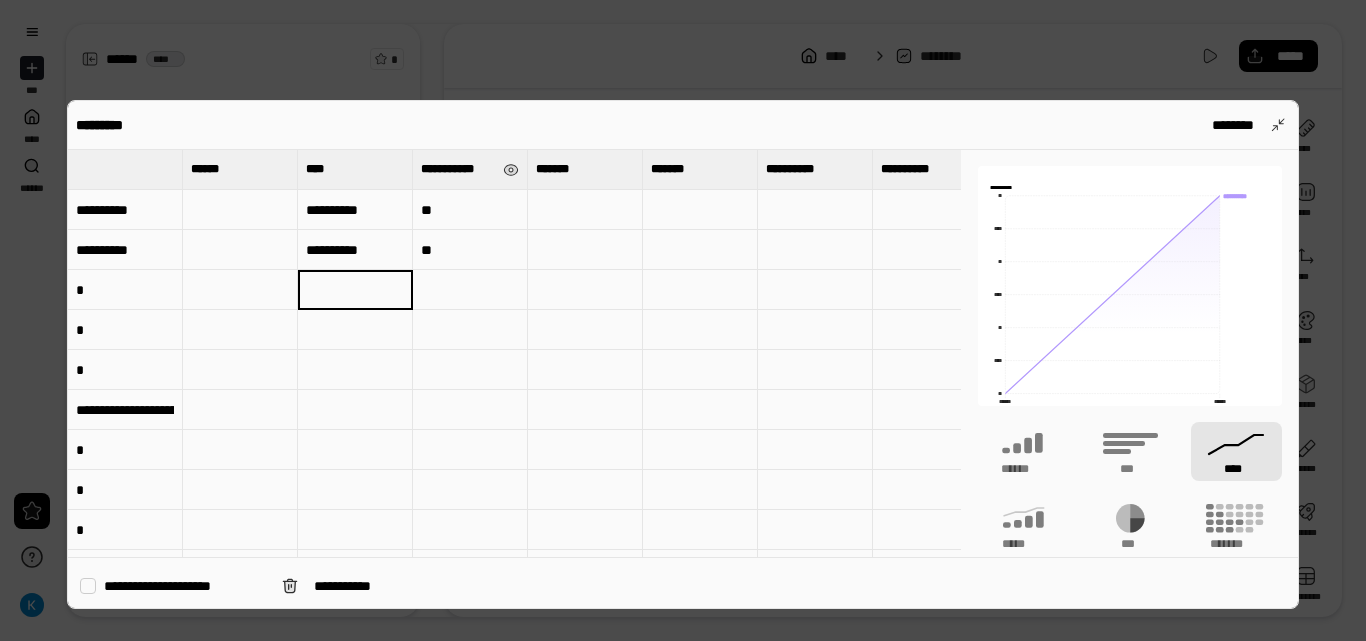 click at bounding box center [240, 210] 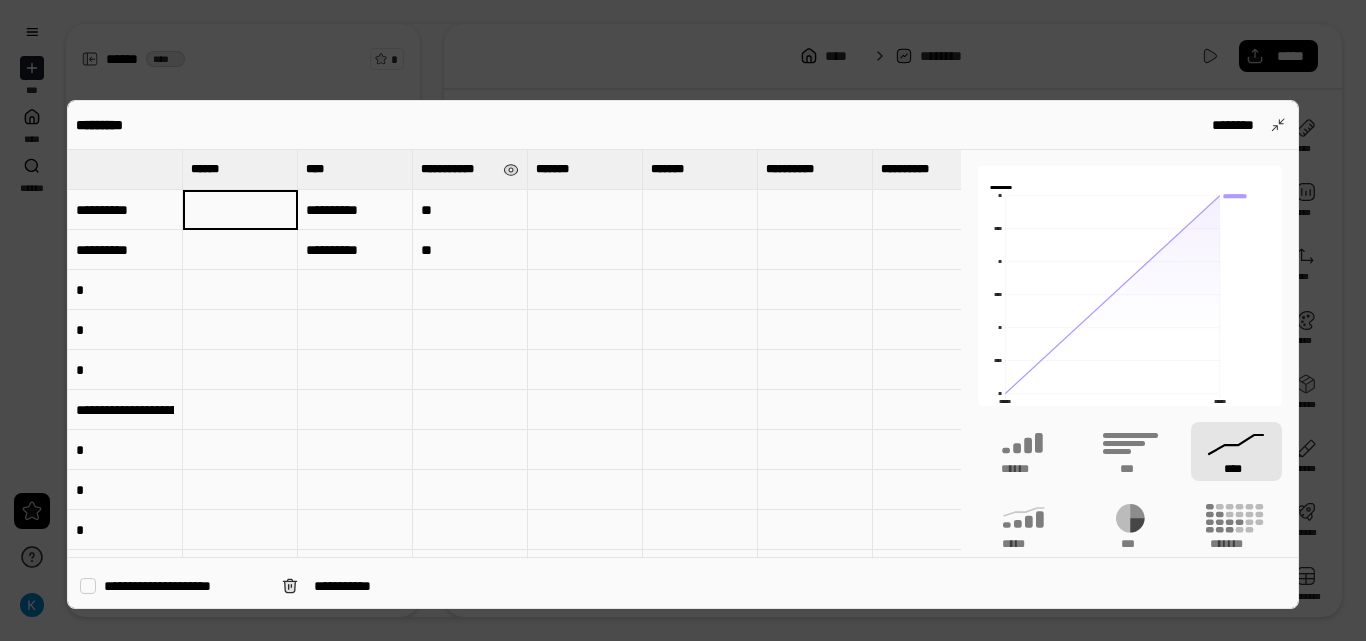 click at bounding box center [240, 210] 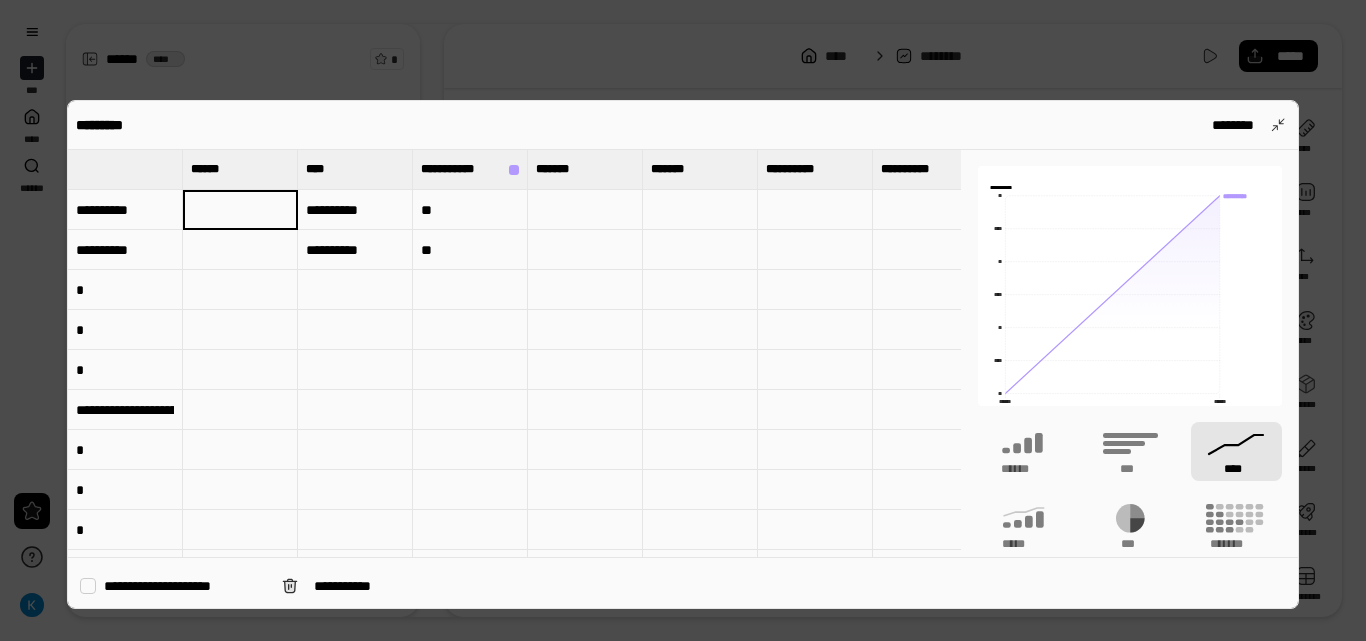 click on "[REDACTED]" at bounding box center (682, 125) 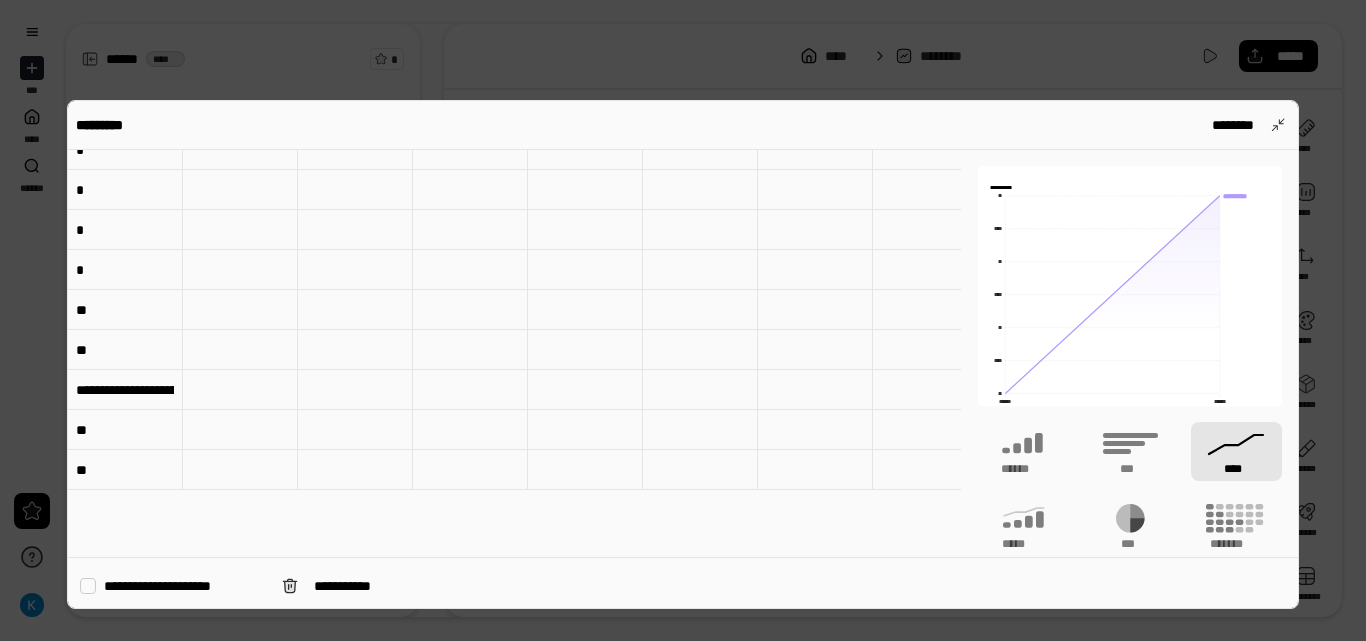 scroll, scrollTop: 0, scrollLeft: 0, axis: both 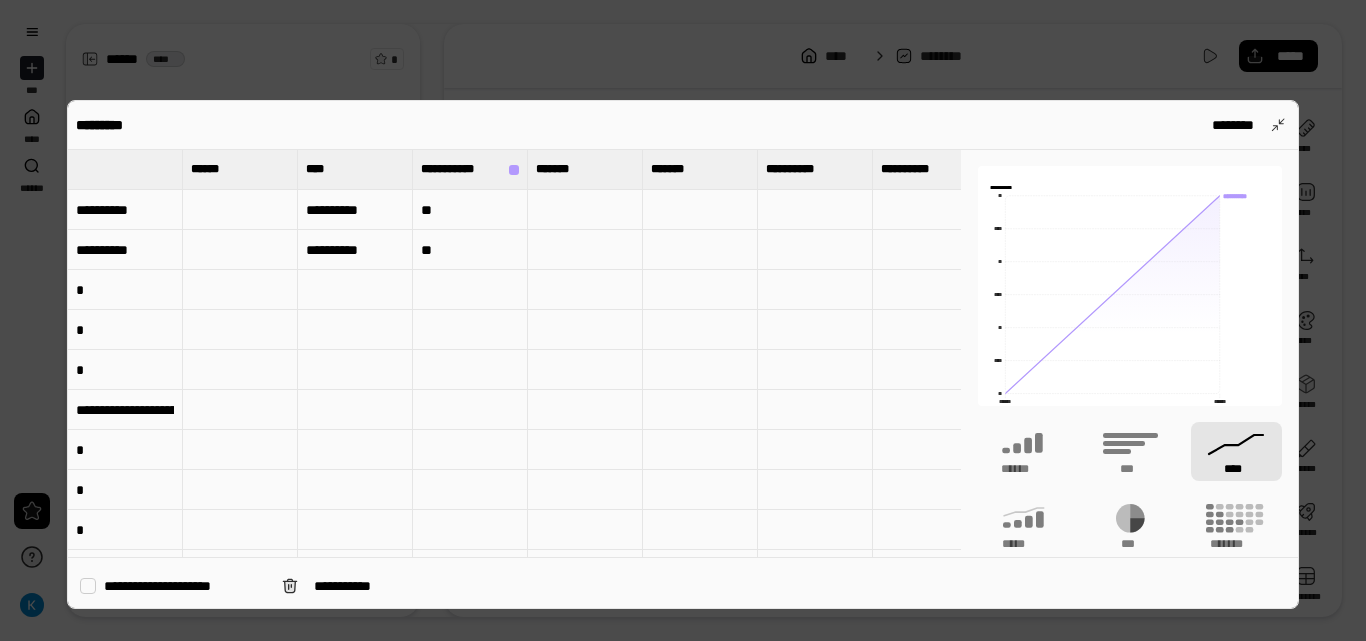 click at bounding box center [470, 290] 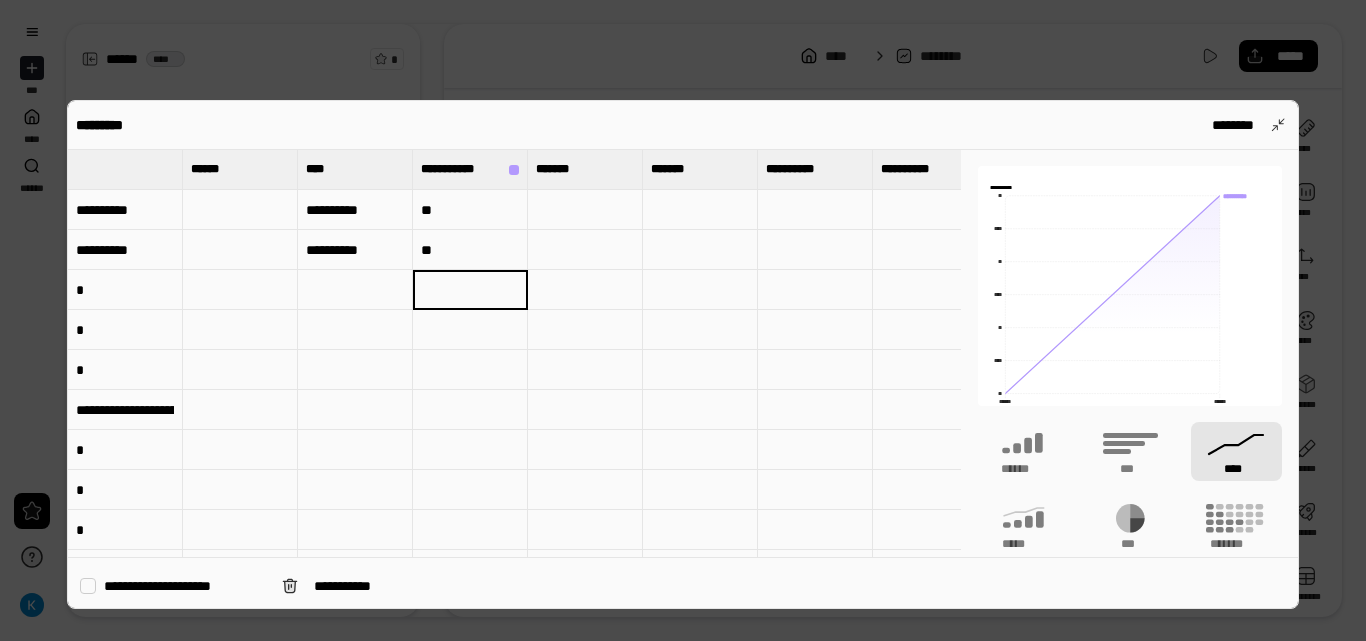 click at bounding box center (470, 290) 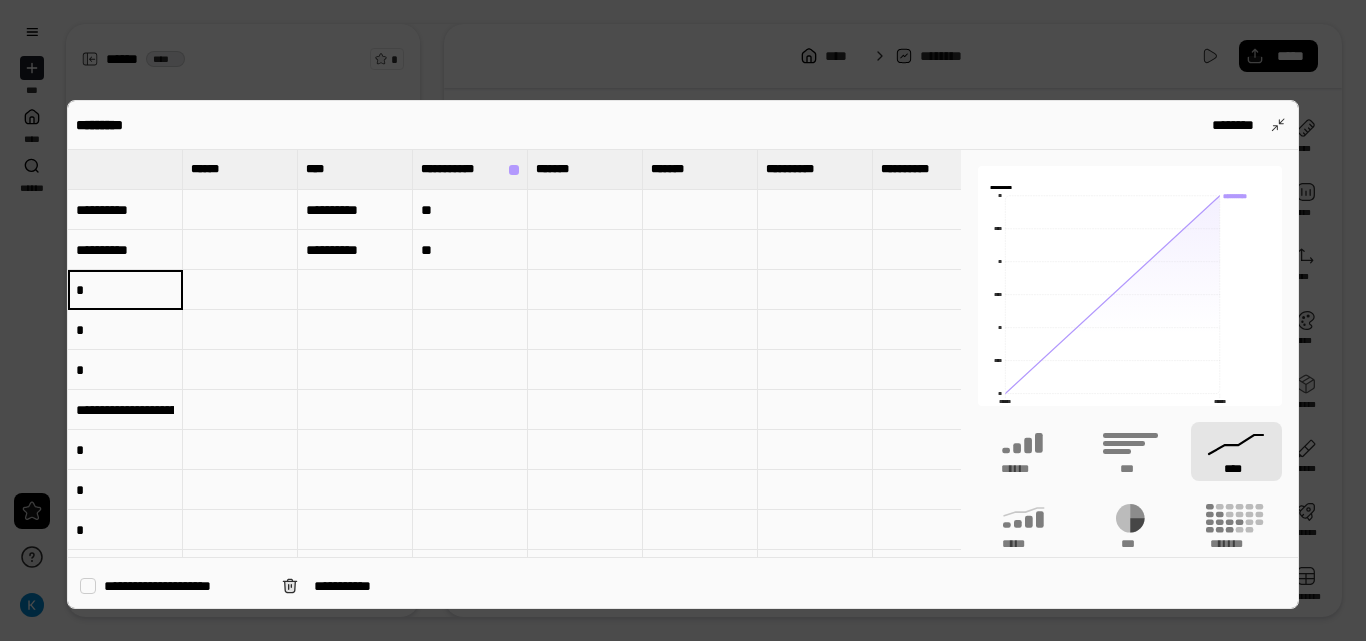 click on "**********" at bounding box center (125, 250) 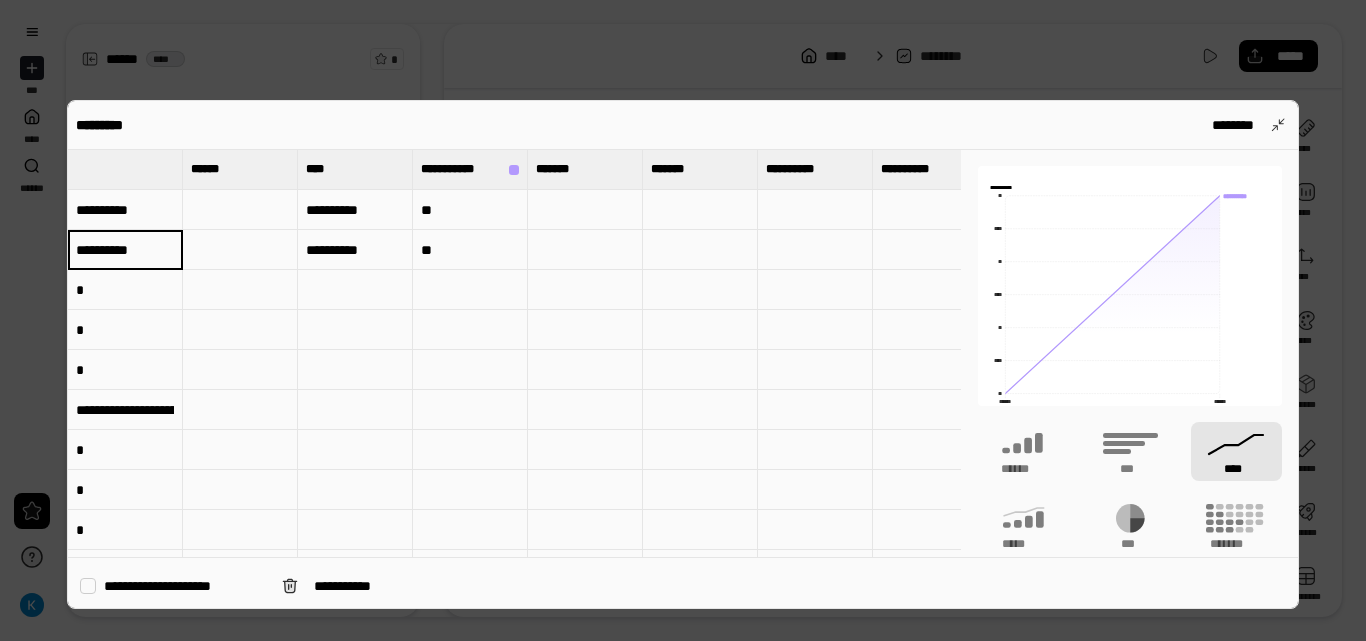 click on "**********" at bounding box center [125, 250] 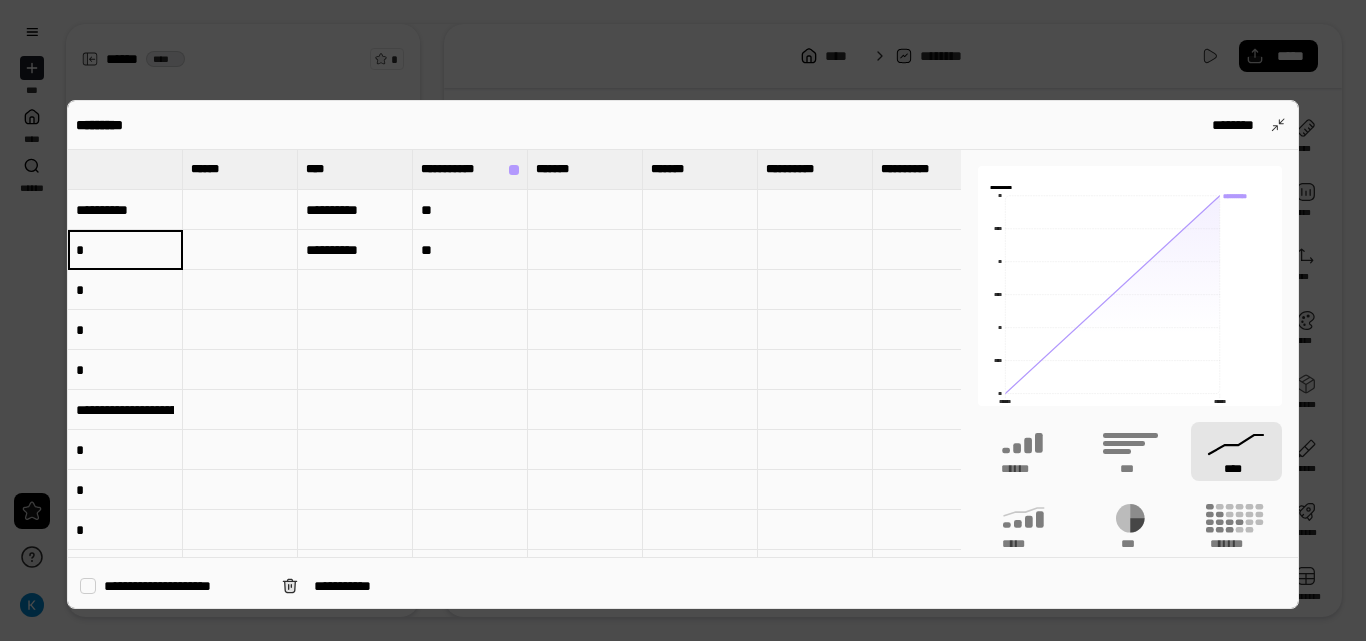 type on "**********" 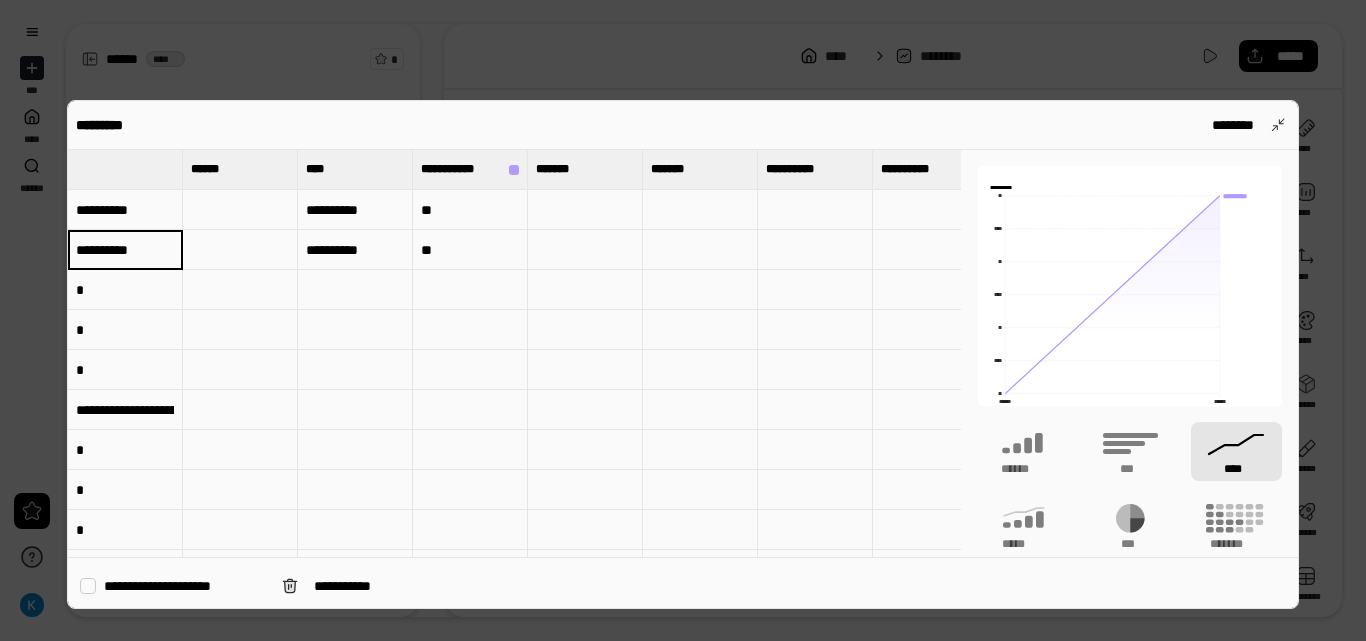 click on "*" at bounding box center (125, 290) 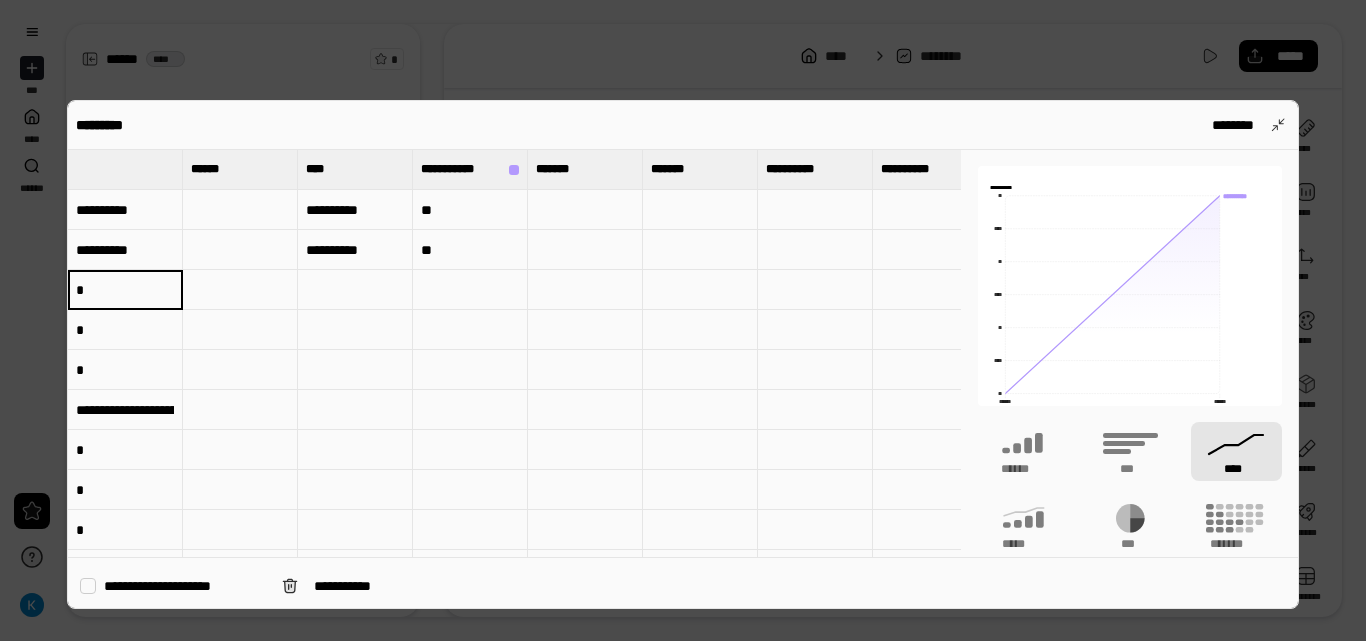 click on "*" at bounding box center (125, 290) 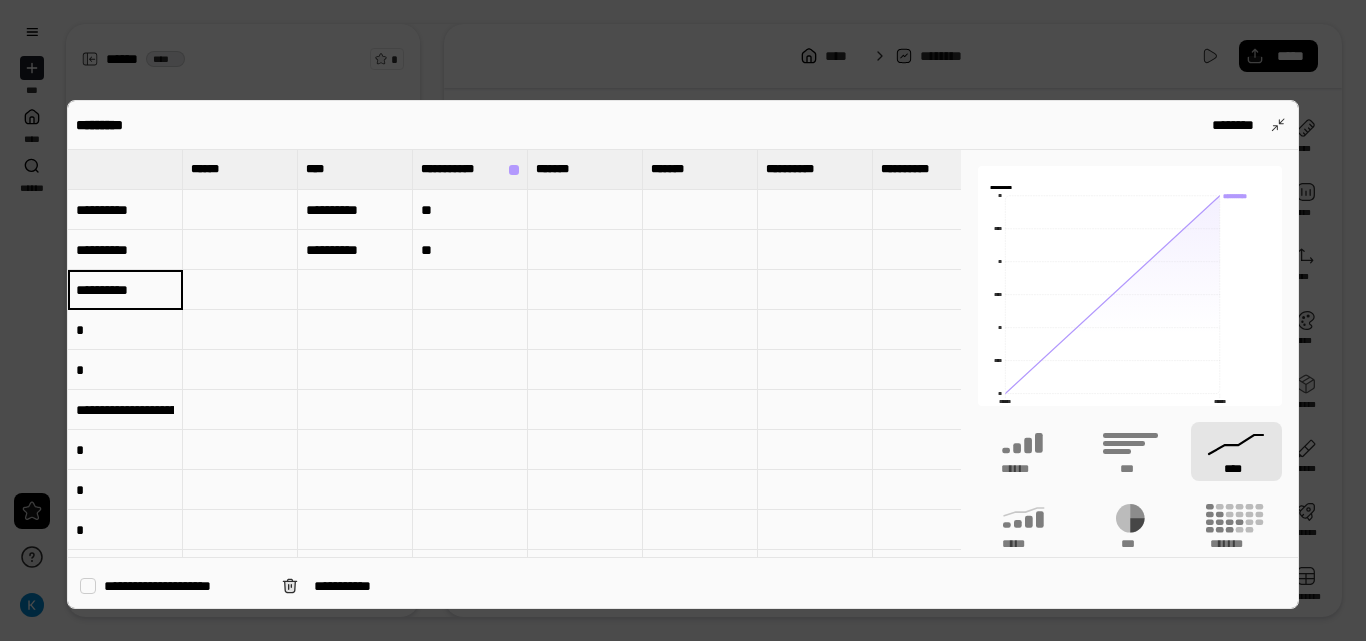 click on "**********" at bounding box center (125, 289) 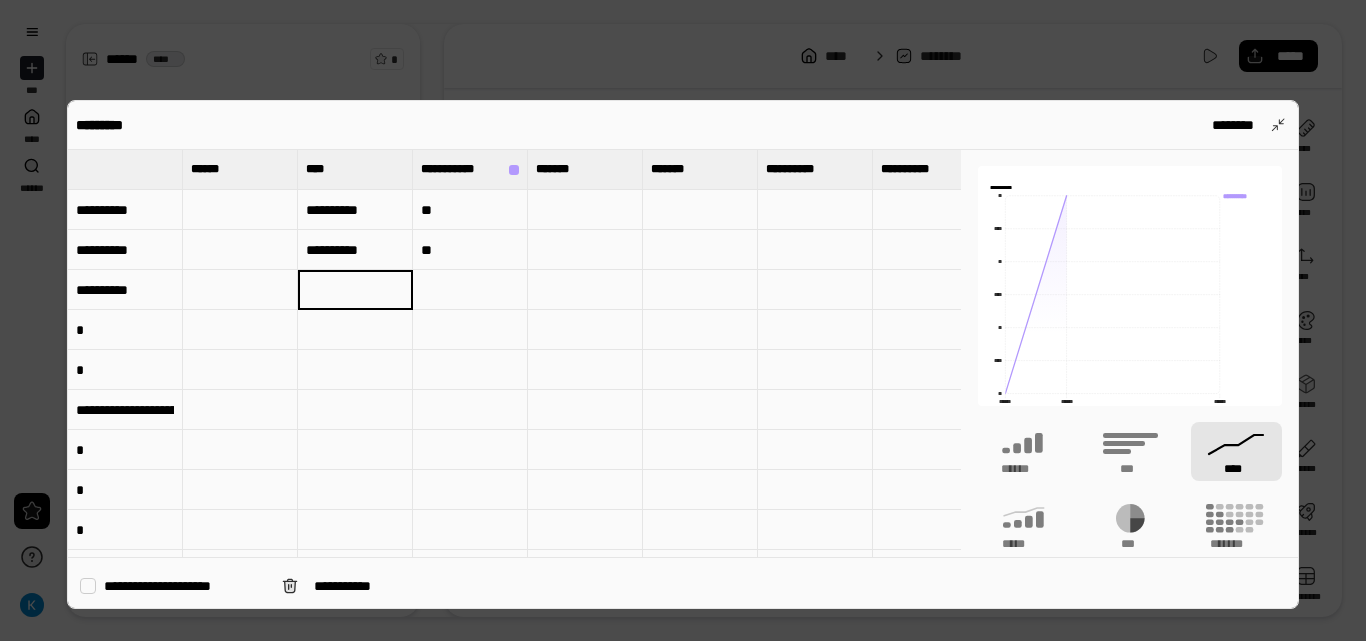 click at bounding box center [470, 290] 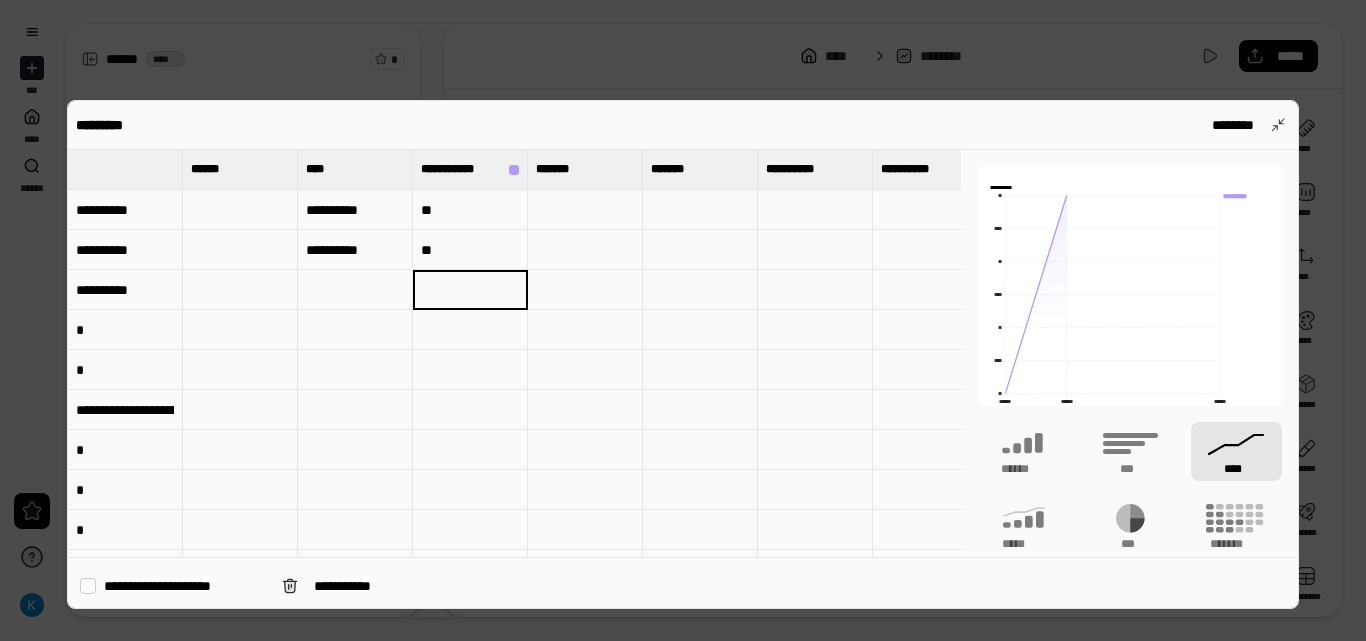 click at bounding box center [470, 290] 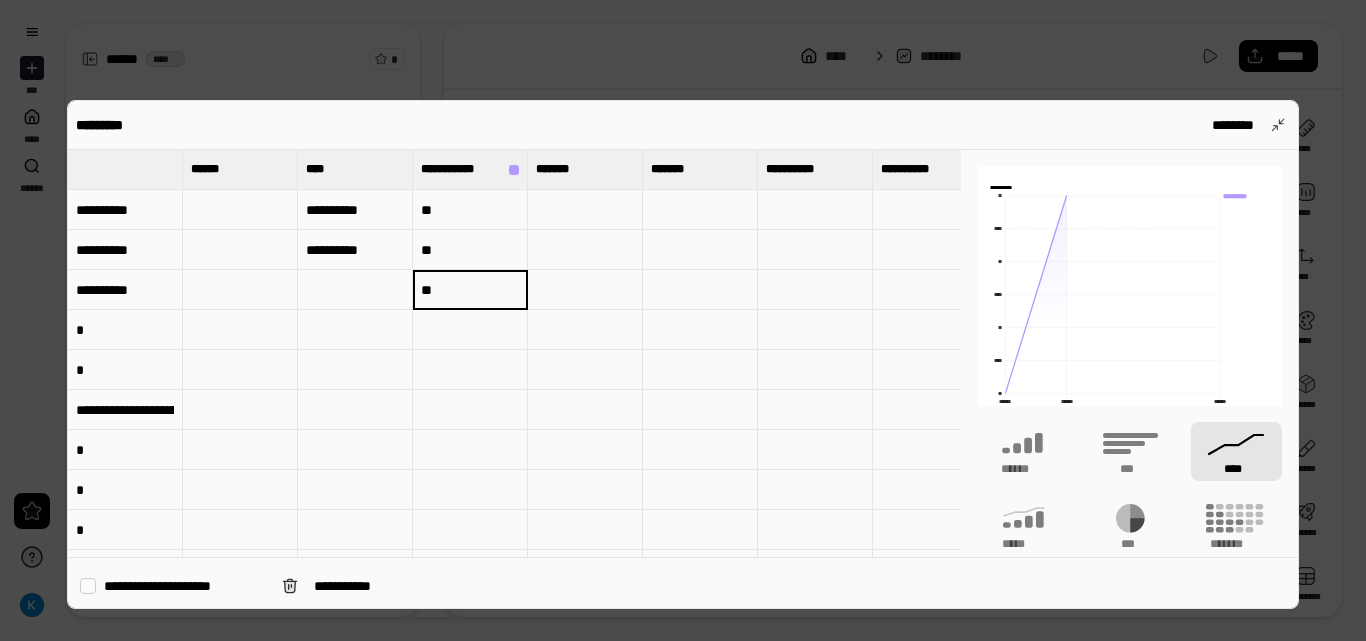 type on "**" 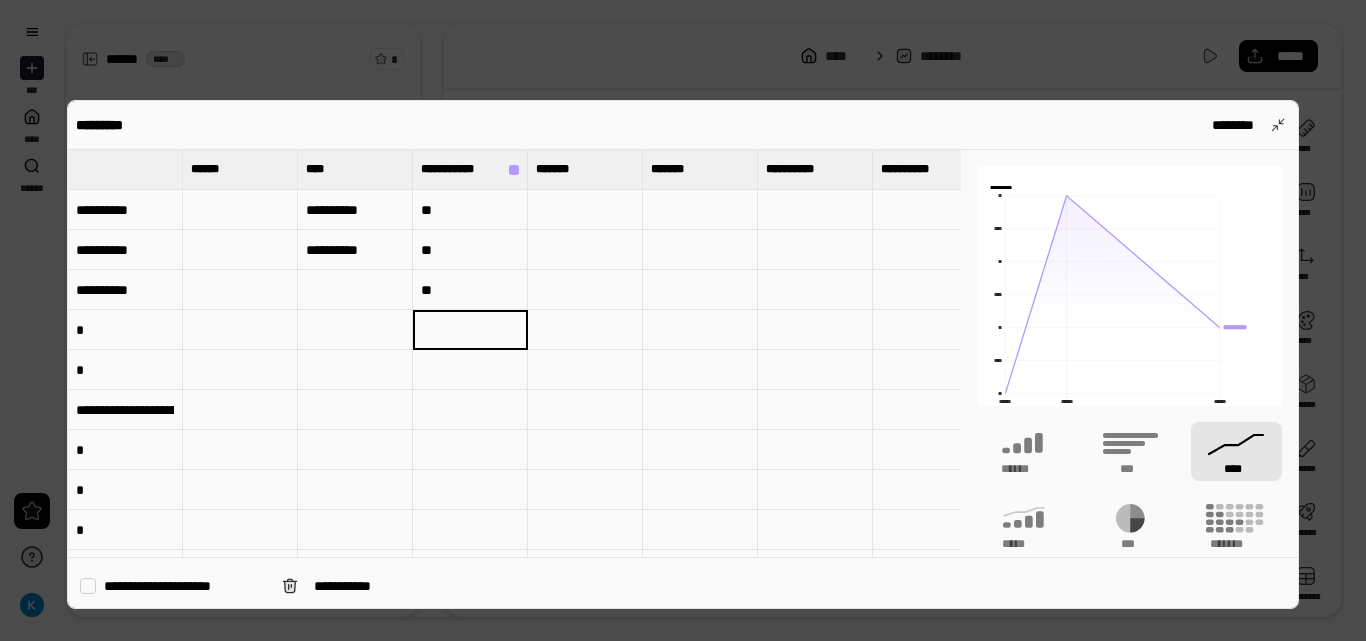 click on "**" at bounding box center (470, 290) 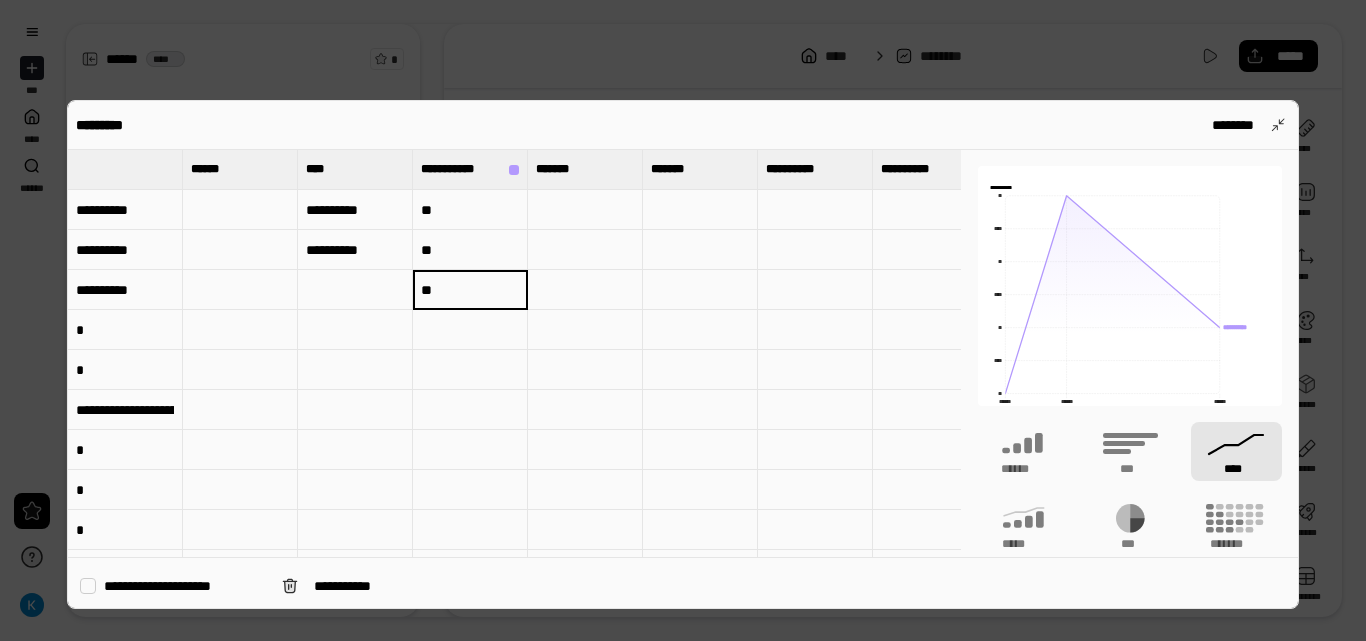 click on "**" at bounding box center (470, 290) 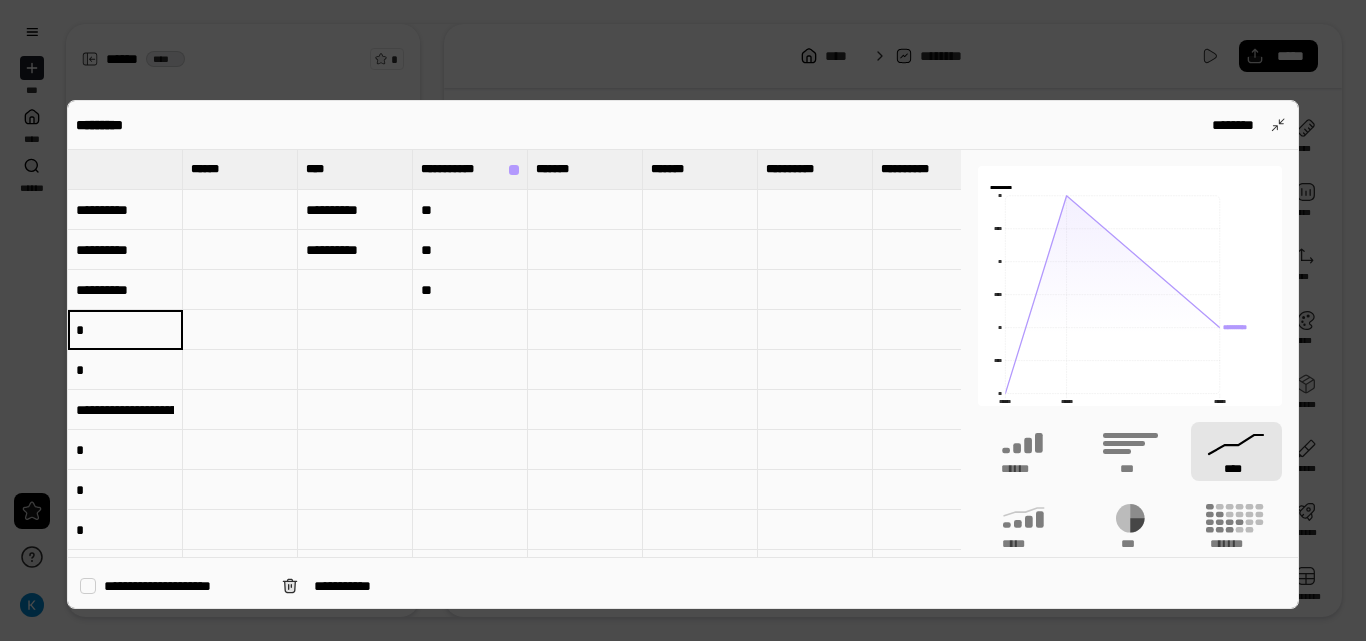 click on "**********" at bounding box center (125, 290) 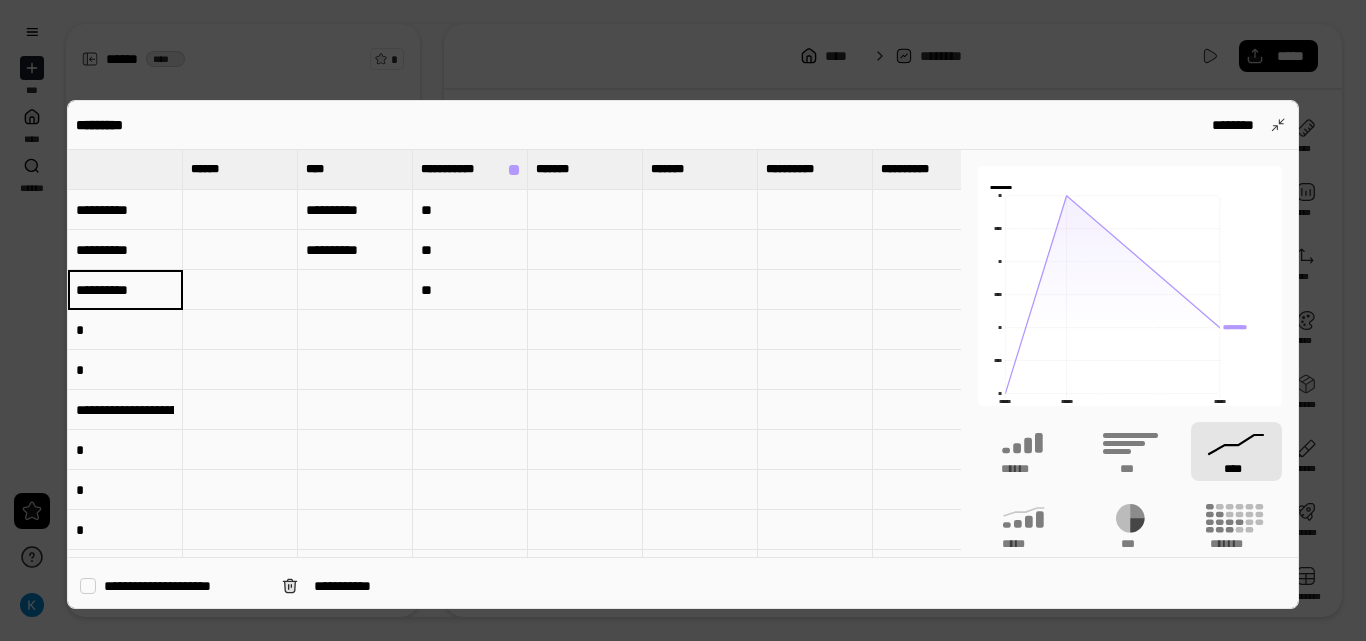 click on "**********" at bounding box center (125, 290) 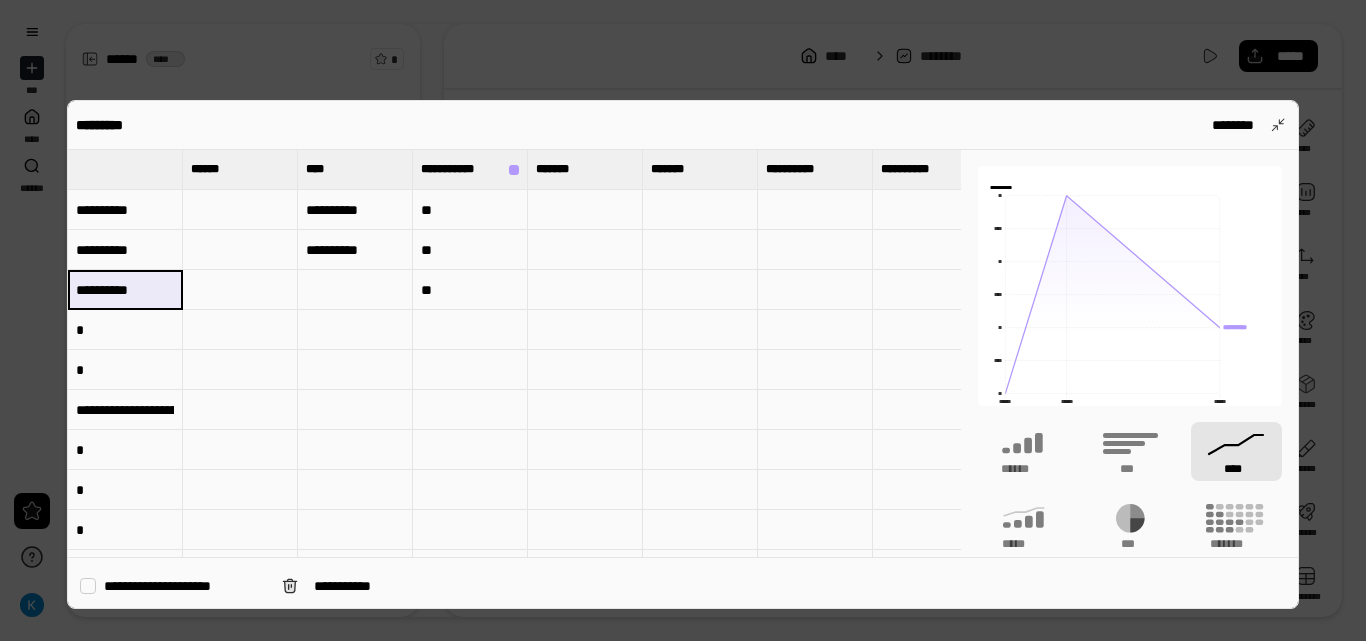 drag, startPoint x: 166, startPoint y: 292, endPoint x: 56, endPoint y: 293, distance: 110.00455 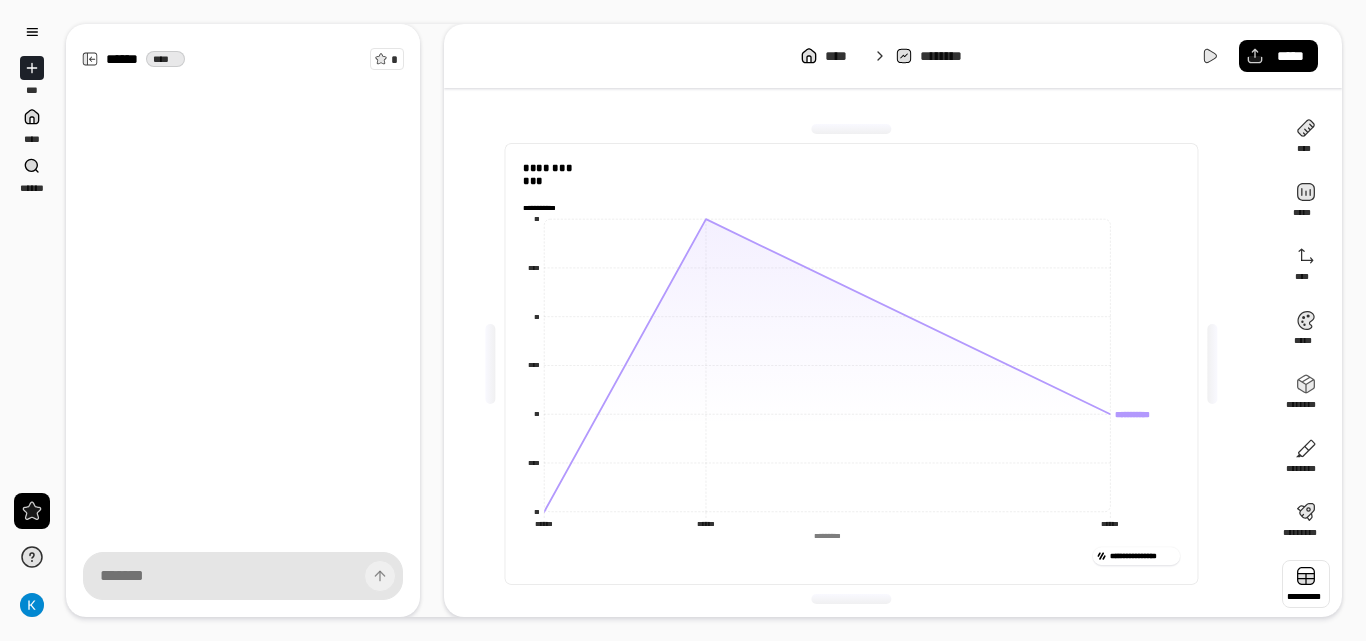 click at bounding box center (1306, 584) 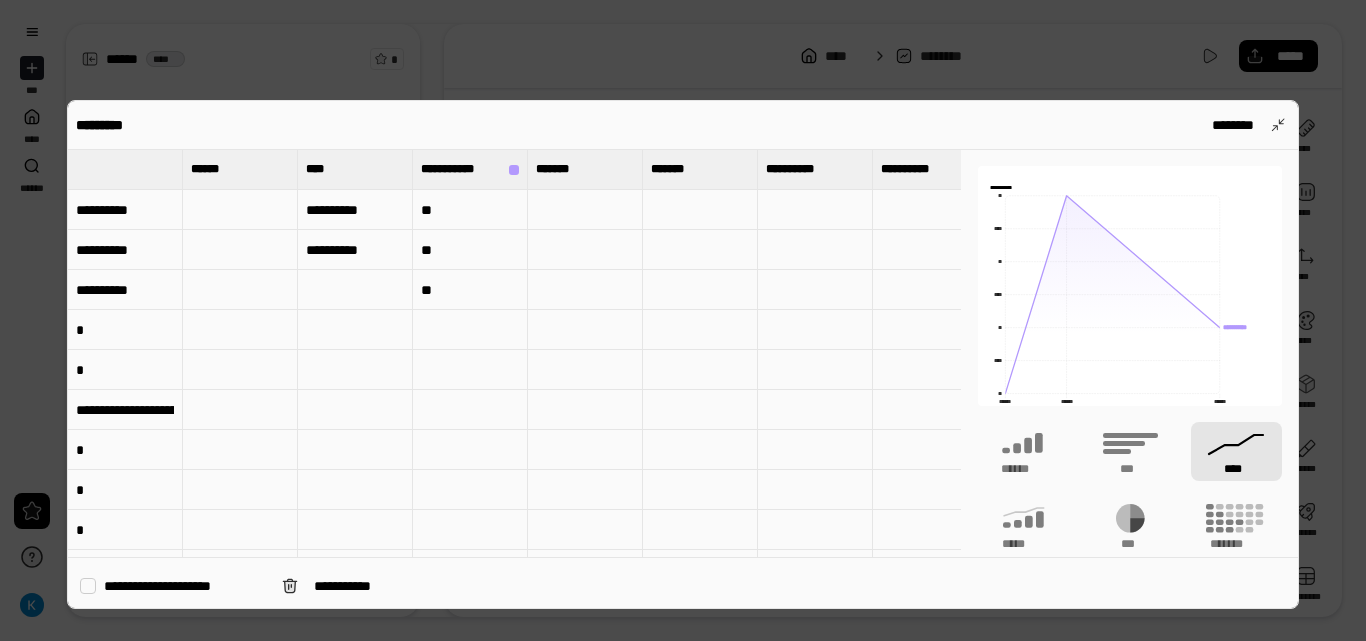 click on "**********" at bounding box center (125, 290) 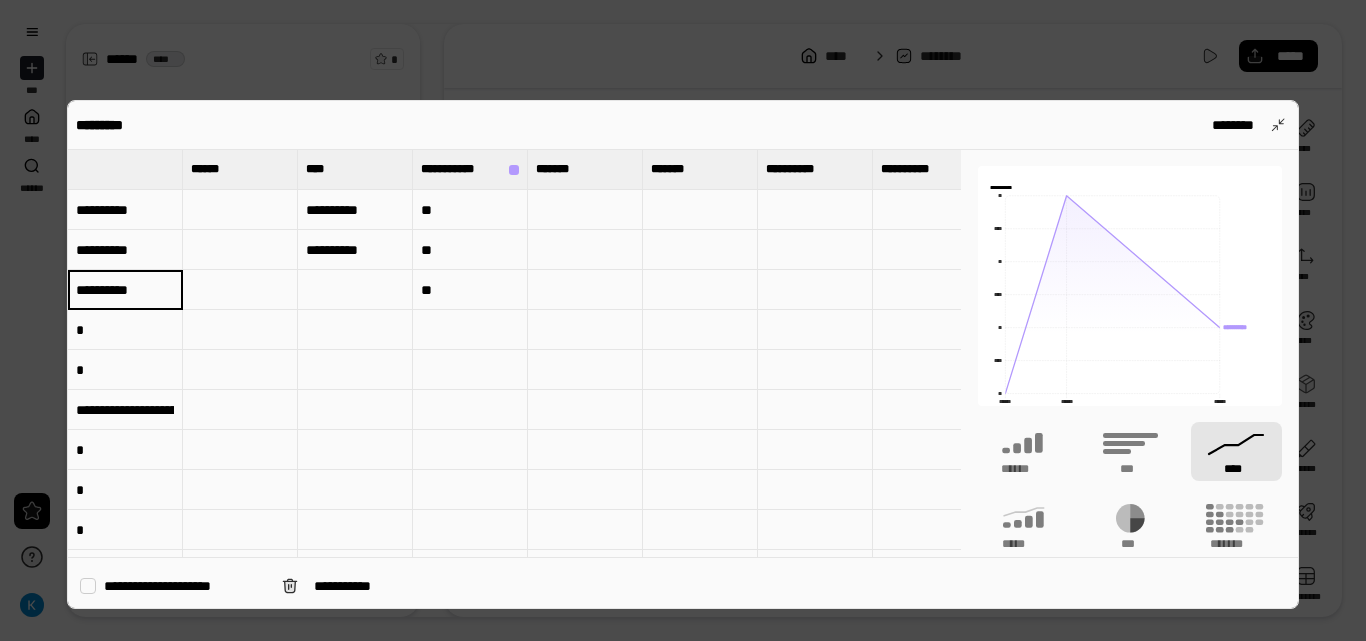 click on "**********" at bounding box center (125, 290) 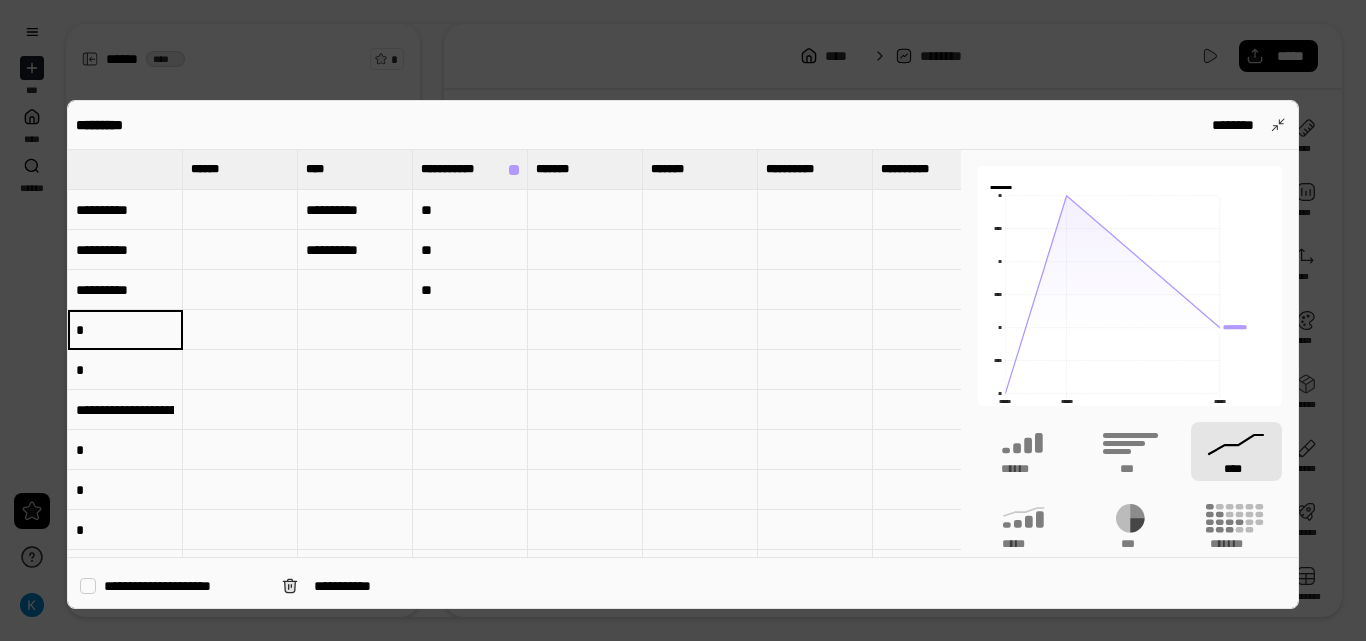 click on "*" at bounding box center (125, 330) 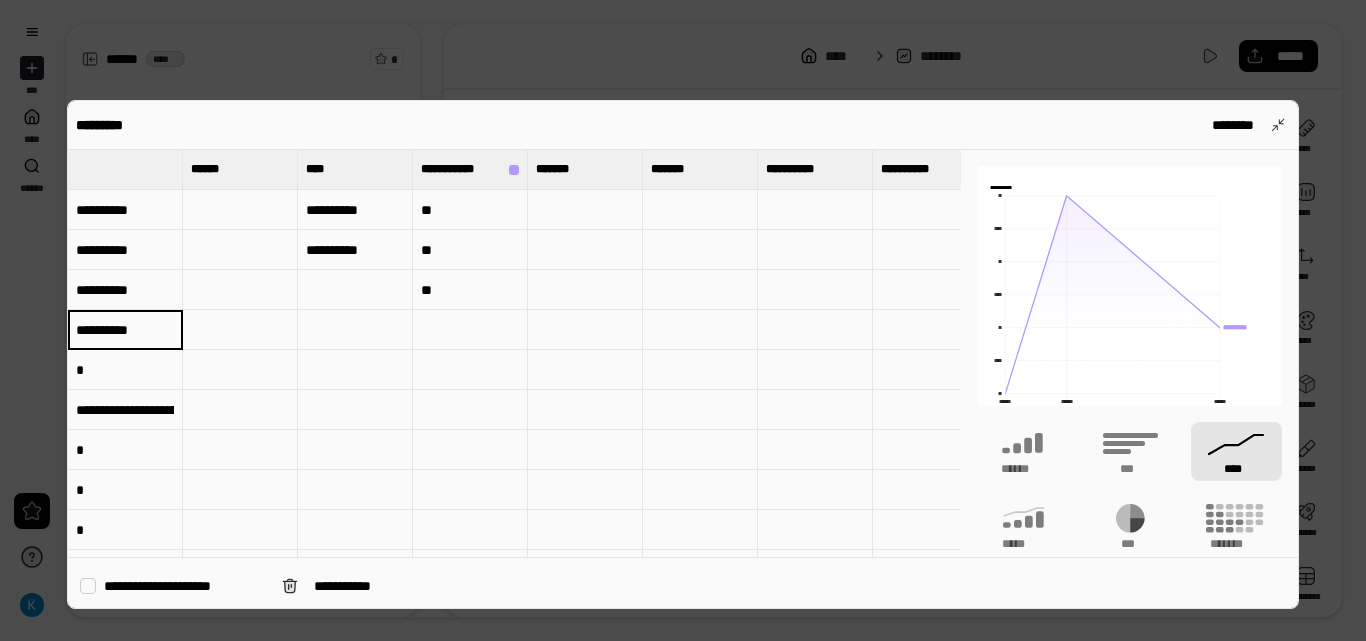 click on "**********" at bounding box center [125, 329] 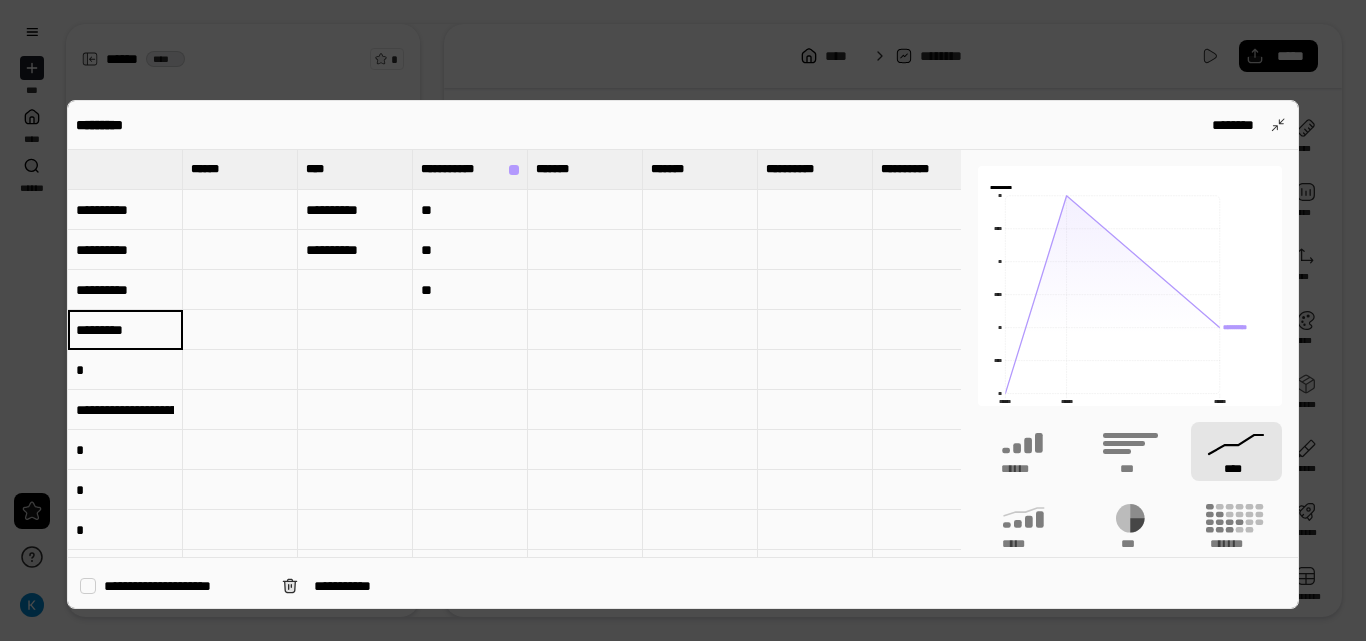 click on "*********" at bounding box center (125, 329) 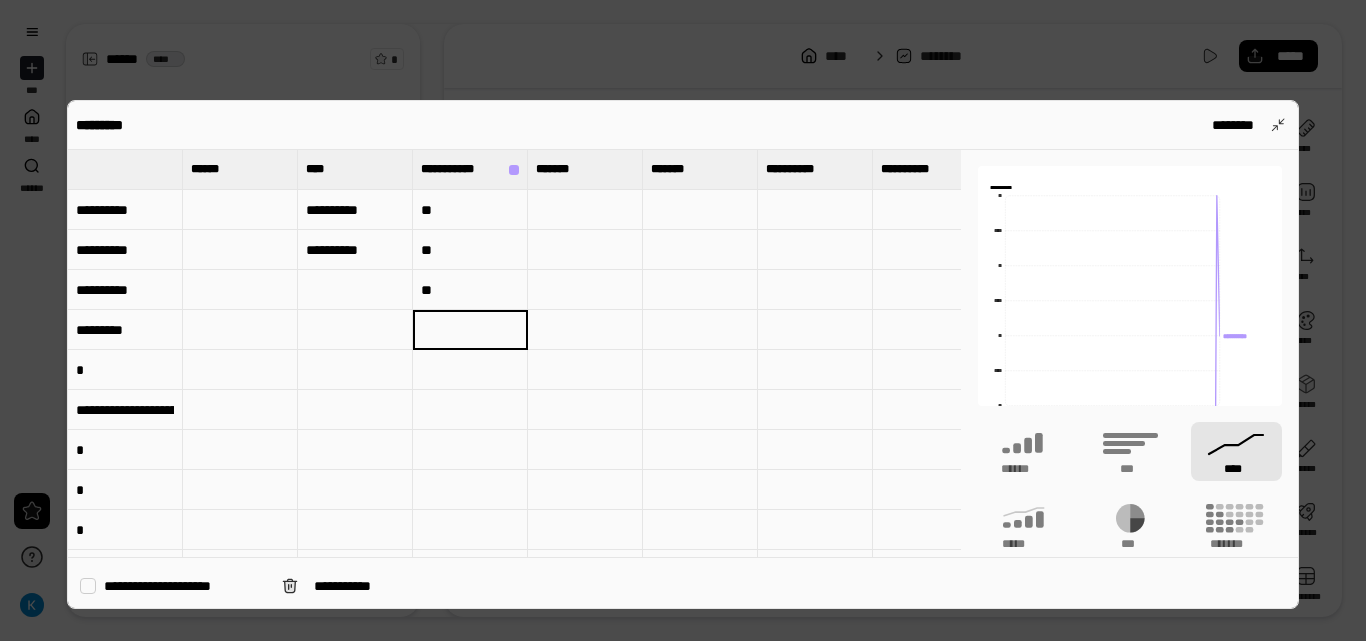click at bounding box center (470, 330) 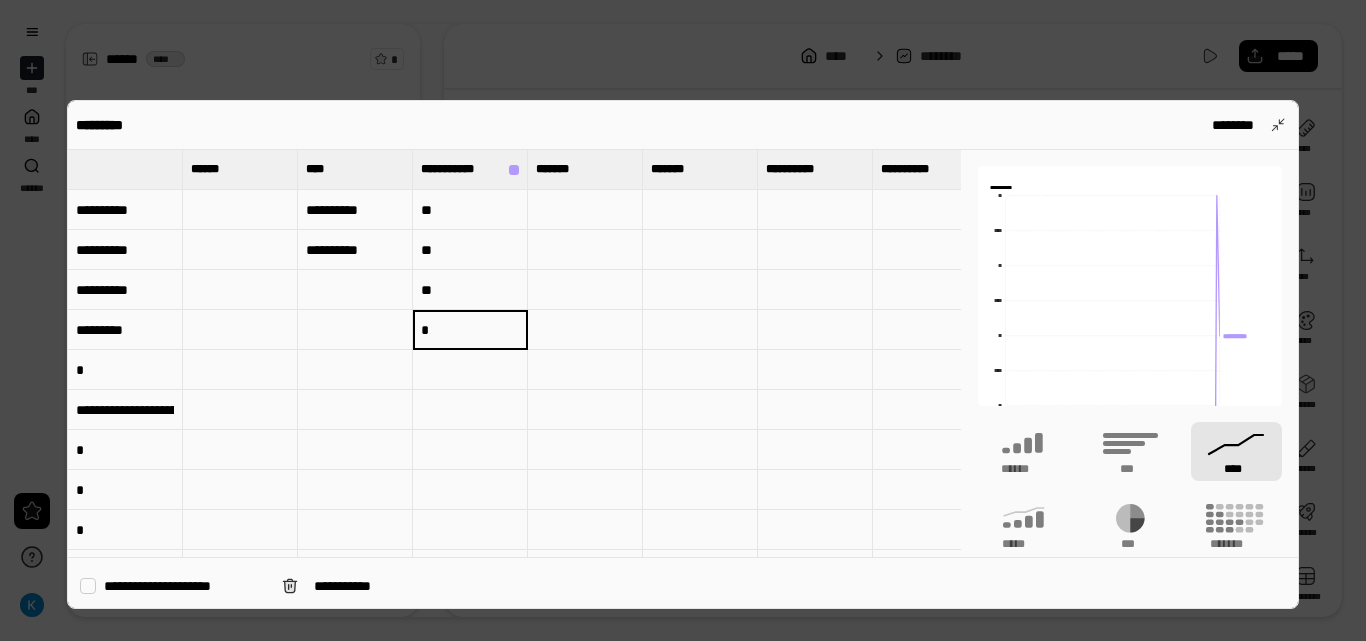 type on "*" 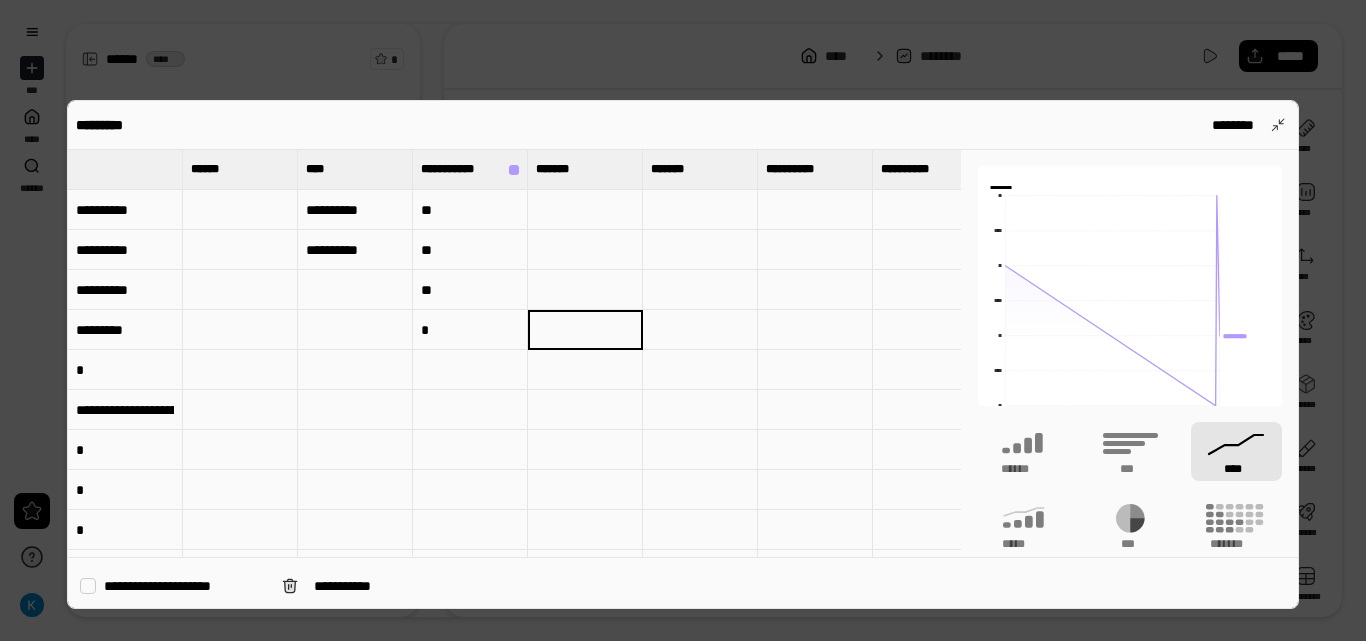 click on "*" at bounding box center (470, 330) 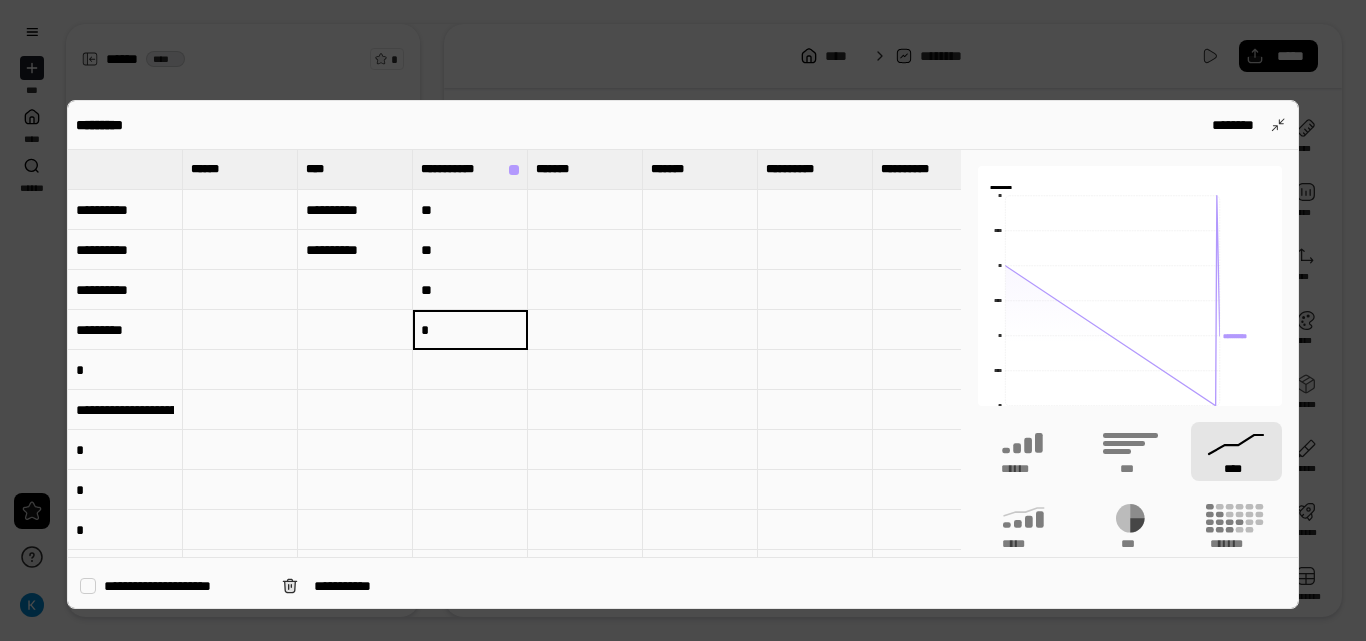 click on "*********" at bounding box center (125, 330) 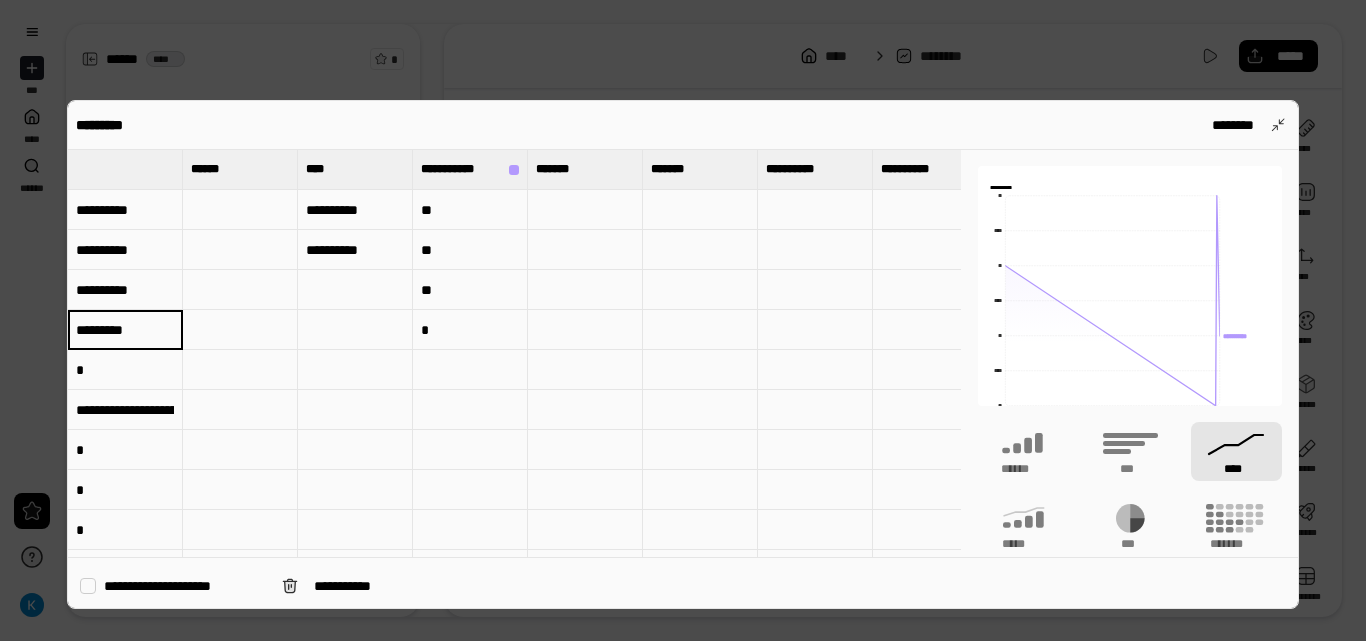 click on "*********" at bounding box center [125, 330] 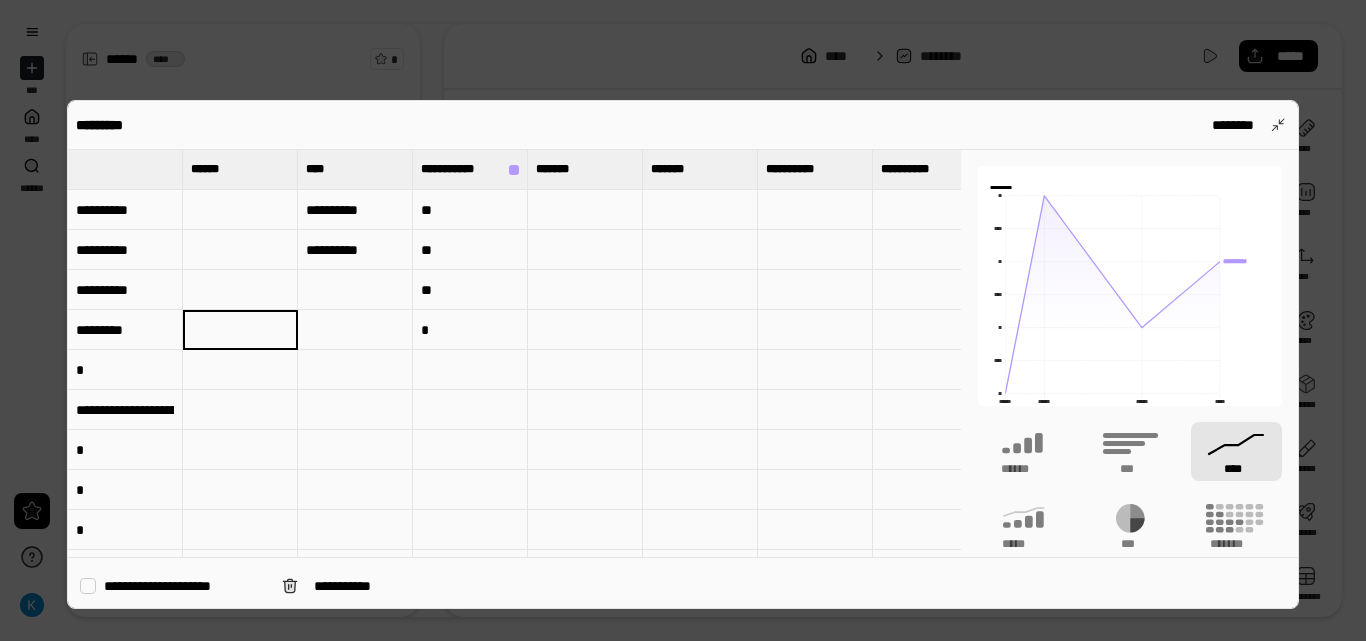 click on "**********" at bounding box center (355, 210) 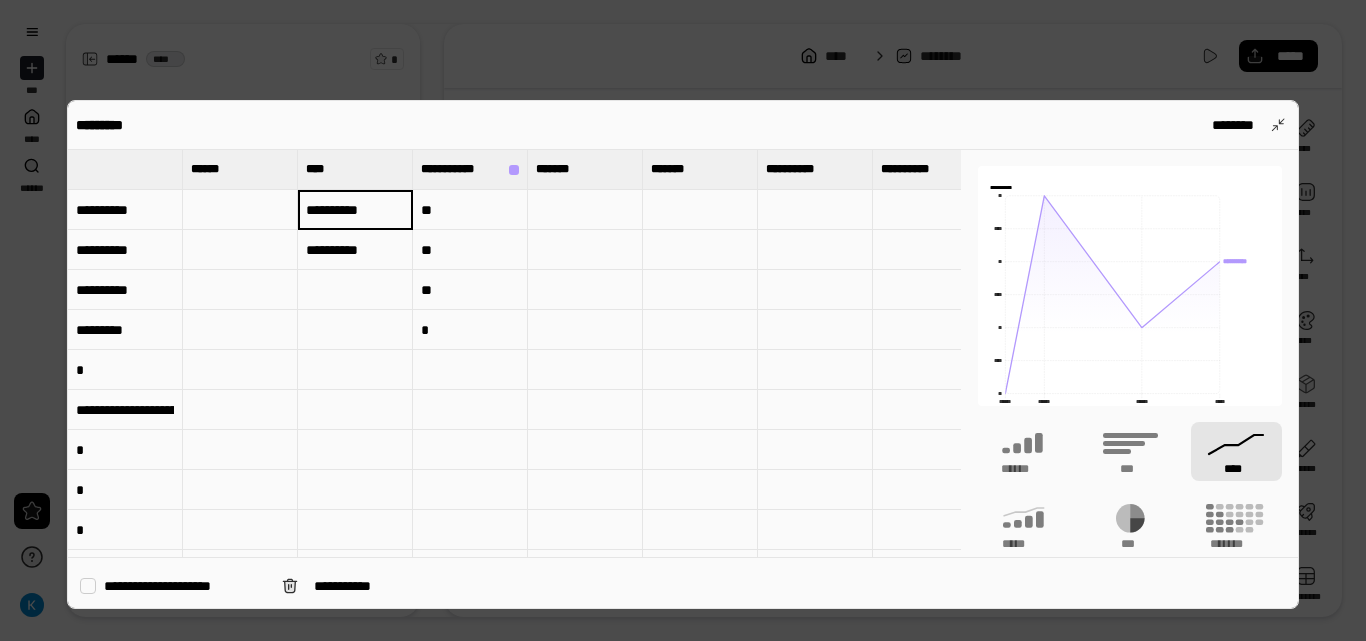 click on "**********" at bounding box center [355, 210] 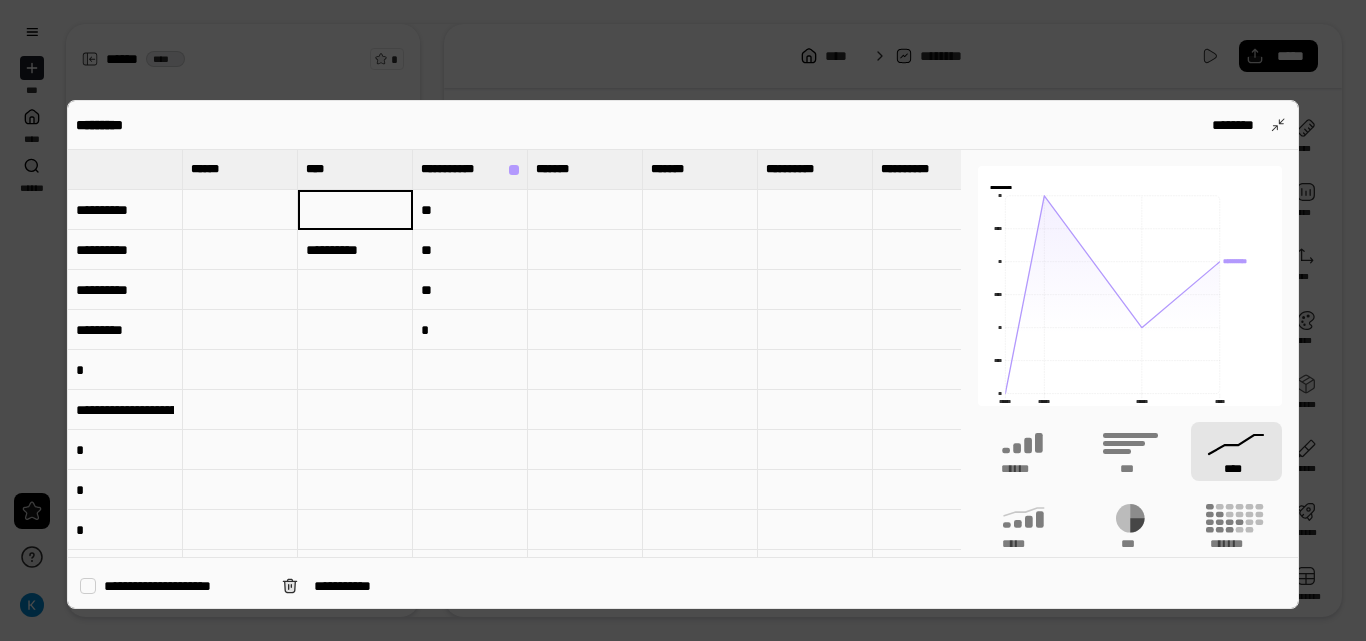 type 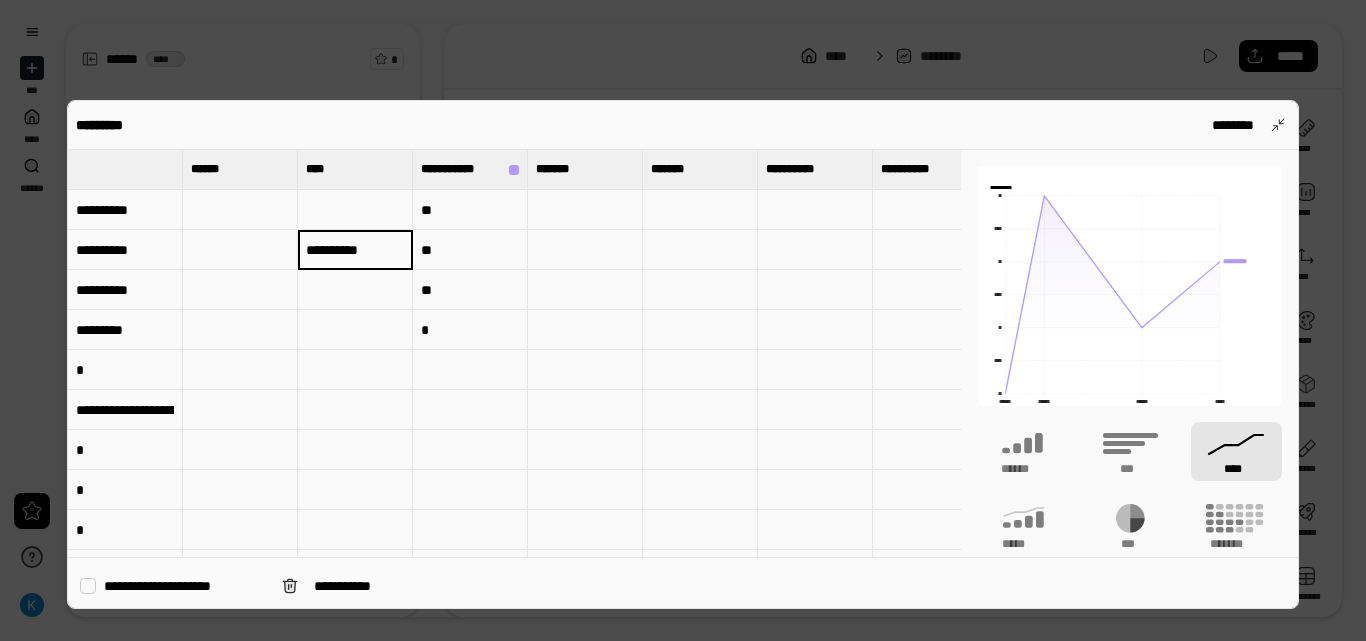 click on "**********" at bounding box center [355, 250] 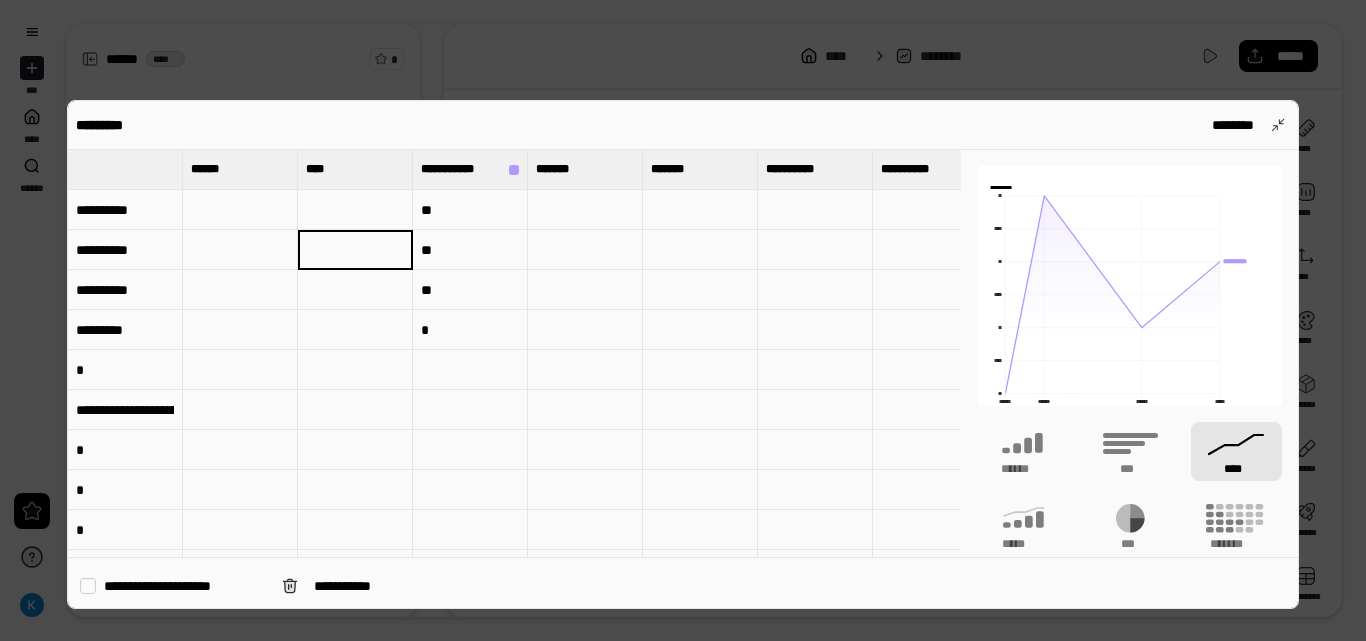 type 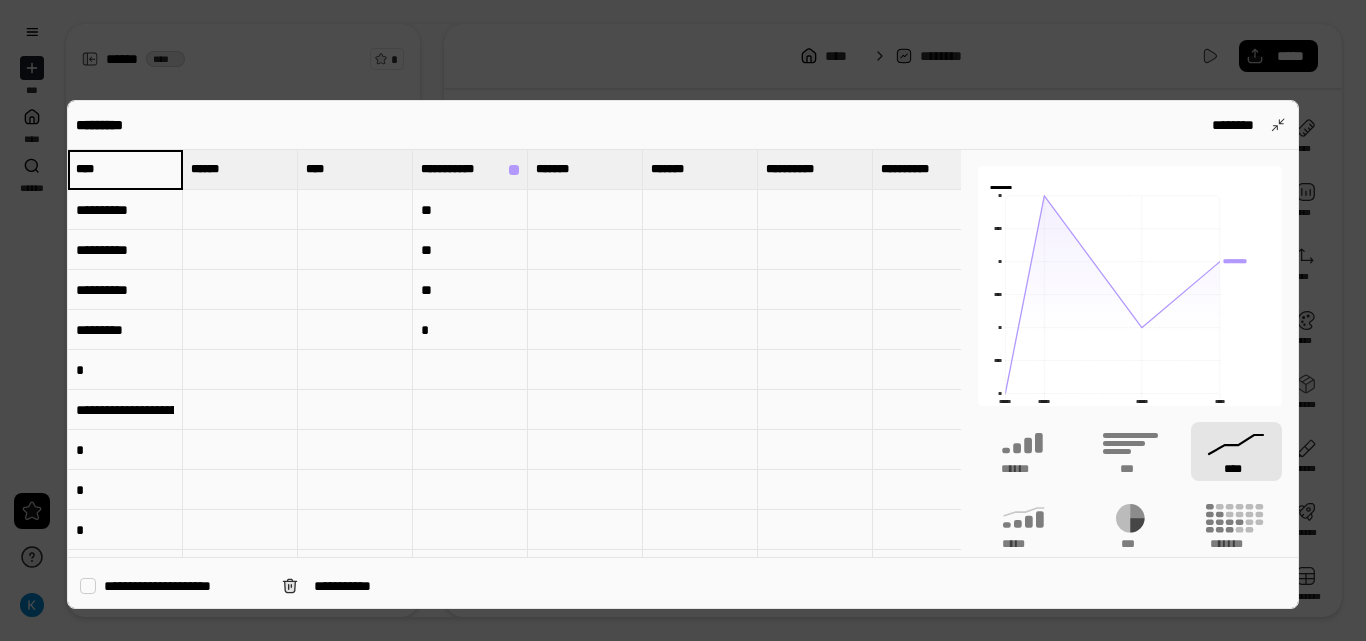 type on "****" 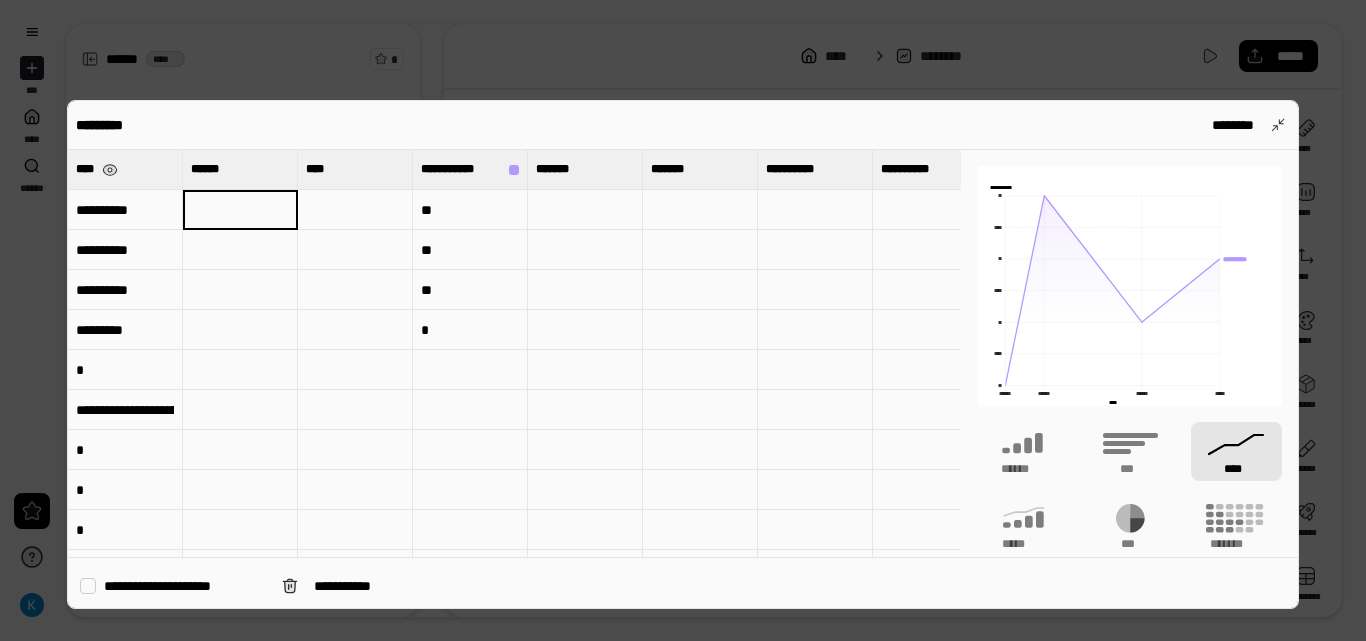 type on "****" 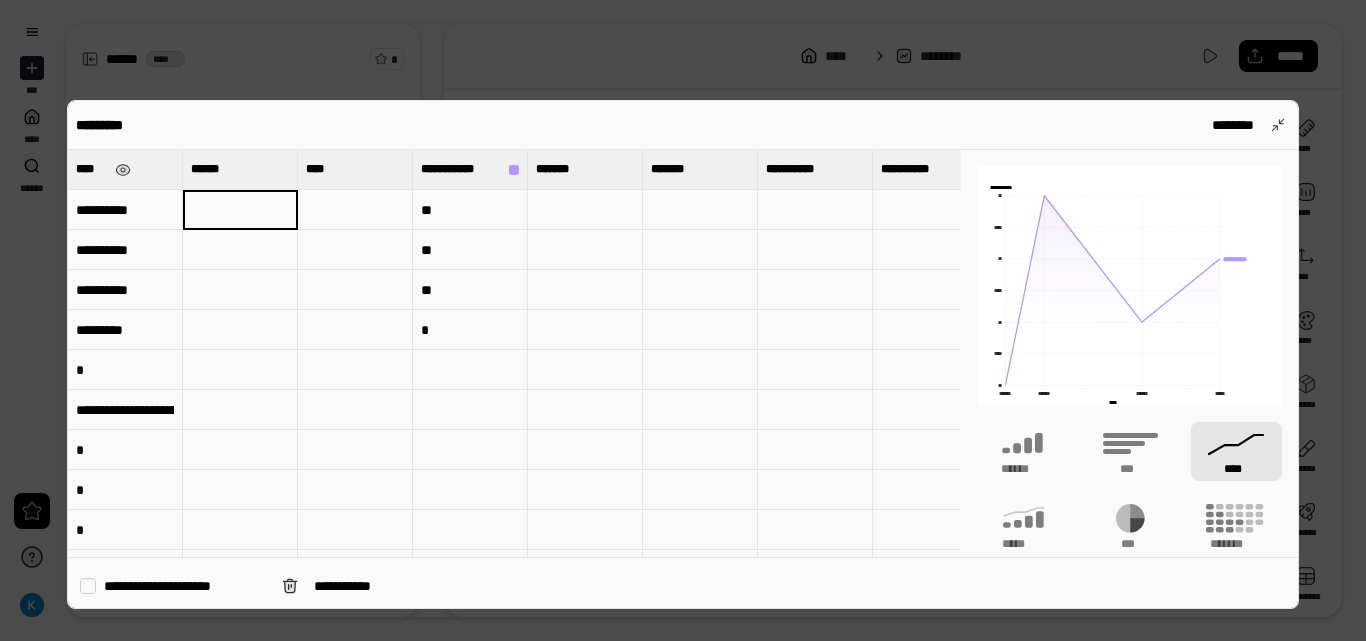 click on "****" at bounding box center [91, 169] 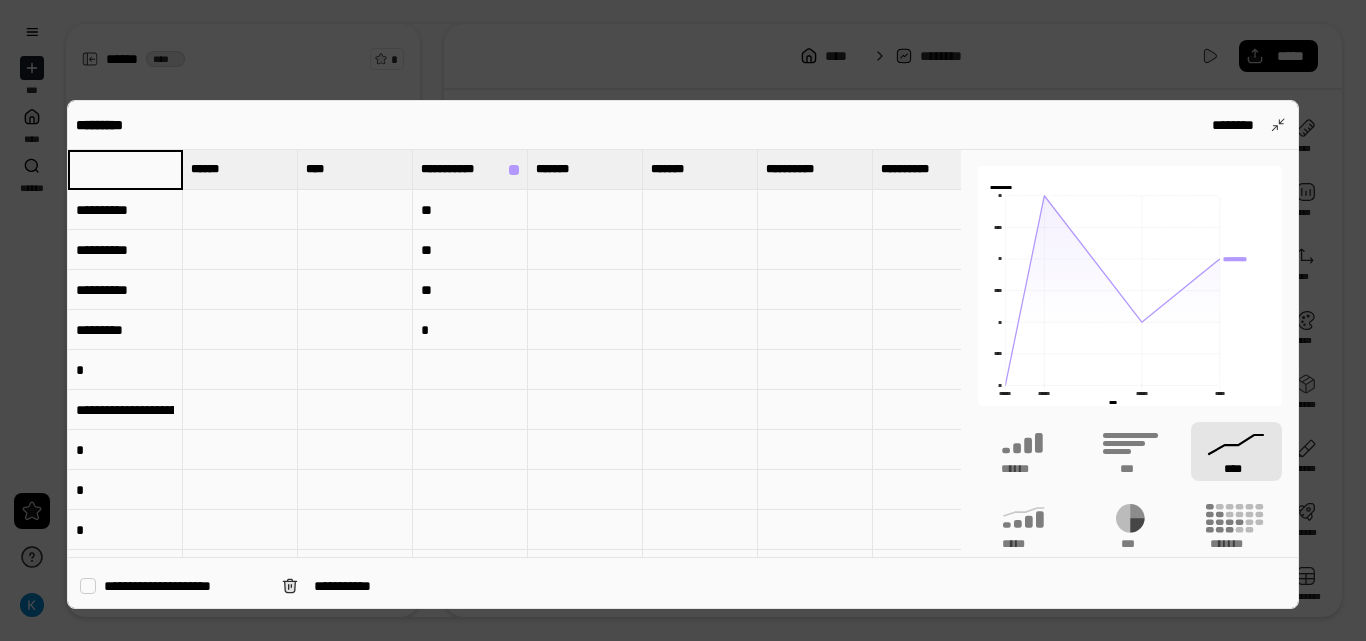 type 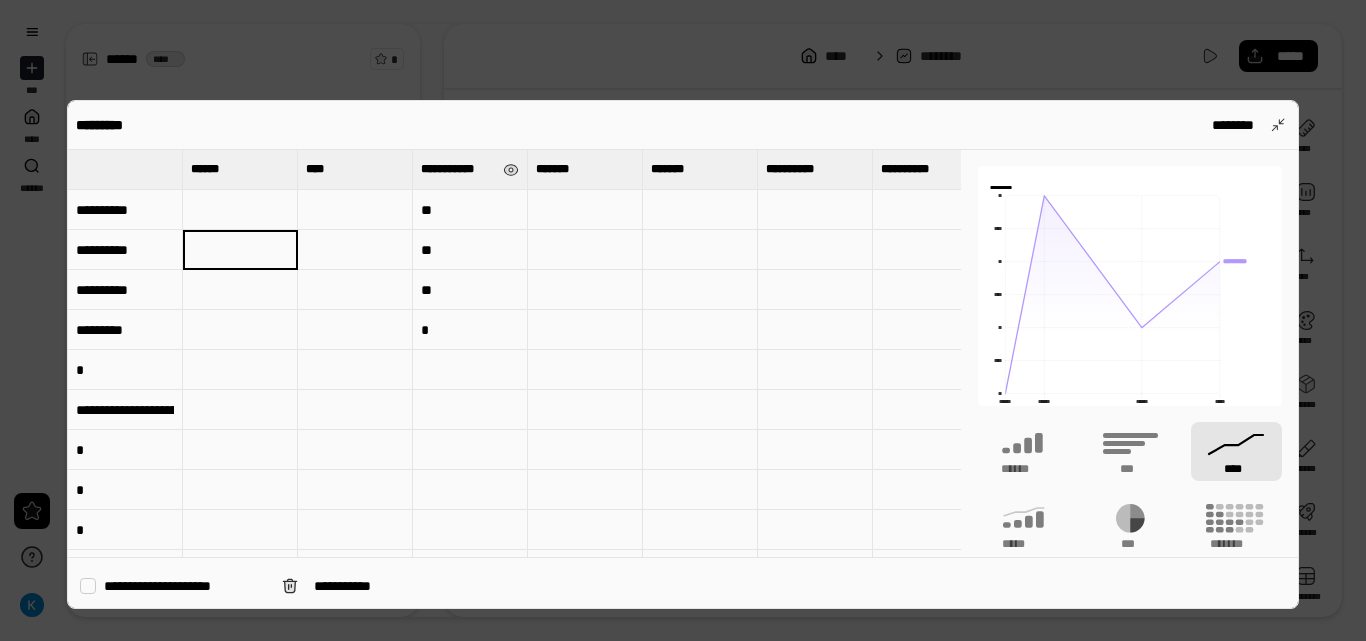 click on "**********" at bounding box center (458, 169) 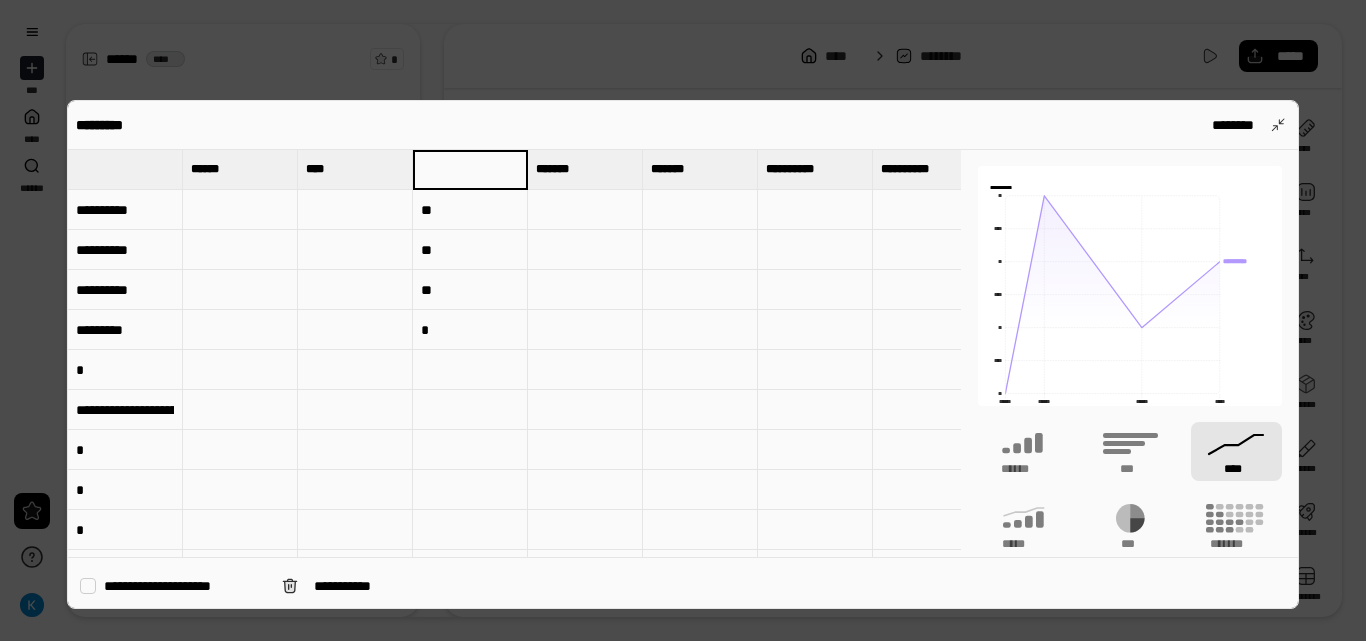 type 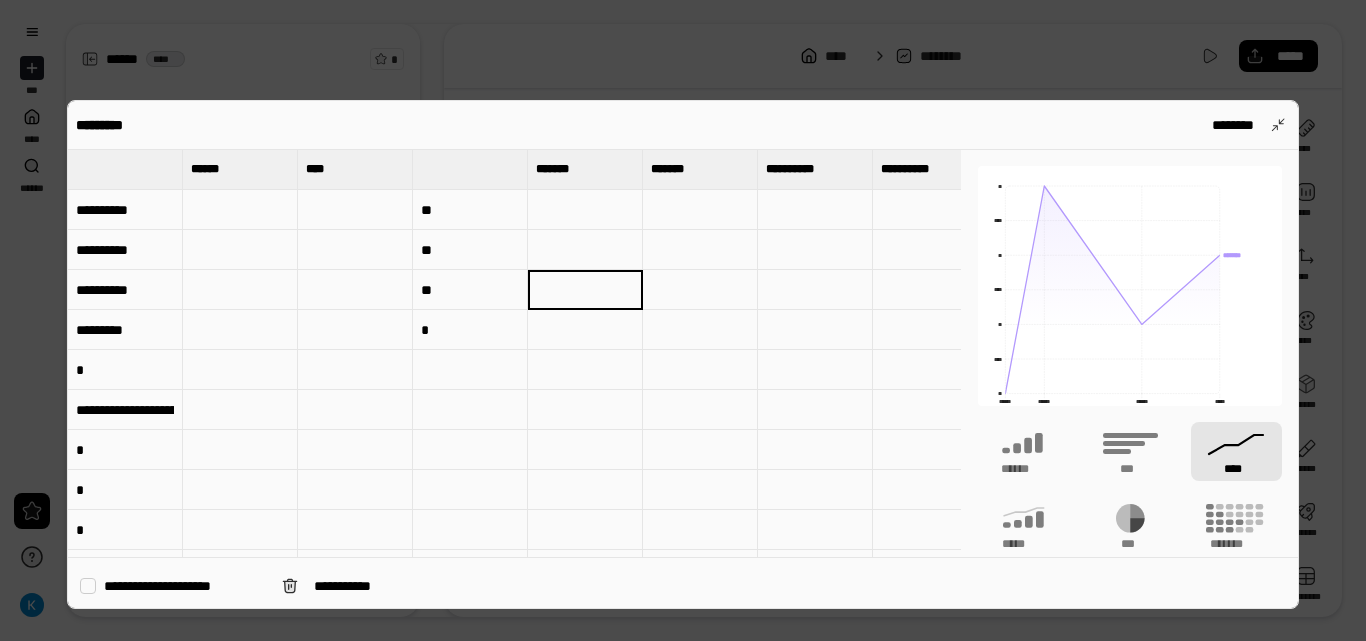 type 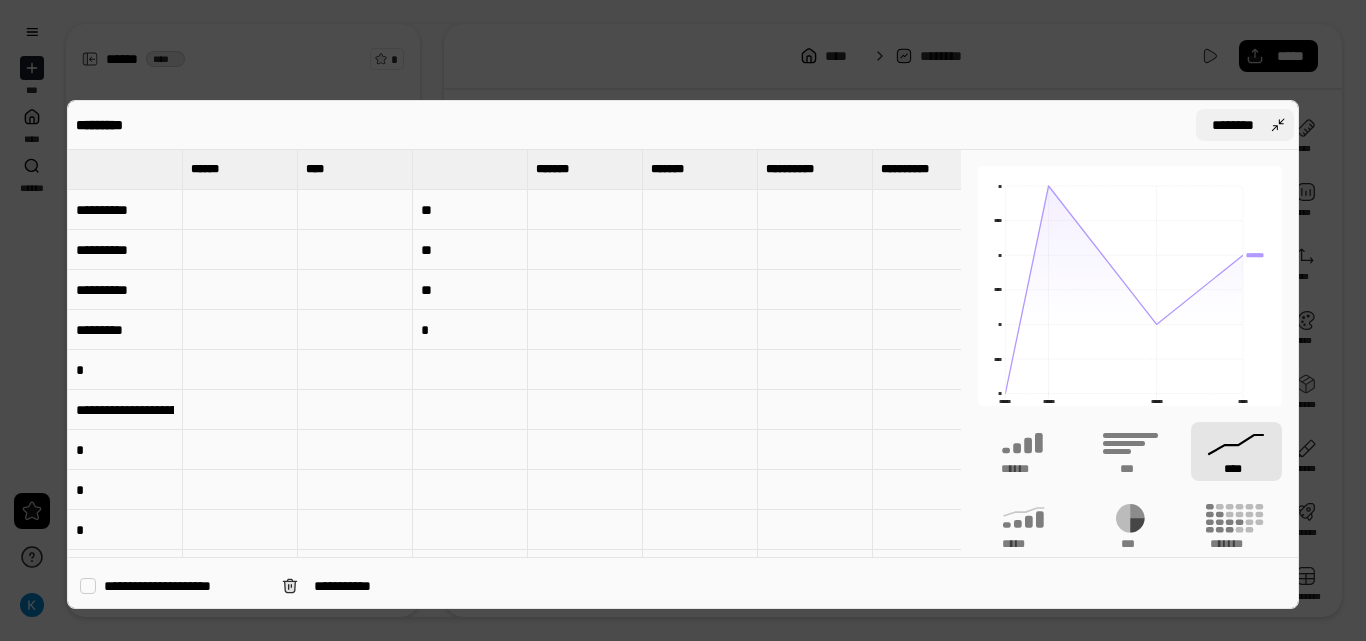 click on "********" at bounding box center (1245, 125) 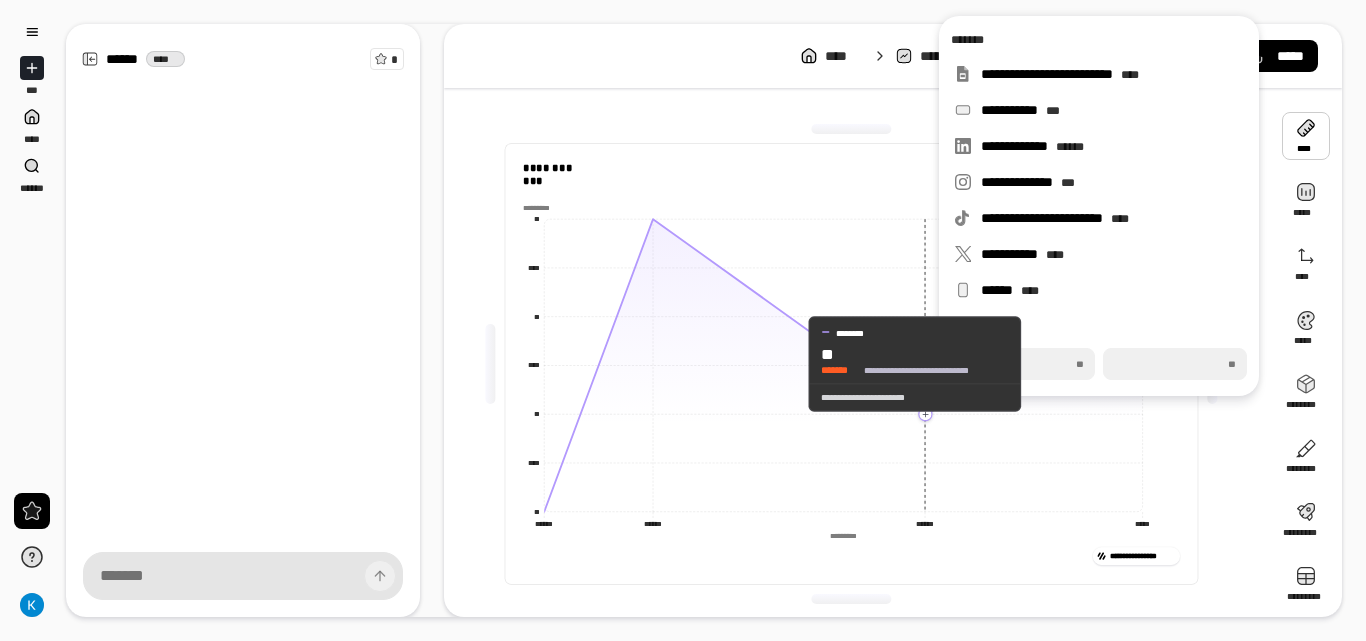 click 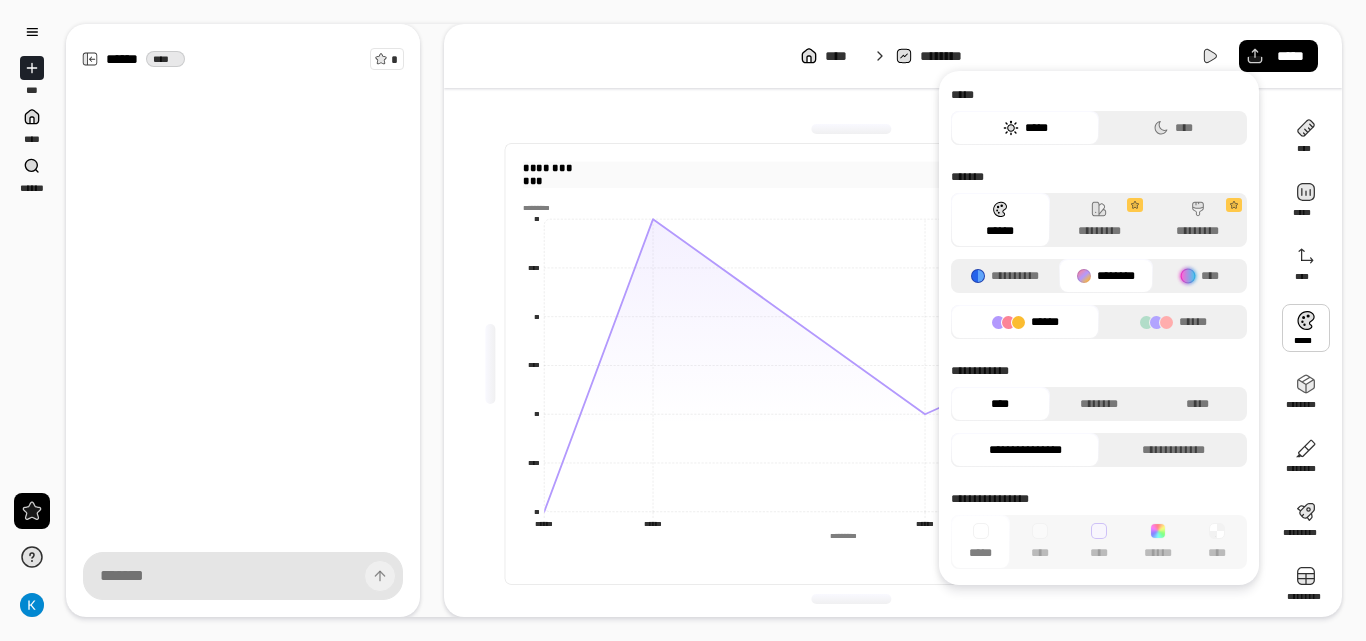 click on "***" at bounding box center [851, 181] 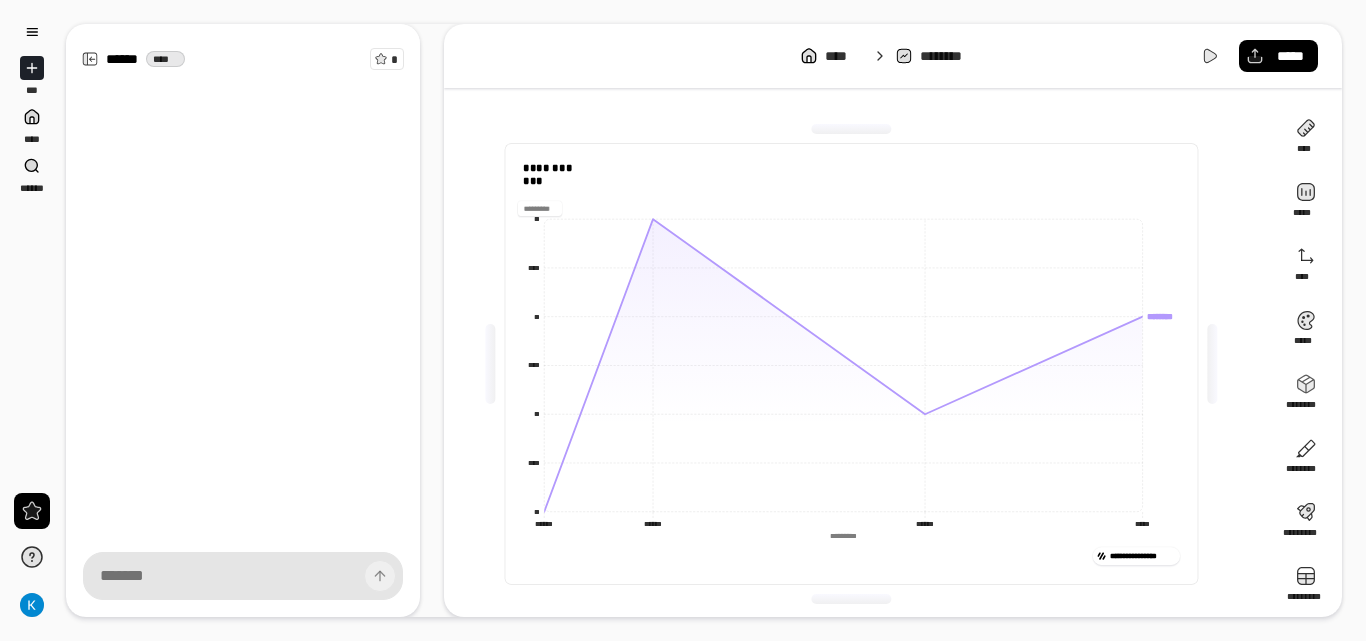 click at bounding box center [540, 208] 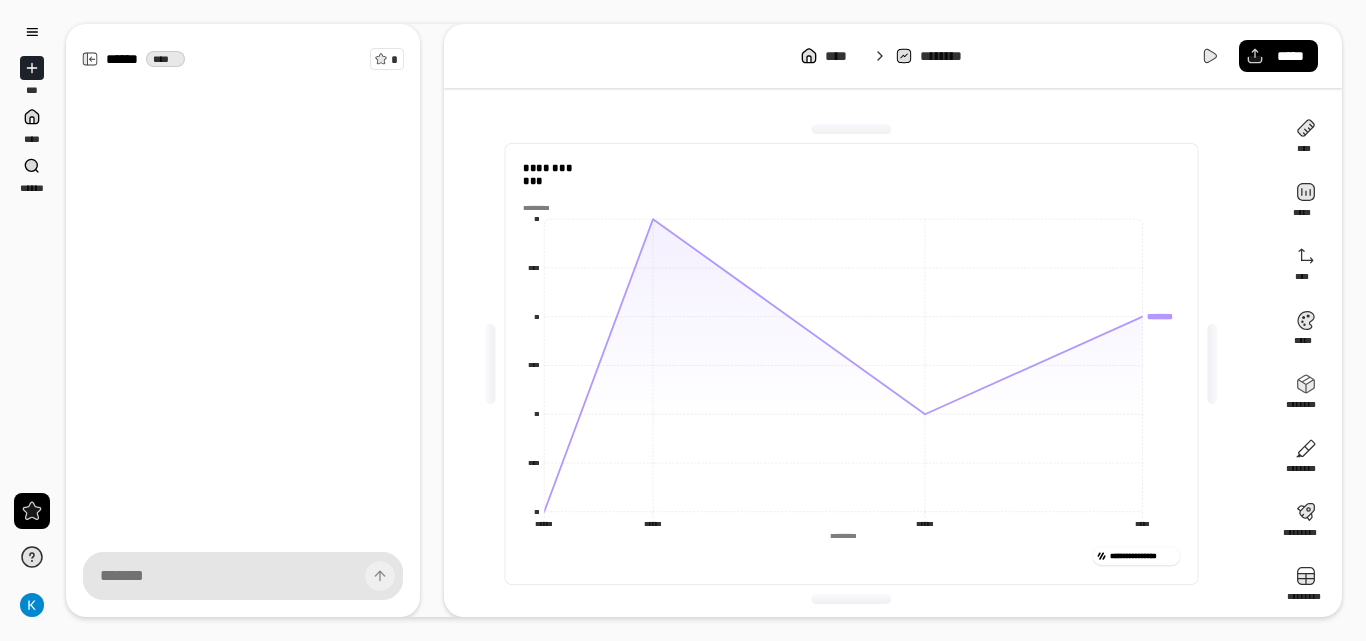 click on "[REDACTED]" at bounding box center [851, 364] 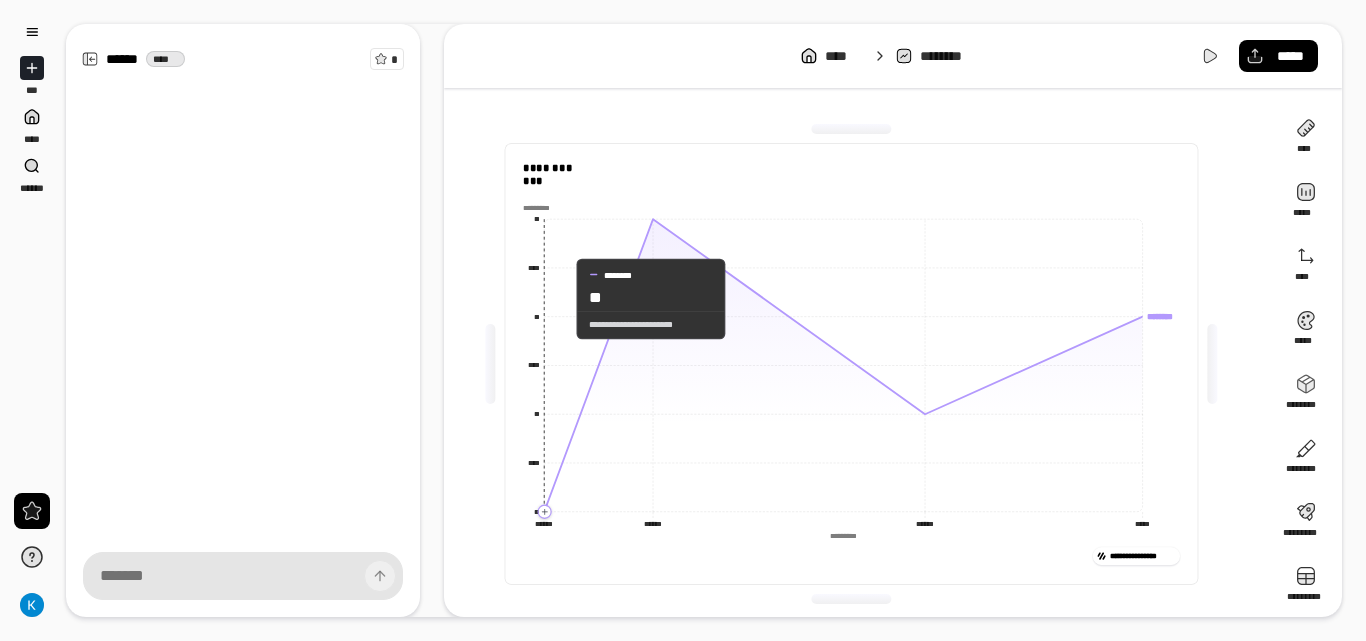 drag, startPoint x: 541, startPoint y: 277, endPoint x: 554, endPoint y: 289, distance: 17.691807 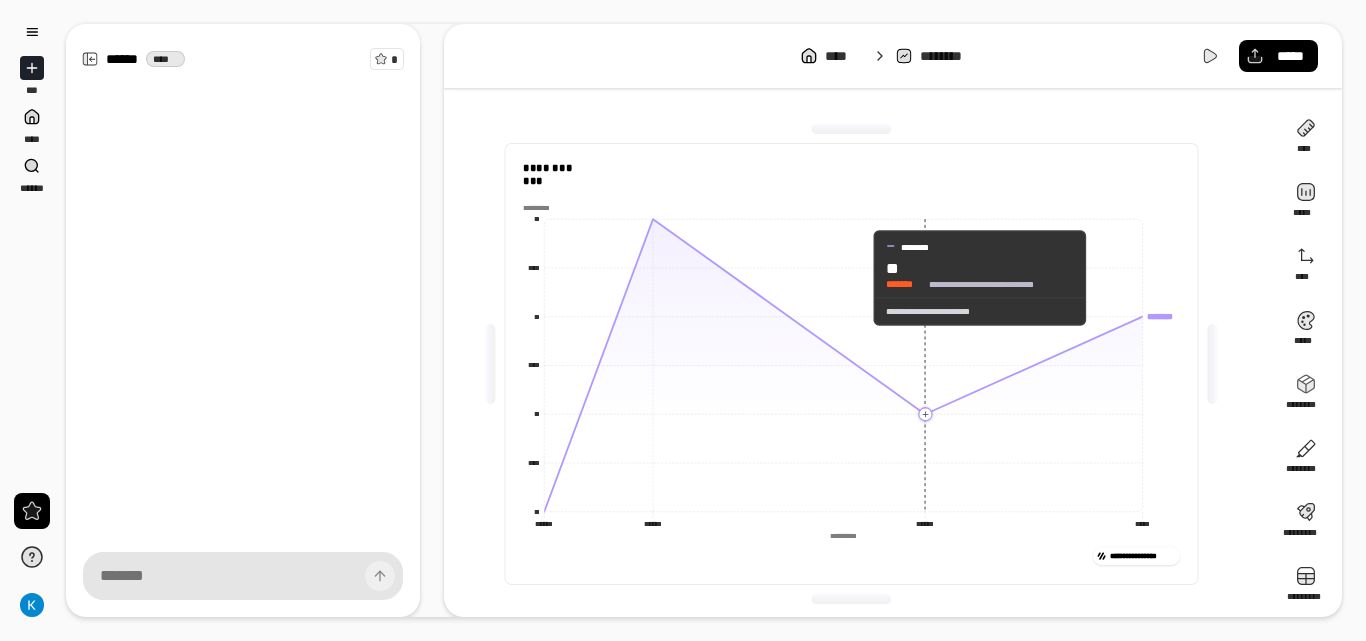 drag, startPoint x: 548, startPoint y: 275, endPoint x: 857, endPoint y: 278, distance: 309.01456 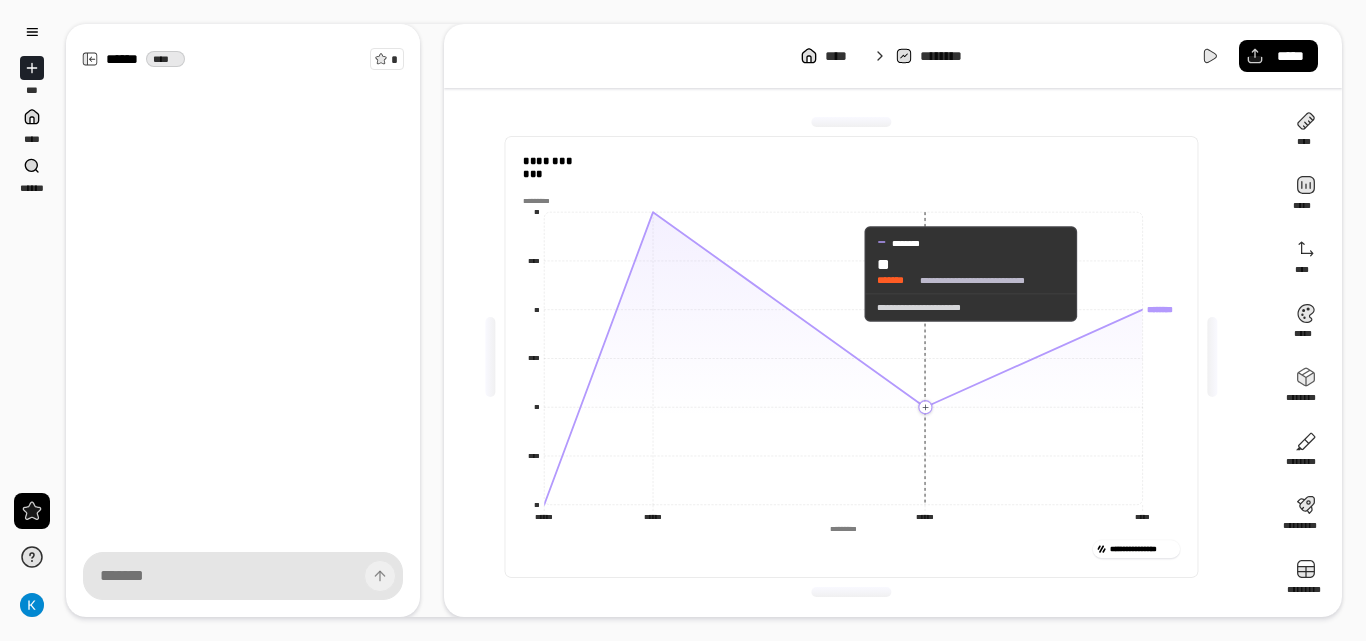 scroll, scrollTop: 0, scrollLeft: 0, axis: both 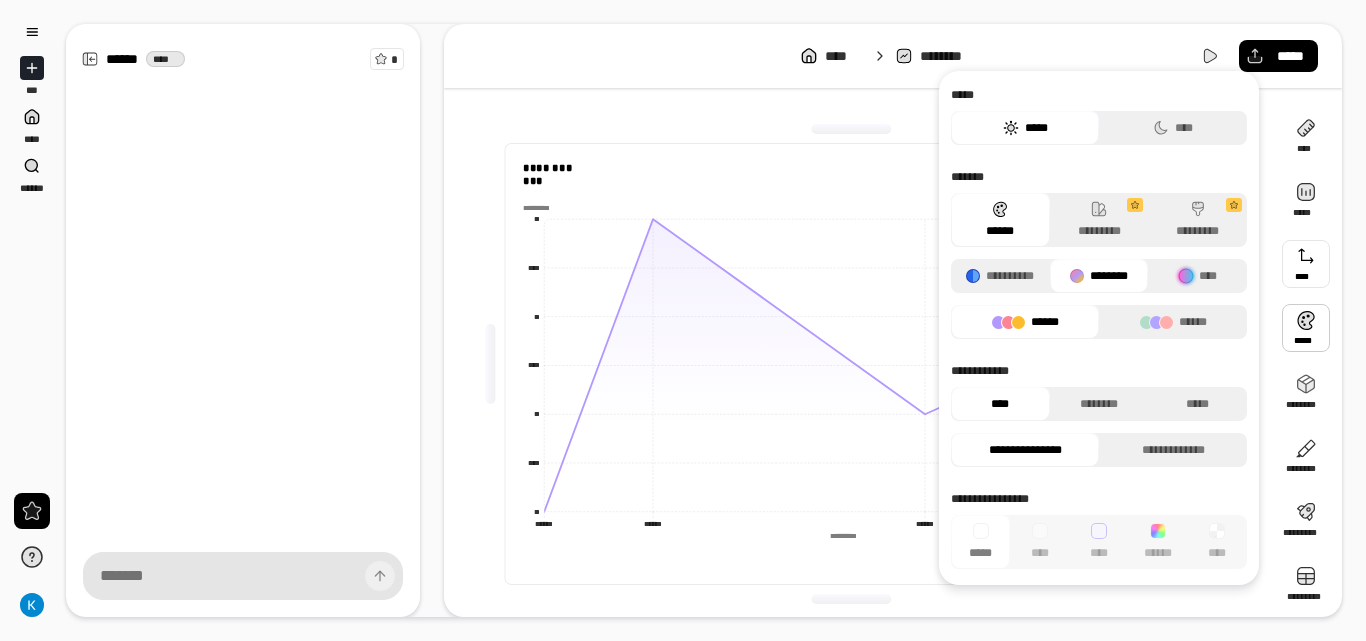 click at bounding box center [1306, 264] 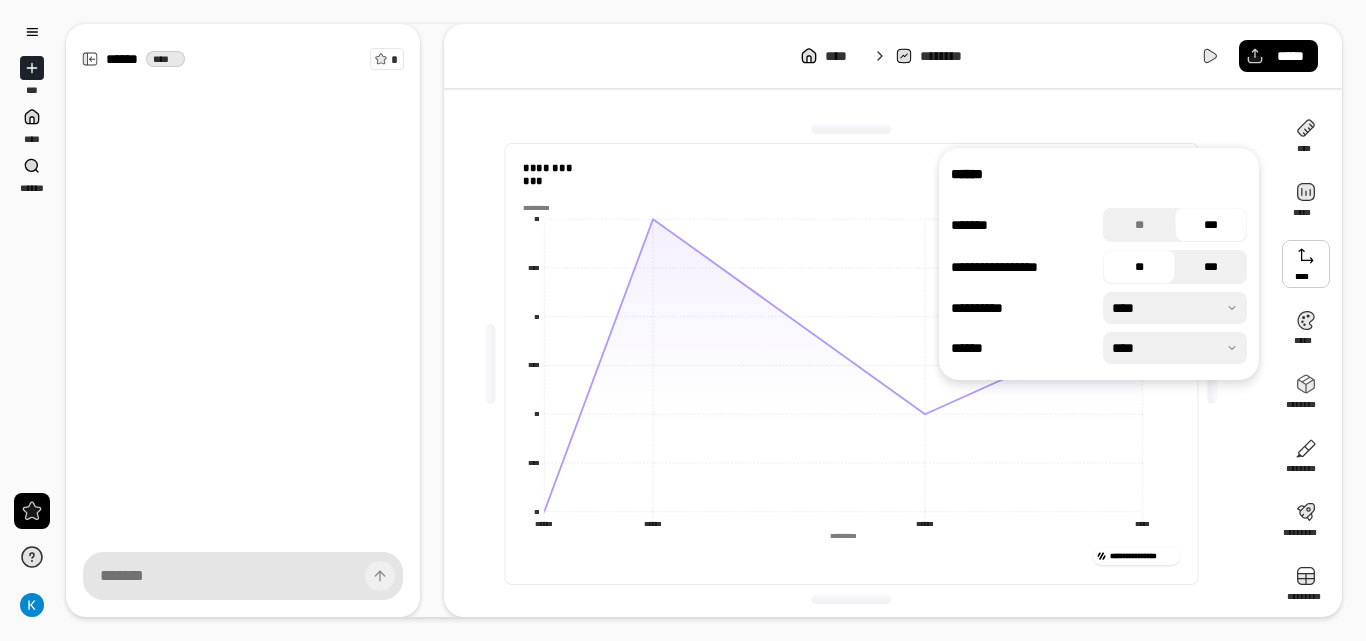 click on "***" at bounding box center (1211, 267) 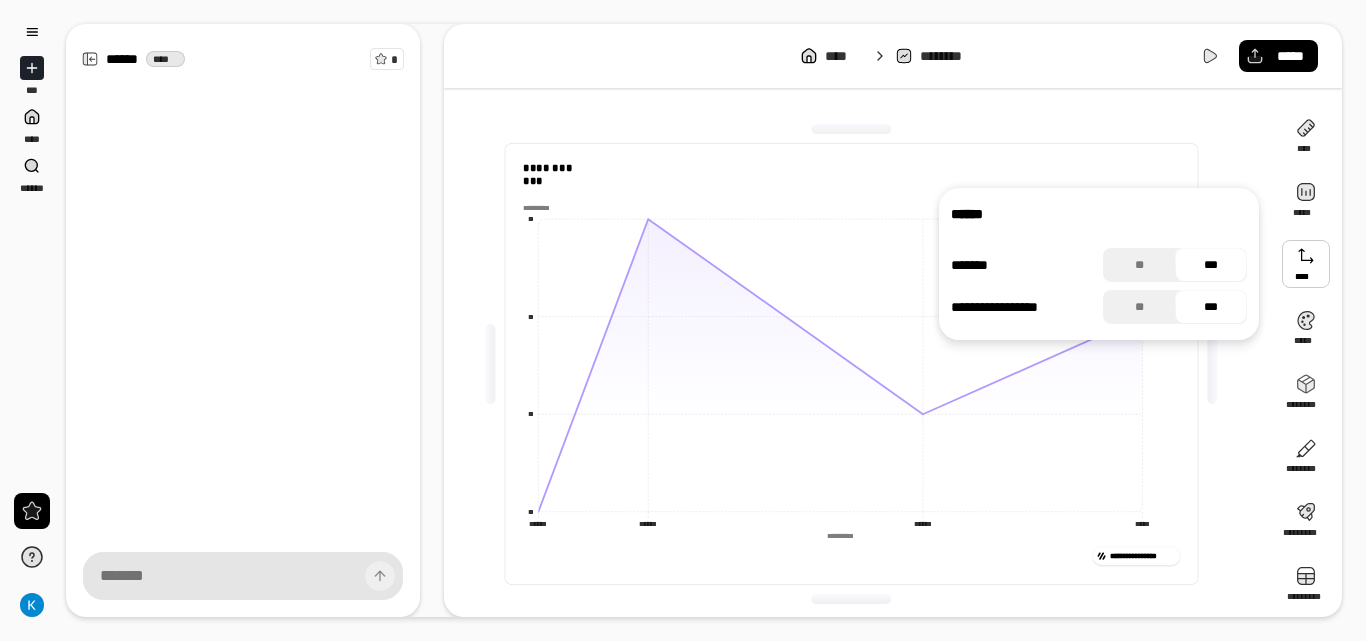 click at bounding box center [1306, 264] 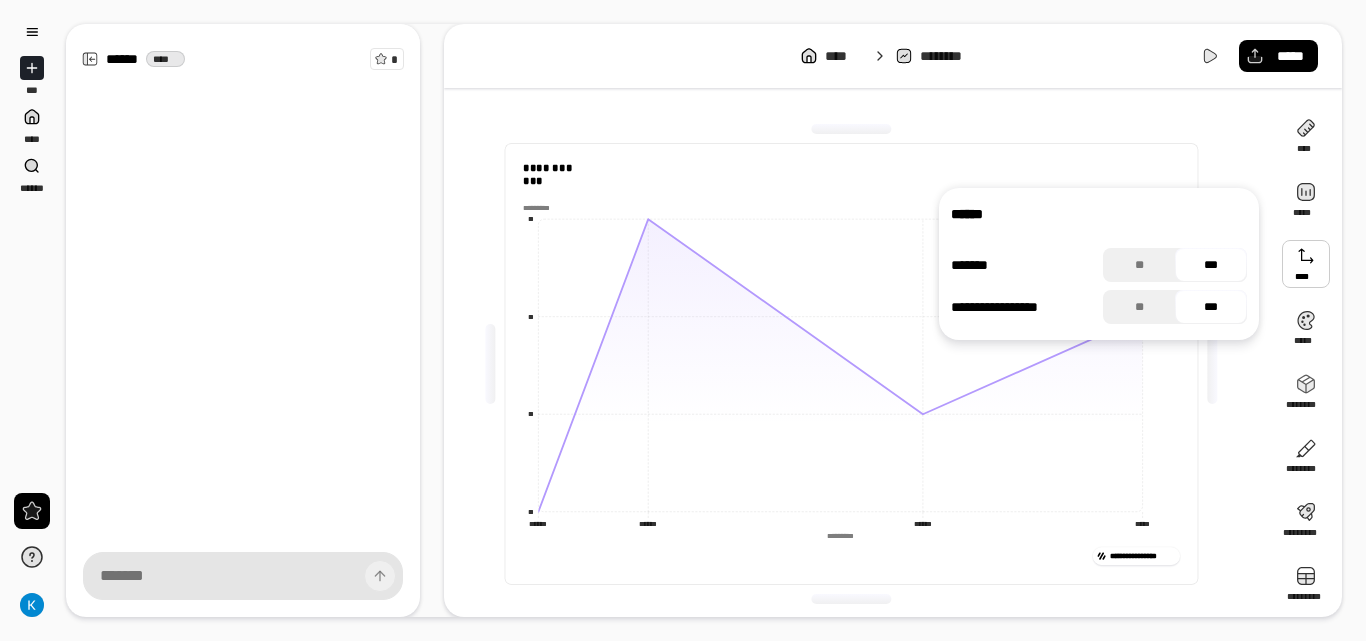 click at bounding box center (1306, 264) 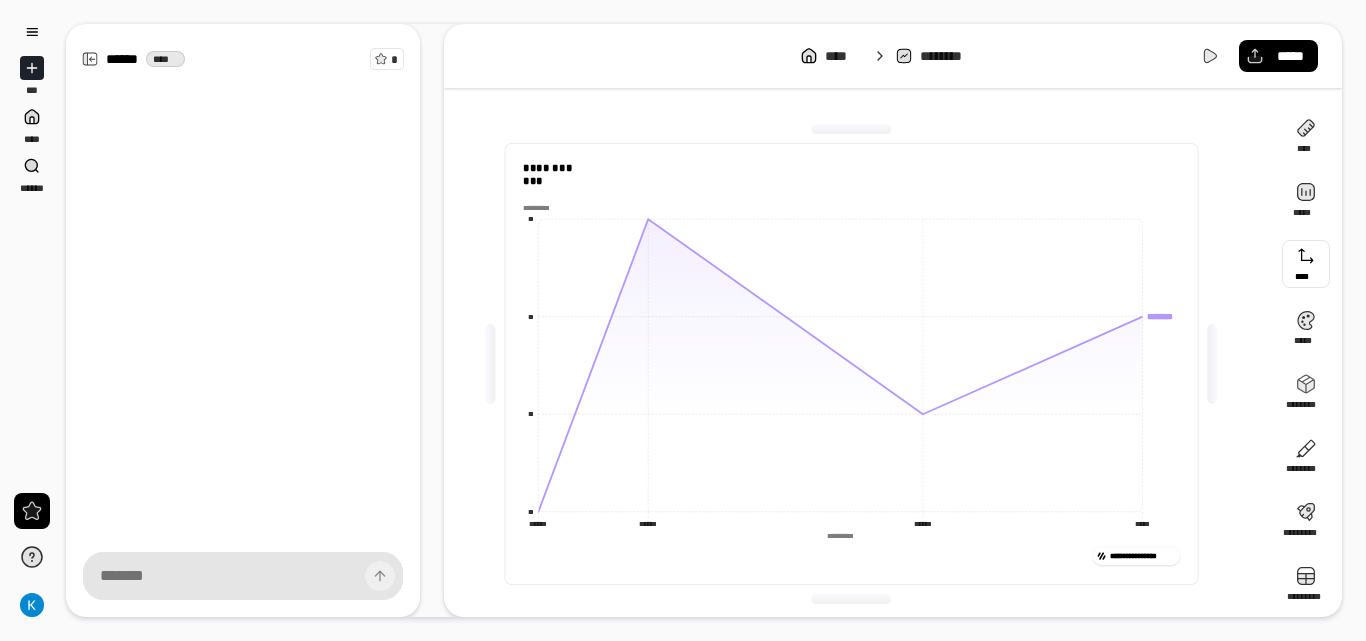 click at bounding box center [1306, 264] 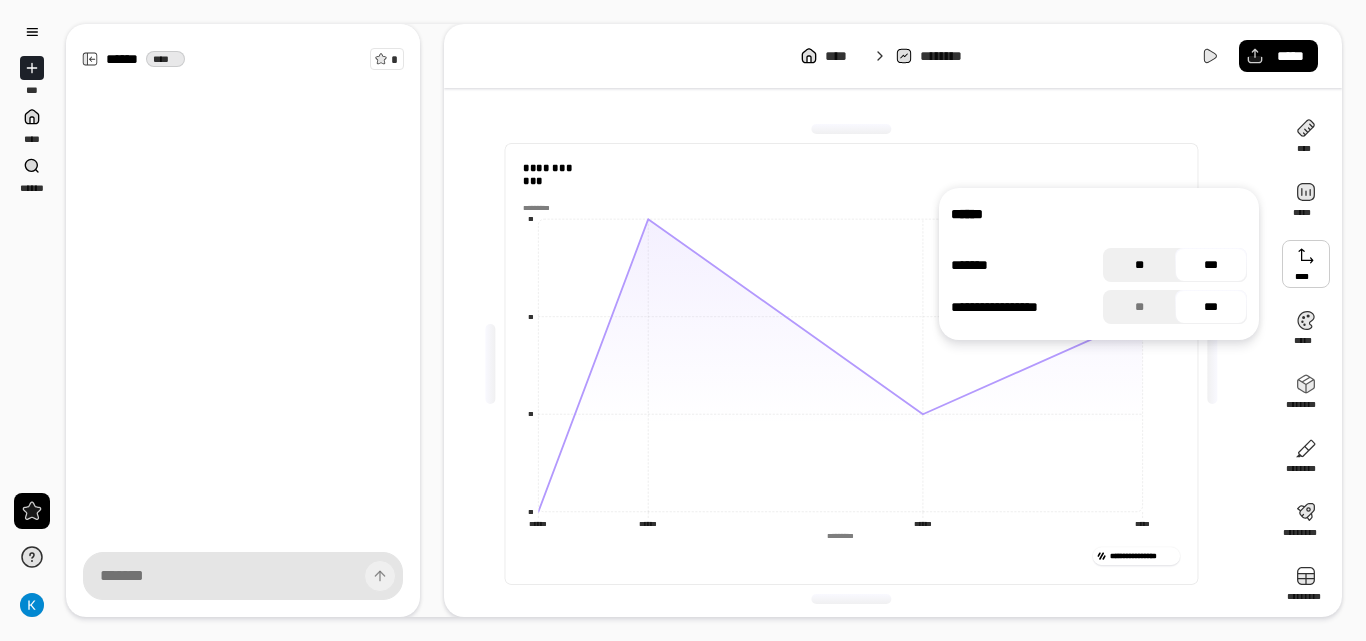 click on "**" at bounding box center (1139, 265) 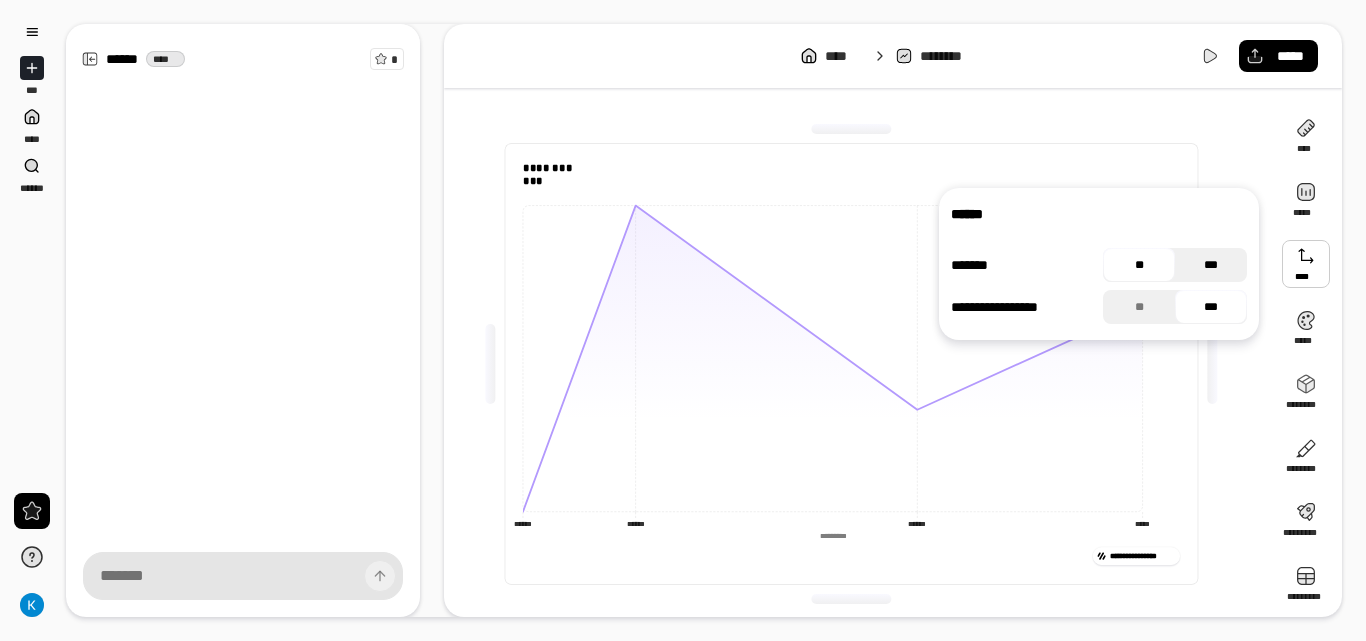 click on "***" at bounding box center [1211, 265] 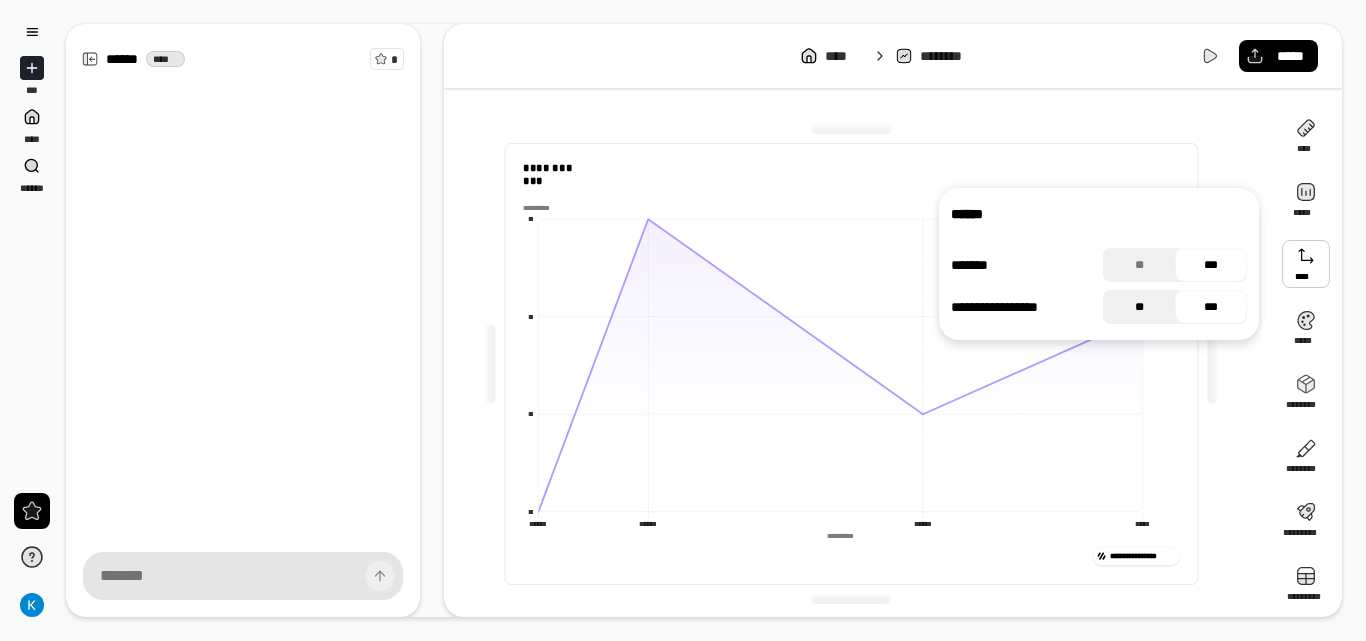 click on "**" at bounding box center (1139, 307) 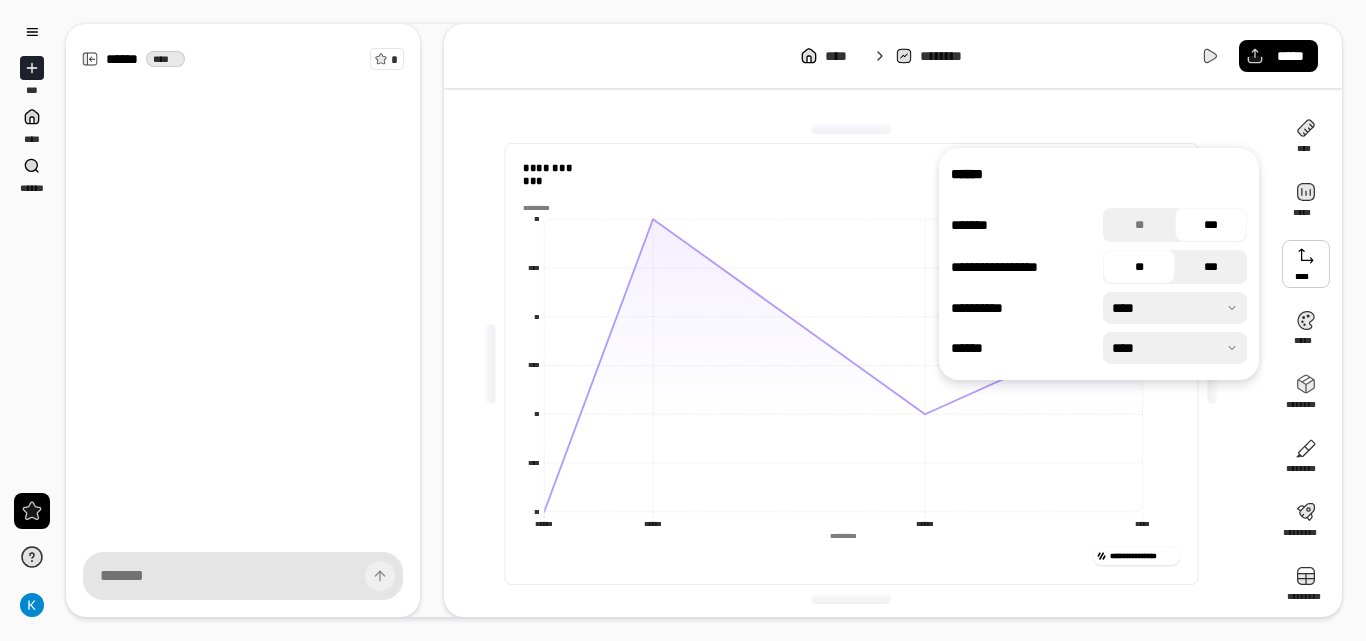 click on "***" at bounding box center [1211, 267] 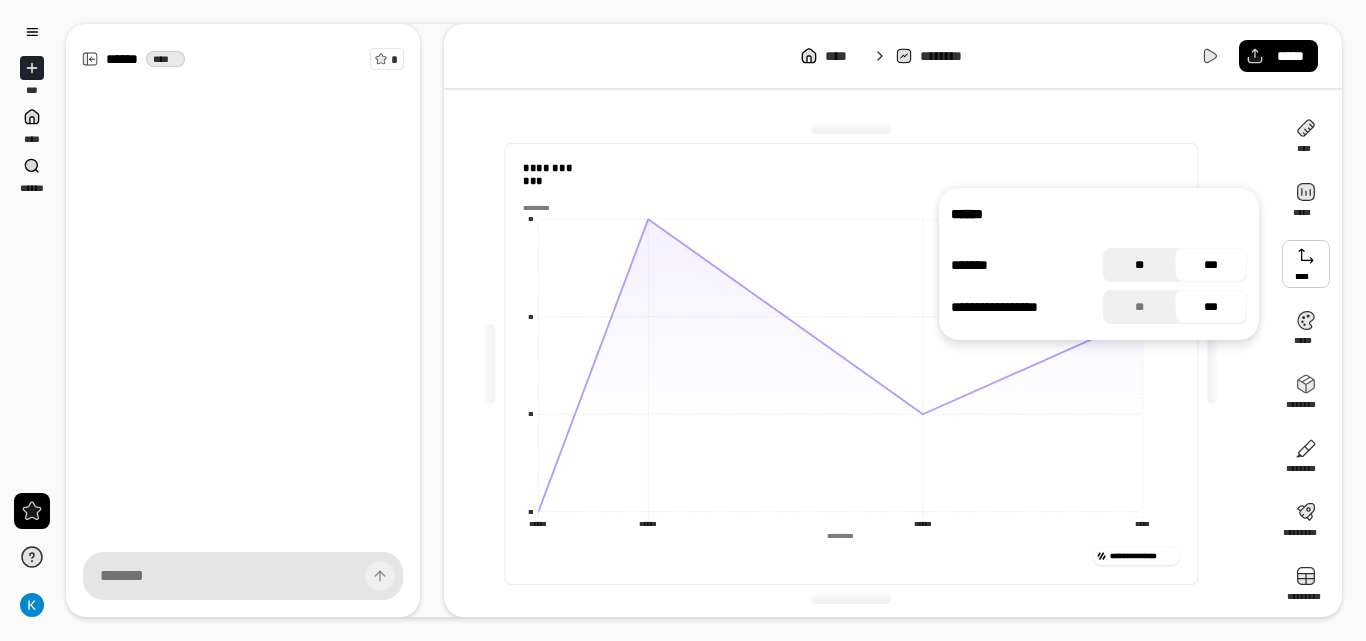 click on "**" at bounding box center (1139, 265) 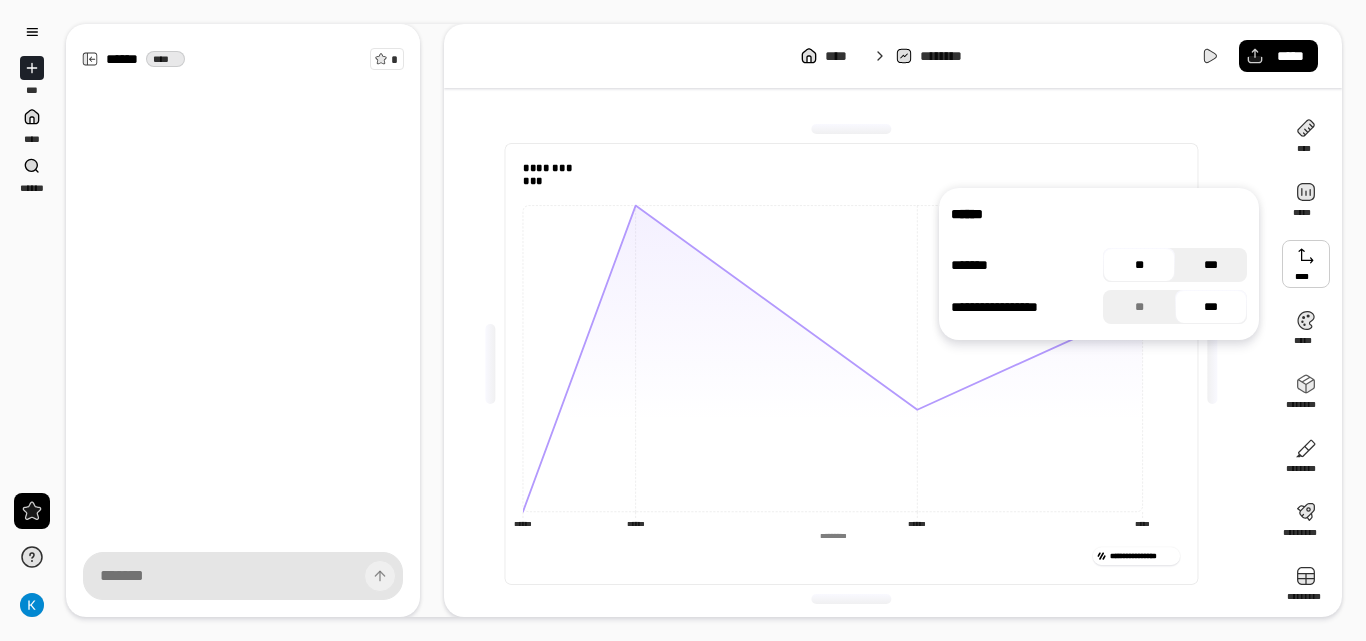 click on "***" at bounding box center (1211, 265) 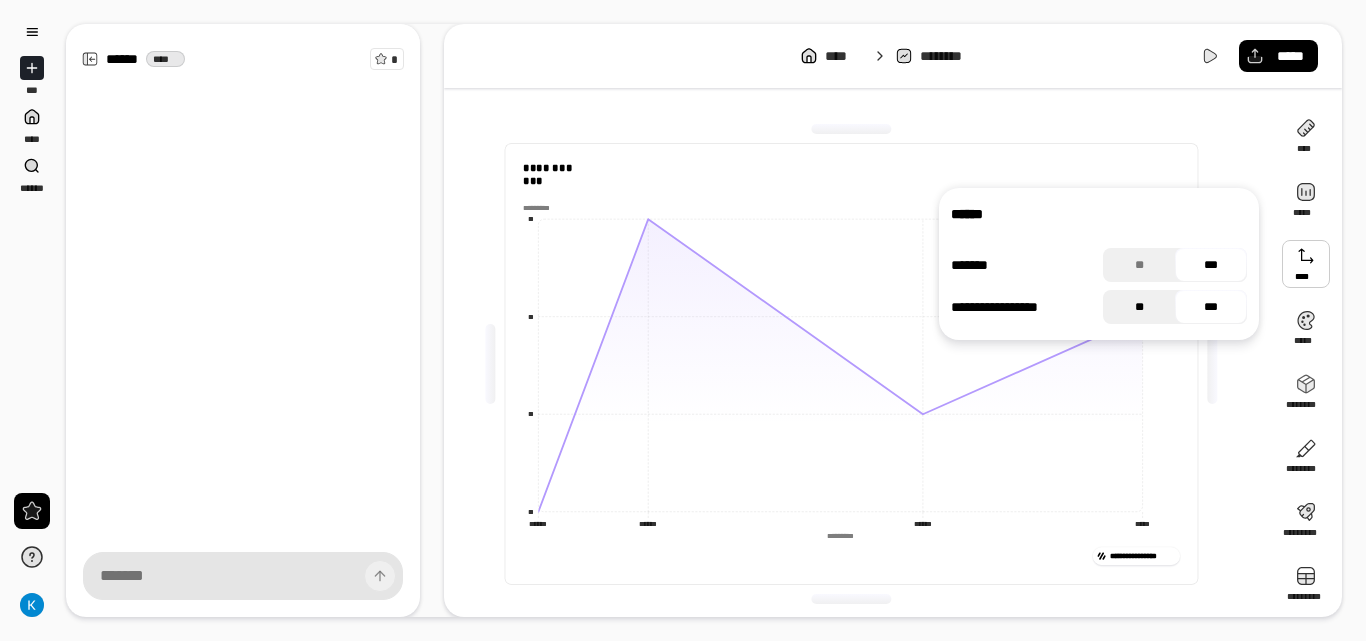 click on "**" at bounding box center (1139, 307) 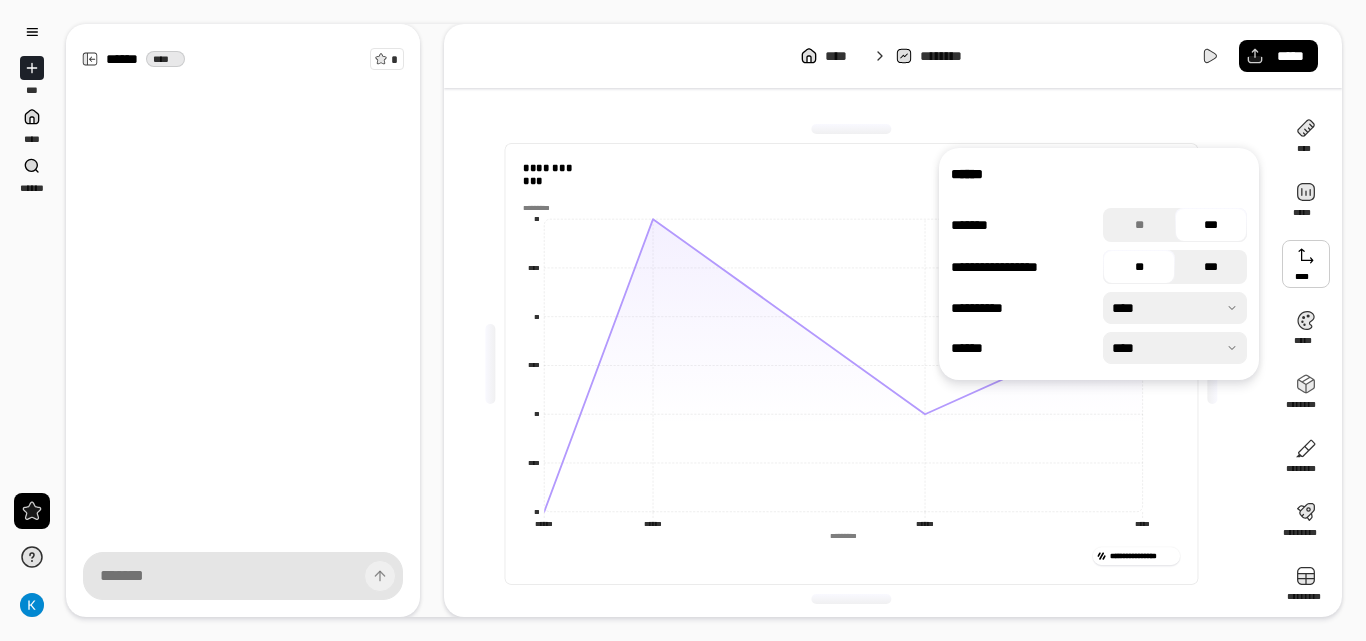 click on "***" at bounding box center (1211, 267) 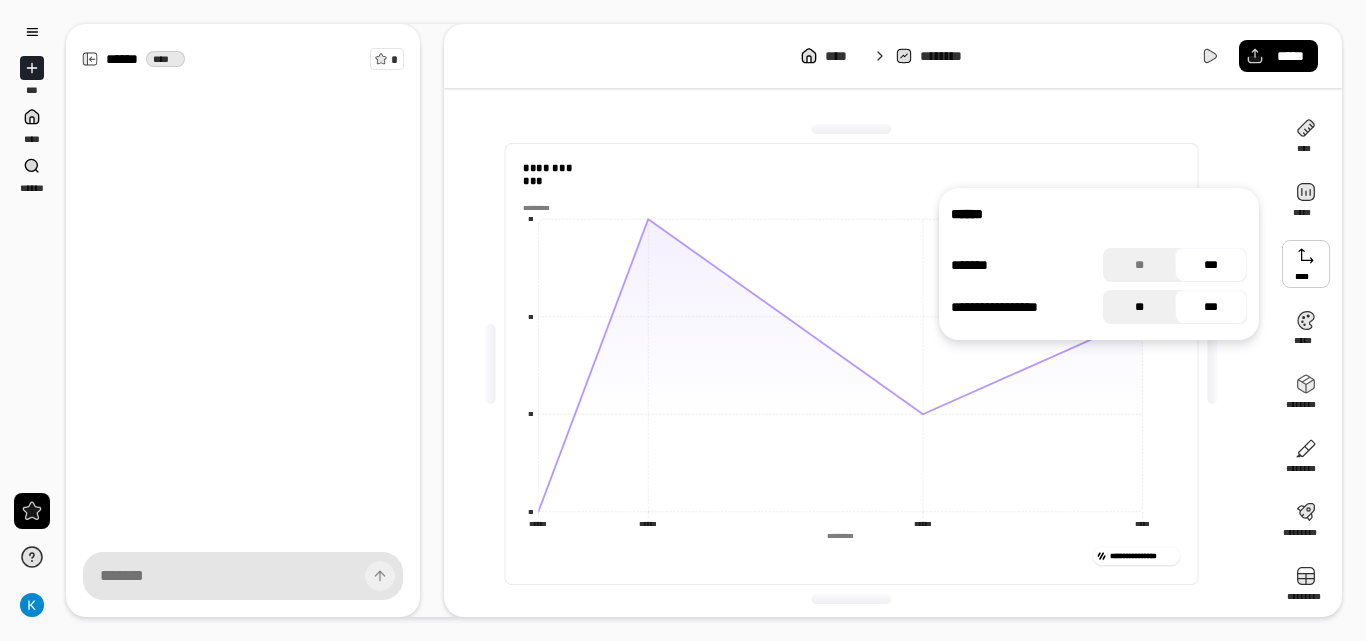 click on "**" at bounding box center [1139, 307] 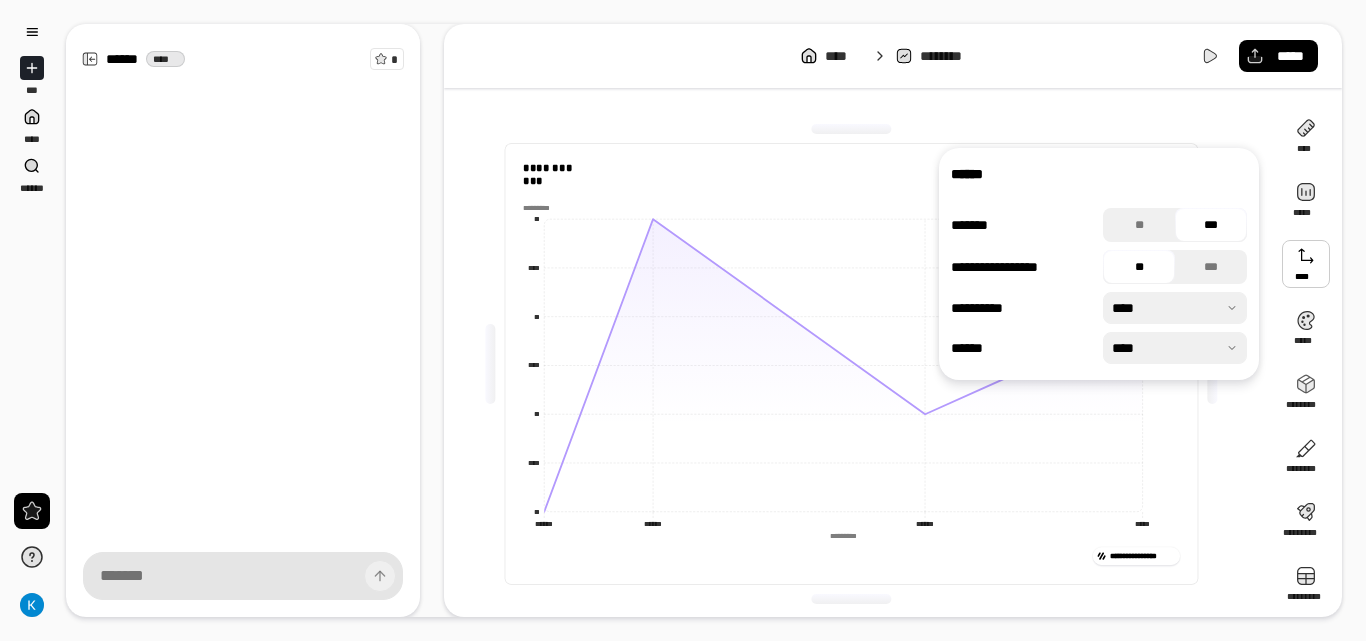 click at bounding box center (1175, 308) 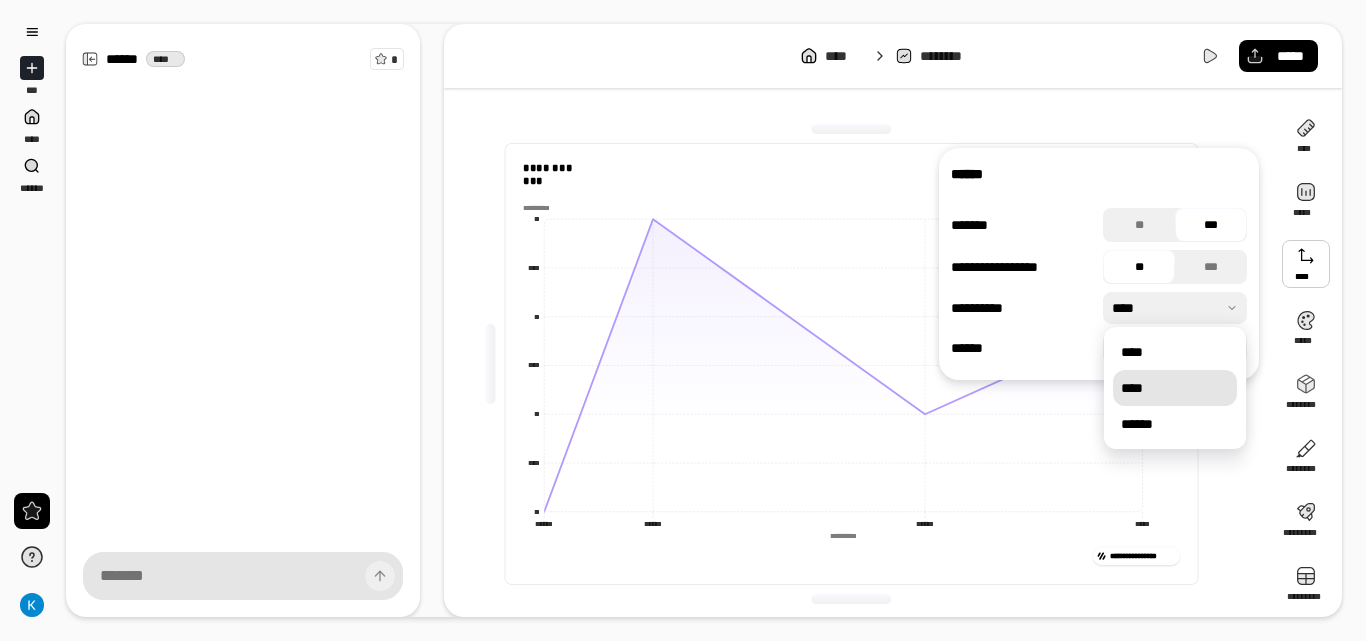 click on "****" at bounding box center (1175, 388) 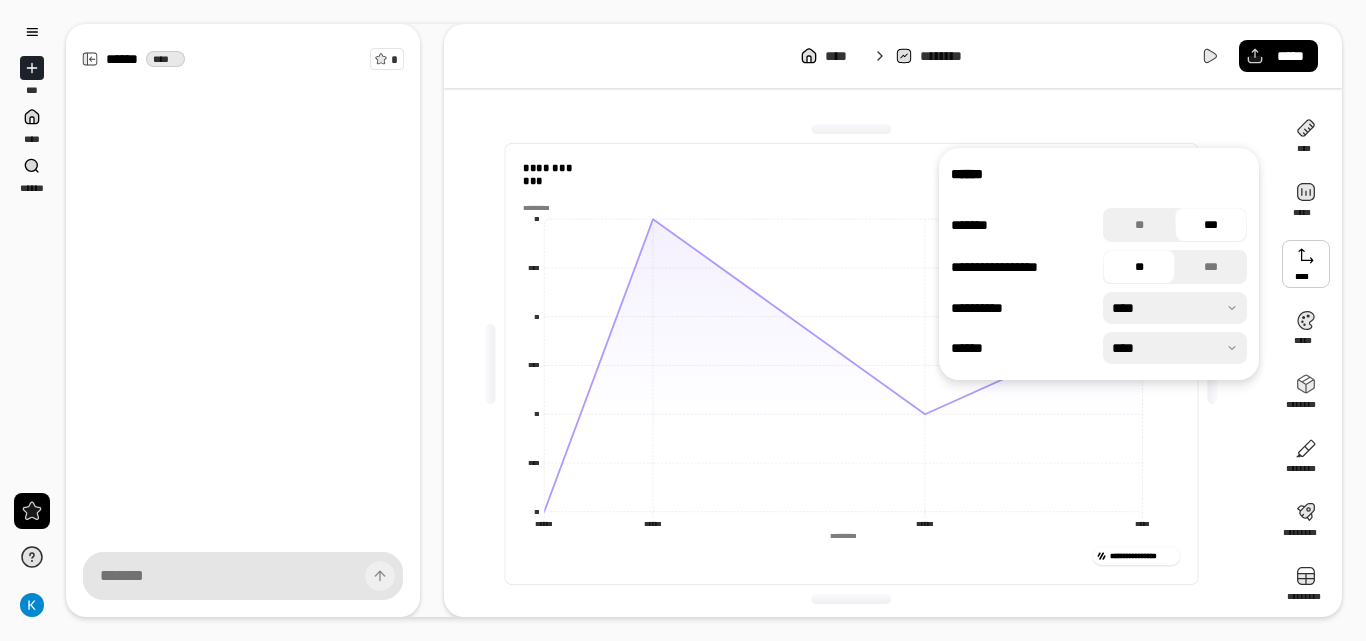click at bounding box center (1175, 308) 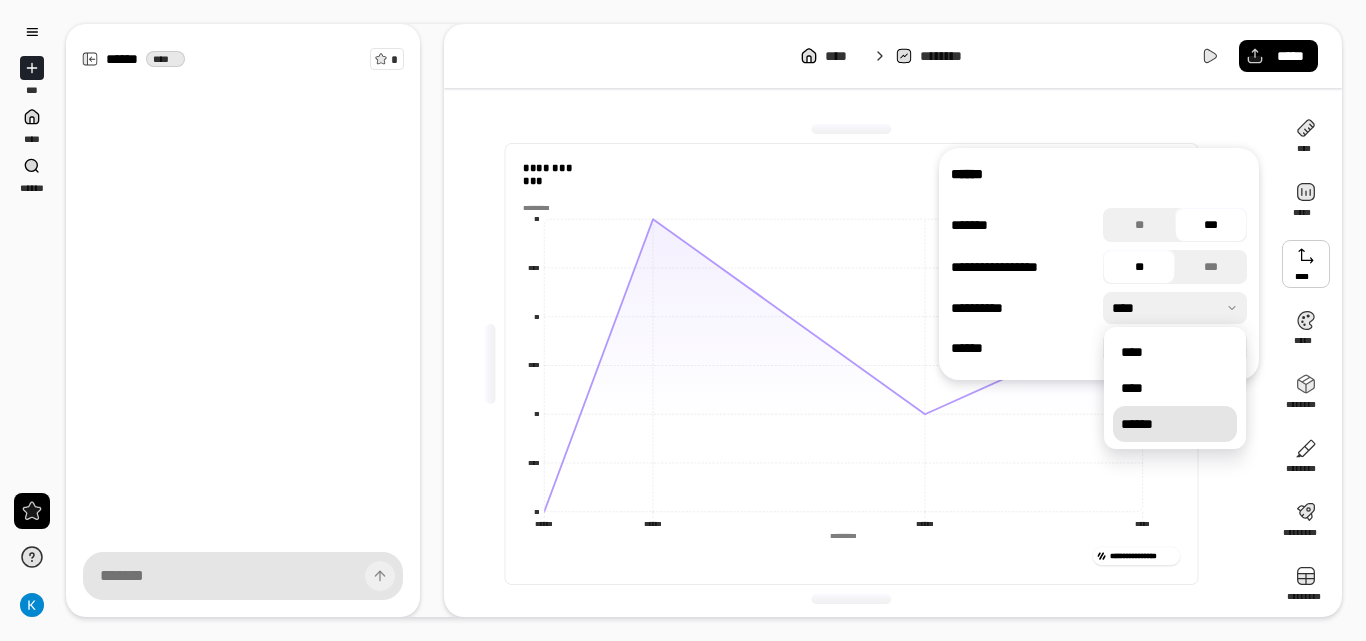 click on "******" at bounding box center [1175, 424] 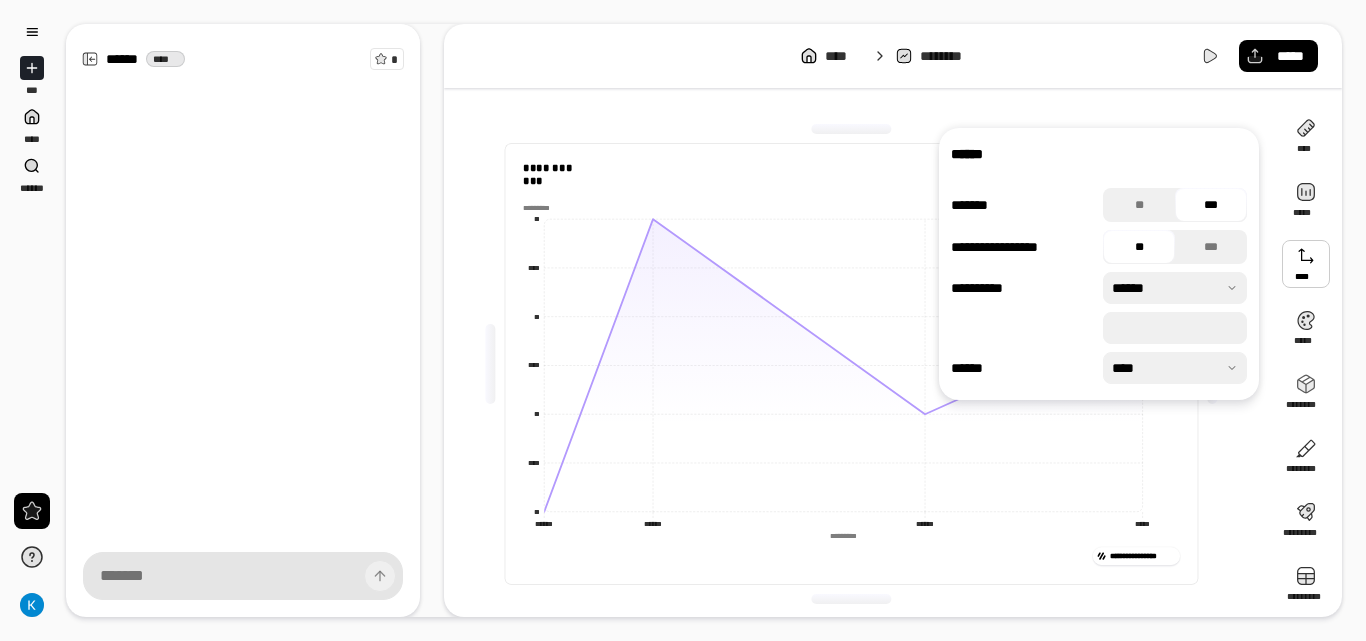 click at bounding box center [1175, 288] 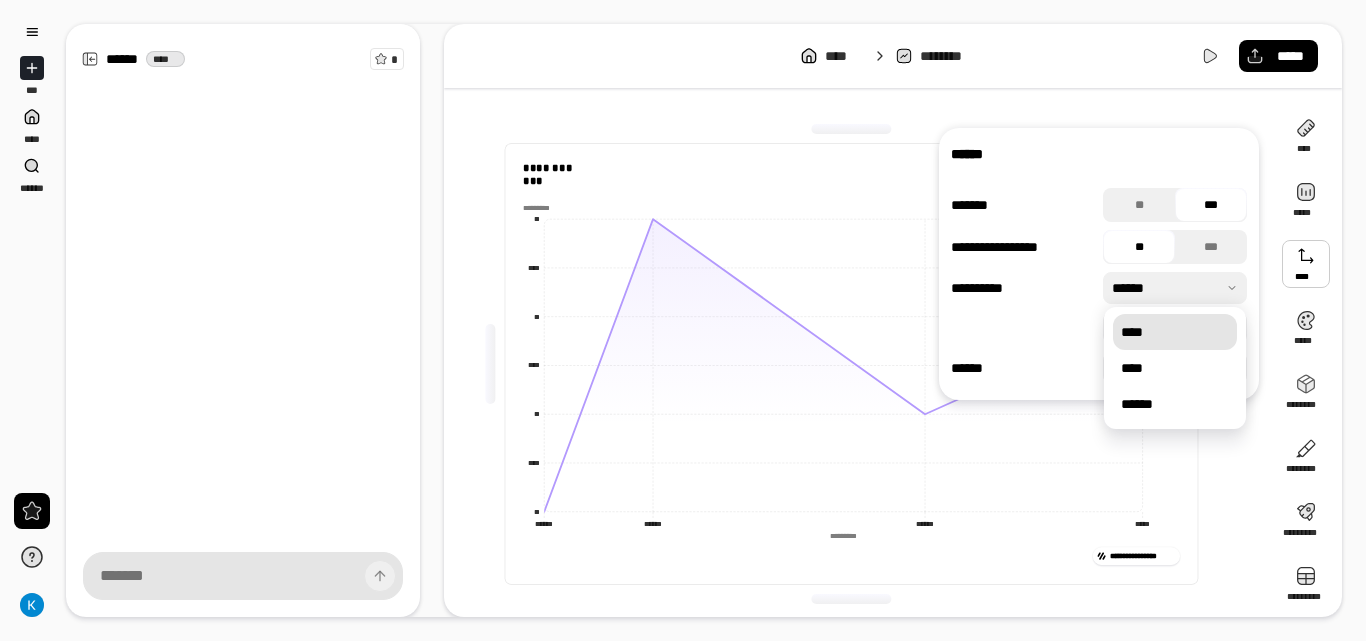 click on "****" at bounding box center (1175, 332) 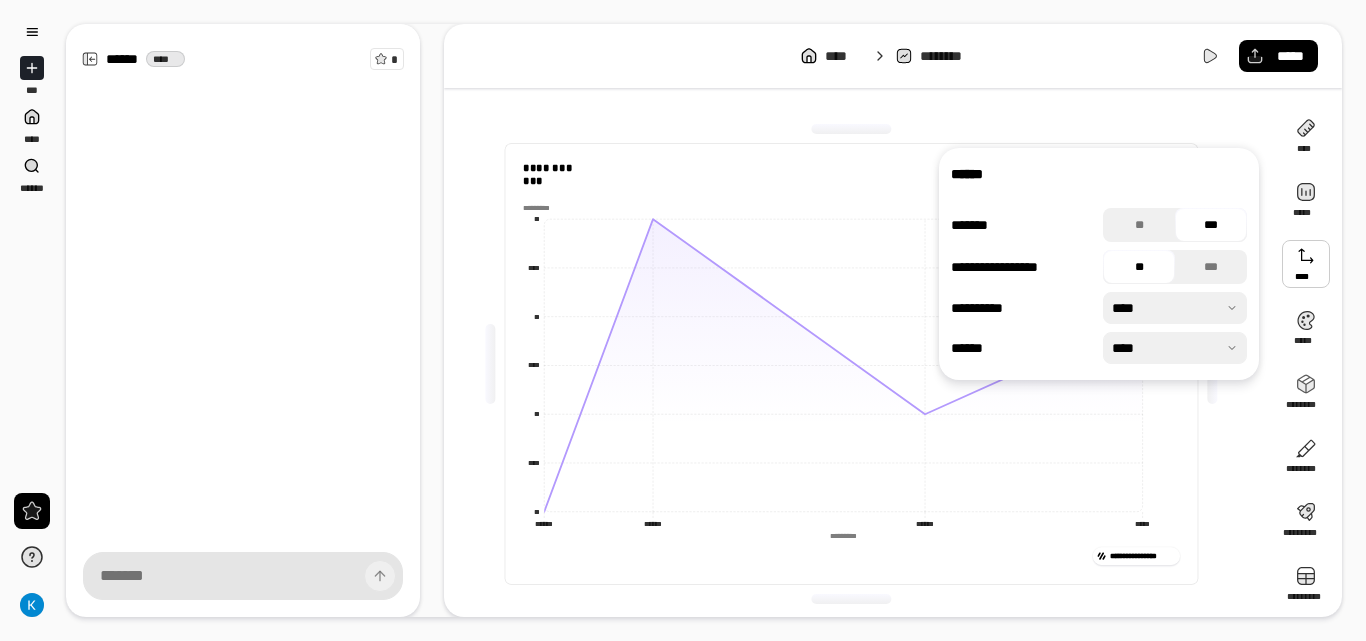 click at bounding box center [1175, 348] 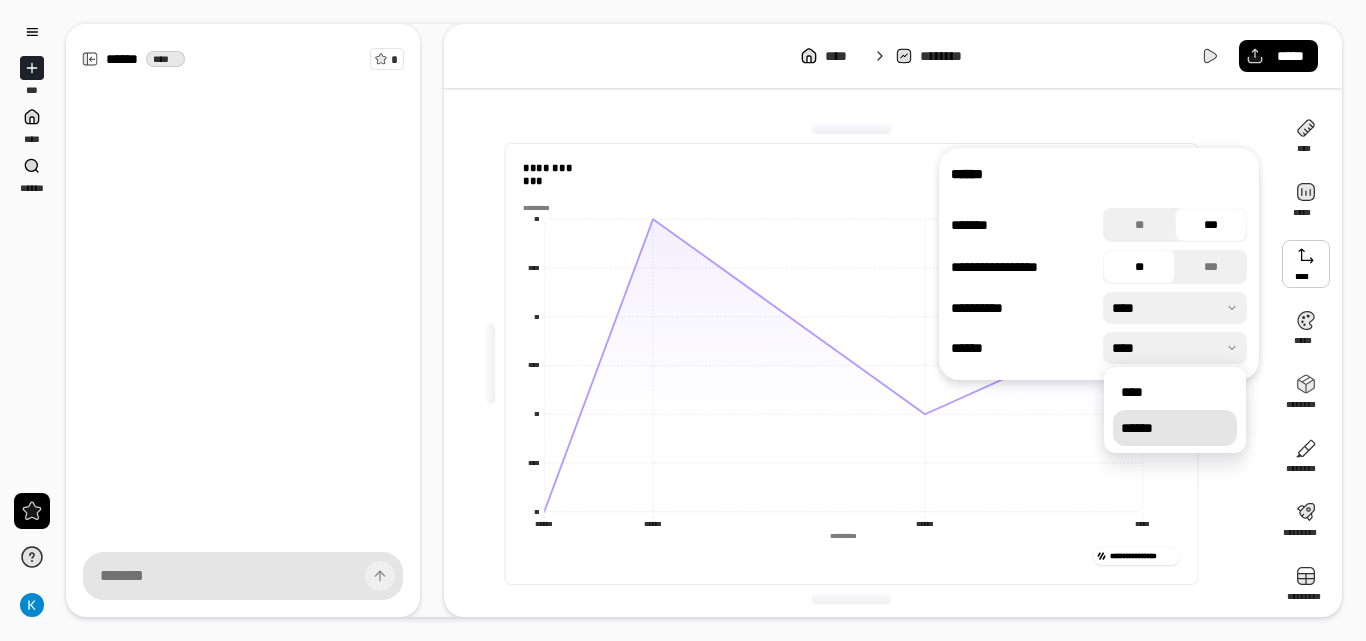 click on "******" at bounding box center [1175, 428] 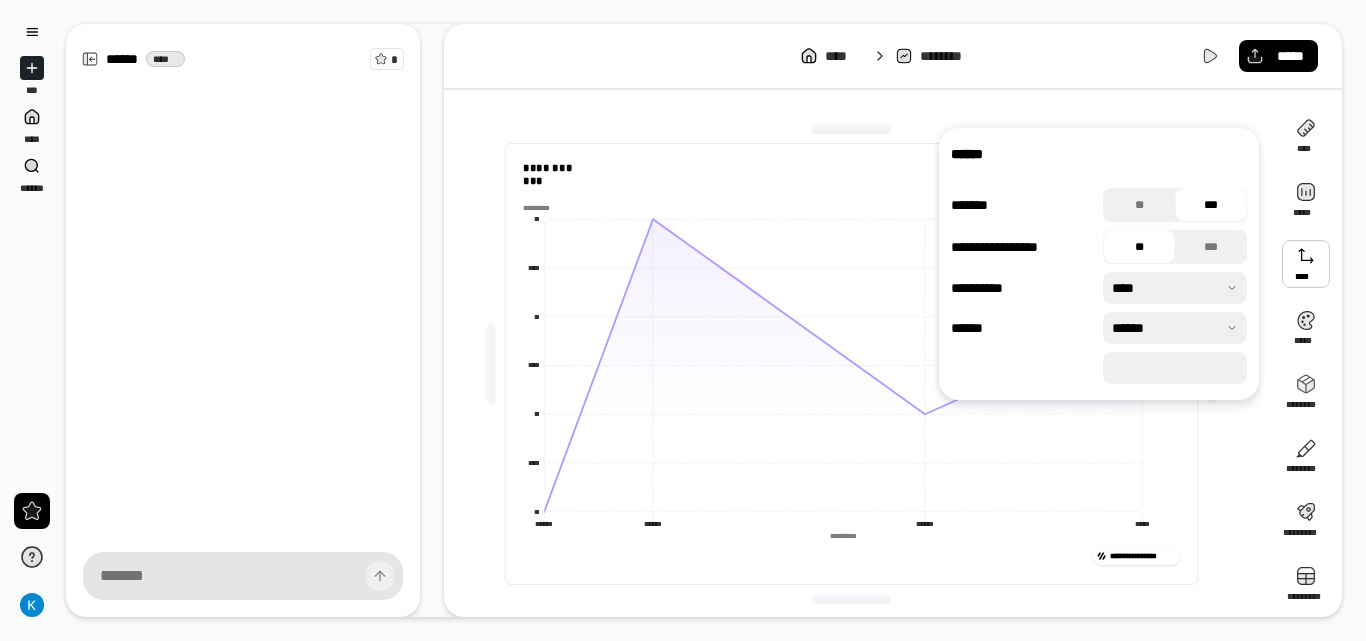 click at bounding box center (1175, 328) 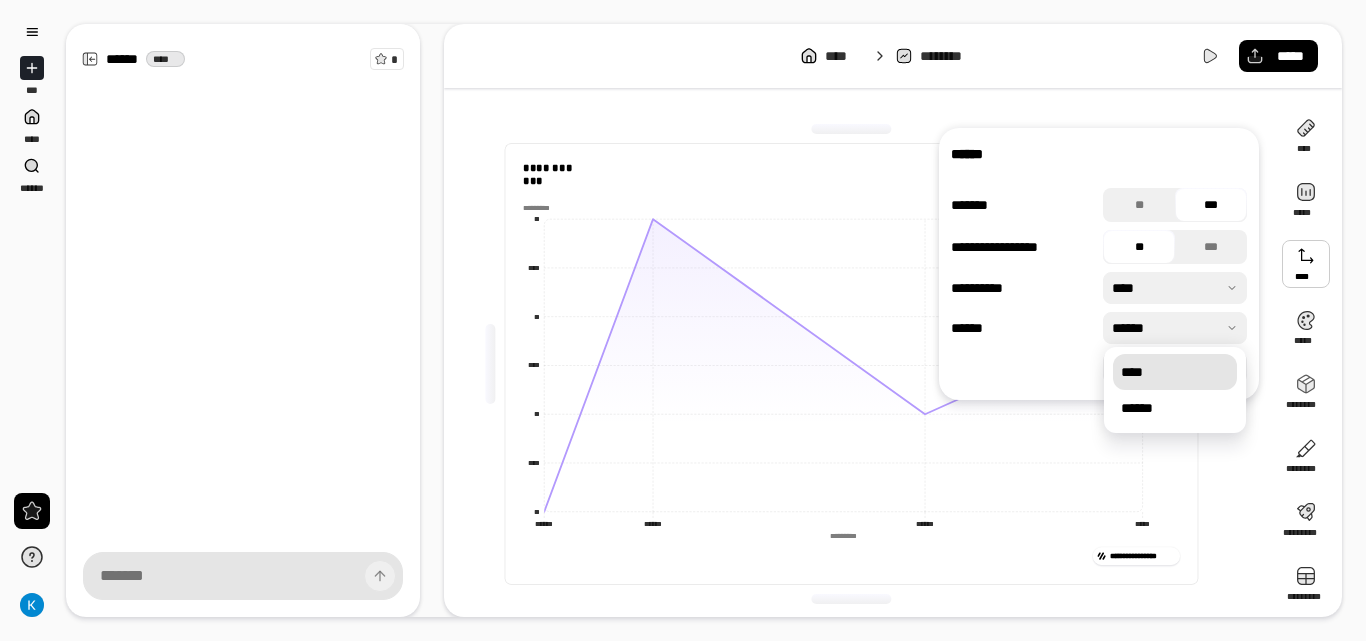click on "****" at bounding box center [1175, 372] 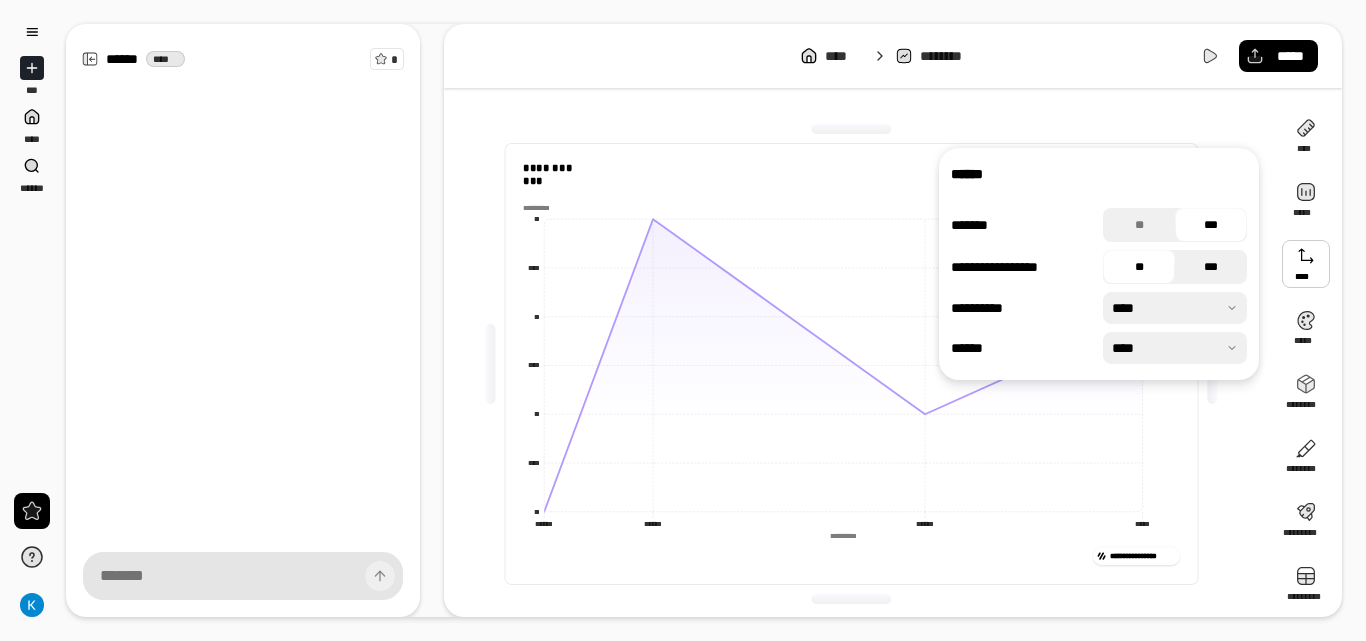 click on "***" at bounding box center (1211, 267) 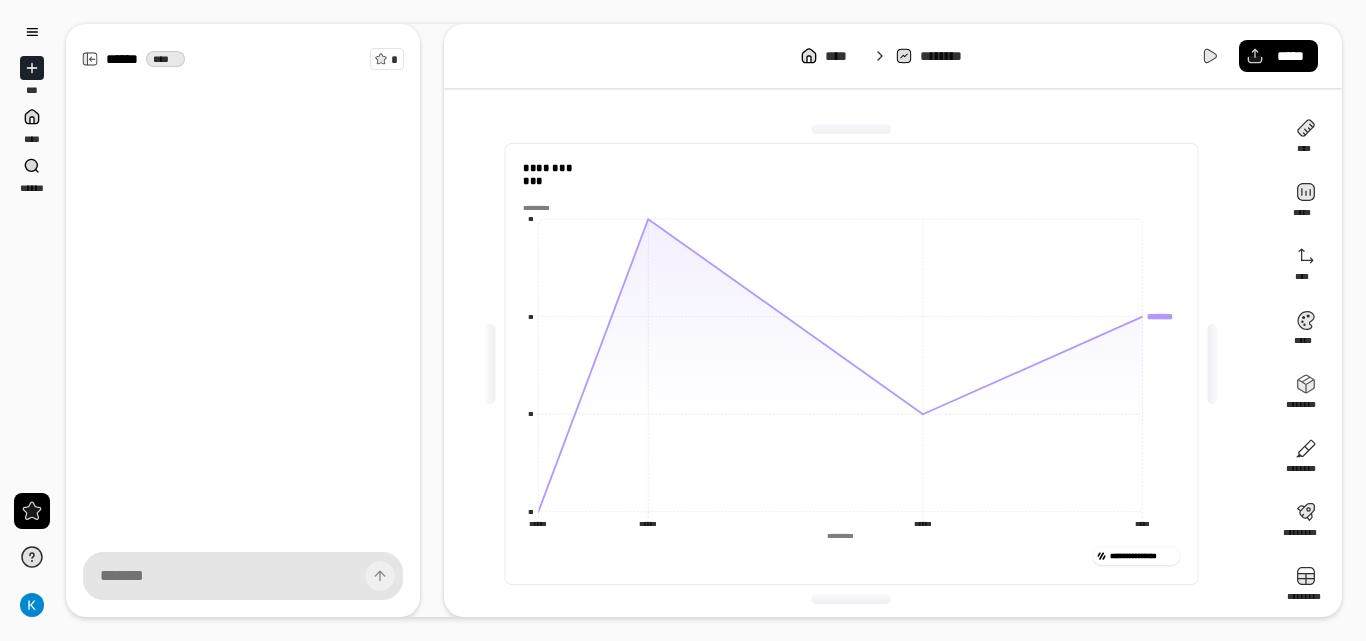 click on "[REDACTED]" at bounding box center (851, 364) 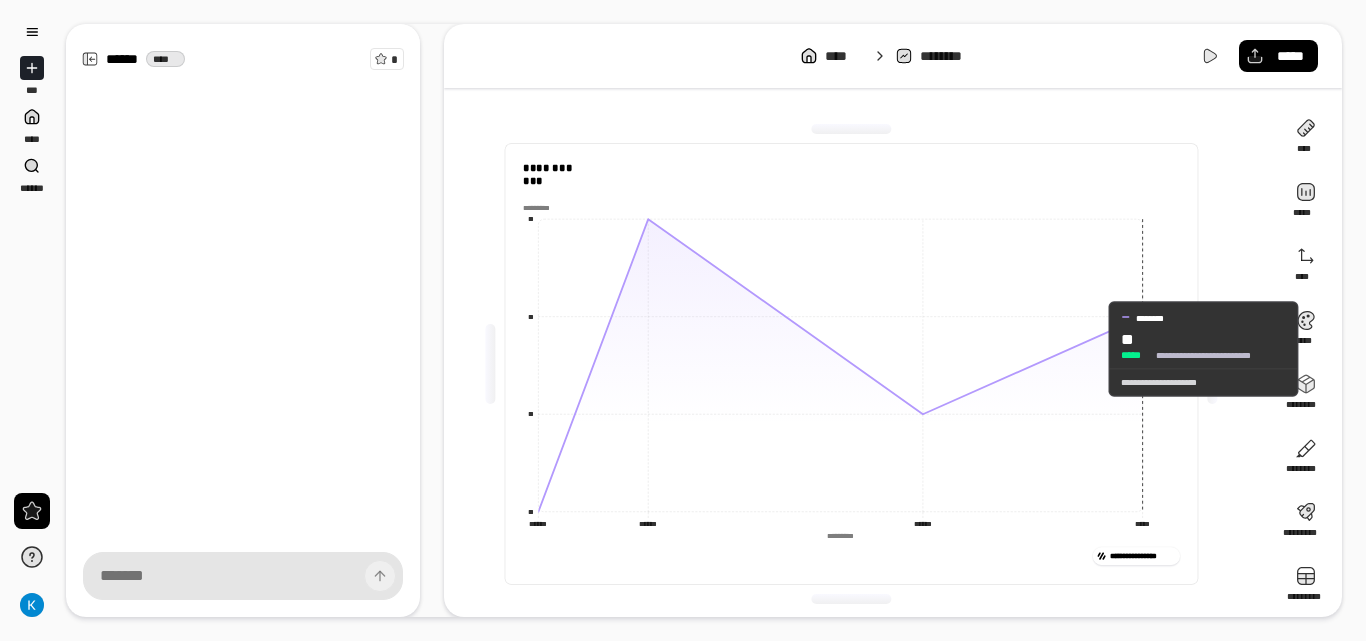 click 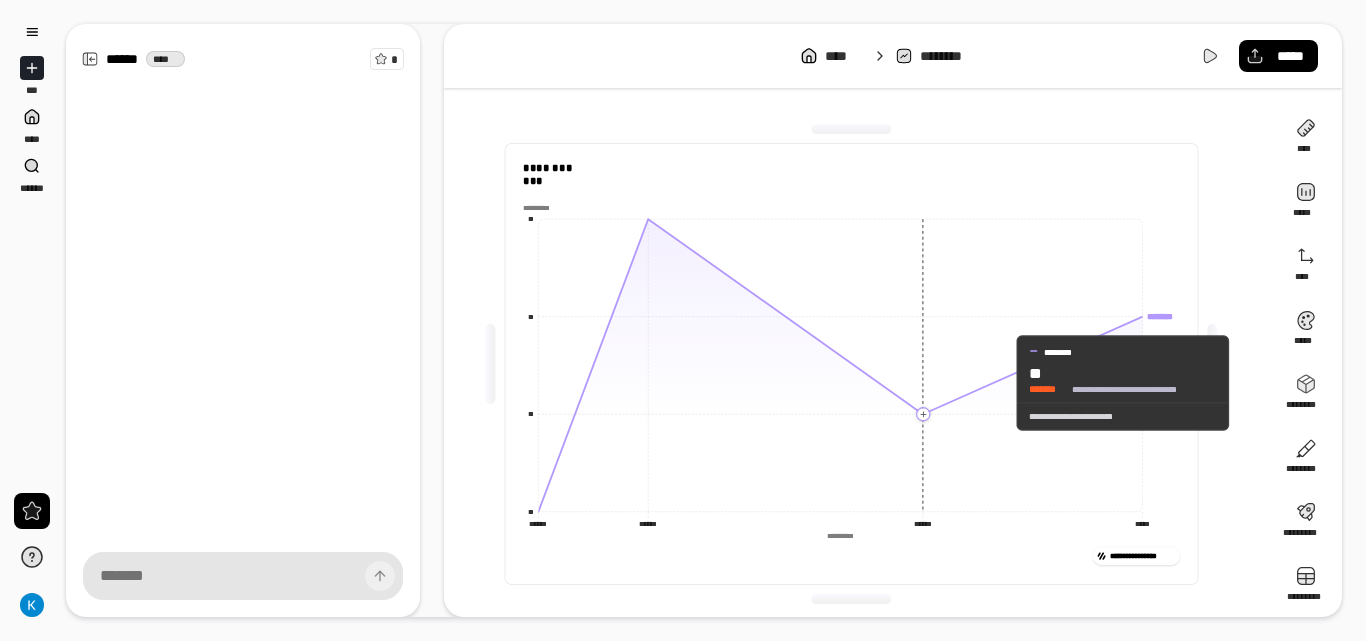 click 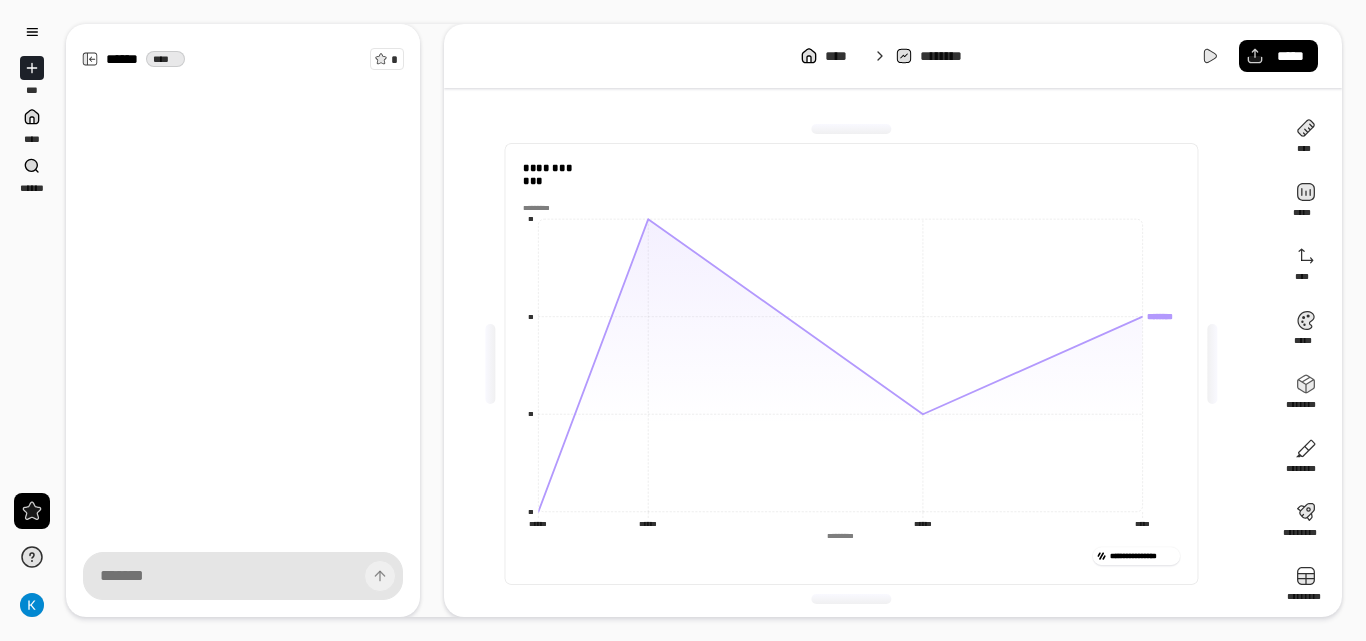 click on "[REDACTED]" 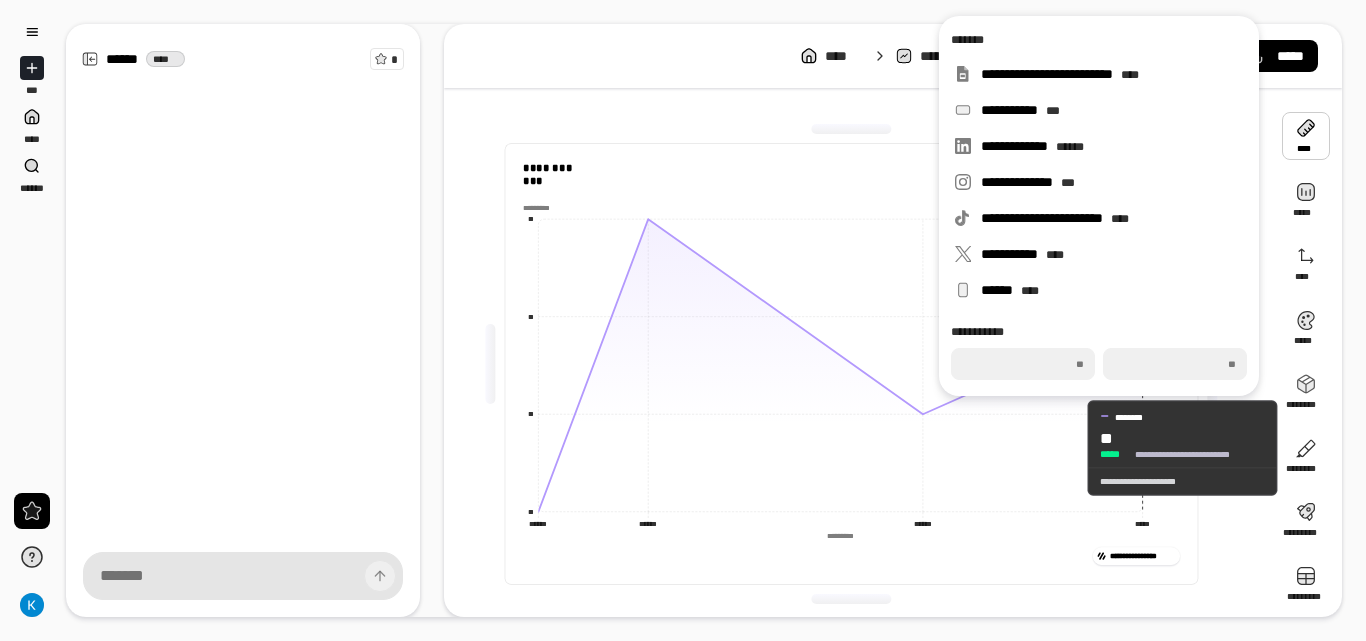 click 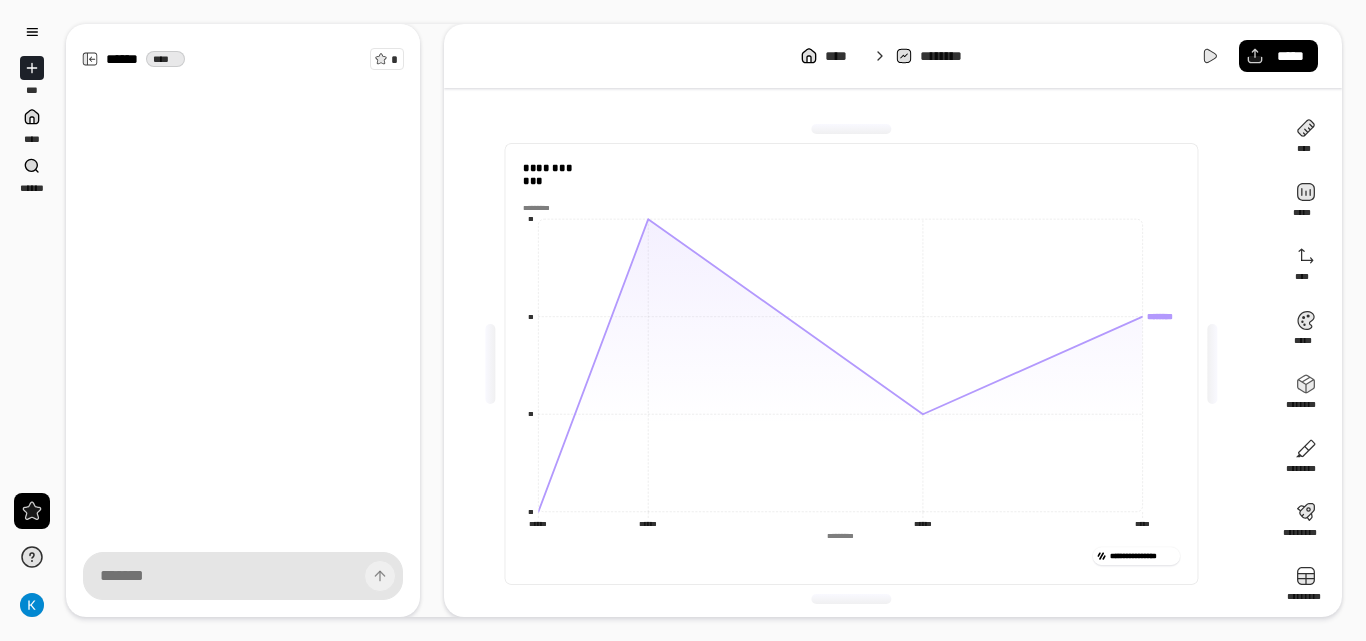 scroll, scrollTop: 7, scrollLeft: 0, axis: vertical 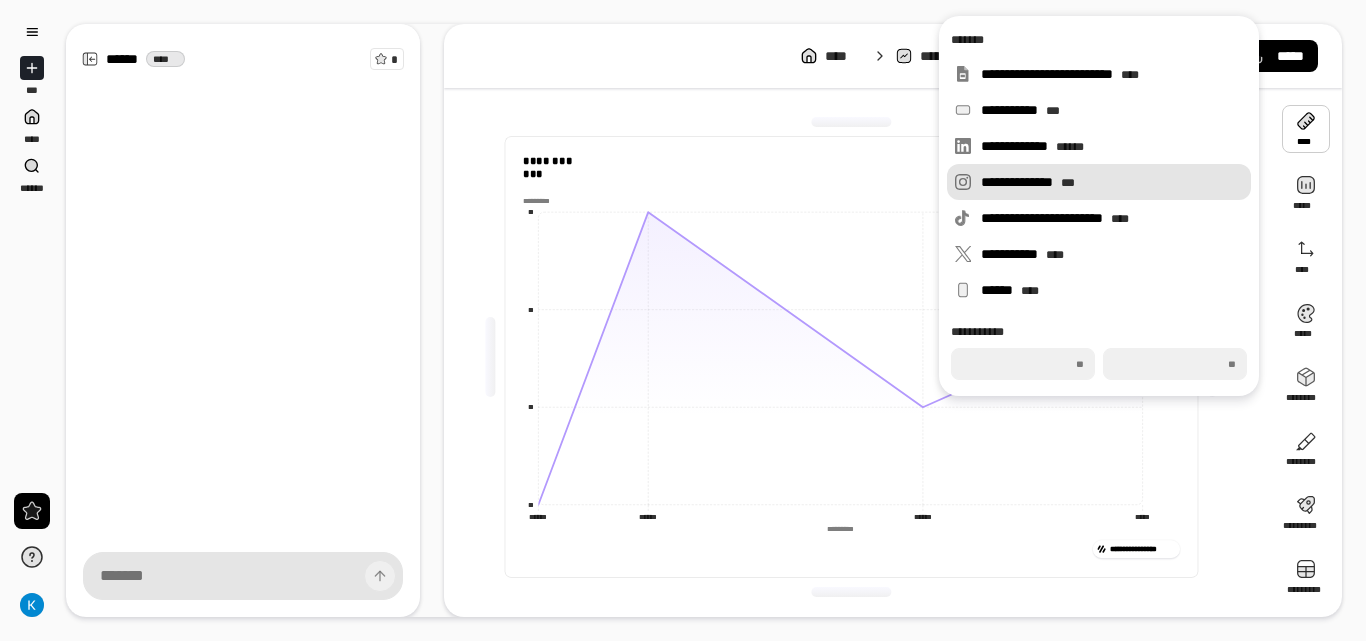 click on "***" at bounding box center [1068, 183] 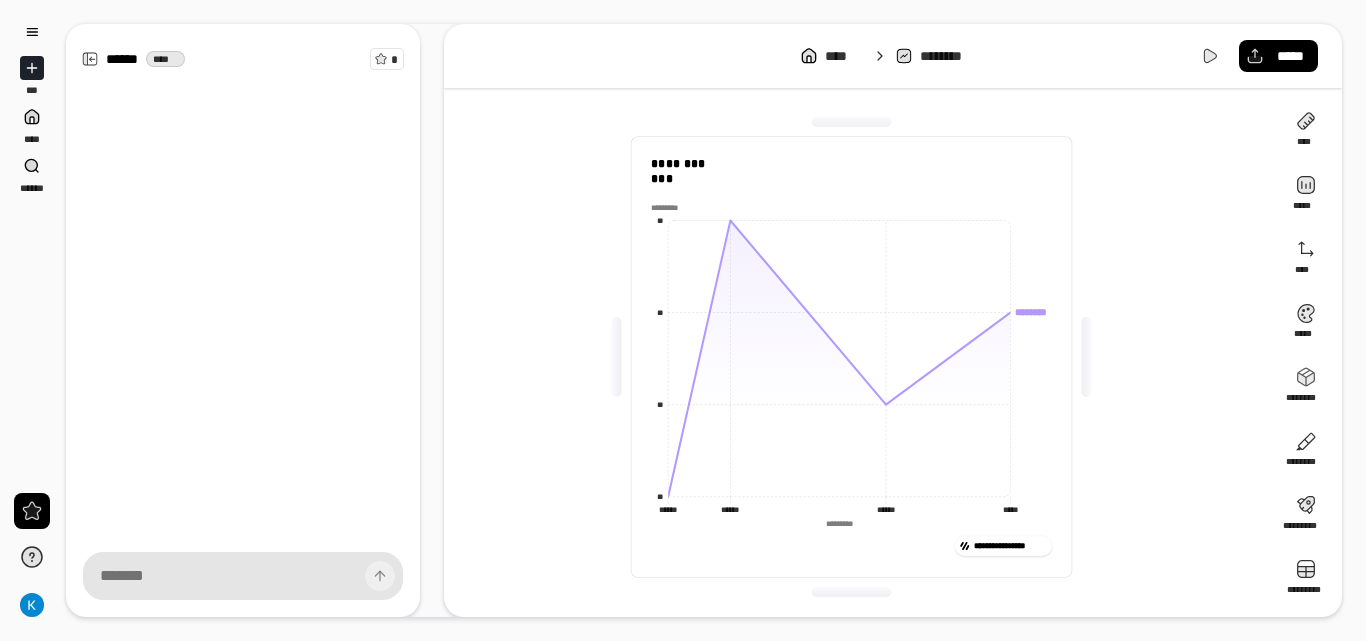 click on "[REDACTED]" at bounding box center (859, 357) 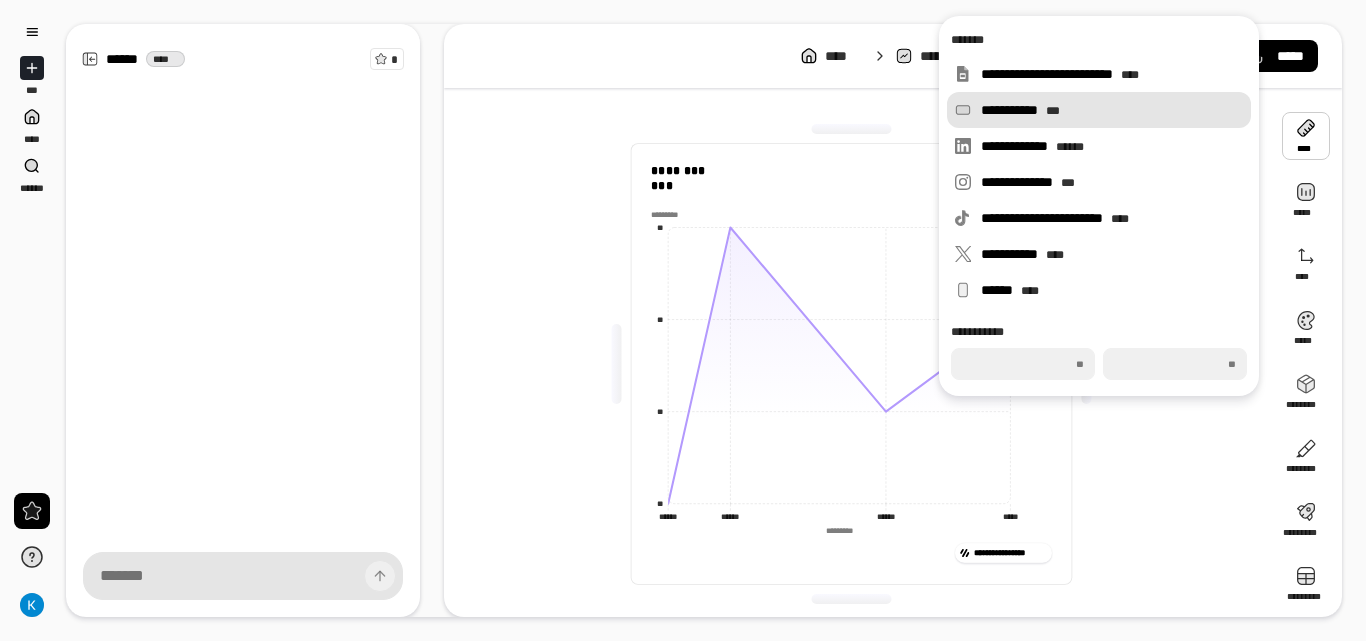 click on "**********" at bounding box center (1112, 110) 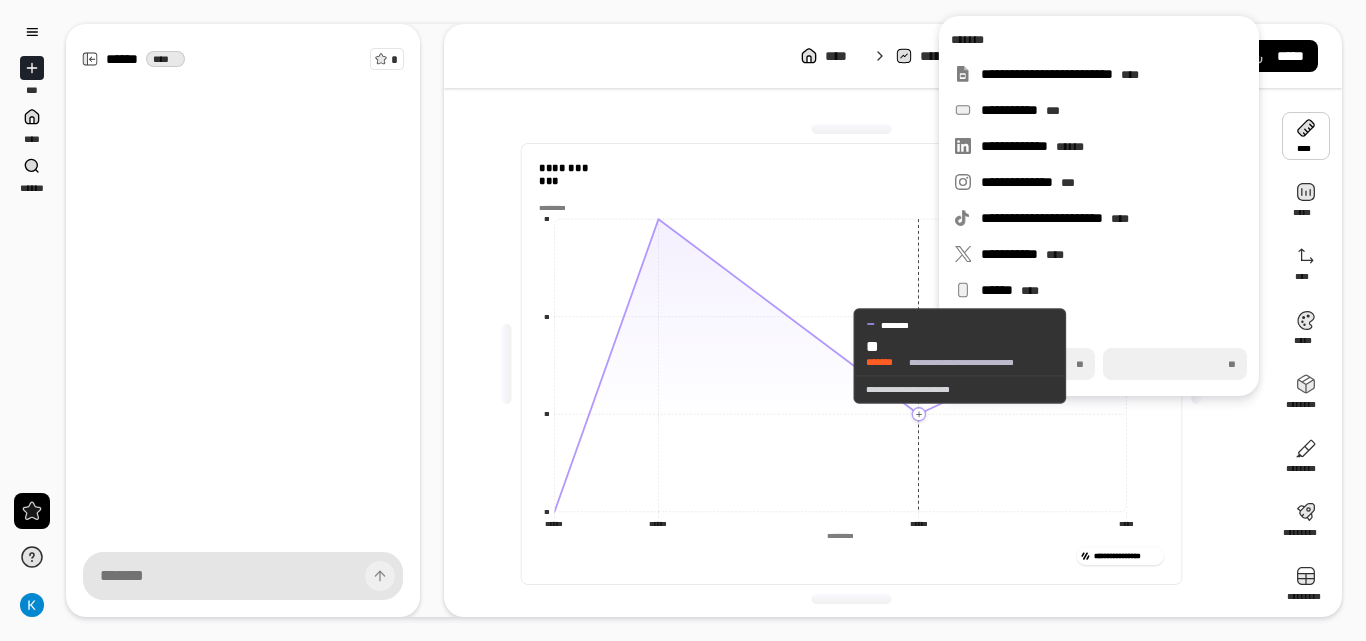 click 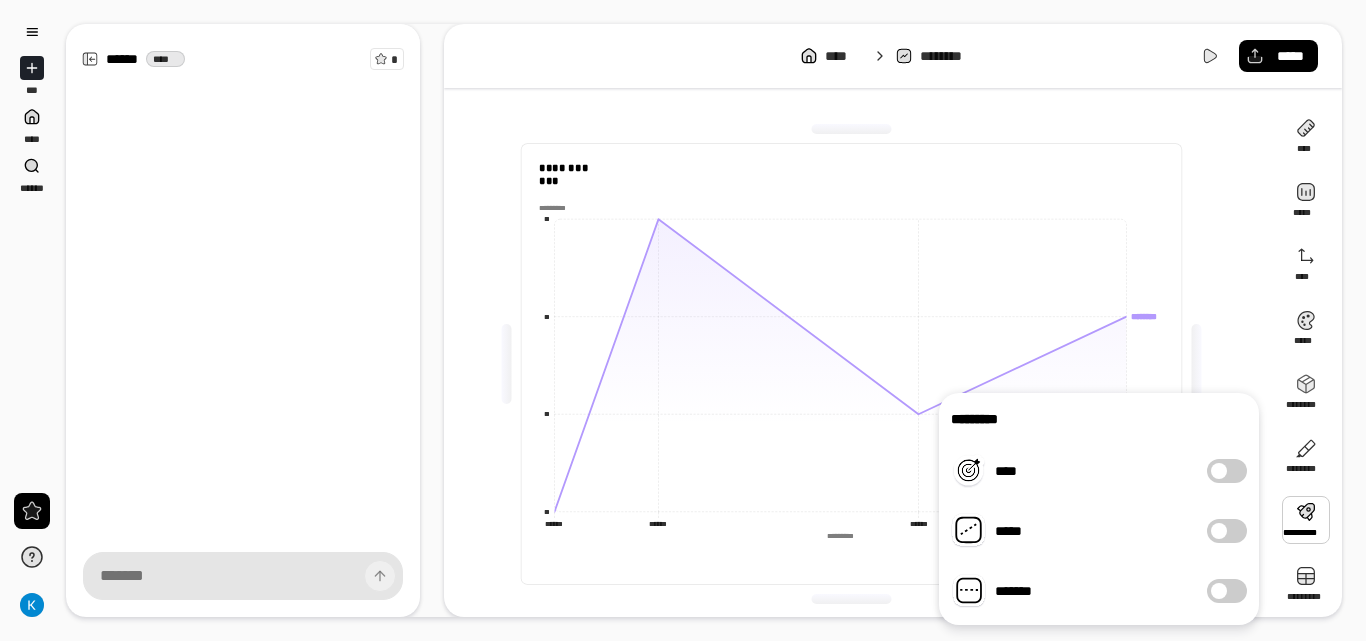 click at bounding box center (1219, 531) 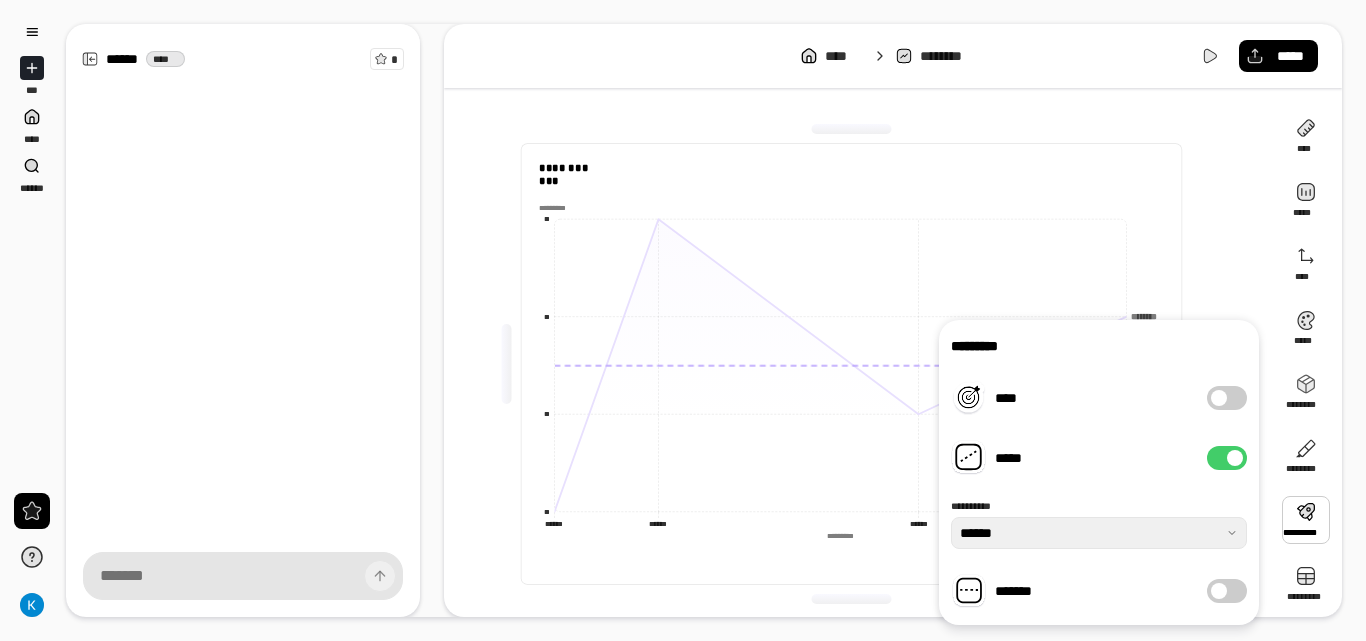 click on "*****" at bounding box center (1227, 458) 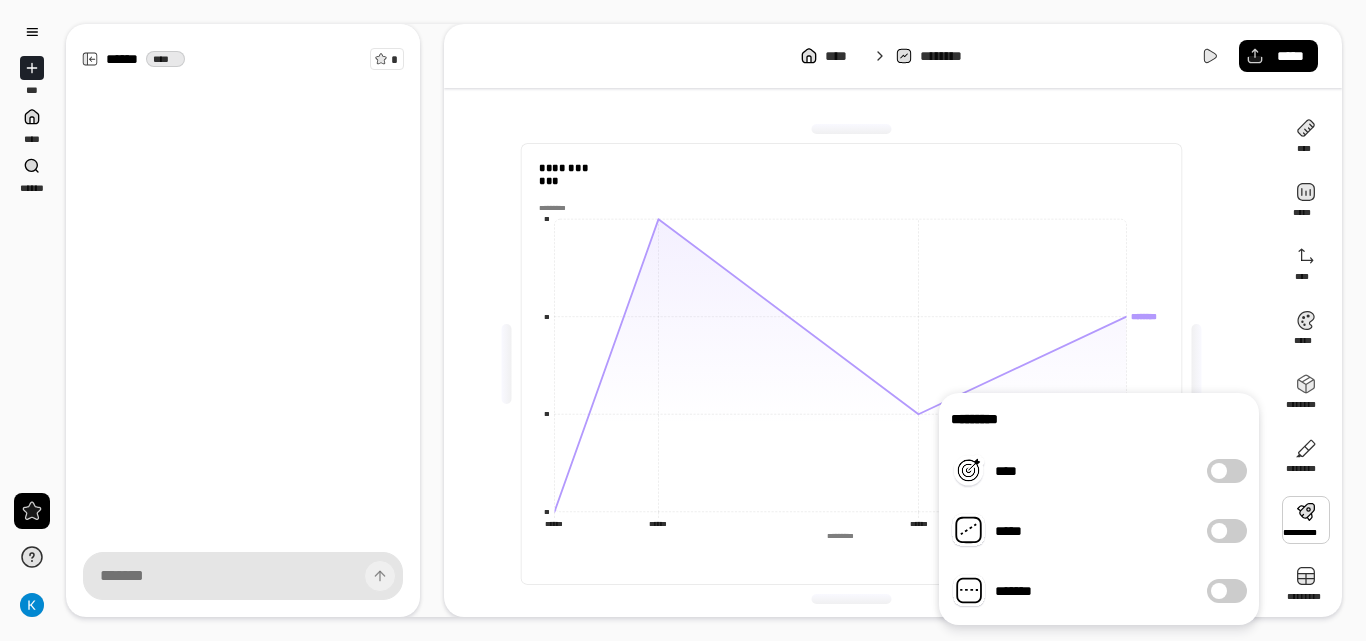 click on "****" at bounding box center (1227, 471) 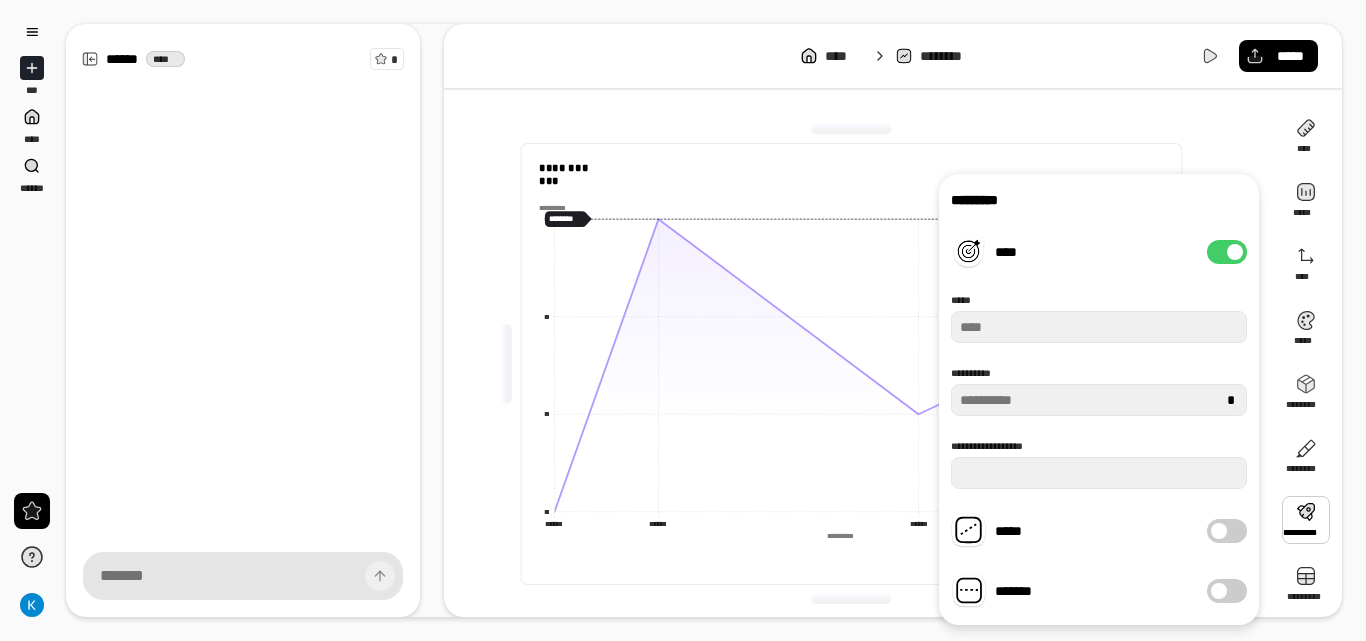 click at bounding box center [1235, 252] 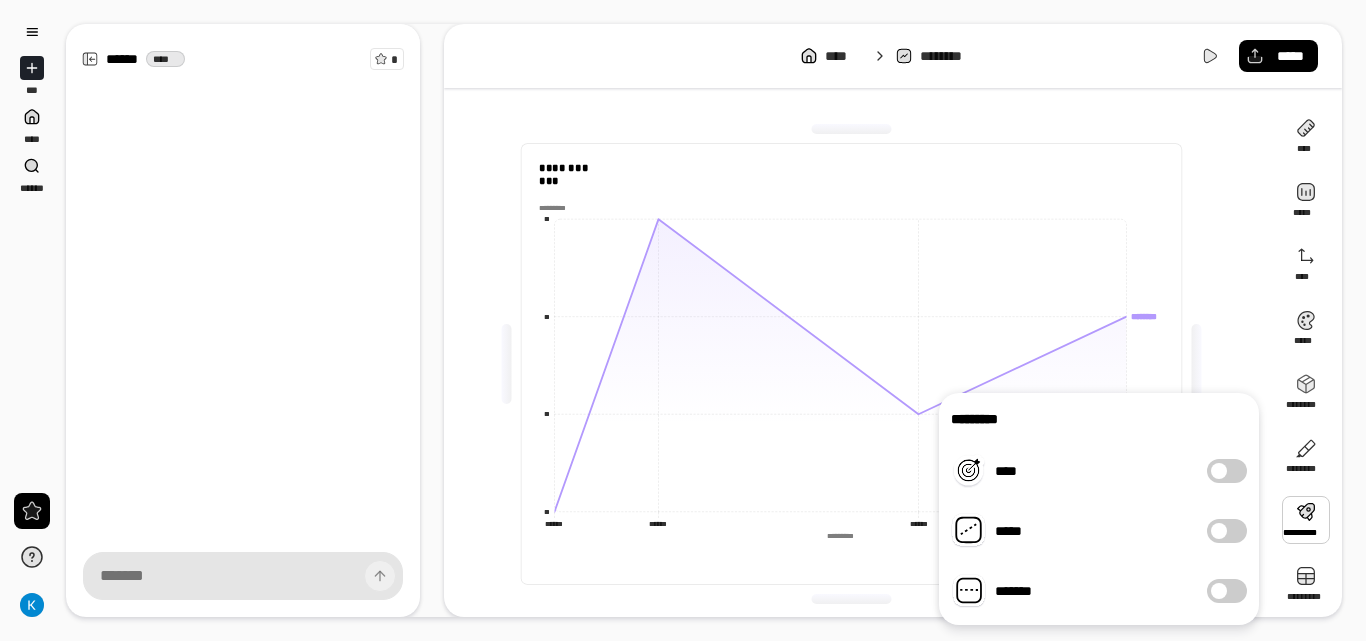 click at bounding box center (1219, 531) 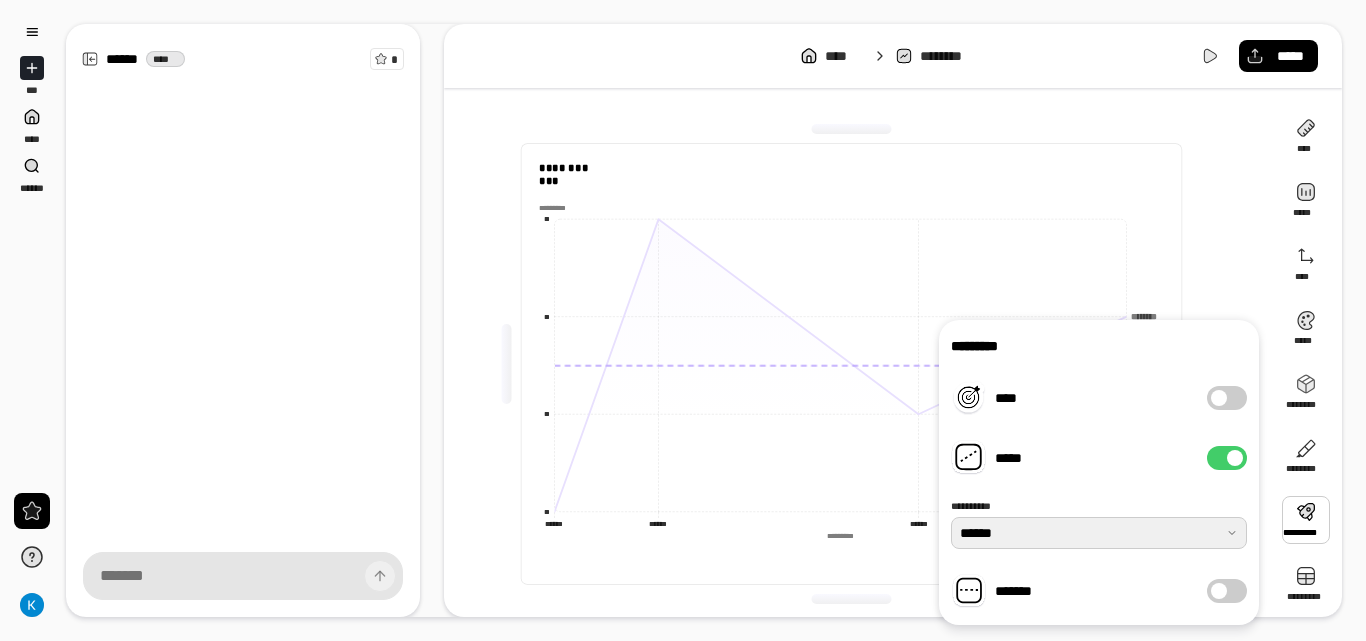 click at bounding box center [1099, 533] 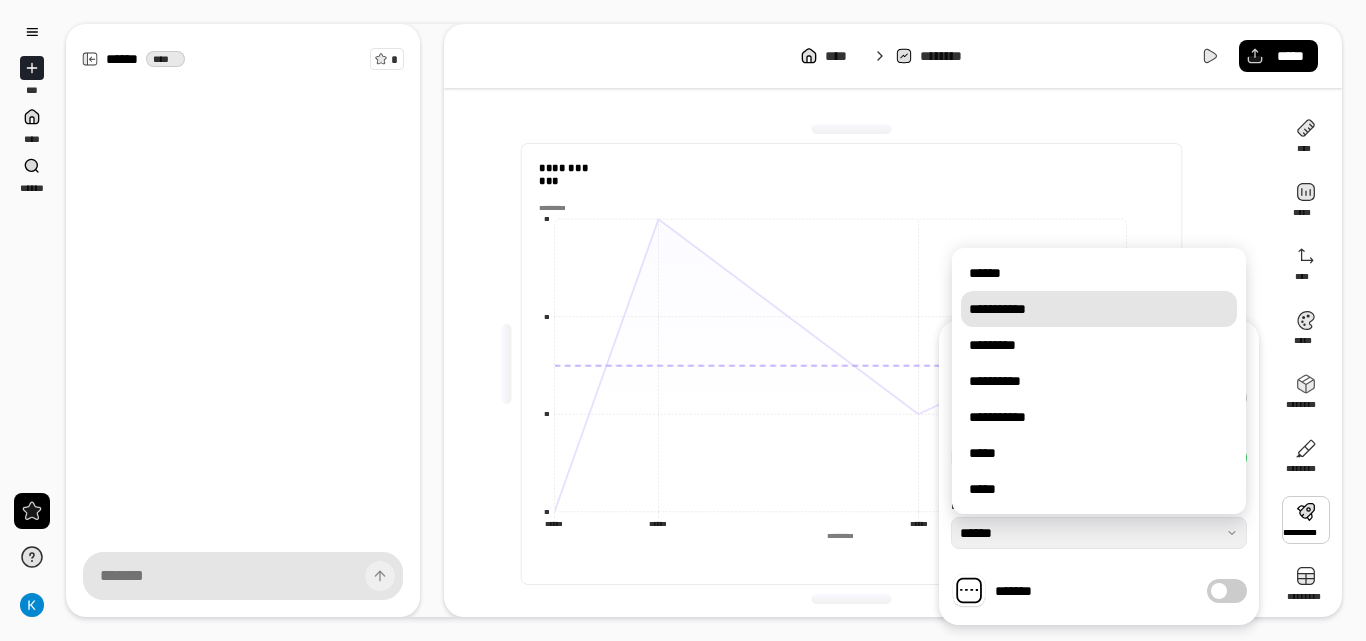click on "**********" at bounding box center (1099, 309) 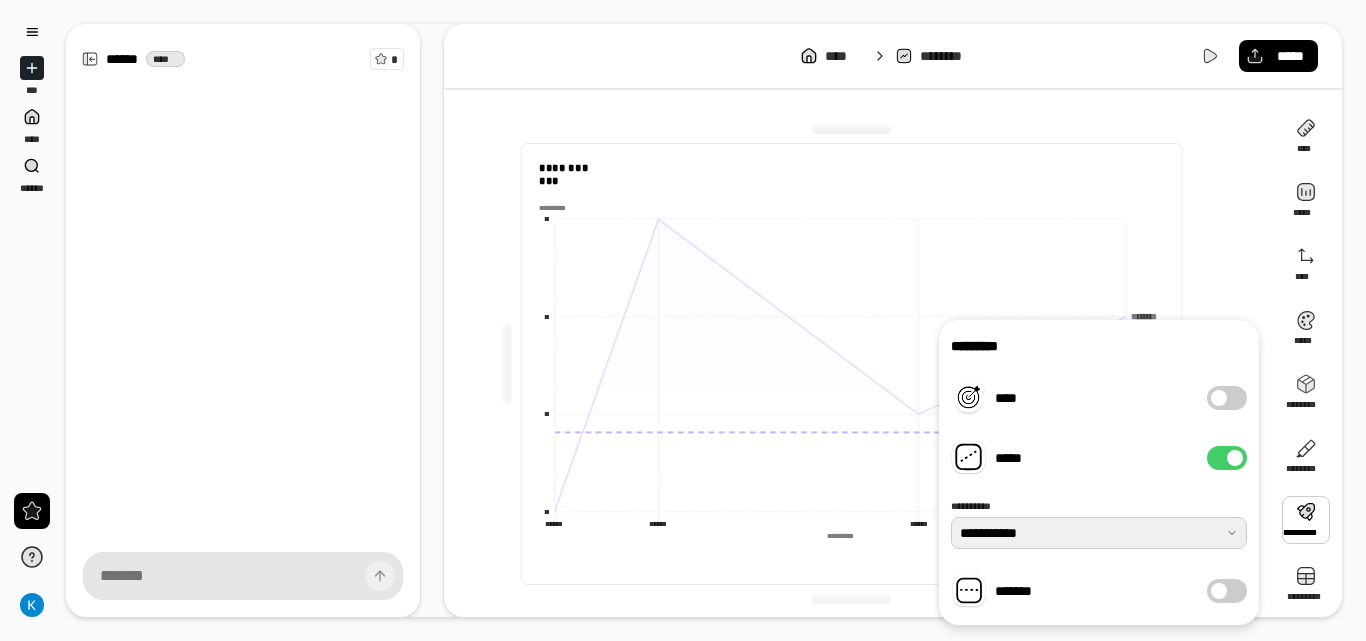 click at bounding box center (1099, 533) 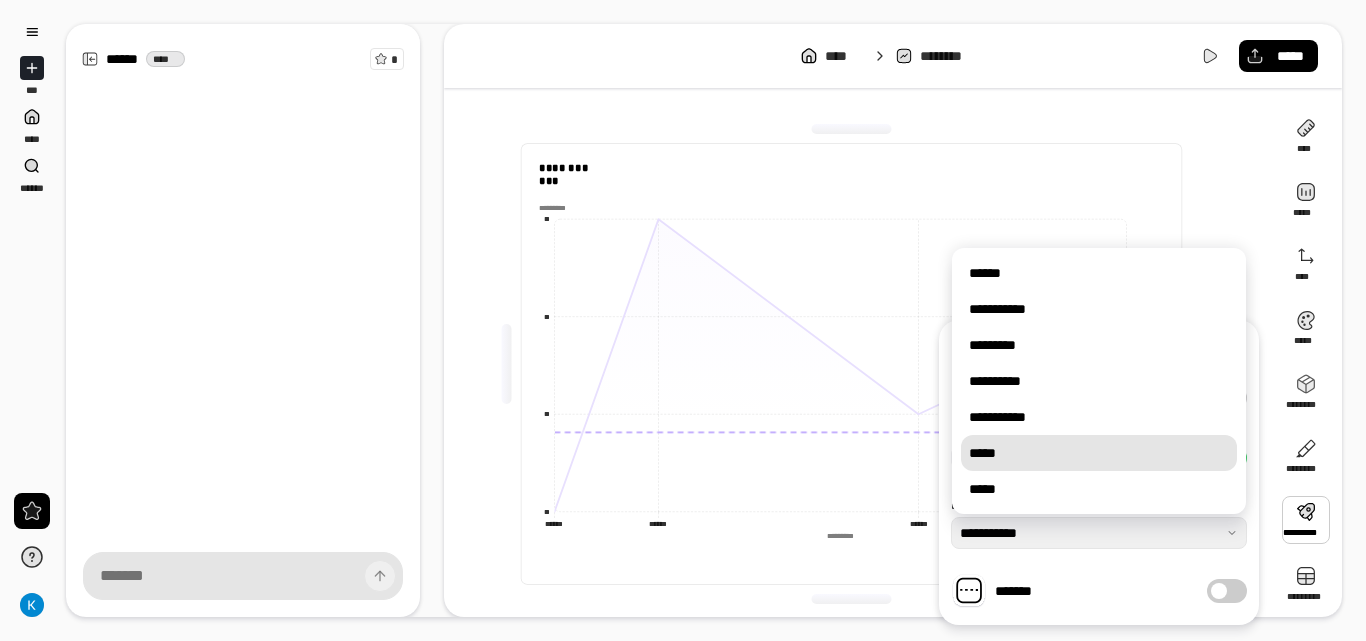 click on "*****" at bounding box center [1099, 453] 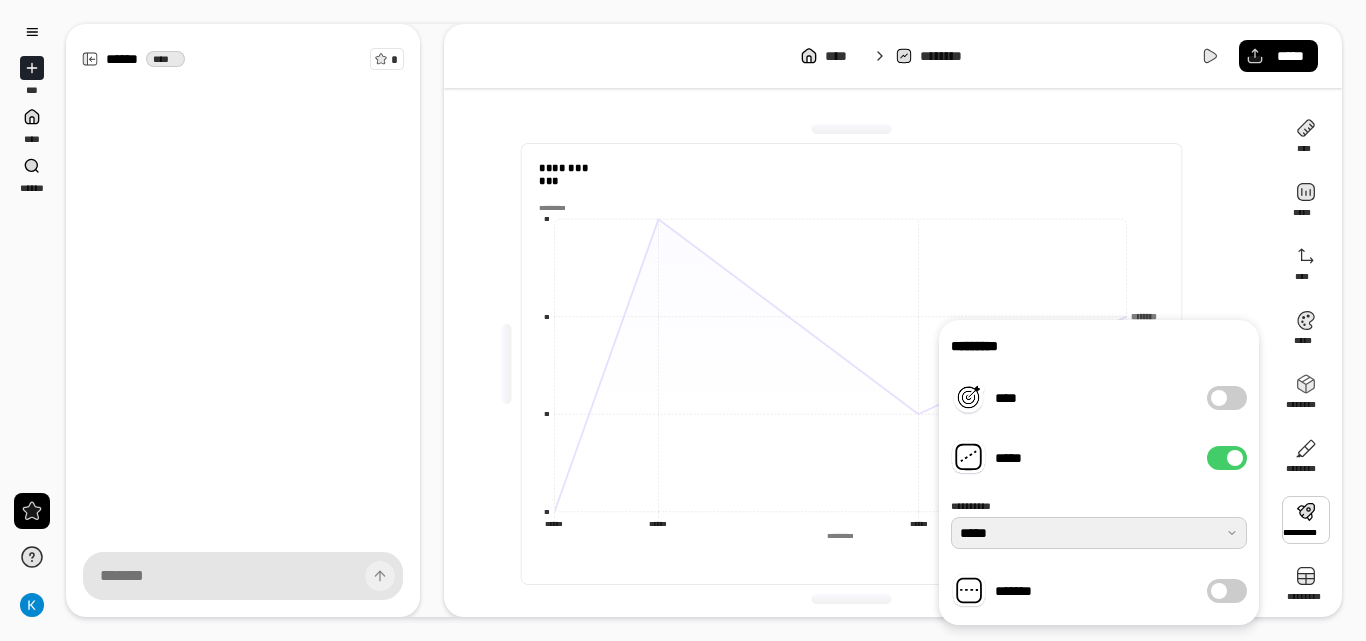 click at bounding box center [1099, 533] 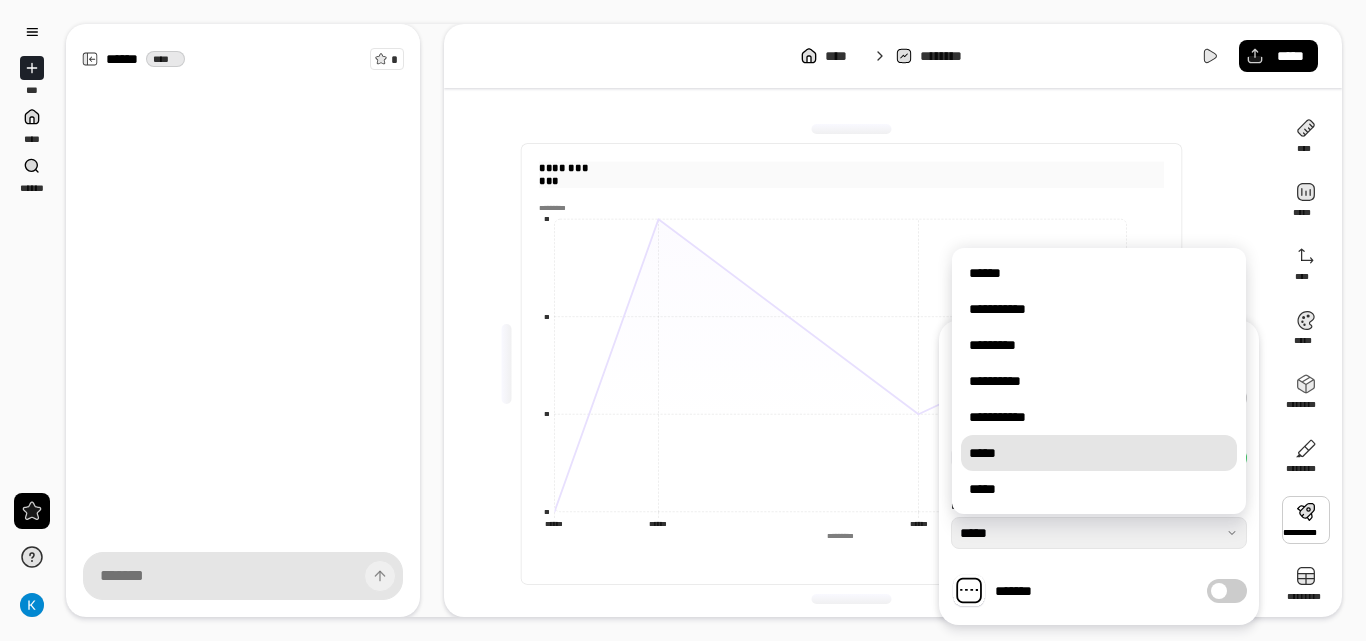 click on "***" at bounding box center [851, 181] 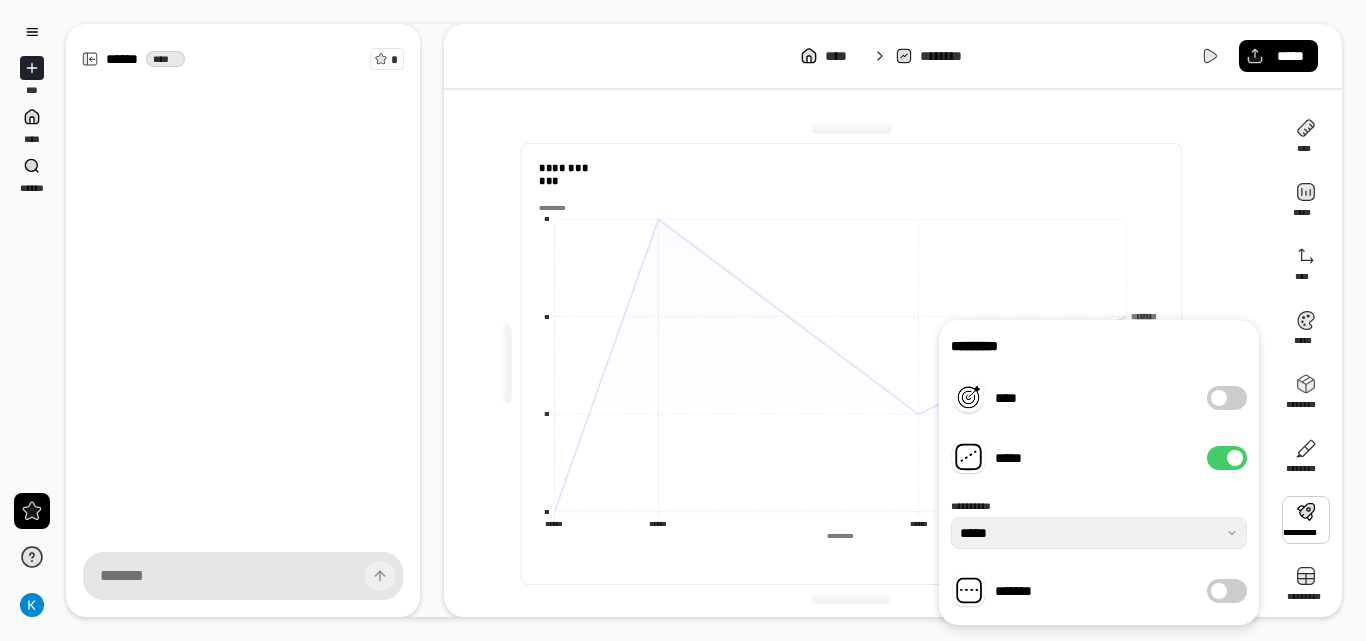click at bounding box center [1306, 520] 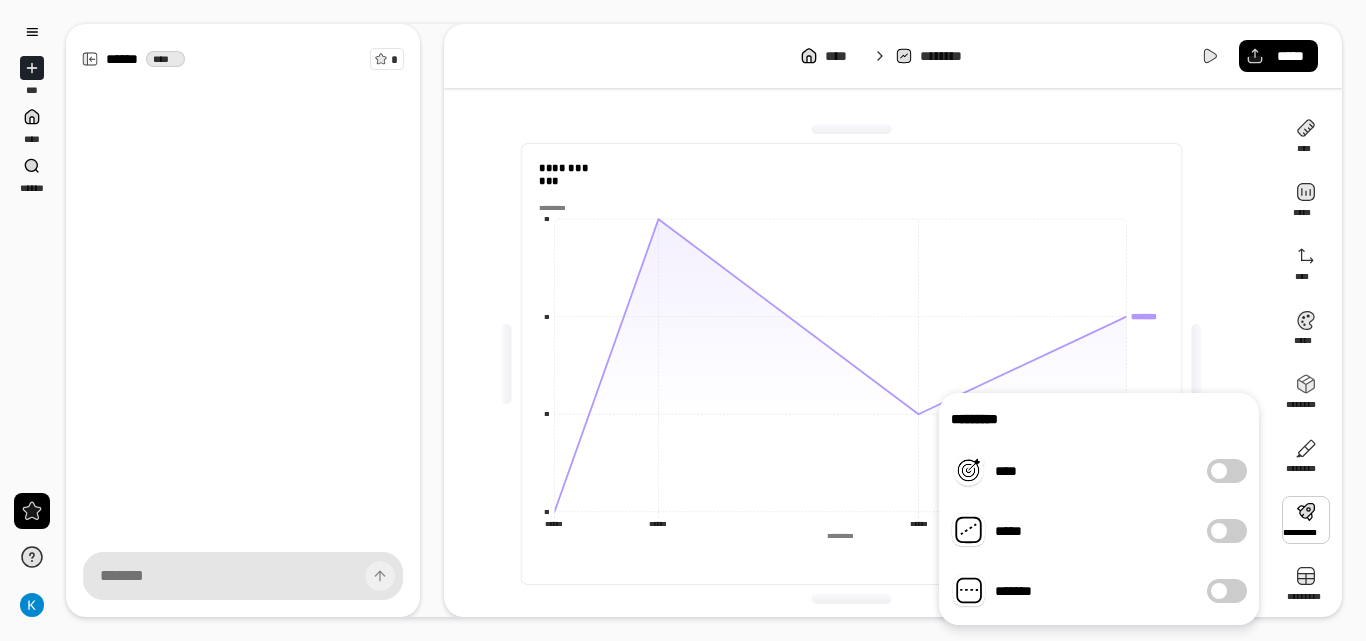 click at bounding box center (1219, 471) 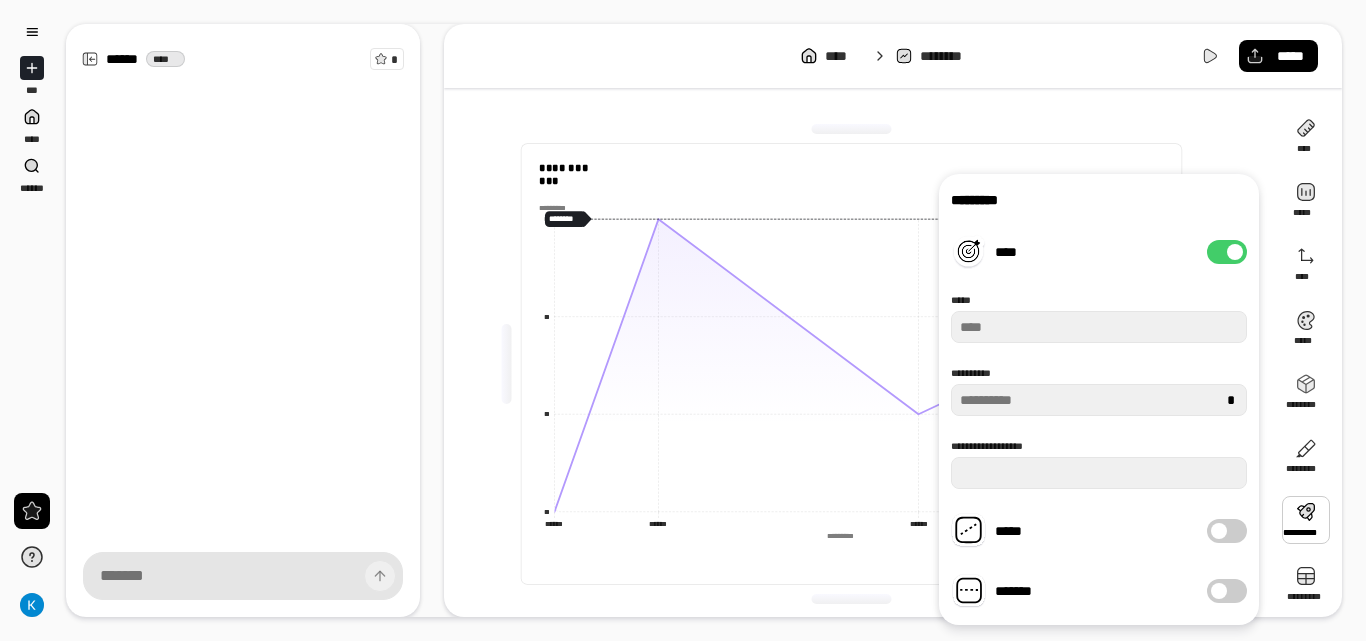 click at bounding box center [1235, 252] 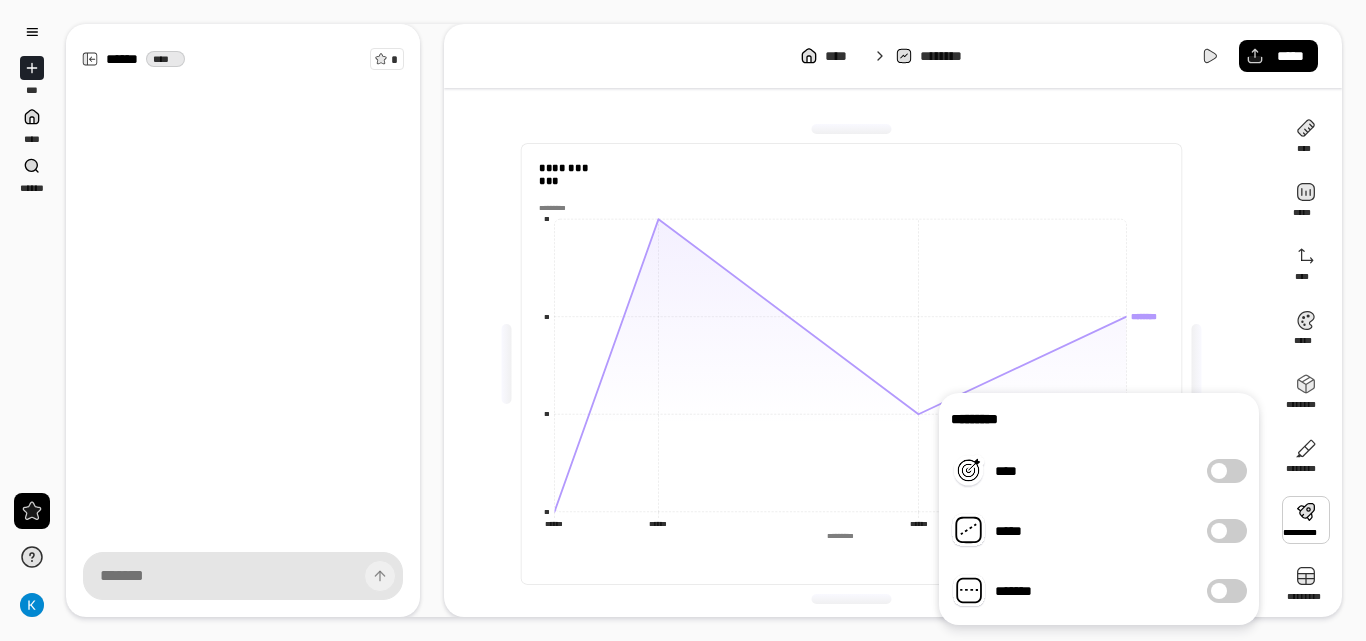 click at bounding box center (1219, 591) 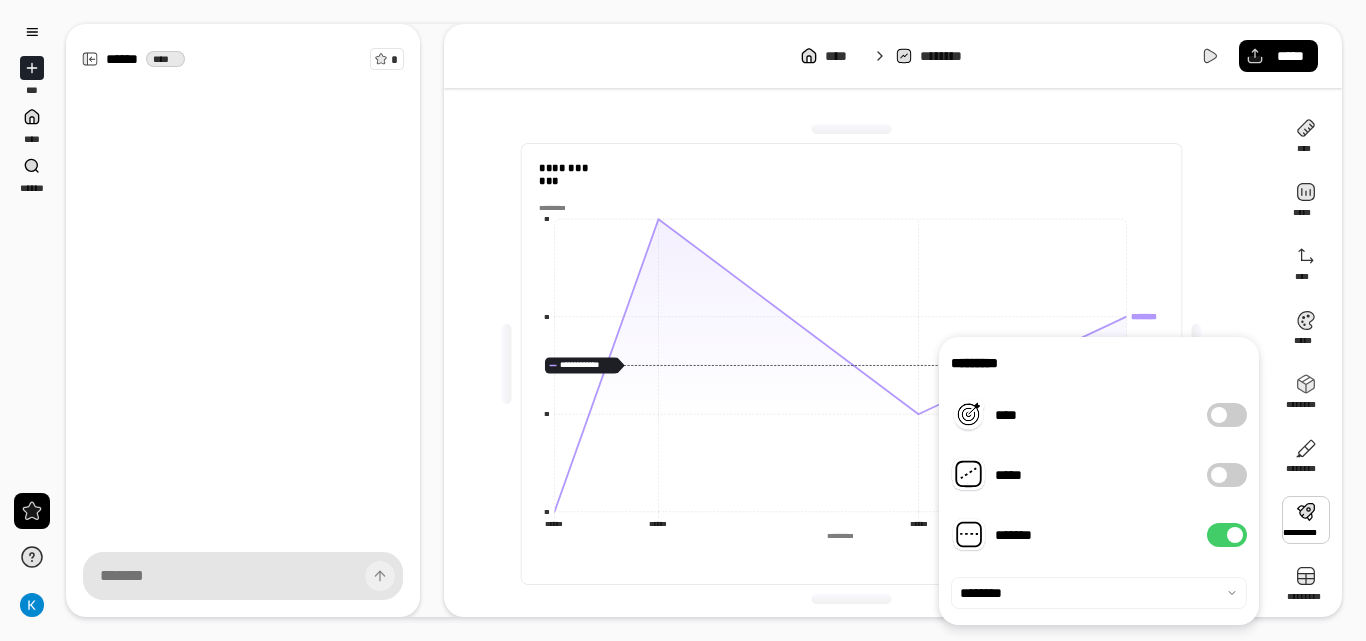 click at bounding box center (1099, 593) 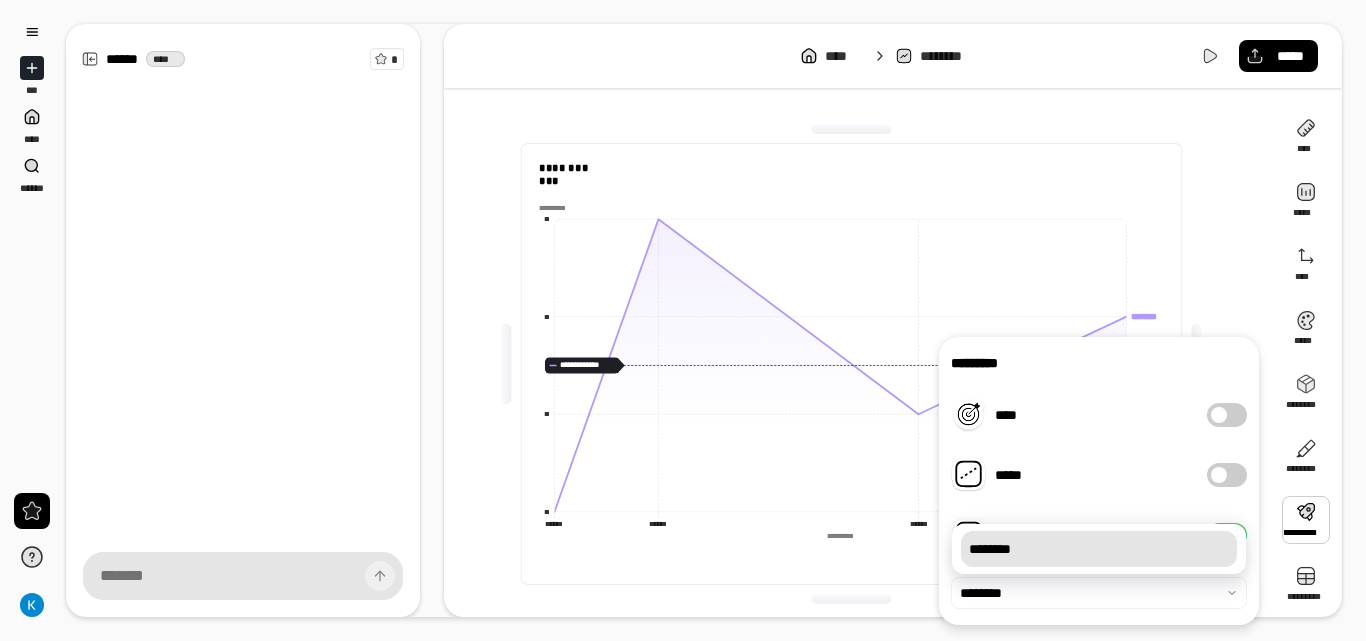 click on "********" at bounding box center (1099, 549) 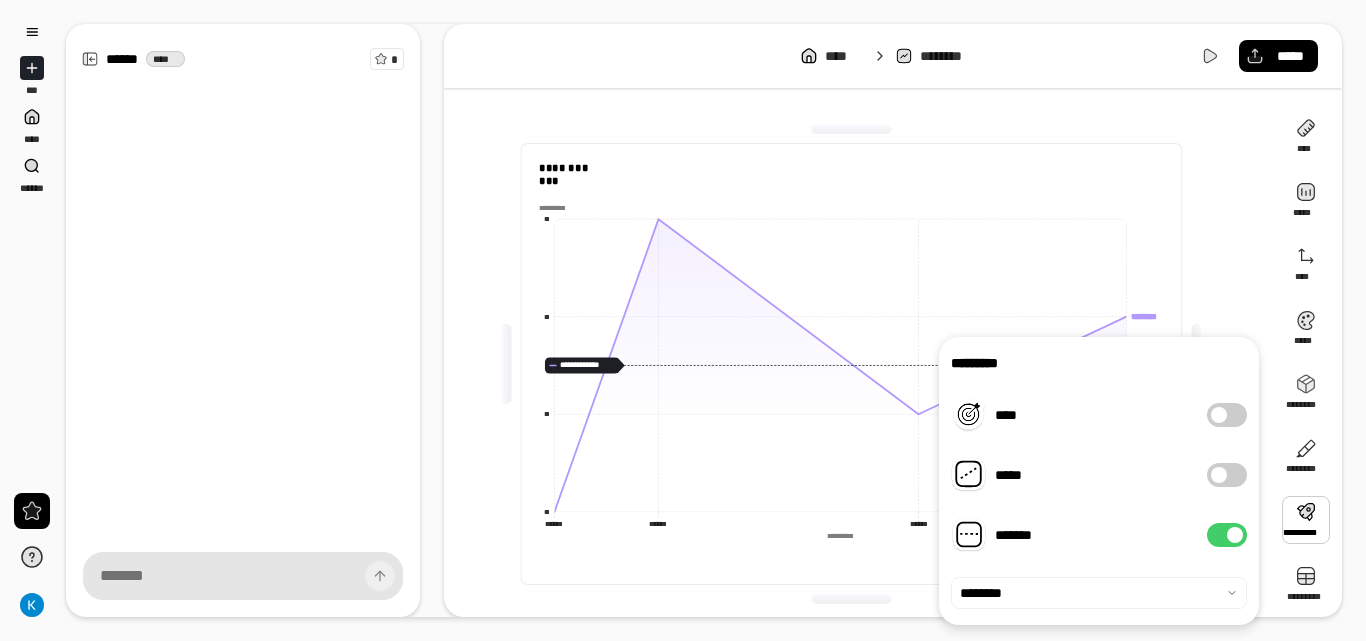 click at bounding box center (1235, 535) 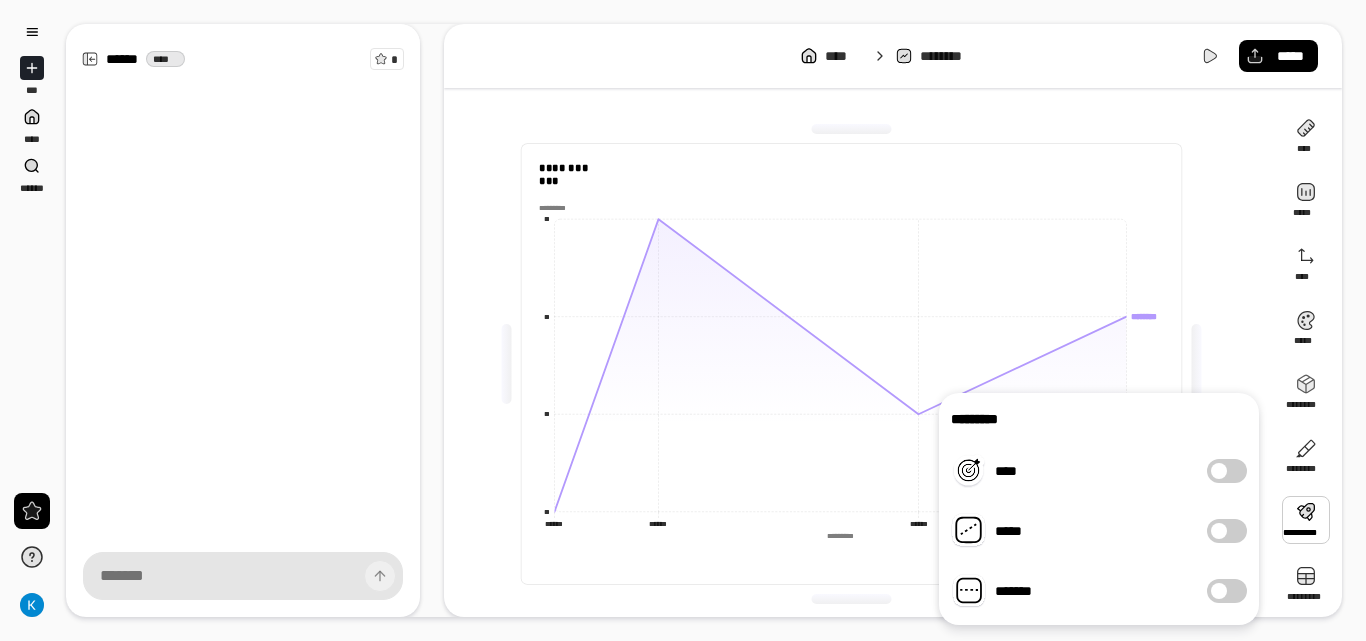 click on "[REDACTED]" 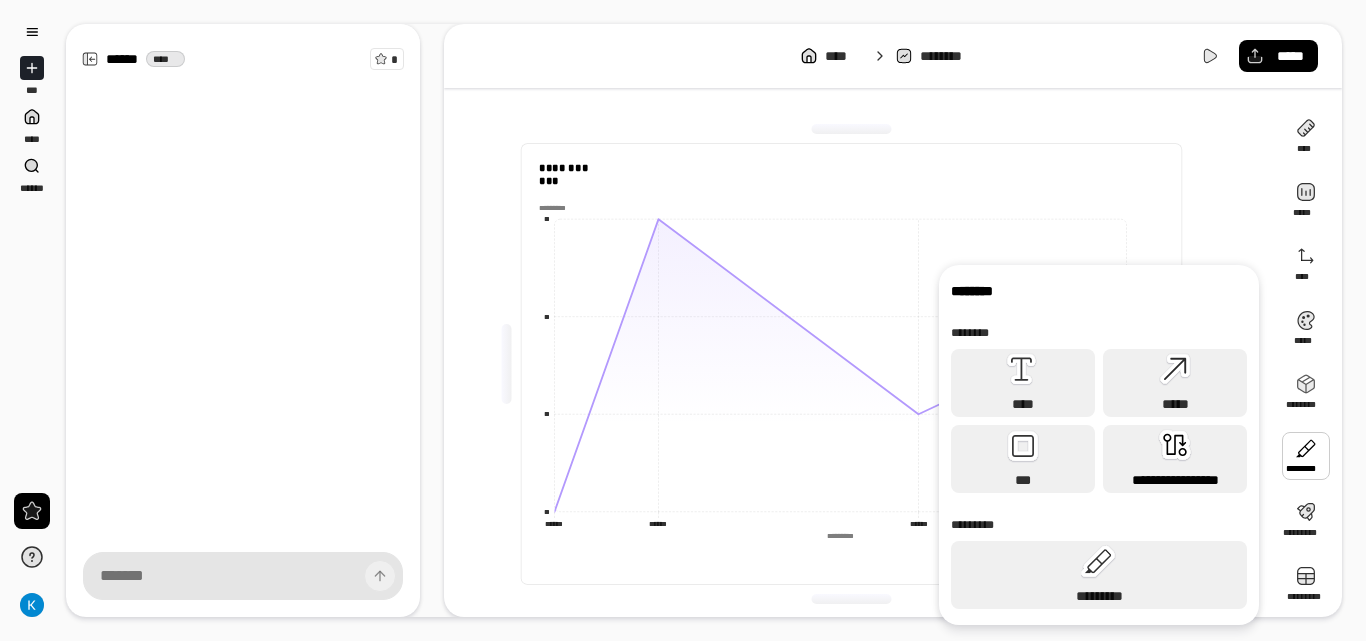 click on "**********" at bounding box center (1175, 459) 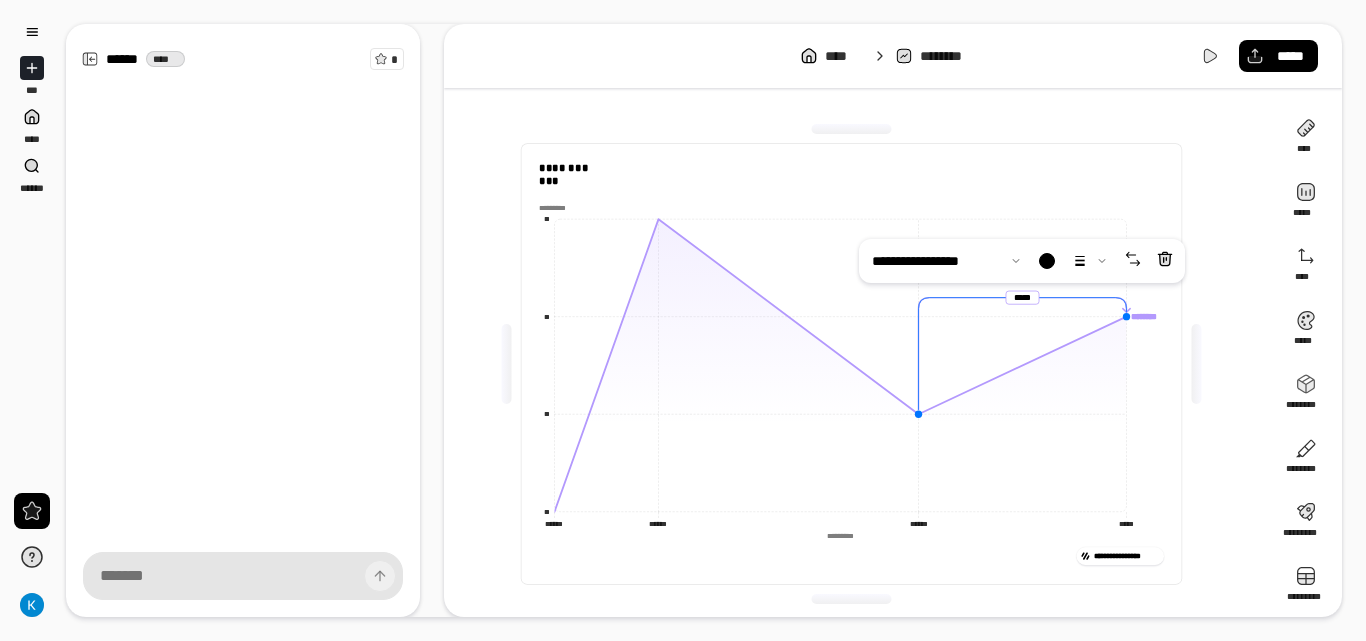 click on "[REDACTED]" at bounding box center (683, 320) 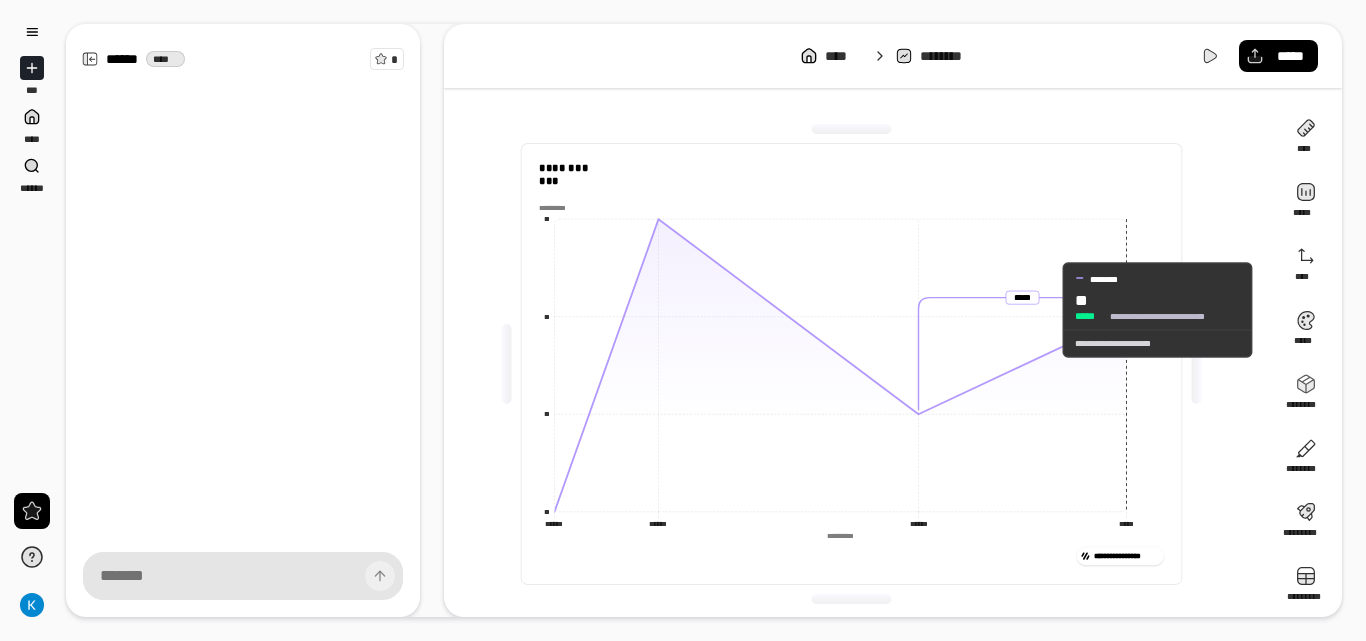drag, startPoint x: 1026, startPoint y: 289, endPoint x: 1046, endPoint y: 310, distance: 29 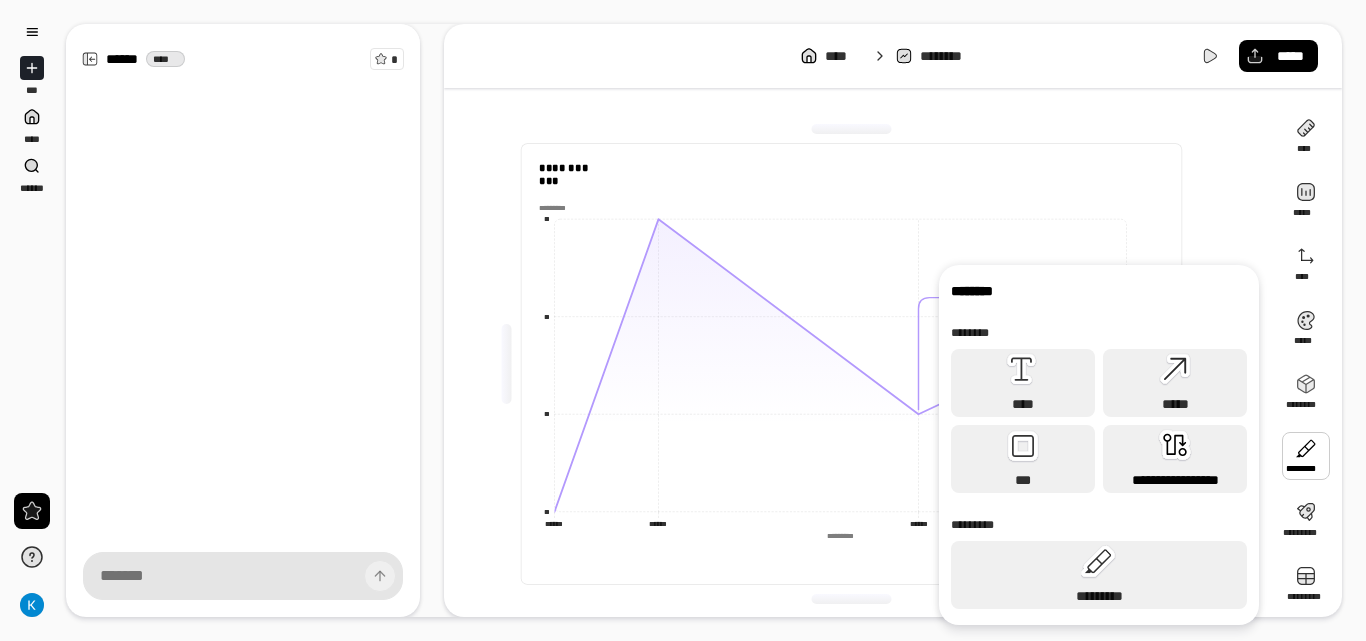 click 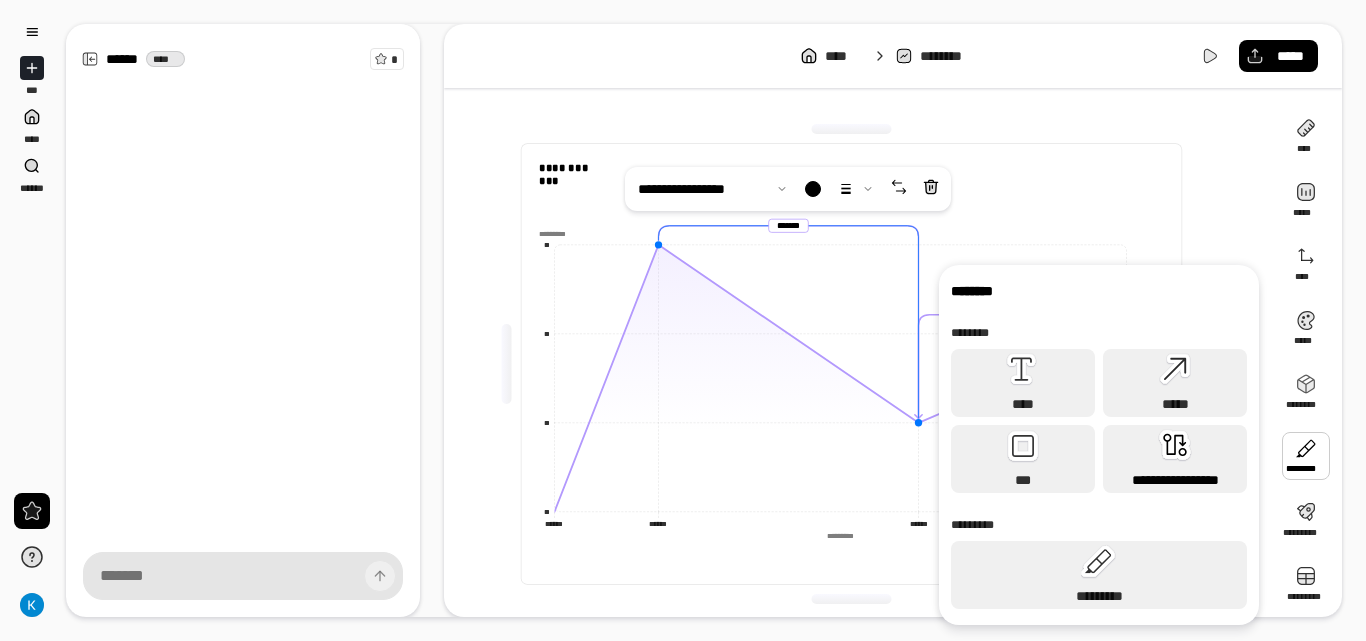click 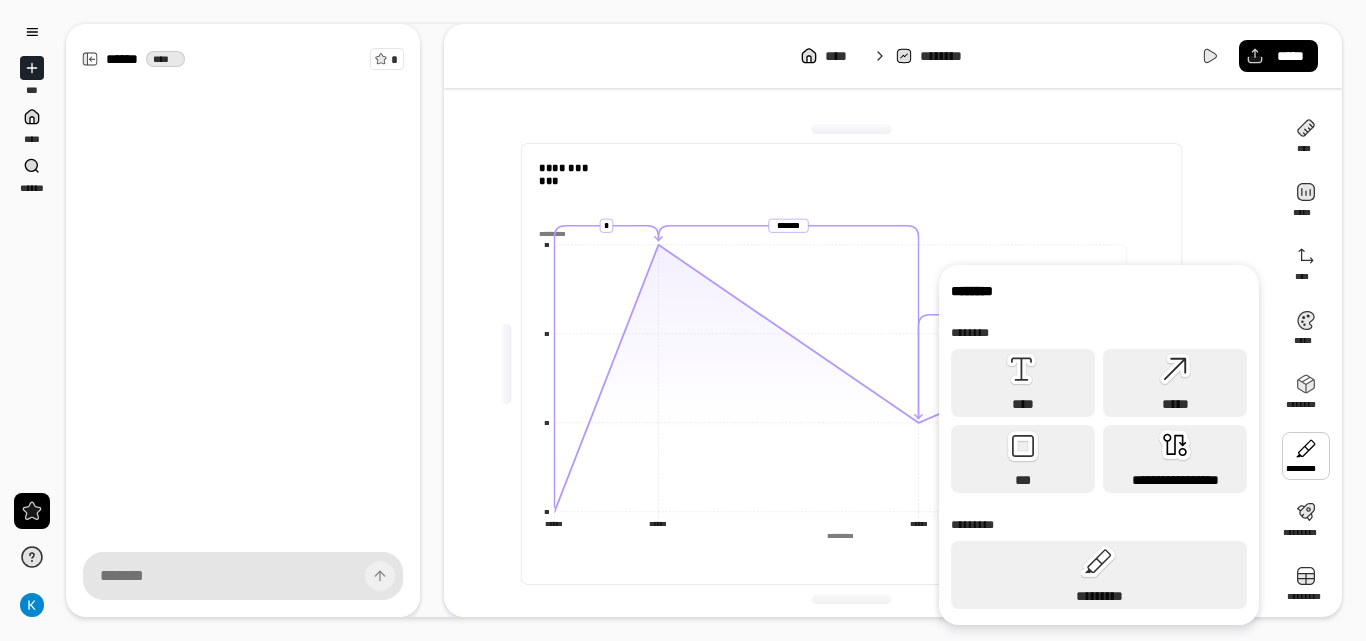 click 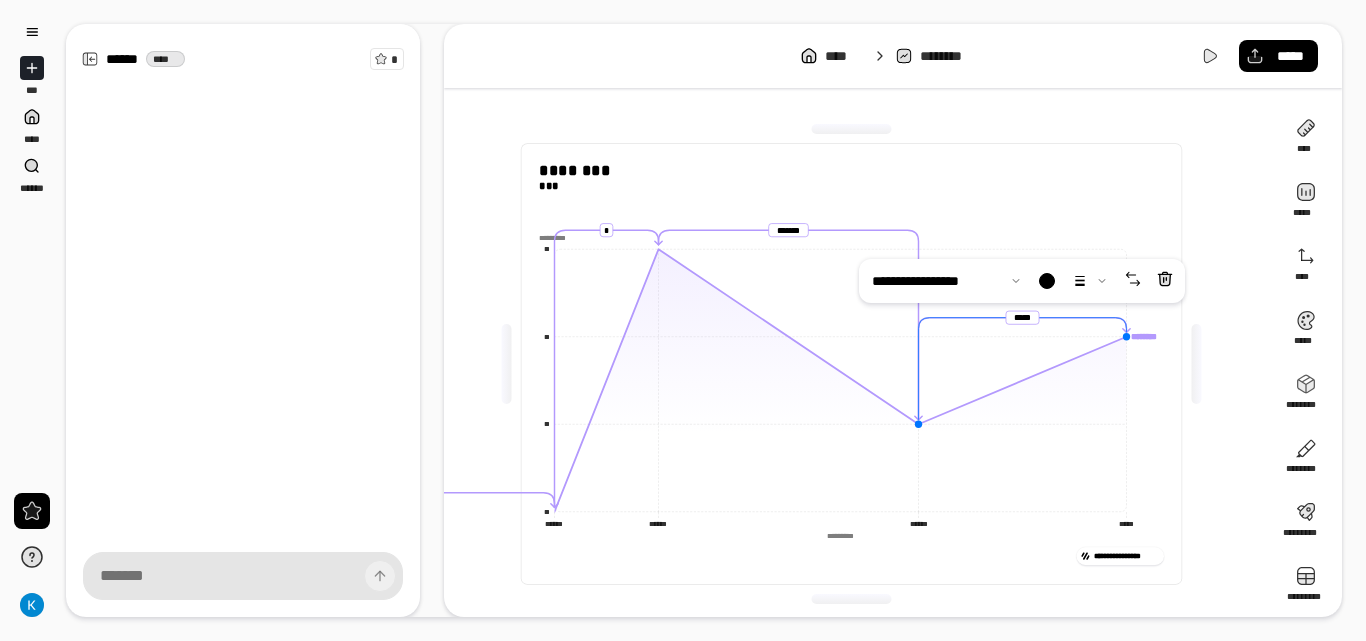 click 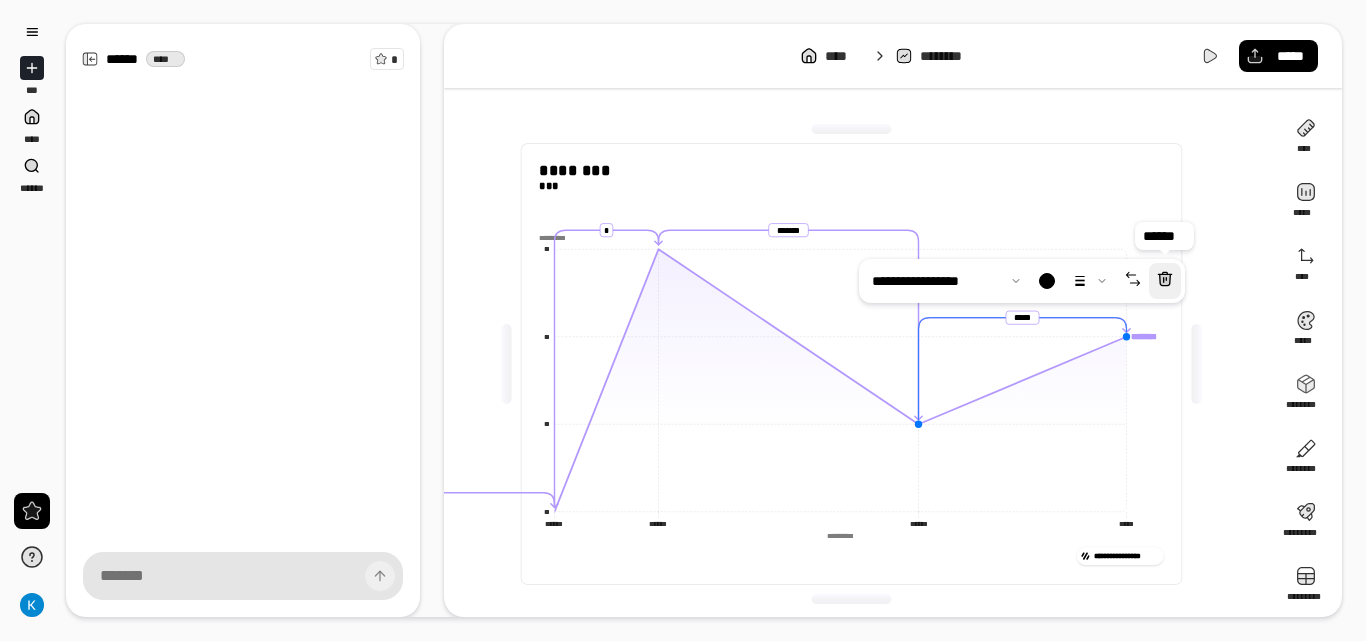 click 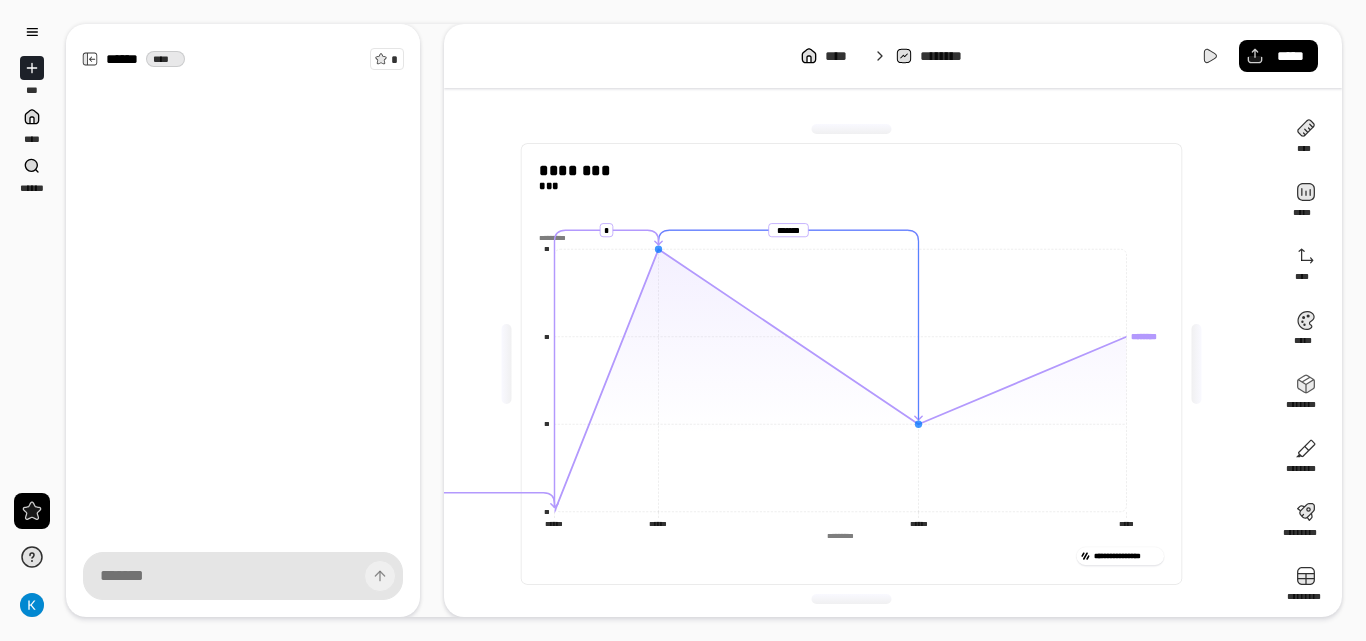 click 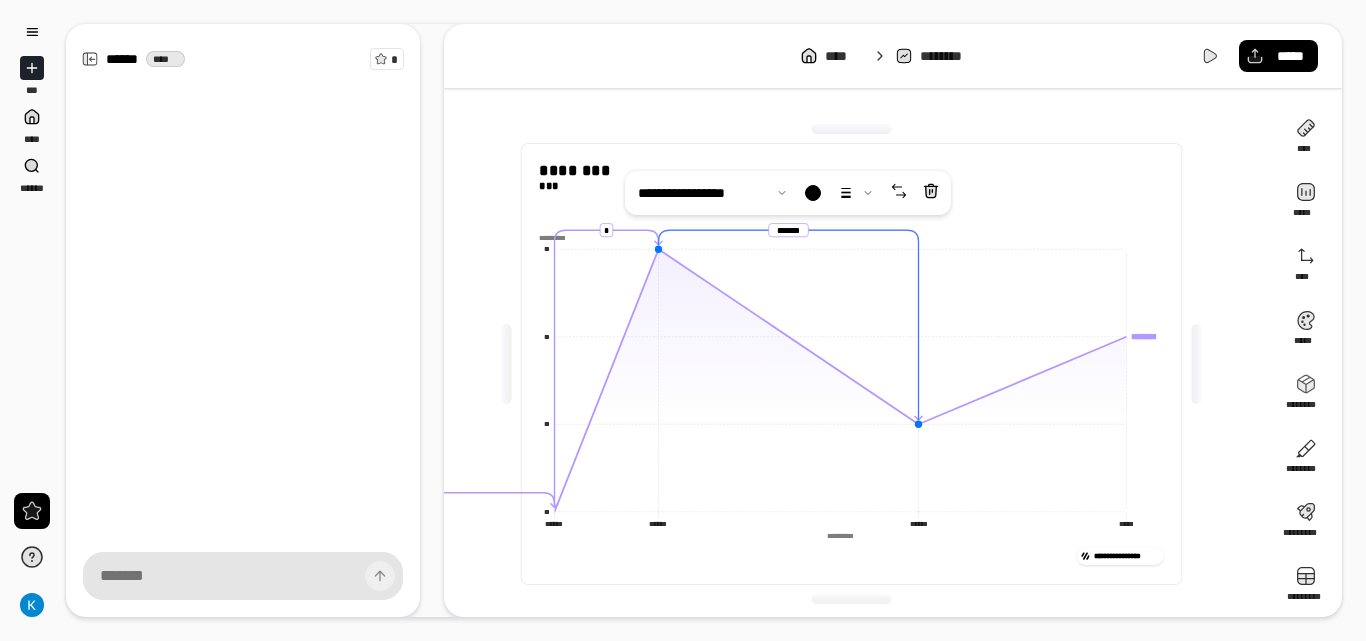 click 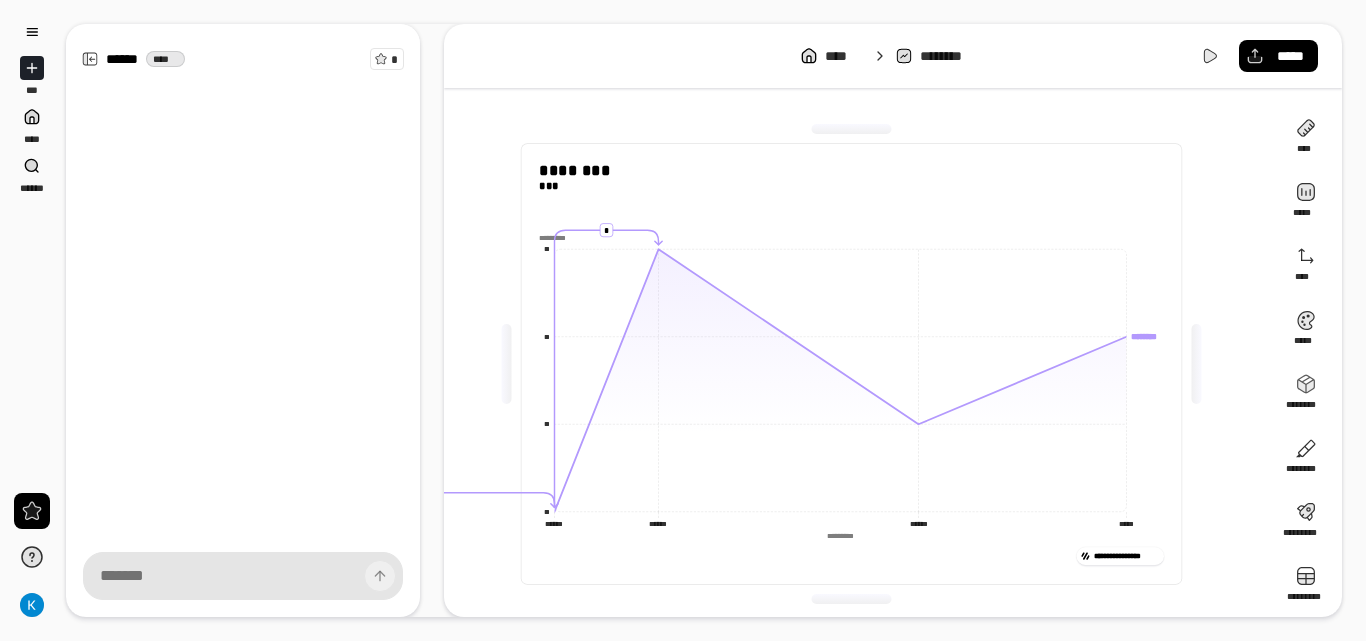 click on "*********" at bounding box center [852, 238] 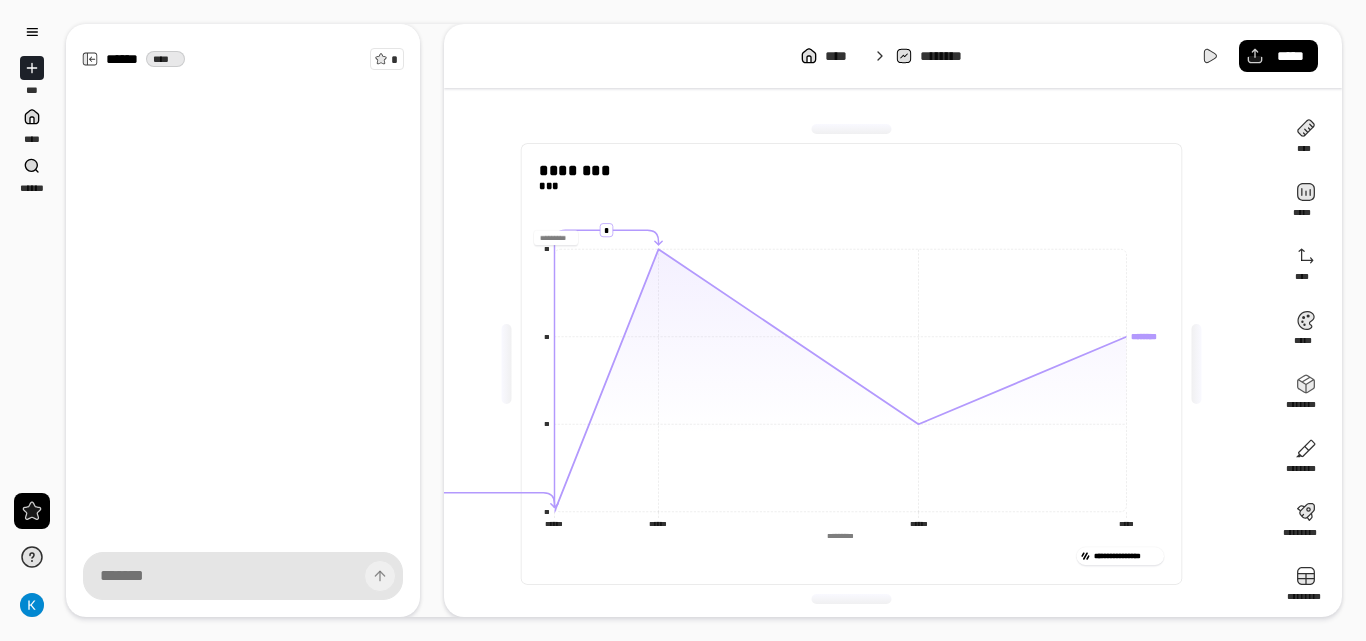 click on "*********" at bounding box center (852, 238) 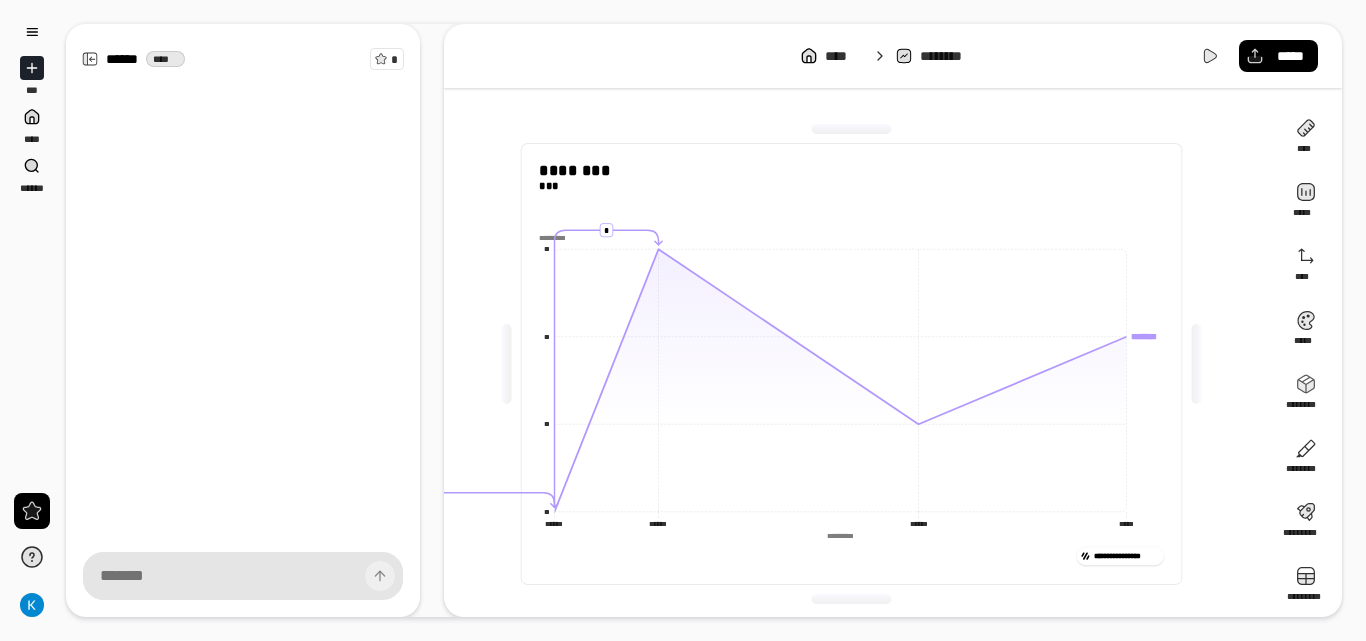 click on "*********" at bounding box center [852, 238] 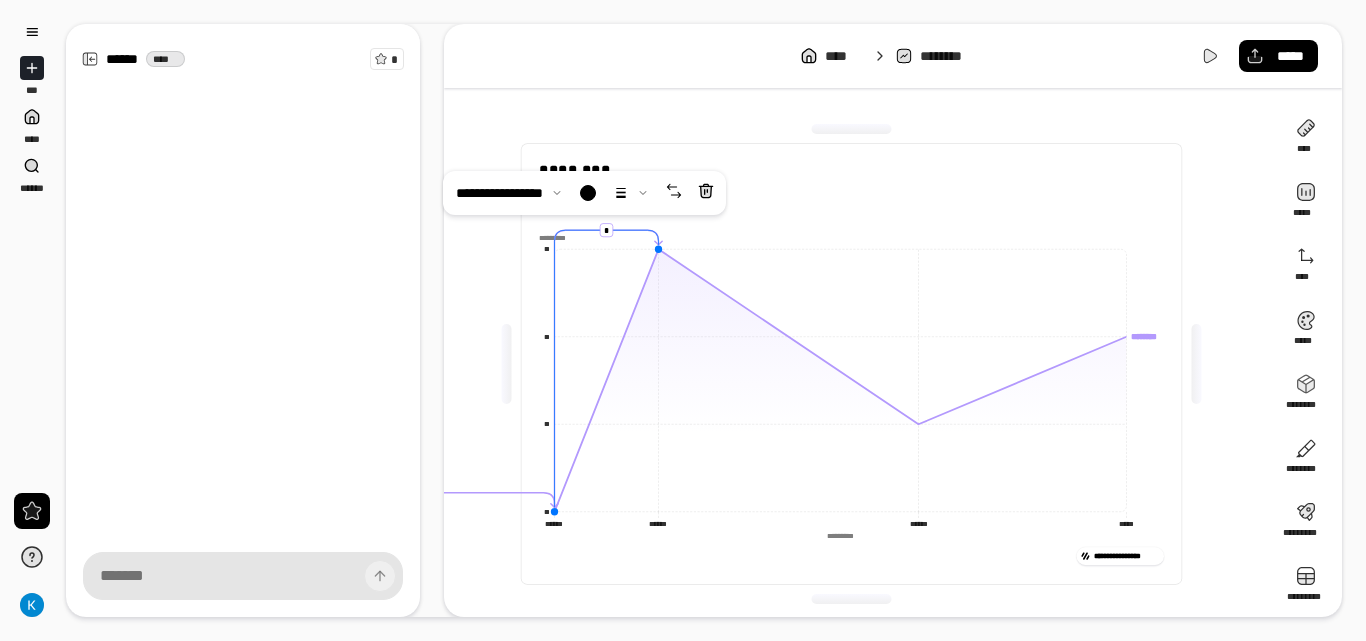 click 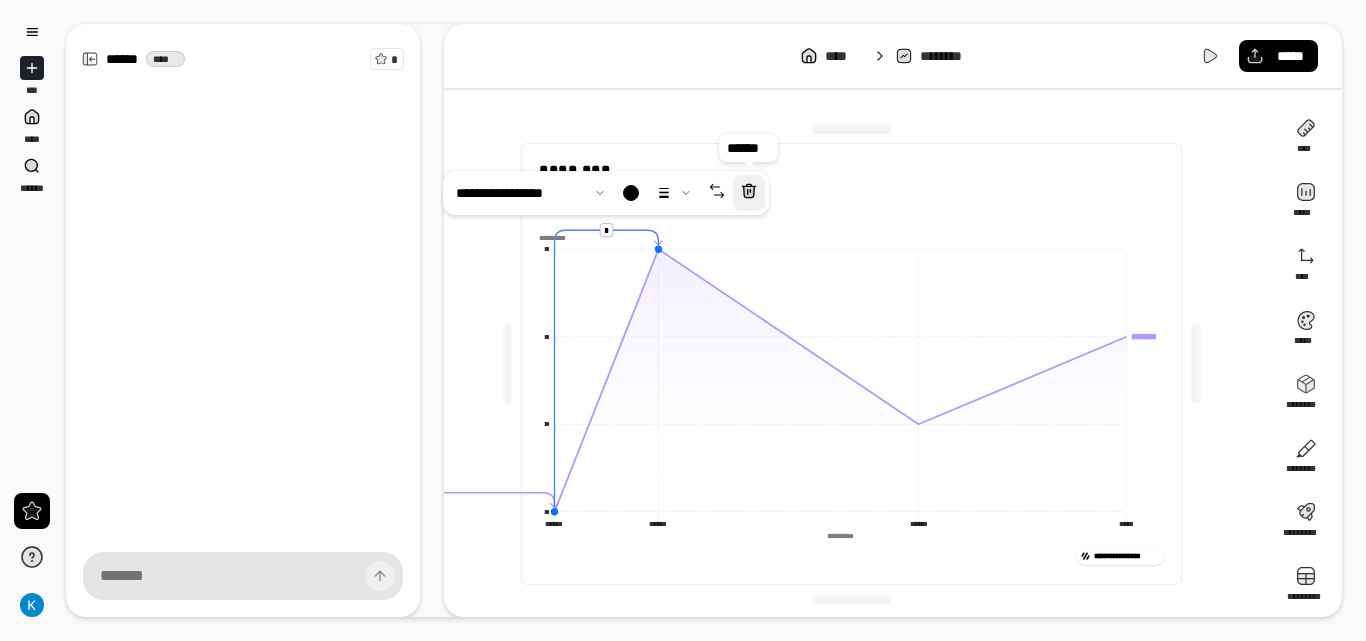 click 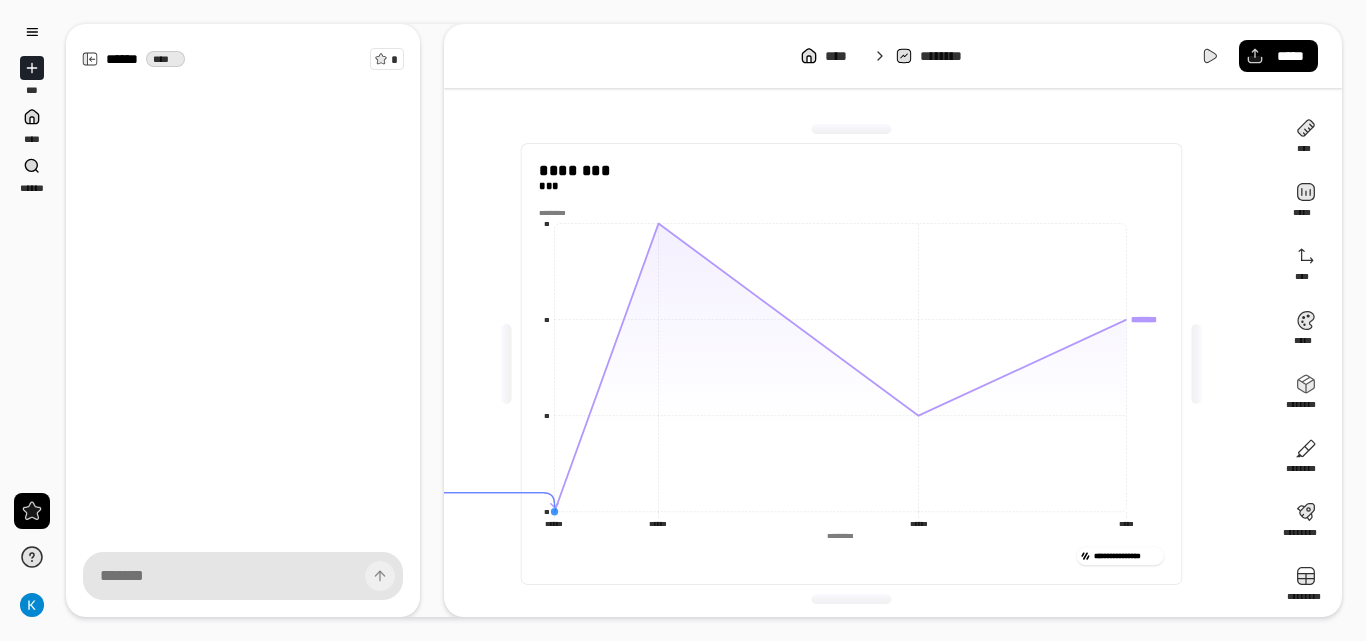 click 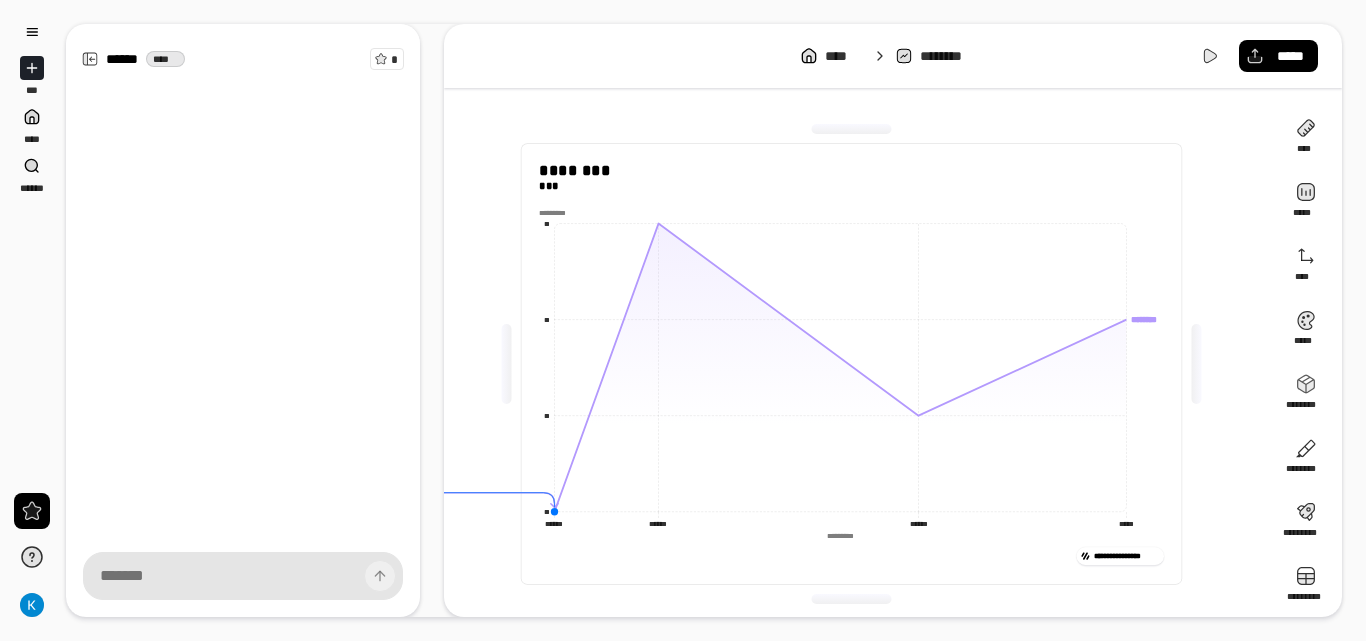 click at bounding box center (506, 364) 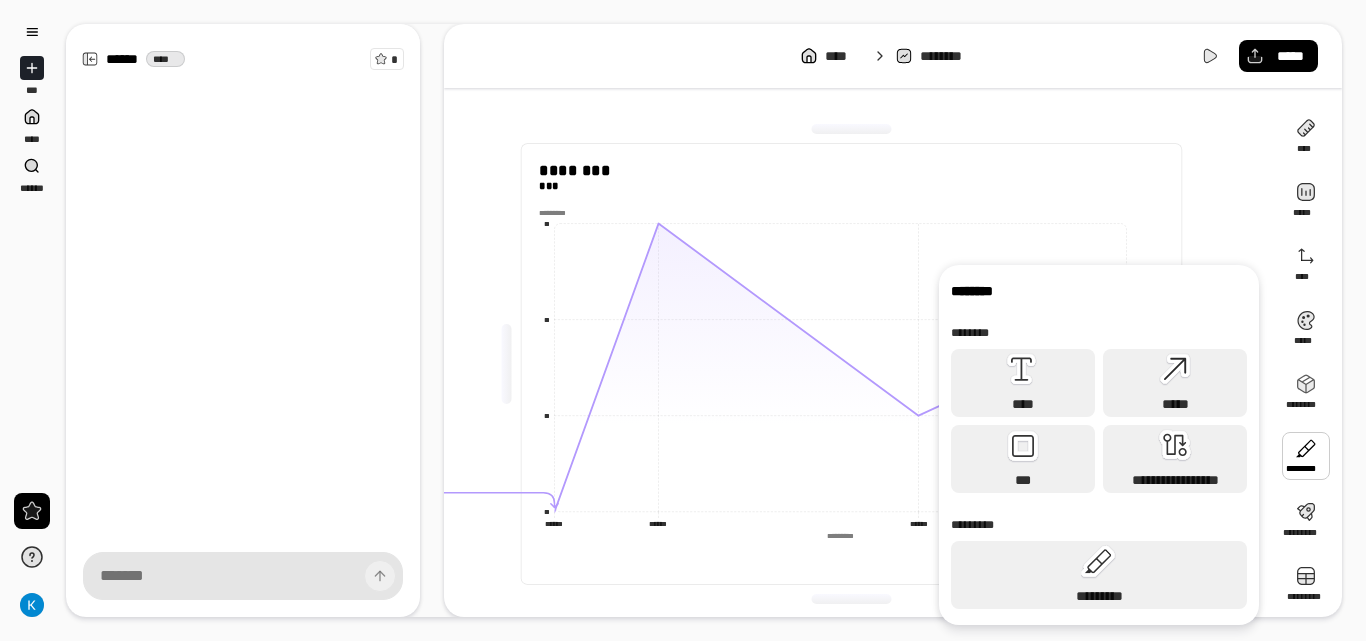 click at bounding box center (1306, 456) 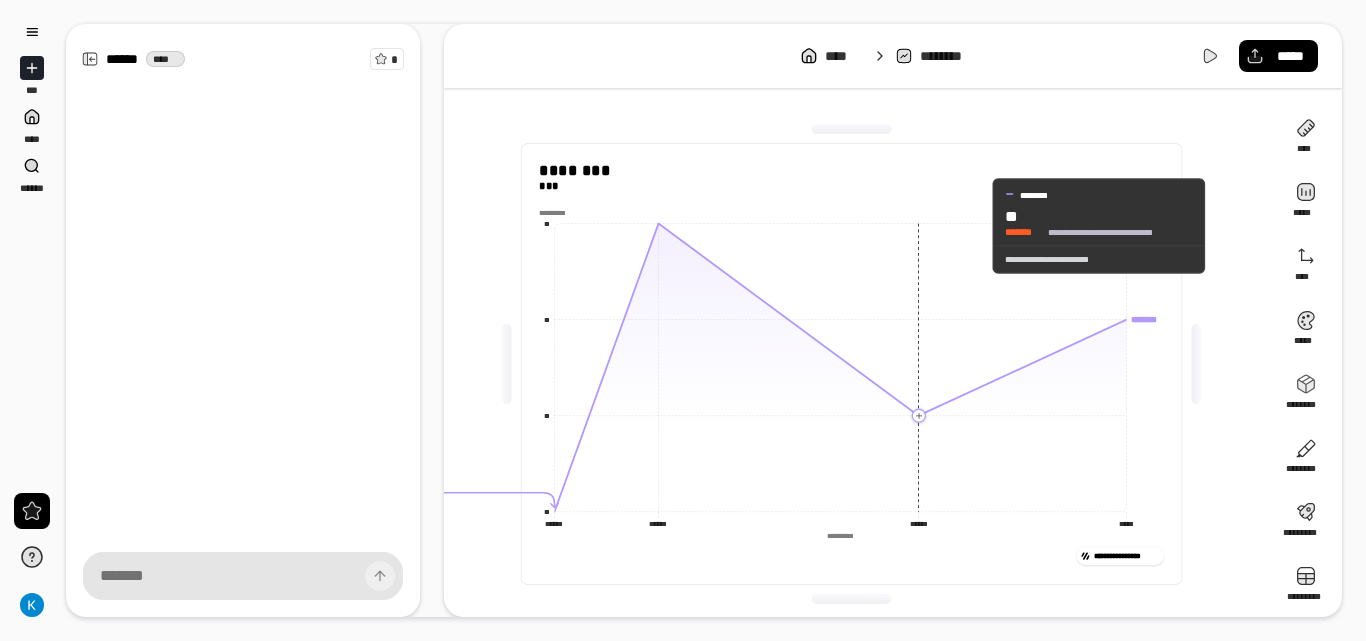 click 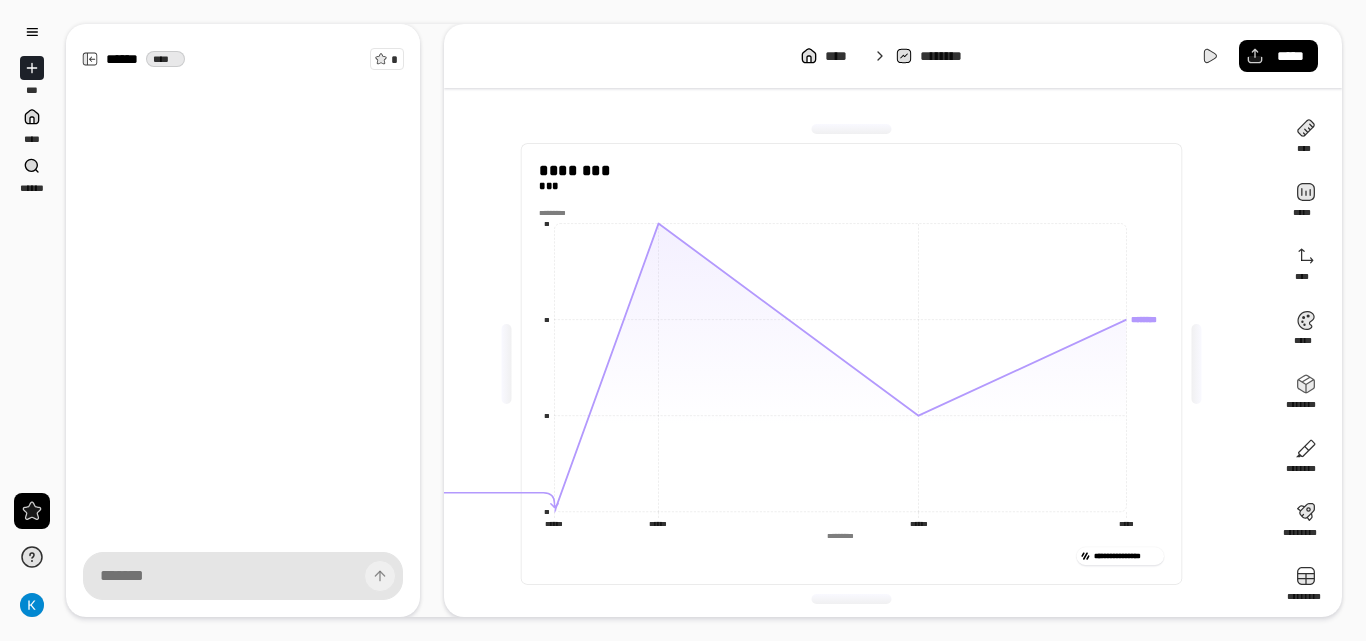 click on "[REDACTED]" 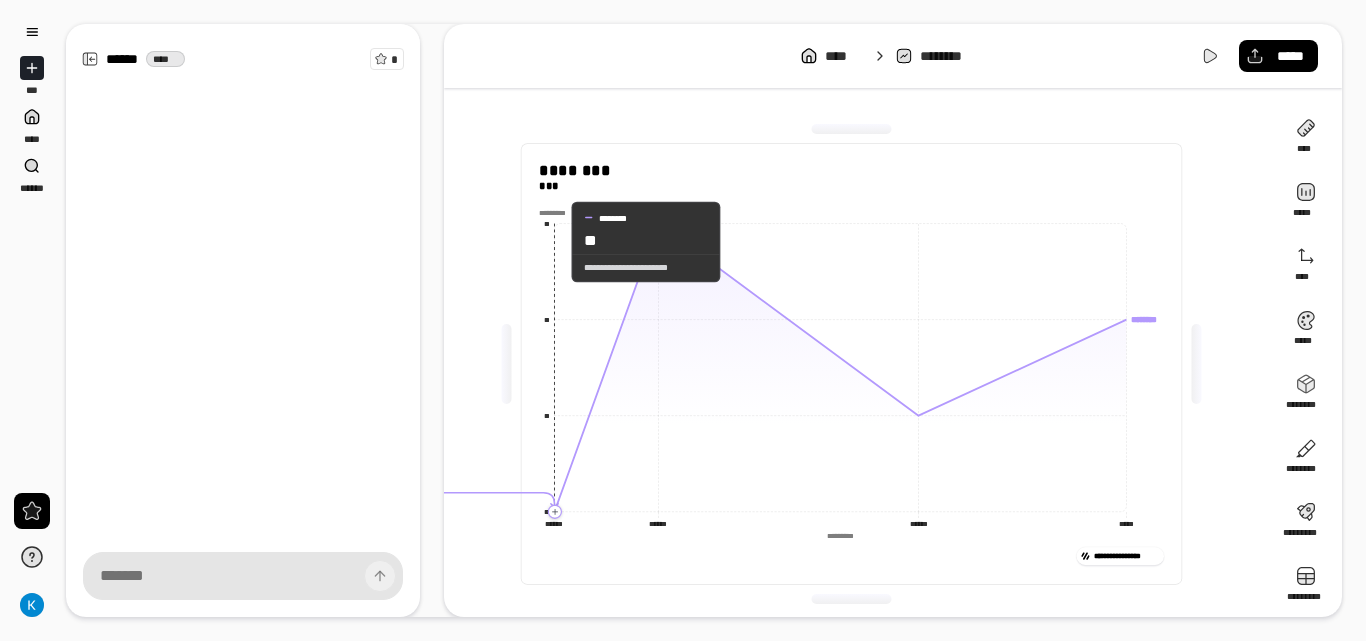 click 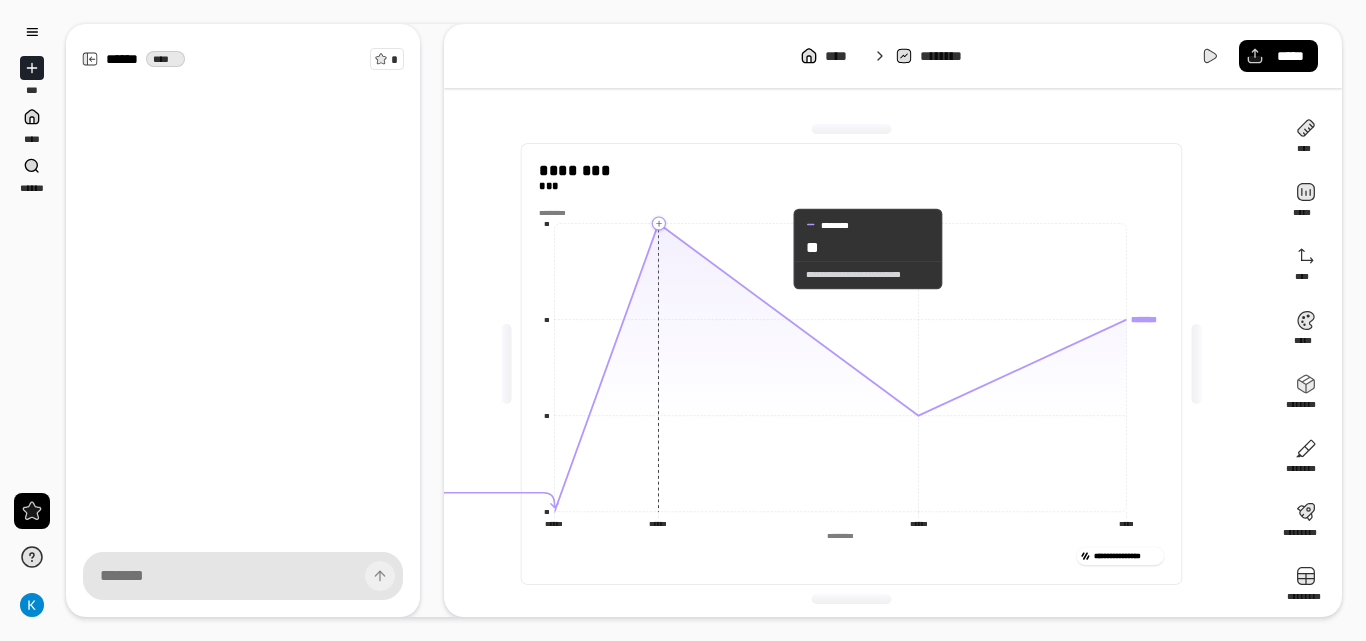 drag, startPoint x: 555, startPoint y: 242, endPoint x: 792, endPoint y: 253, distance: 237.25514 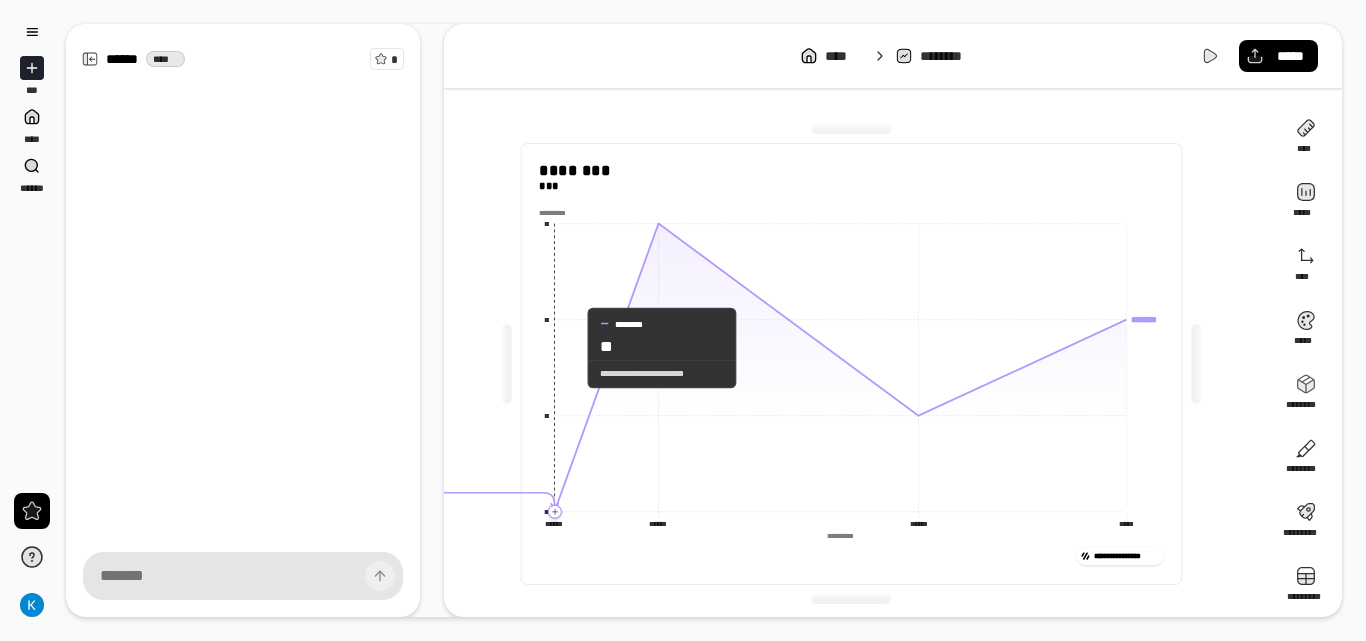click 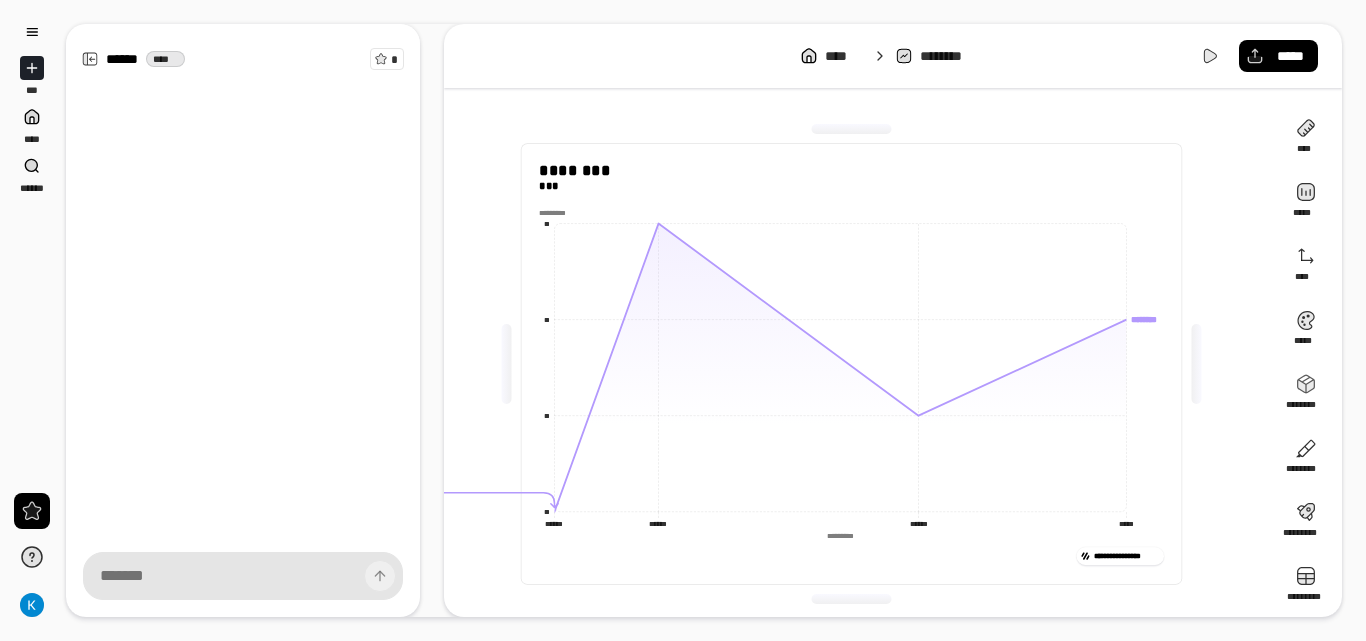 click on "[REDACTED]" 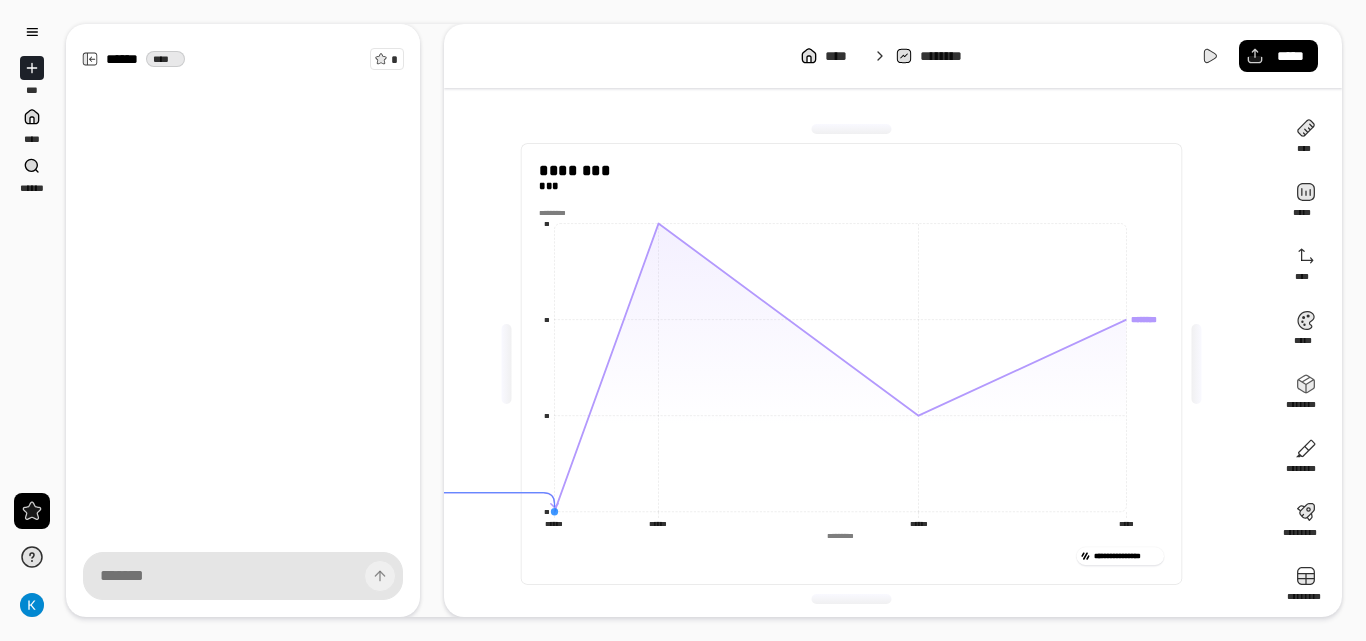 click 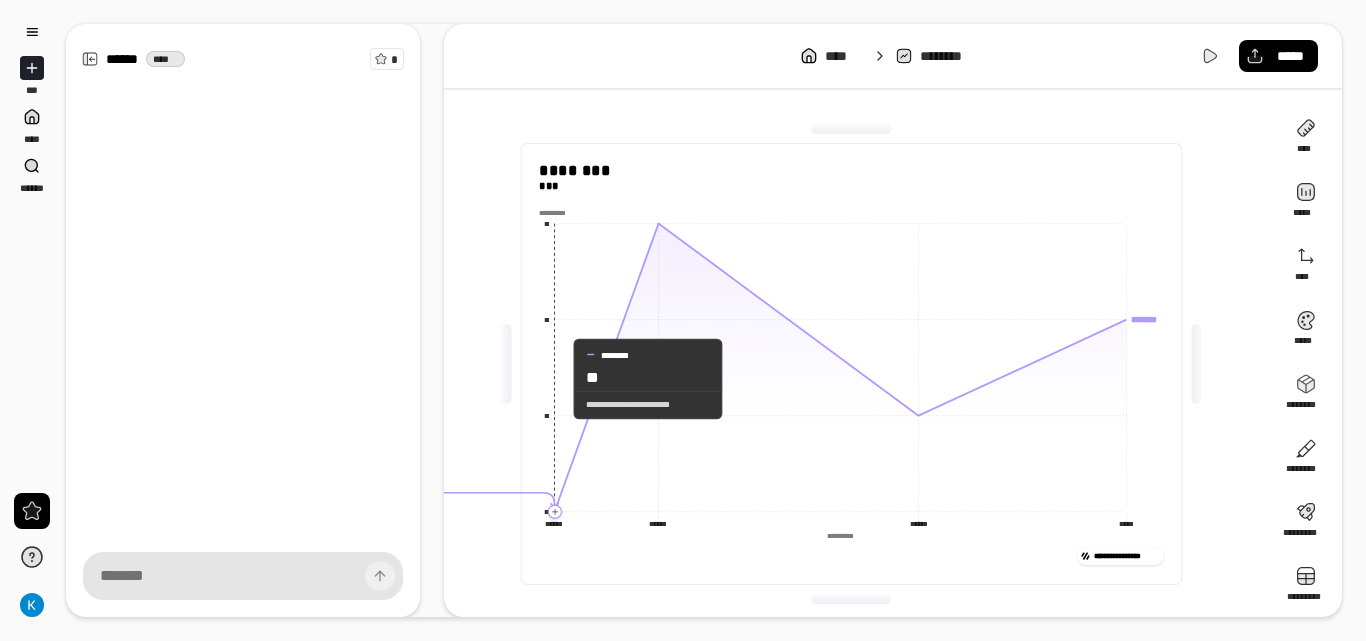 click 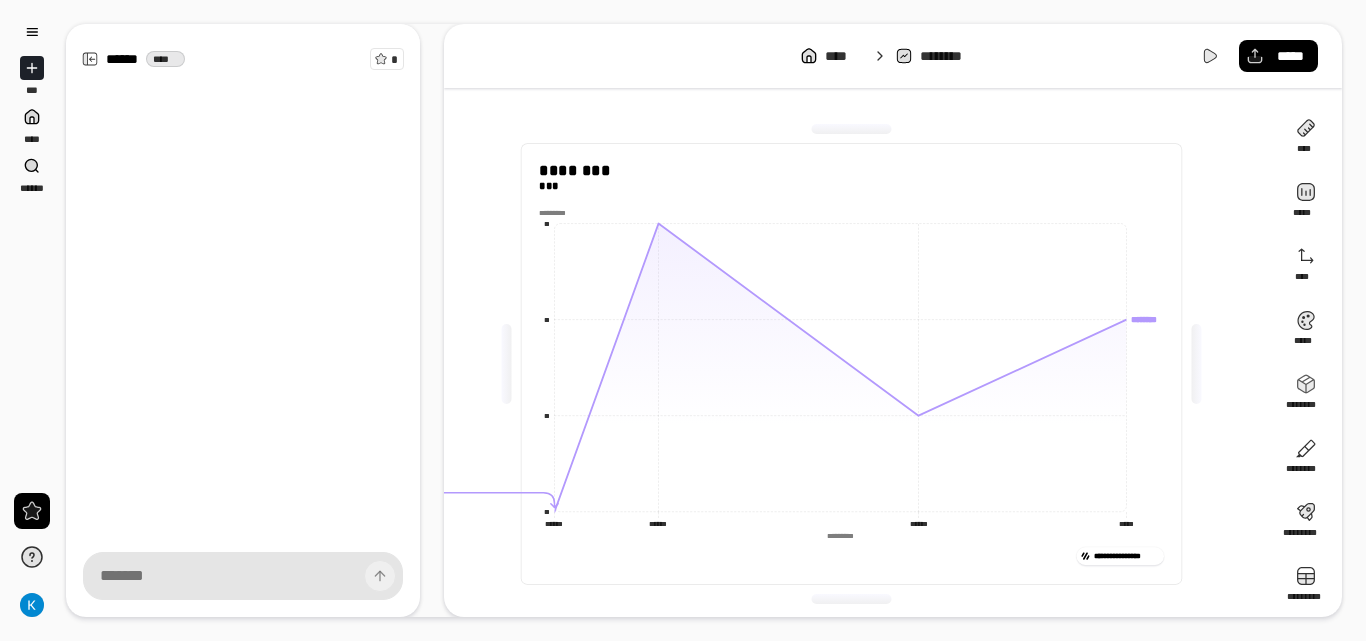 click on "[REDACTED]" 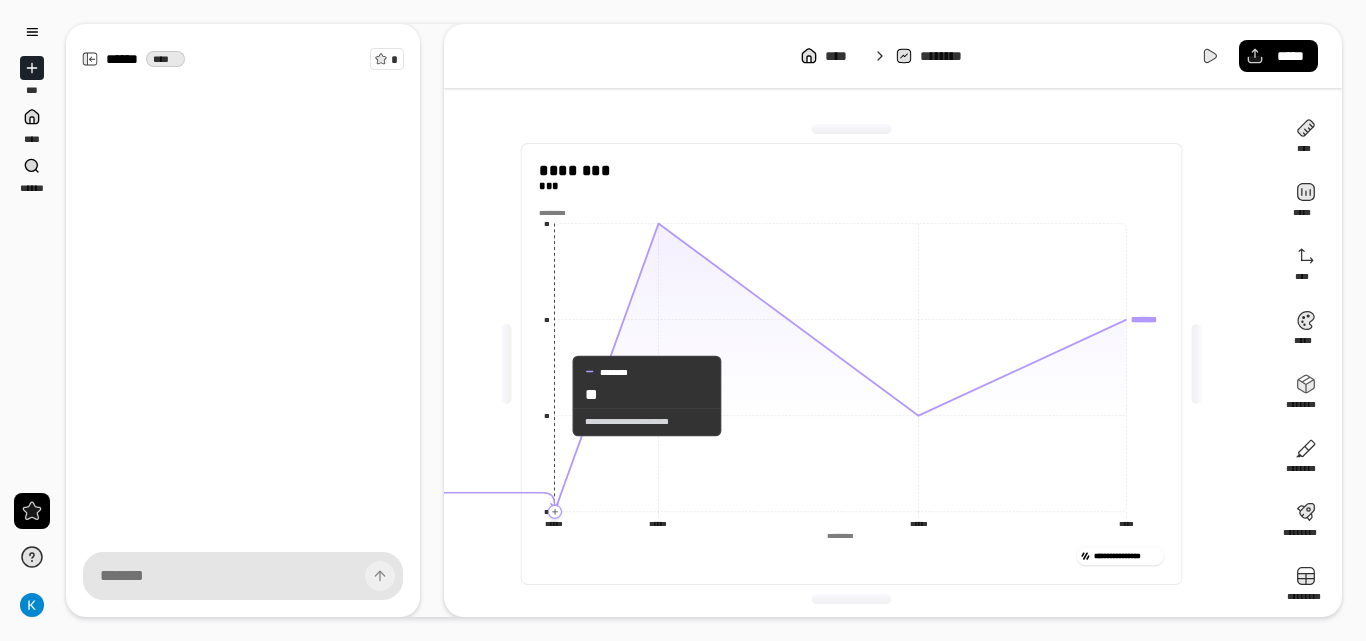 click 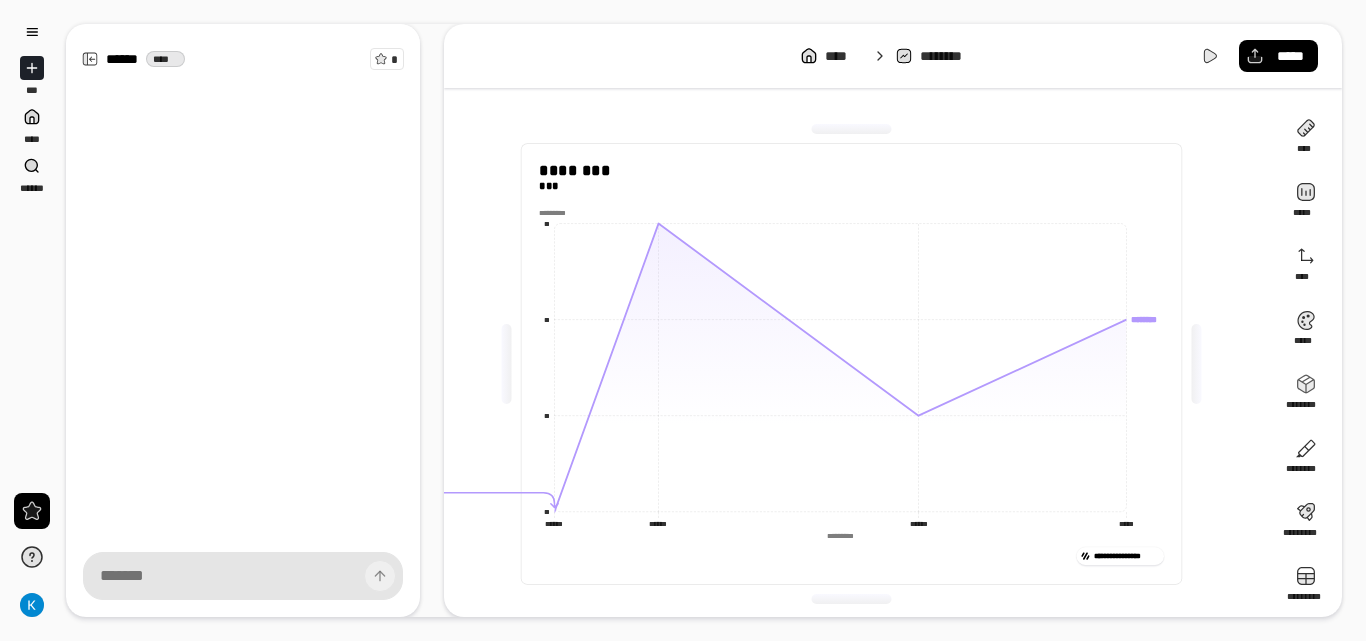 click on "[REDACTED]" 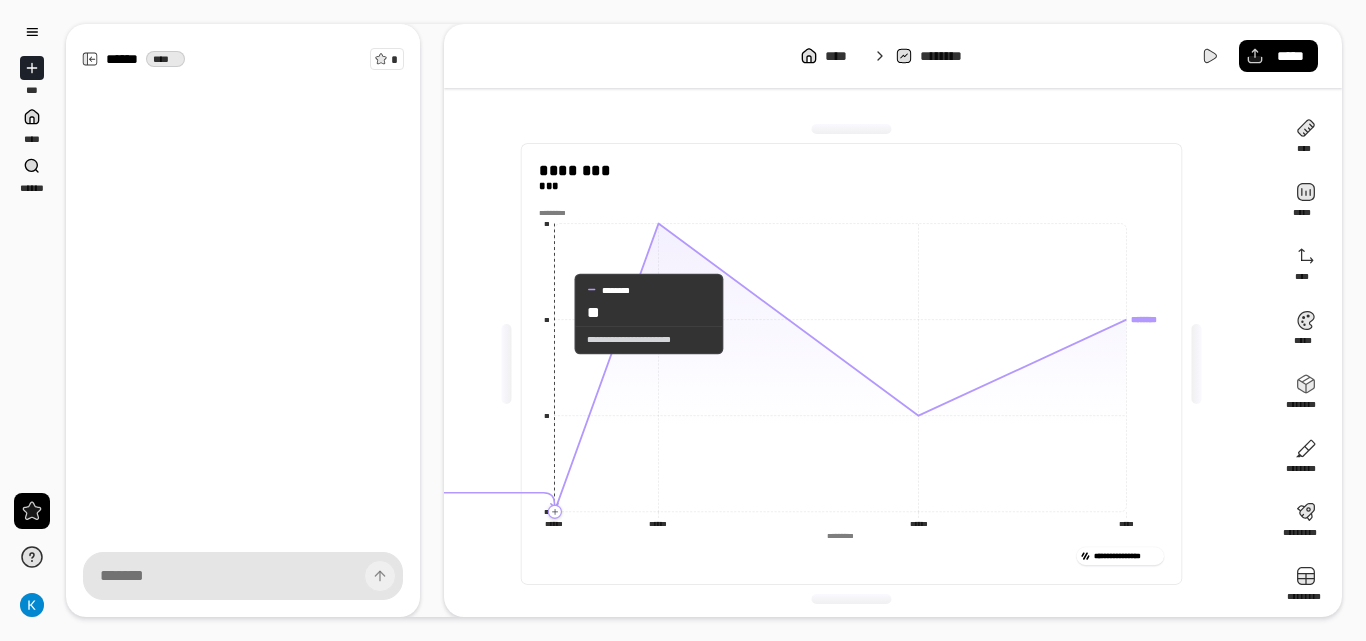 click 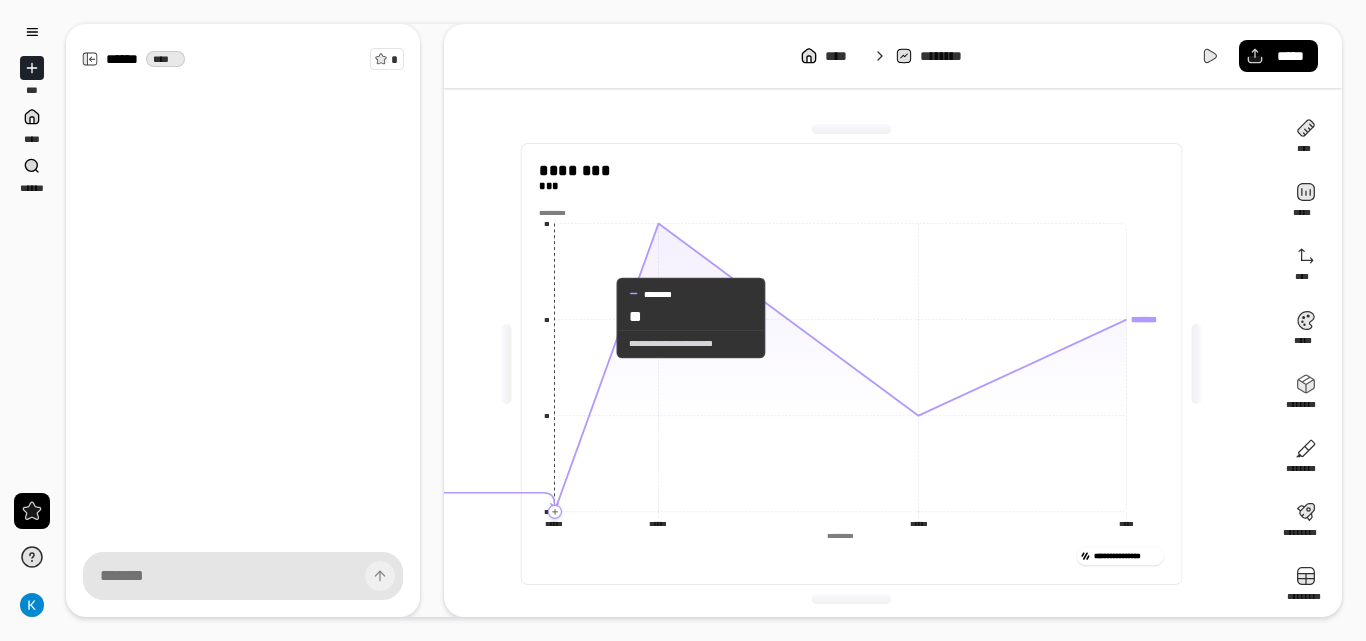 drag, startPoint x: 558, startPoint y: 314, endPoint x: 600, endPoint y: 318, distance: 42.190044 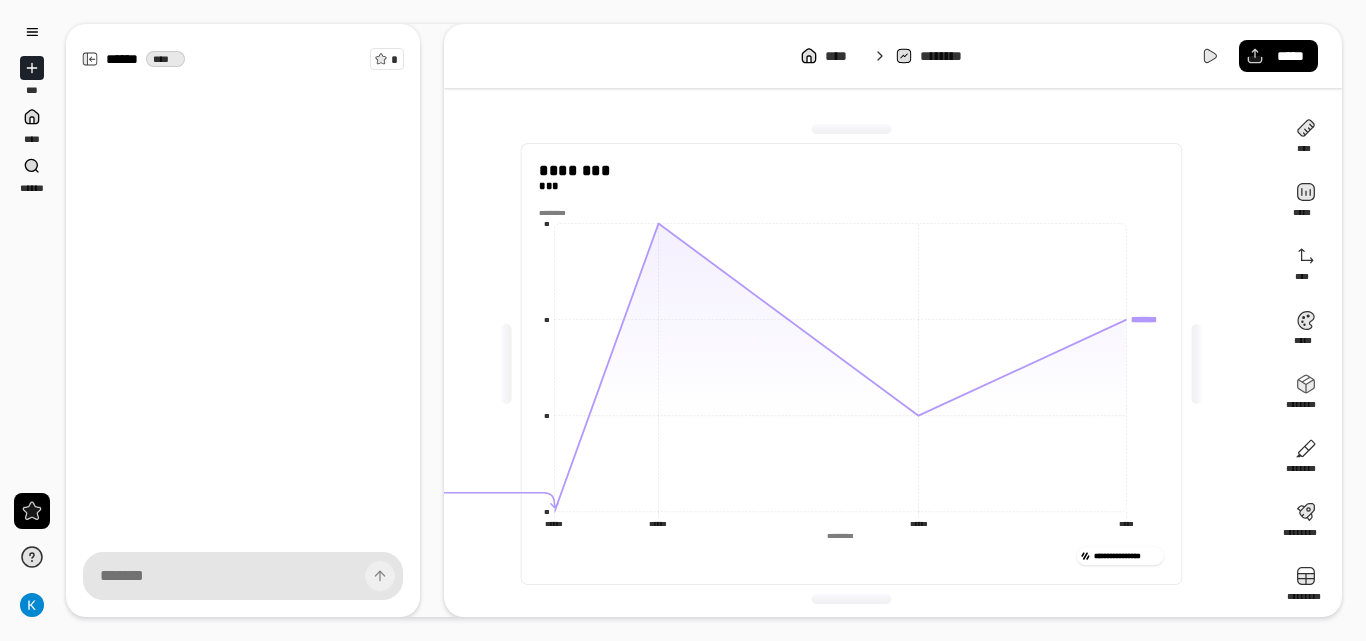 drag, startPoint x: 554, startPoint y: 303, endPoint x: 538, endPoint y: 336, distance: 36.67424 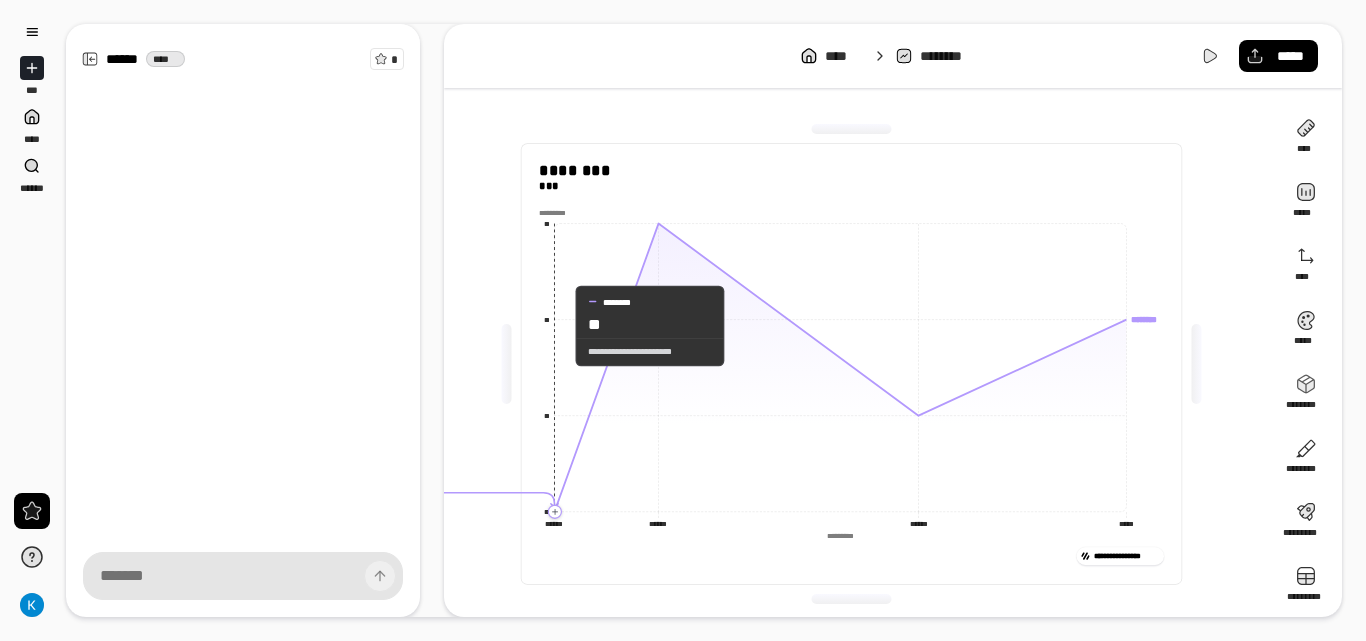 drag, startPoint x: 559, startPoint y: 326, endPoint x: 535, endPoint y: 360, distance: 41.617306 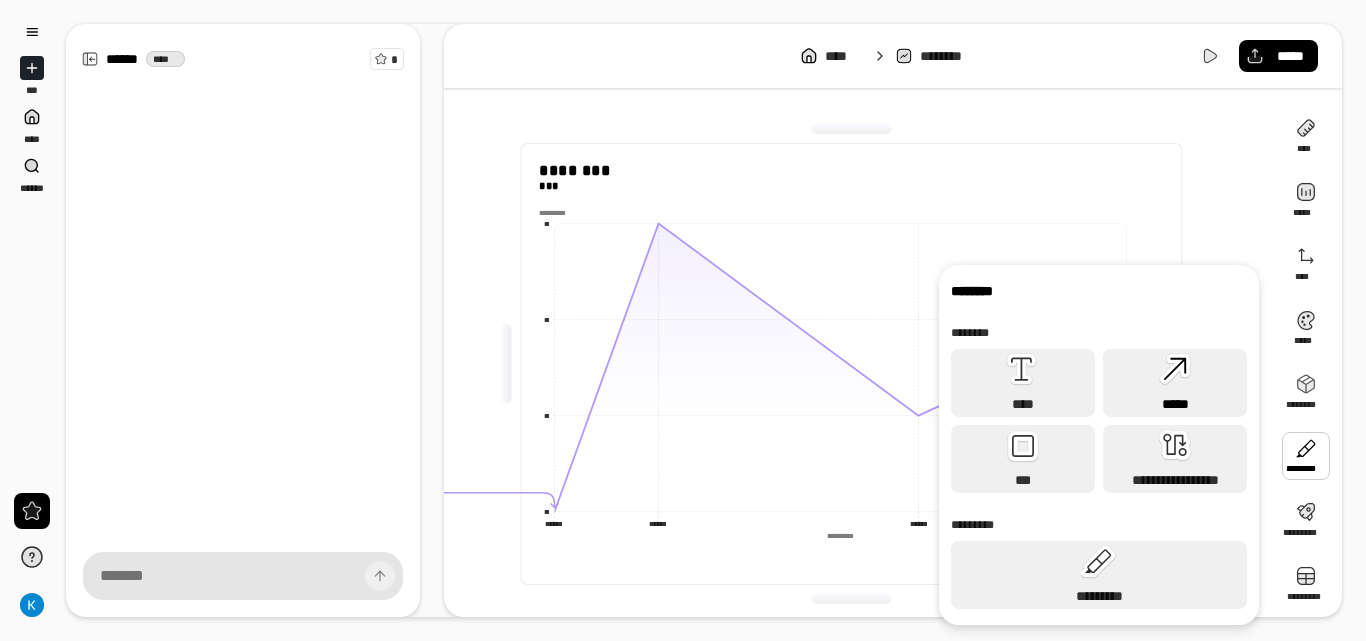 click on "*****" at bounding box center (1175, 404) 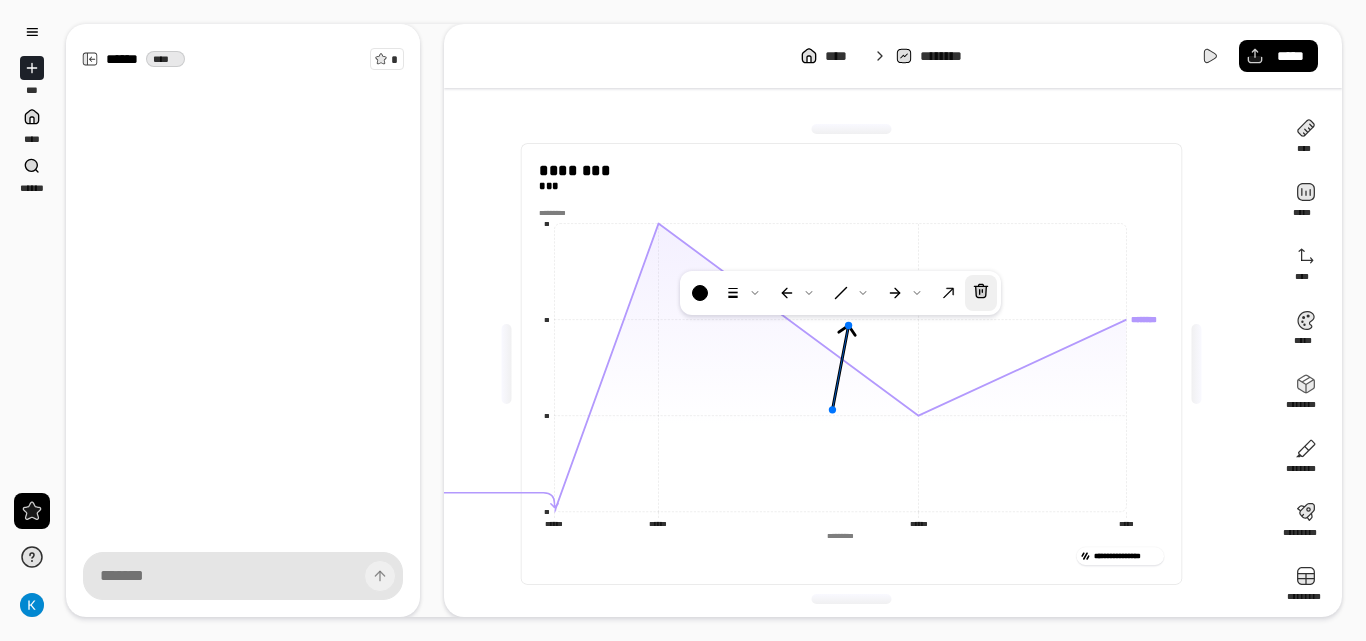 click 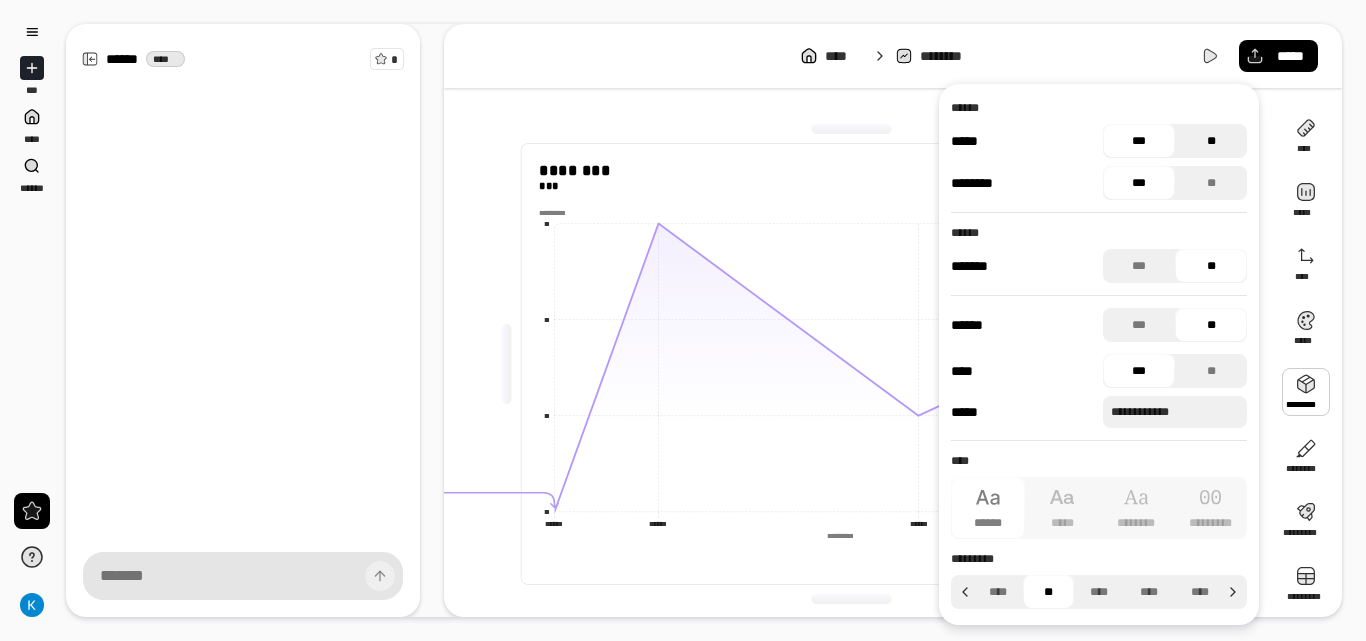 click on "**" at bounding box center [1211, 141] 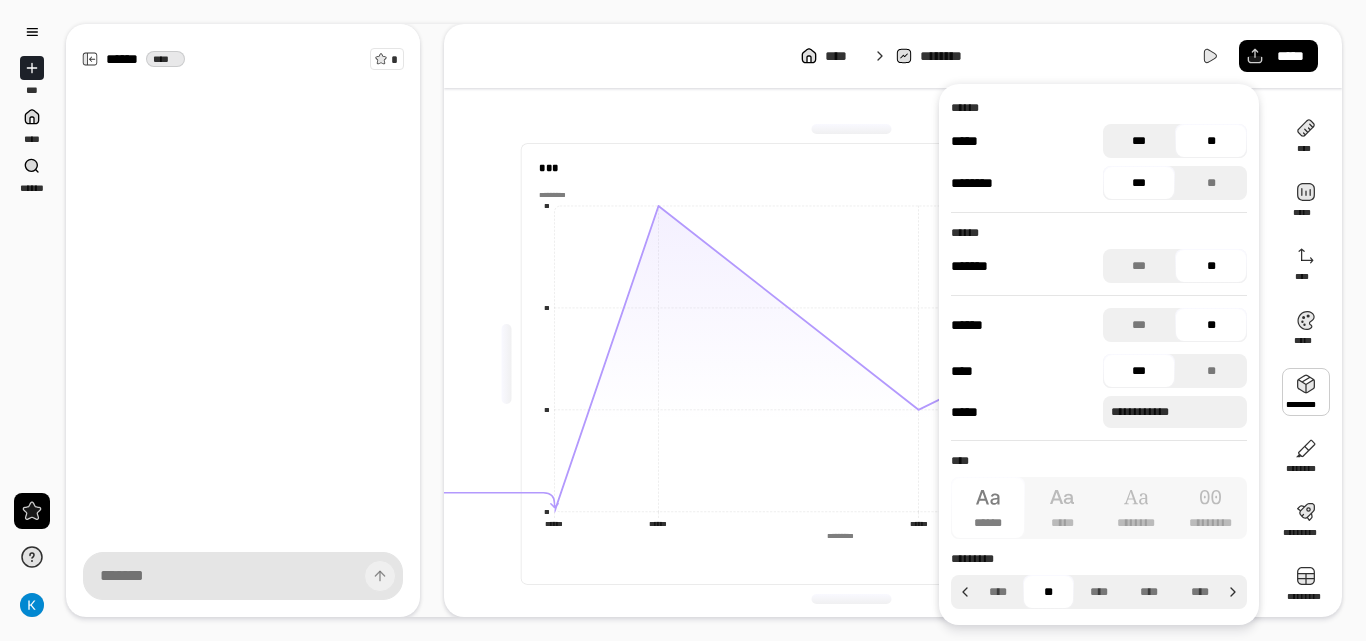 click on "***" at bounding box center [1139, 141] 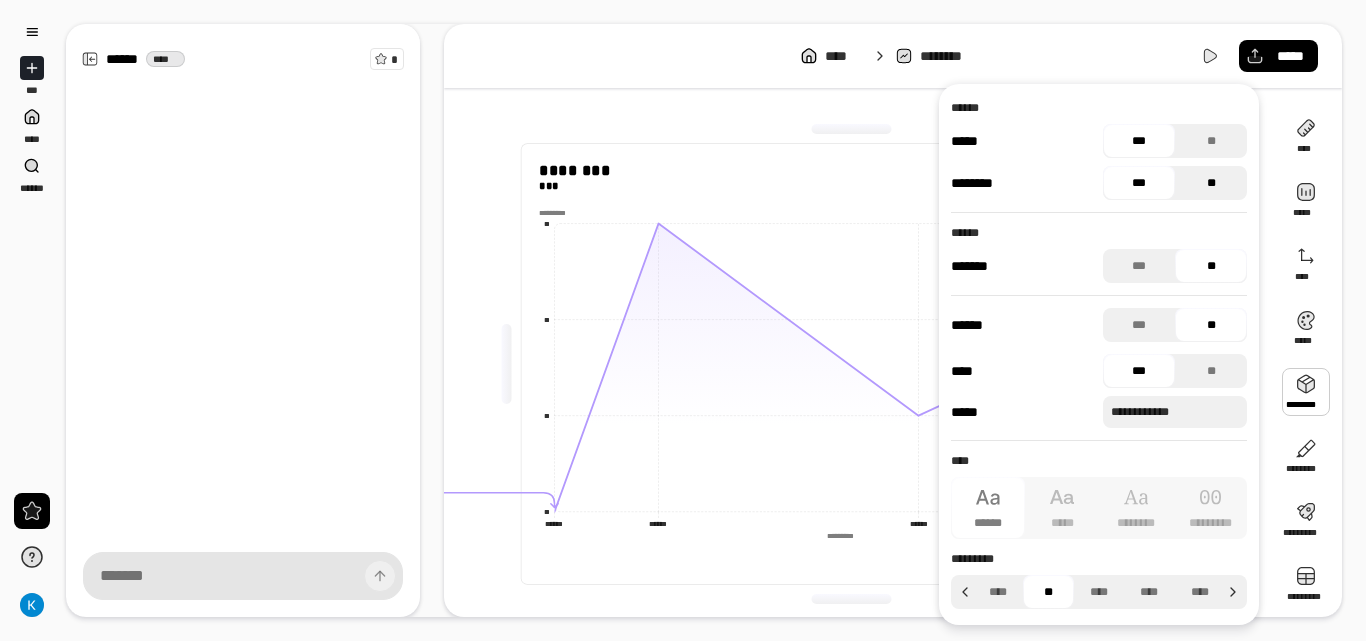 click on "**" at bounding box center [1211, 183] 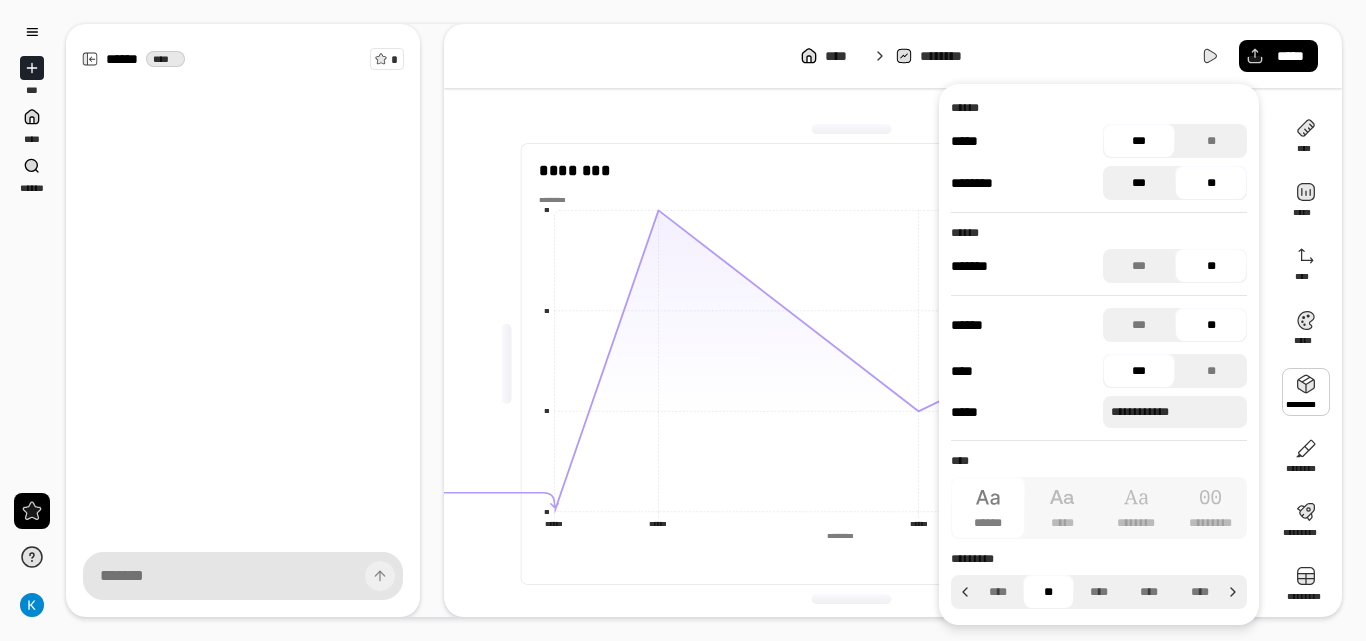 click on "***" at bounding box center [1139, 183] 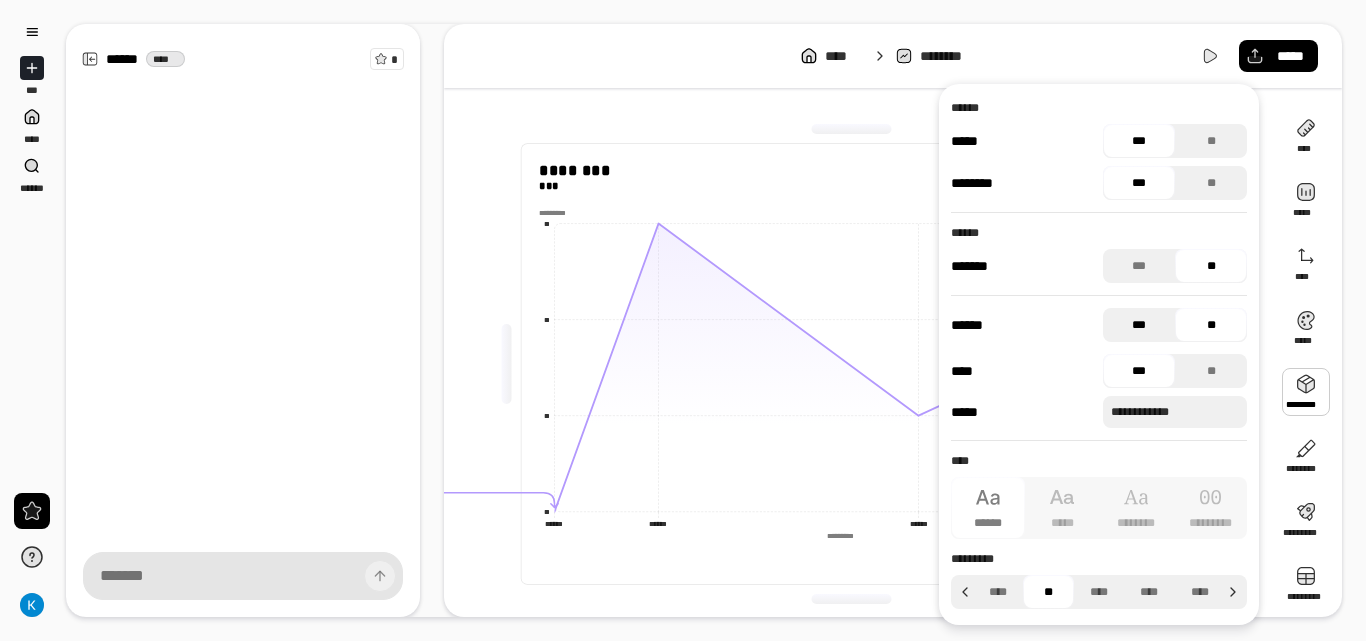 click on "***" at bounding box center [1139, 325] 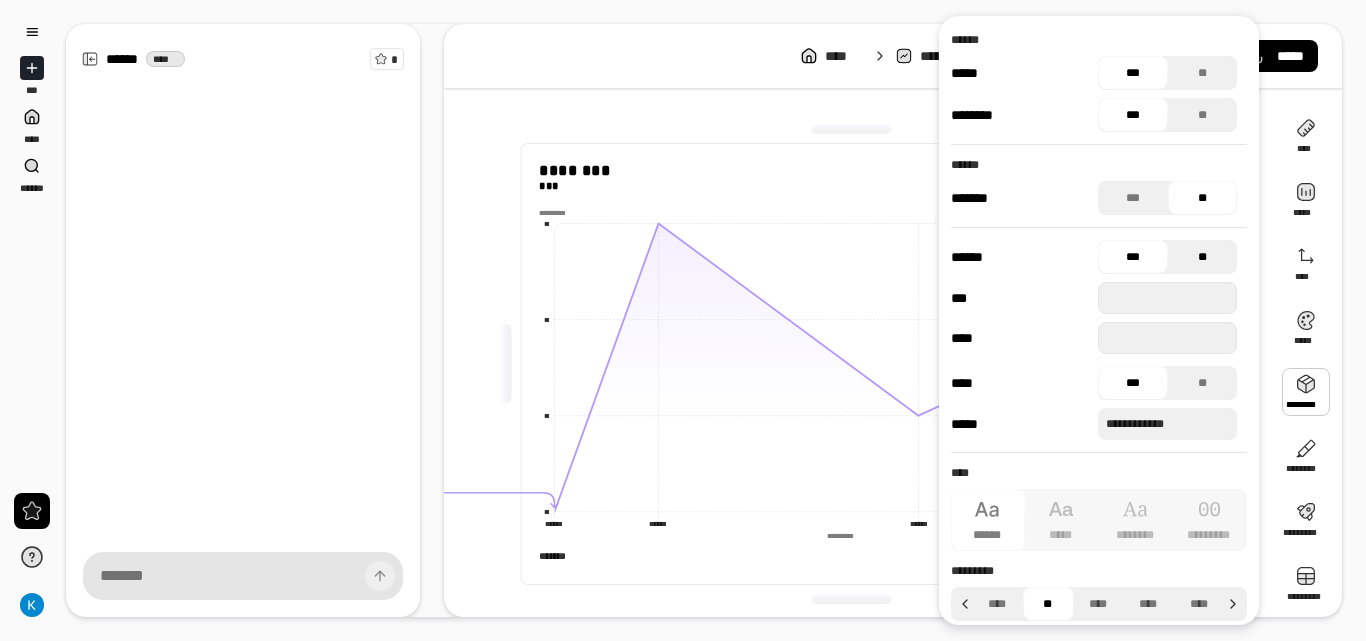 click on "**" at bounding box center (1203, 257) 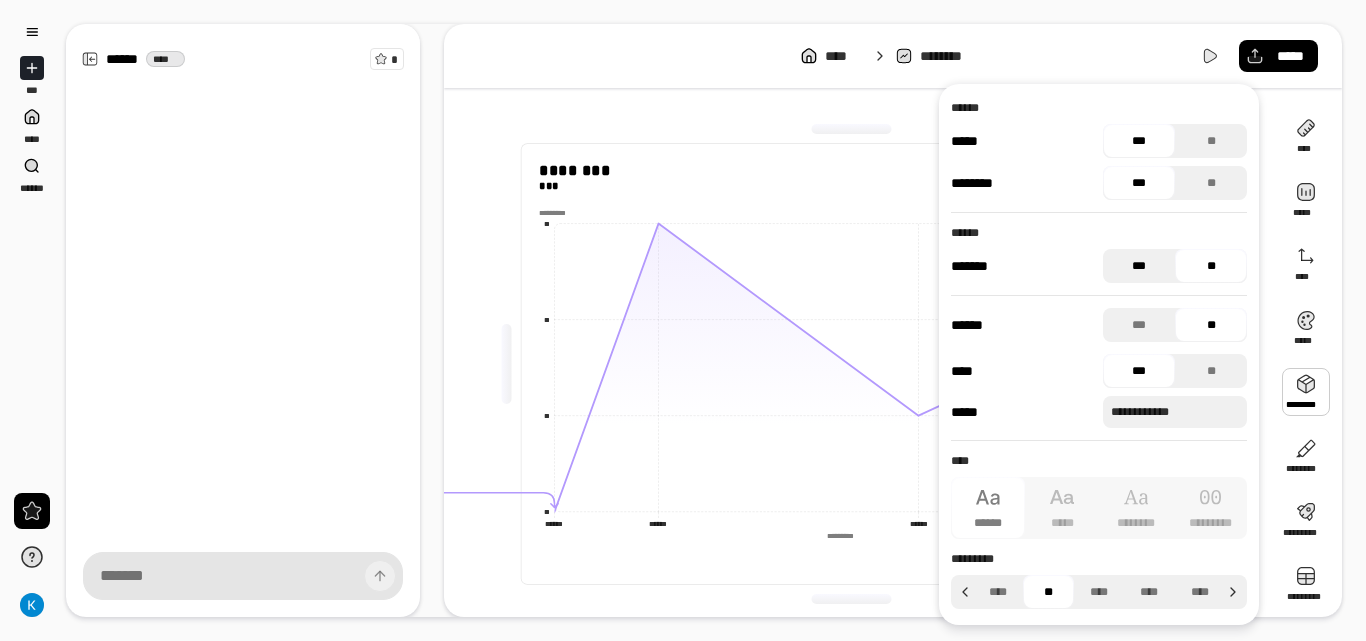 click on "***" at bounding box center [1139, 266] 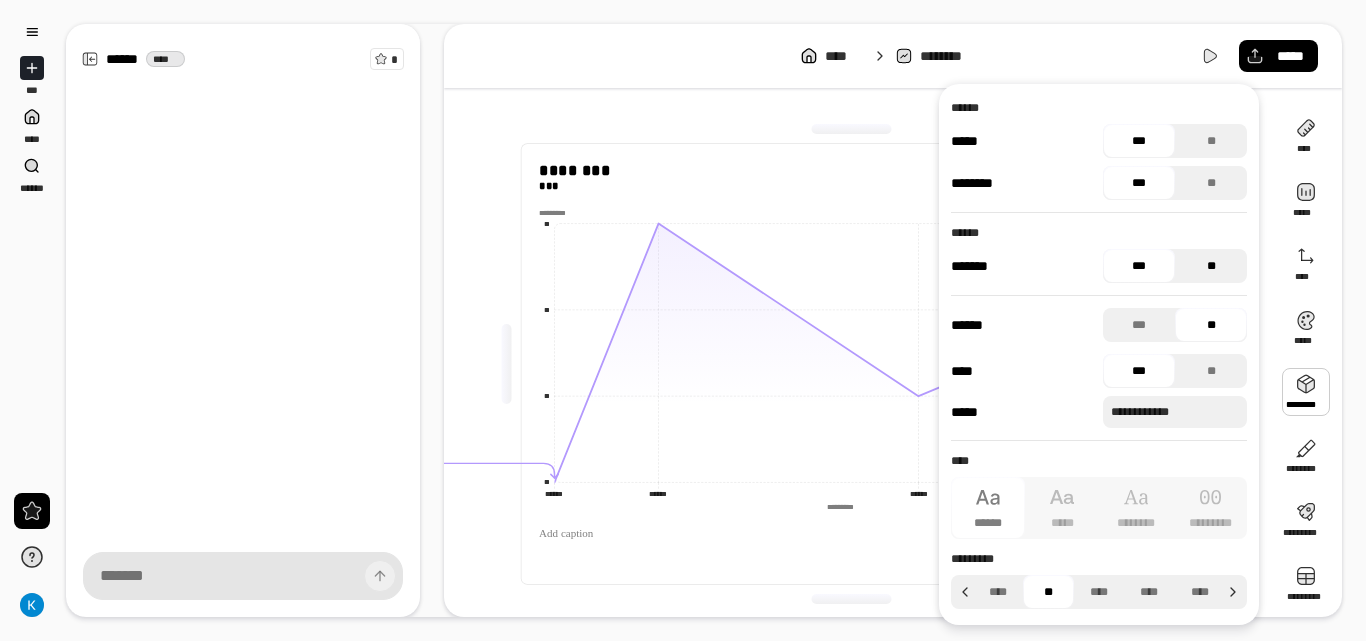 click on "**" at bounding box center [1211, 266] 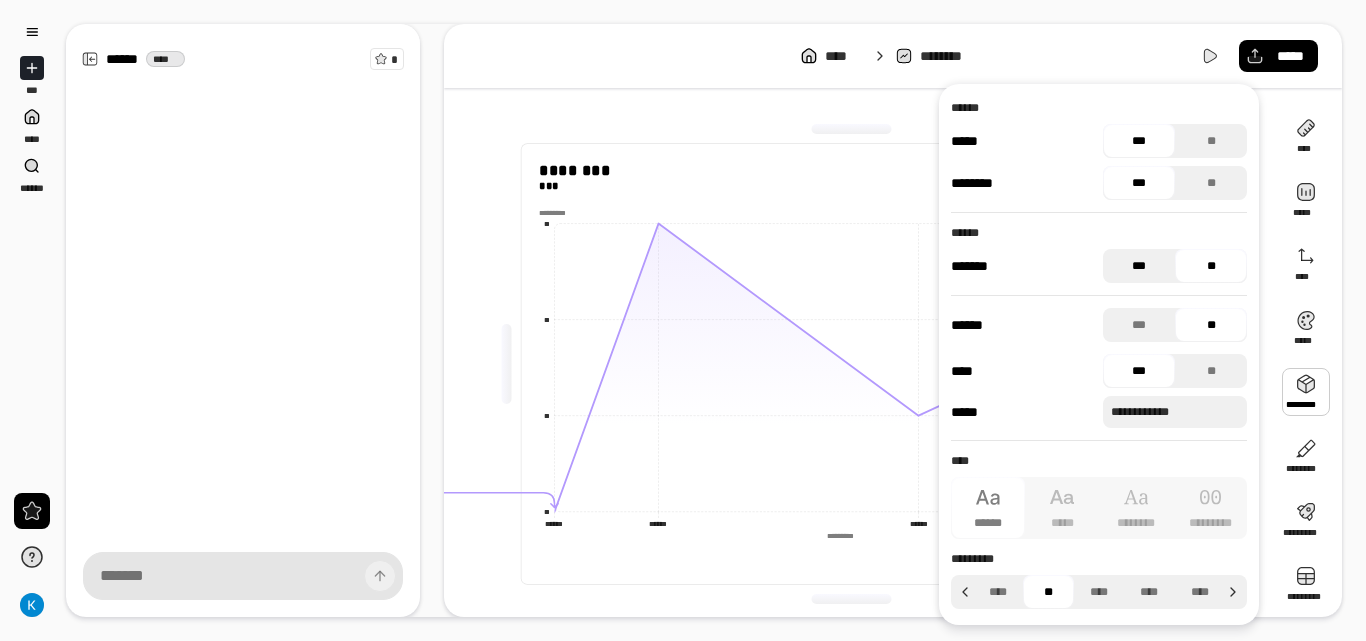 click on "***" at bounding box center [1139, 266] 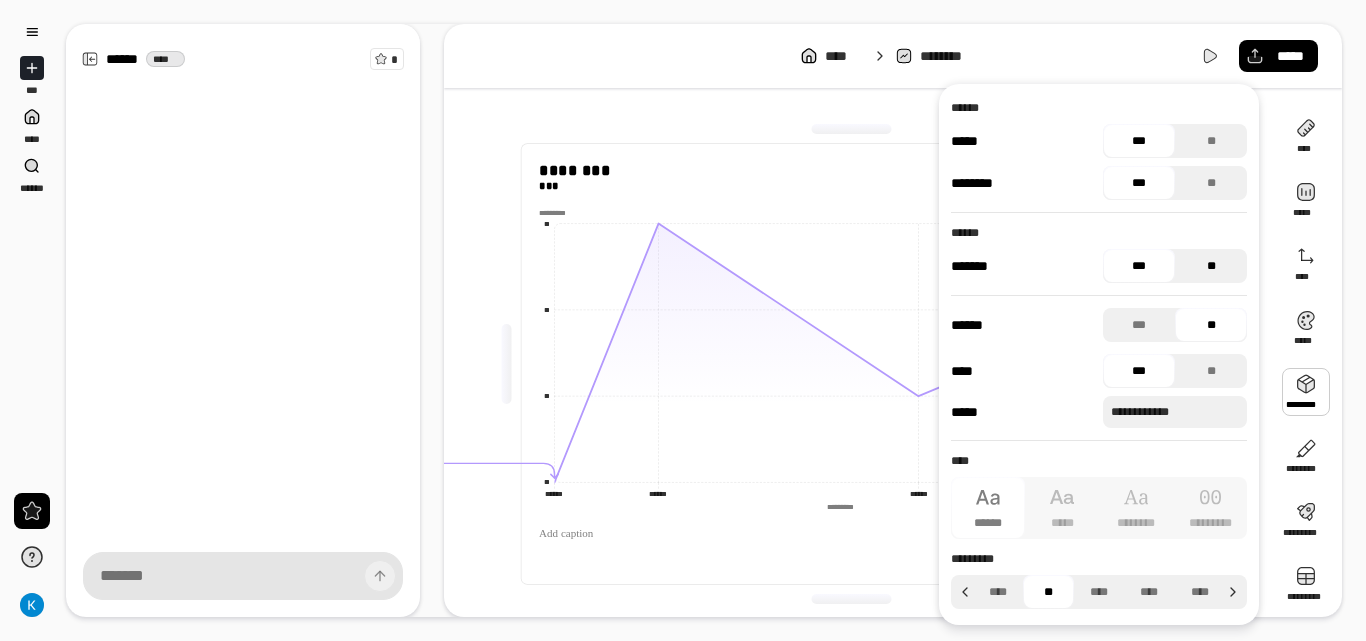 click on "**" at bounding box center (1211, 266) 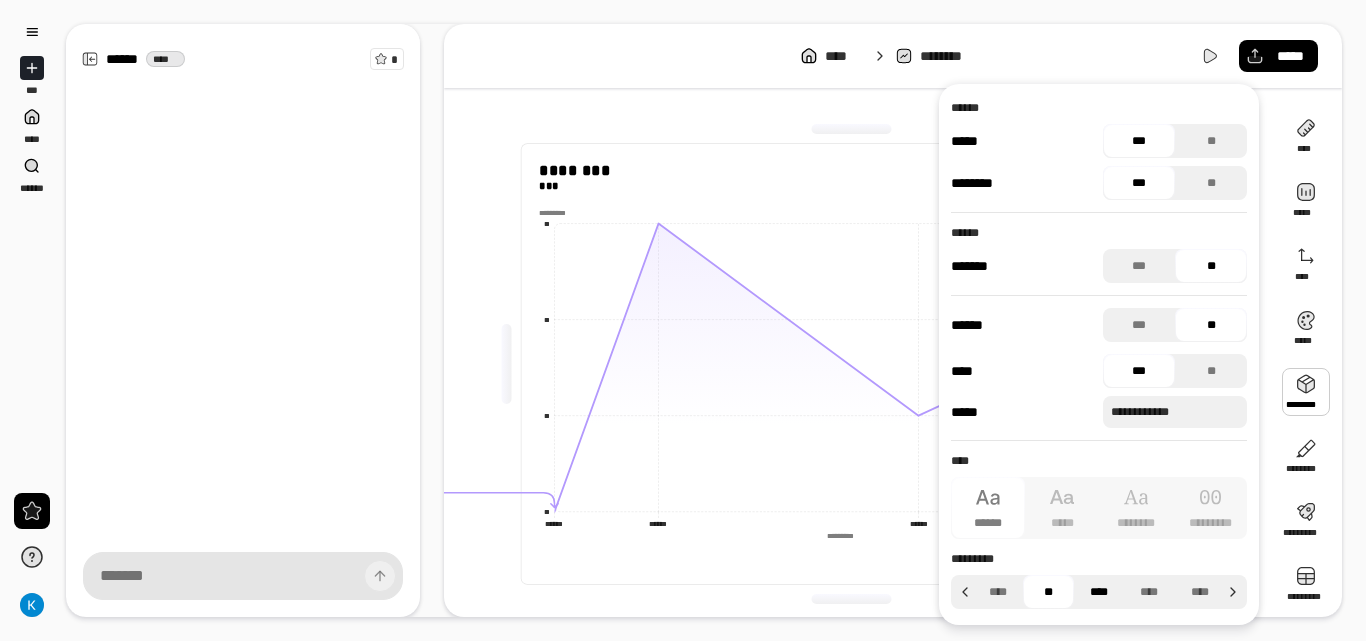 click on "****" at bounding box center (1099, 592) 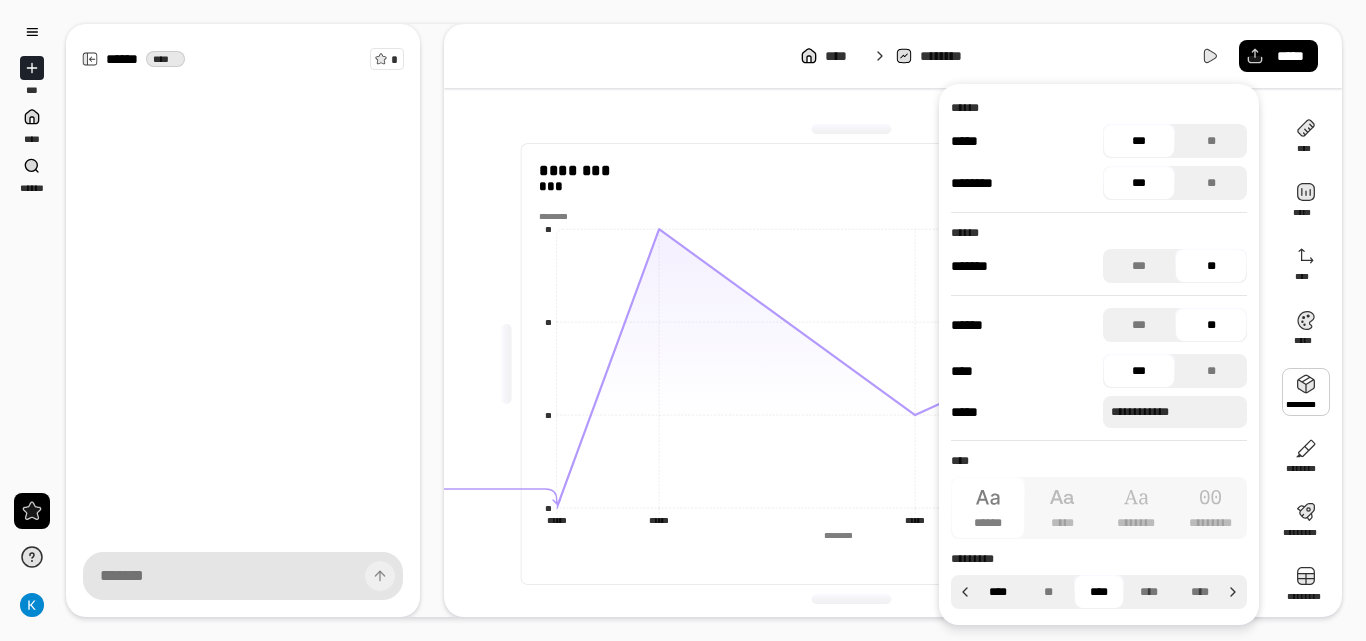 click on "****" at bounding box center [998, 592] 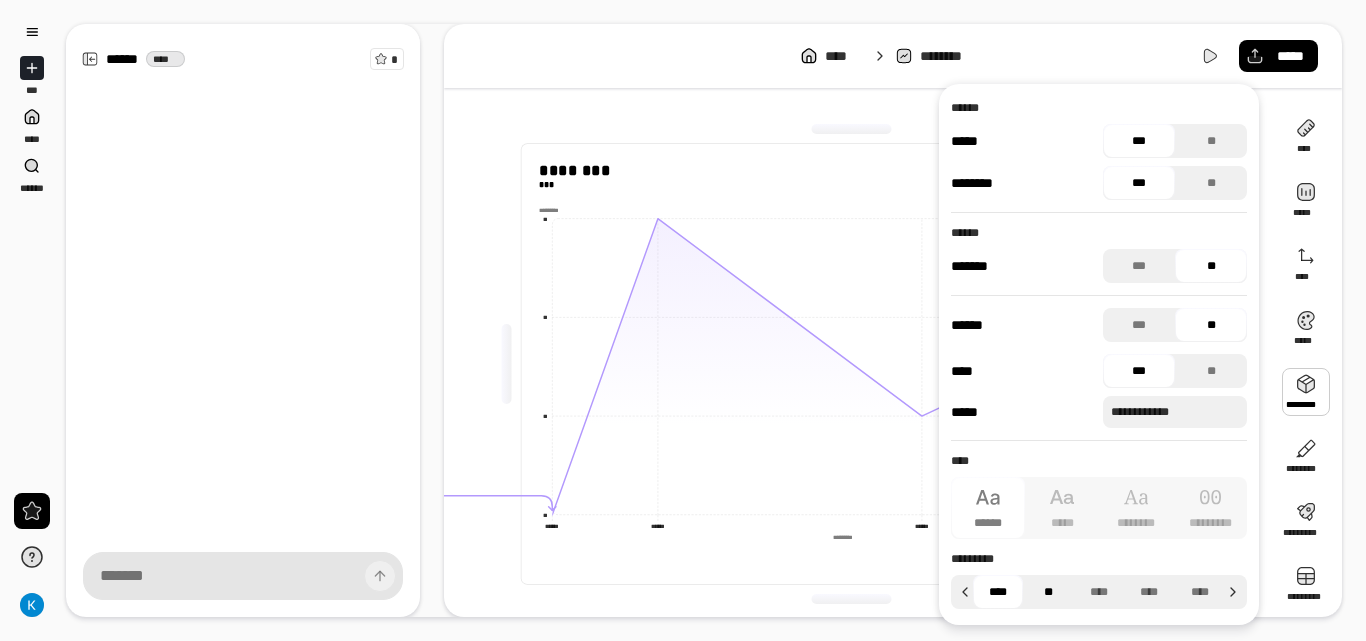 click on "**" at bounding box center [1048, 592] 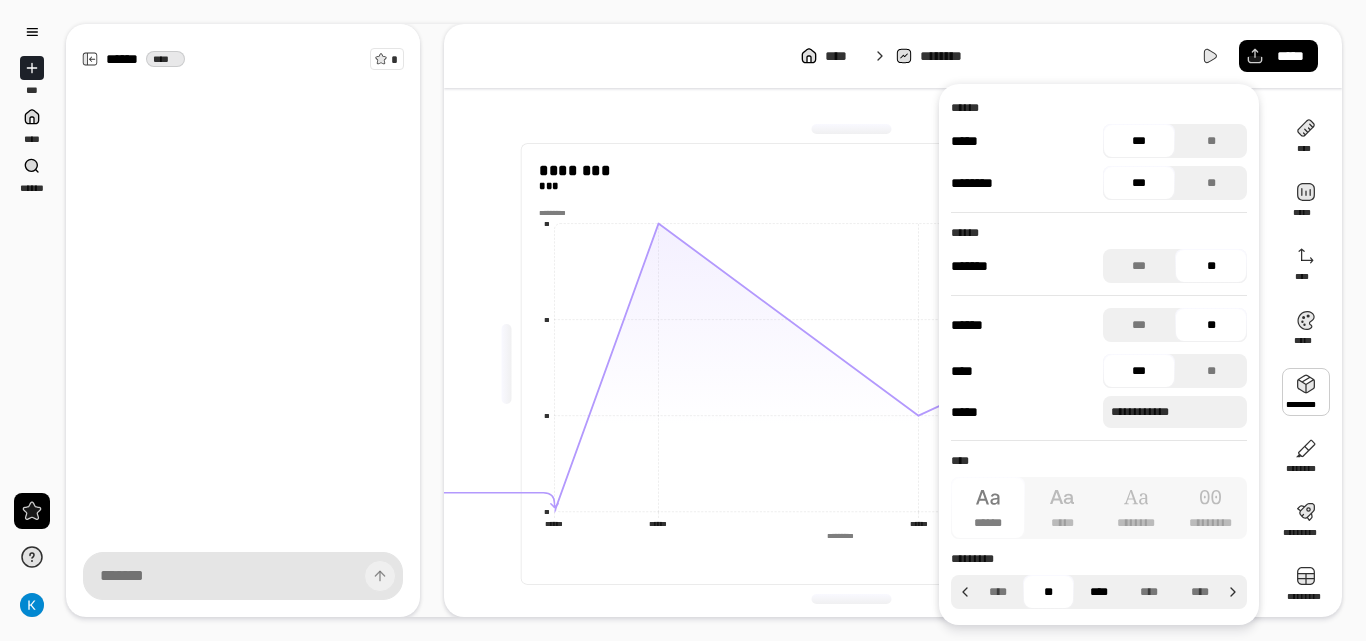 click on "****" at bounding box center [1099, 592] 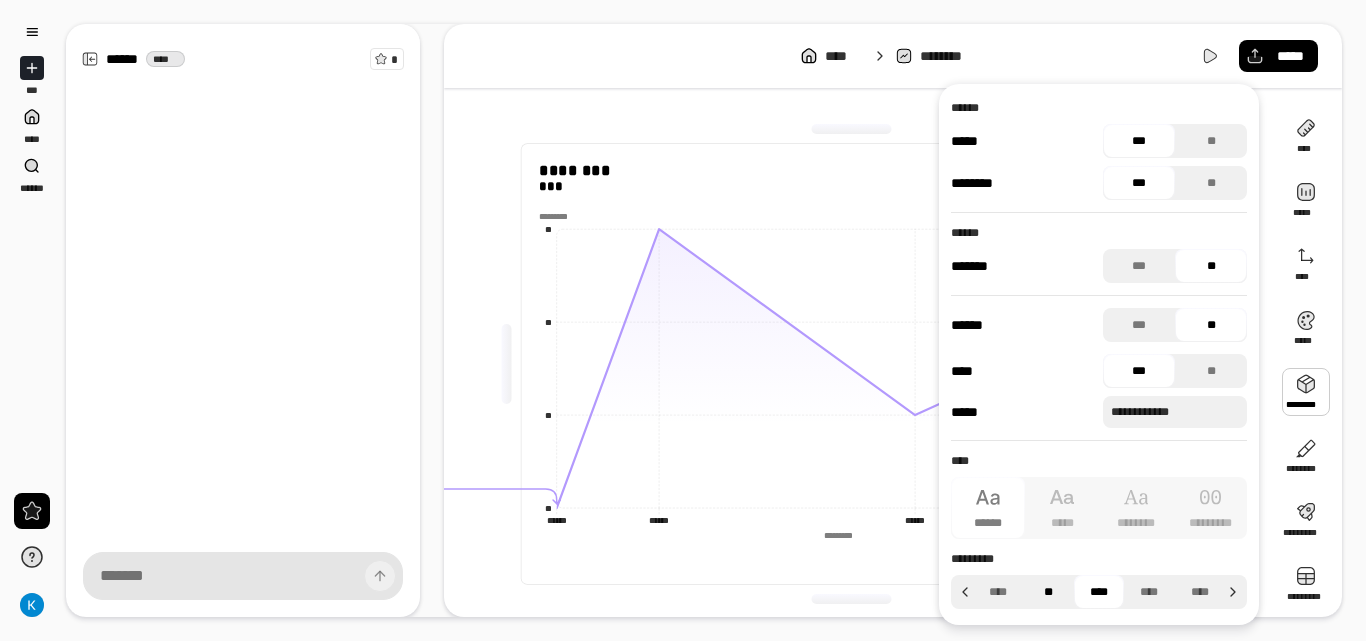 click on "**" at bounding box center [1048, 592] 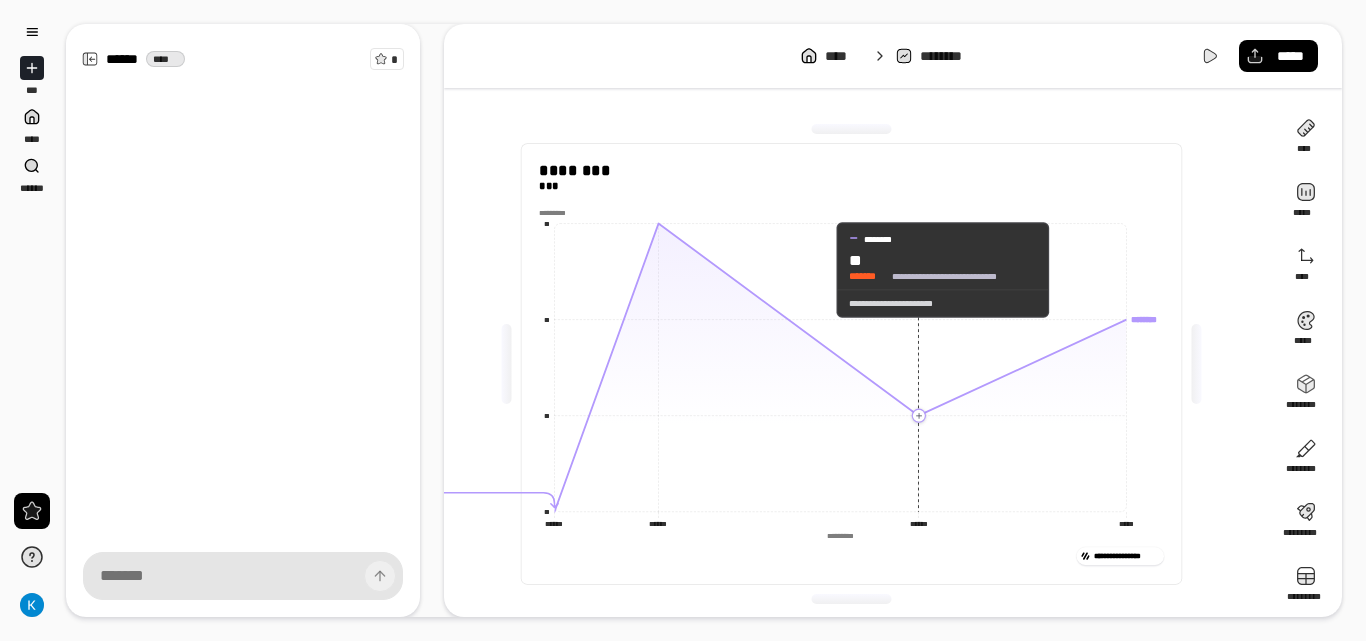 click 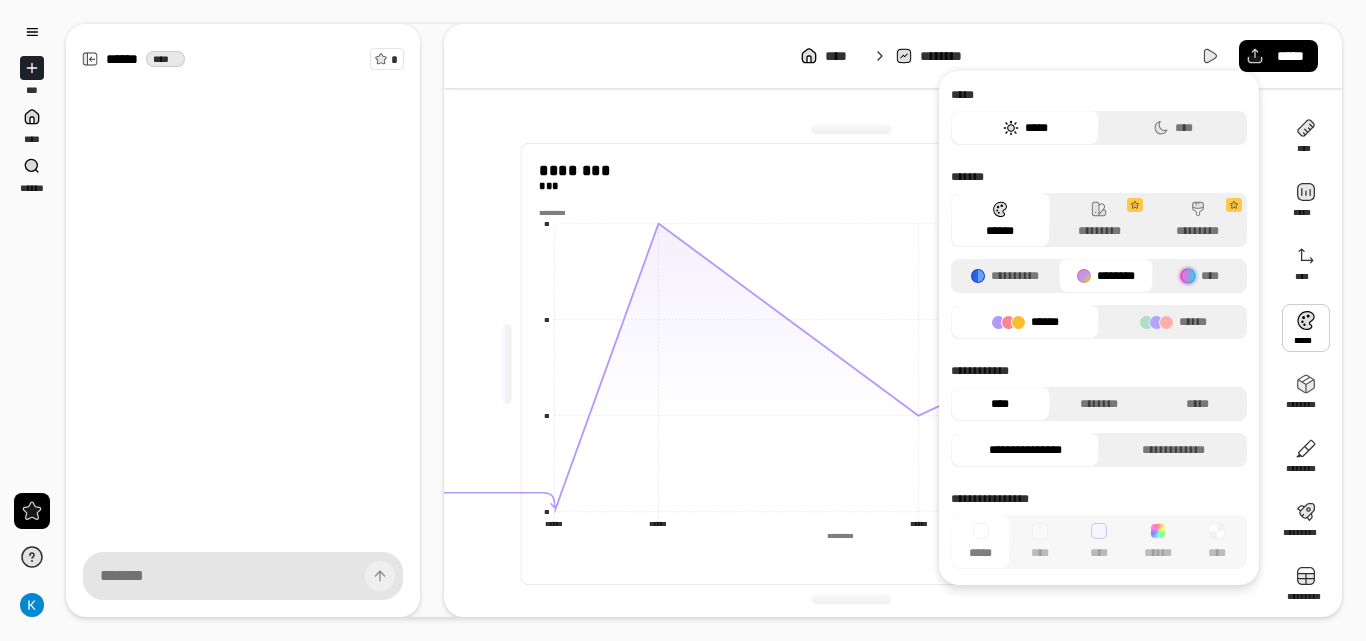 click on "******" at bounding box center (1025, 322) 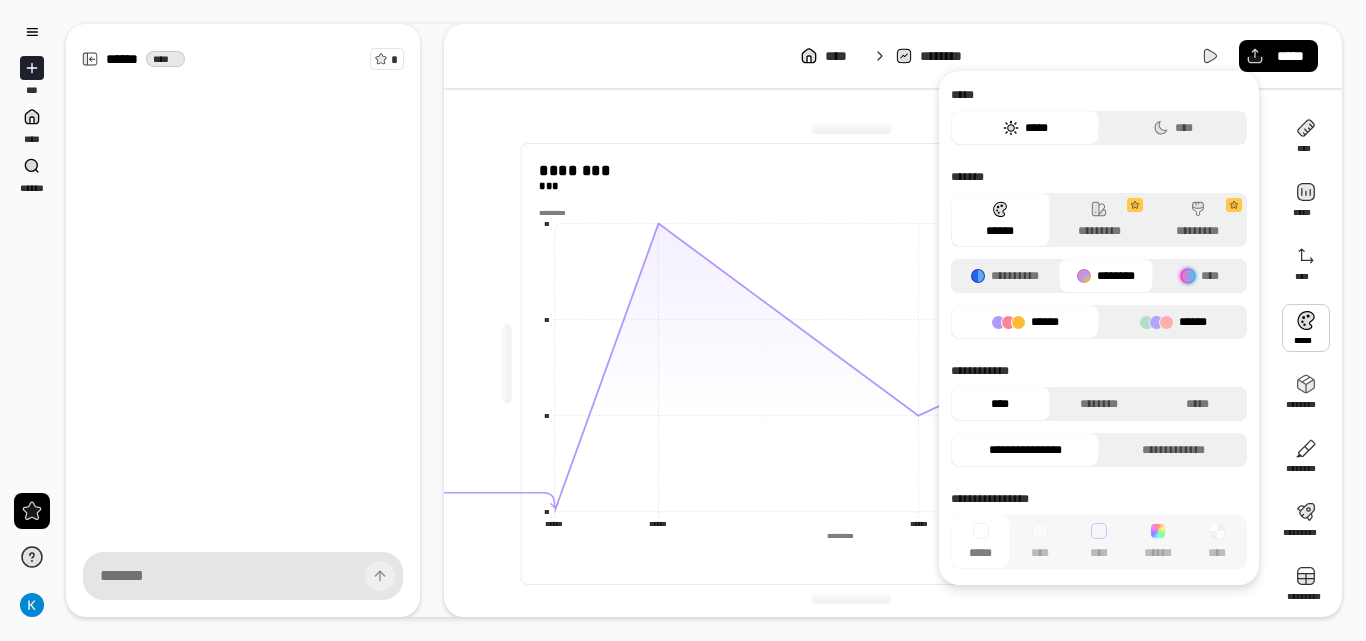 click on "******" at bounding box center [1173, 322] 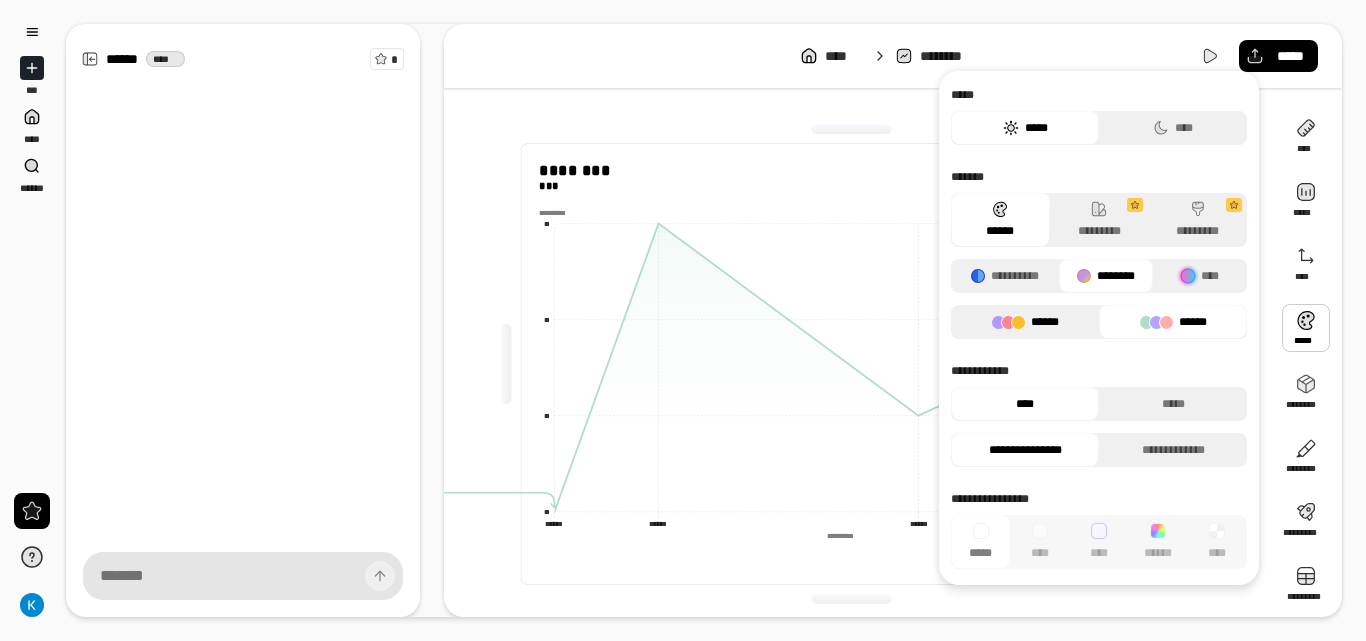 click on "******" at bounding box center [1025, 322] 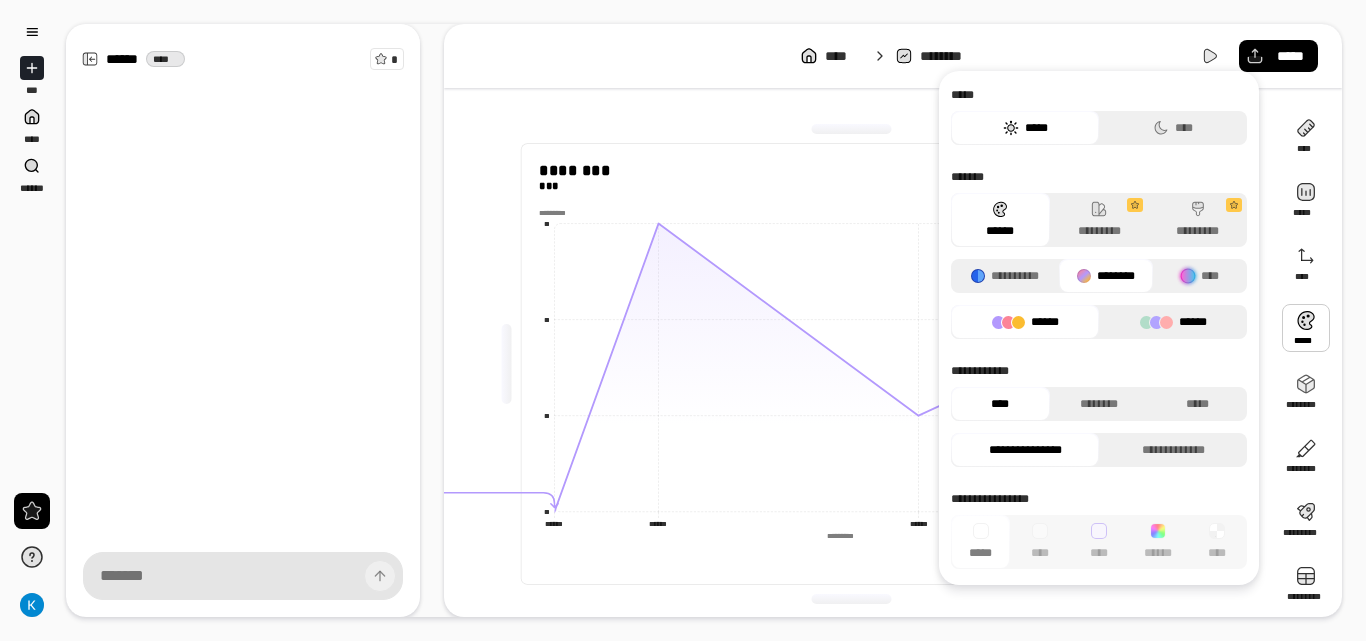click 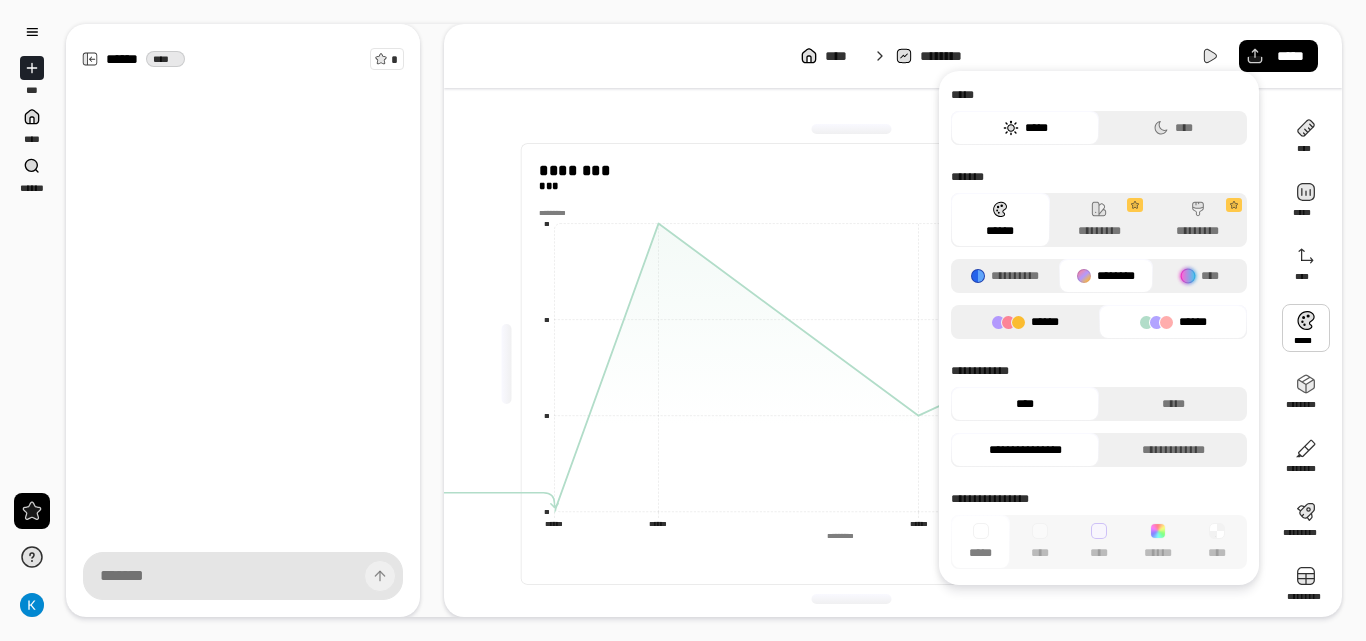 click on "******" at bounding box center [1025, 322] 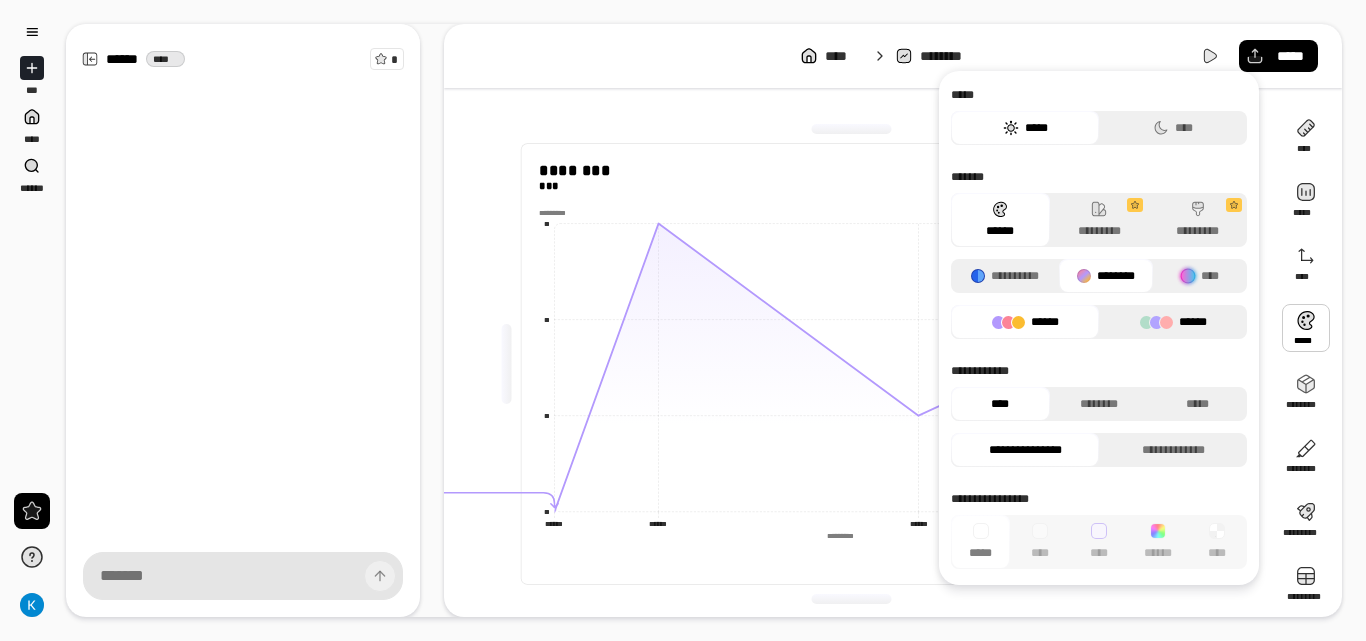 click 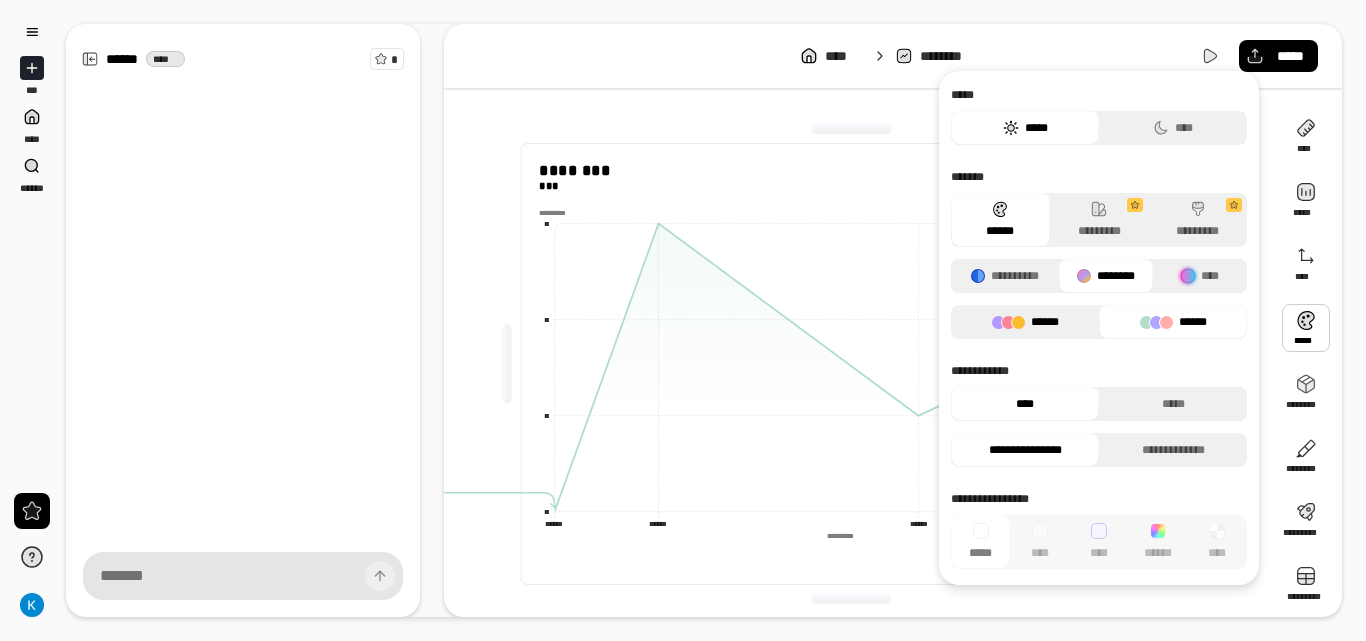 click on "******" at bounding box center (1025, 322) 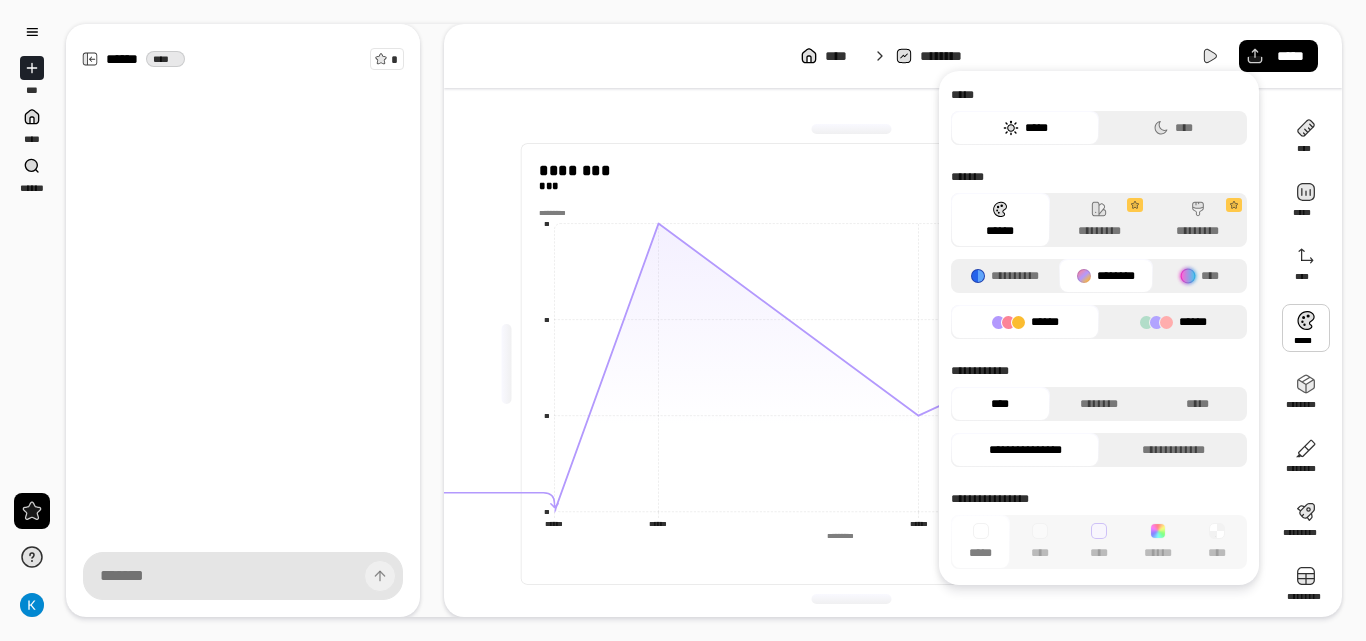 click on "******" at bounding box center (1173, 322) 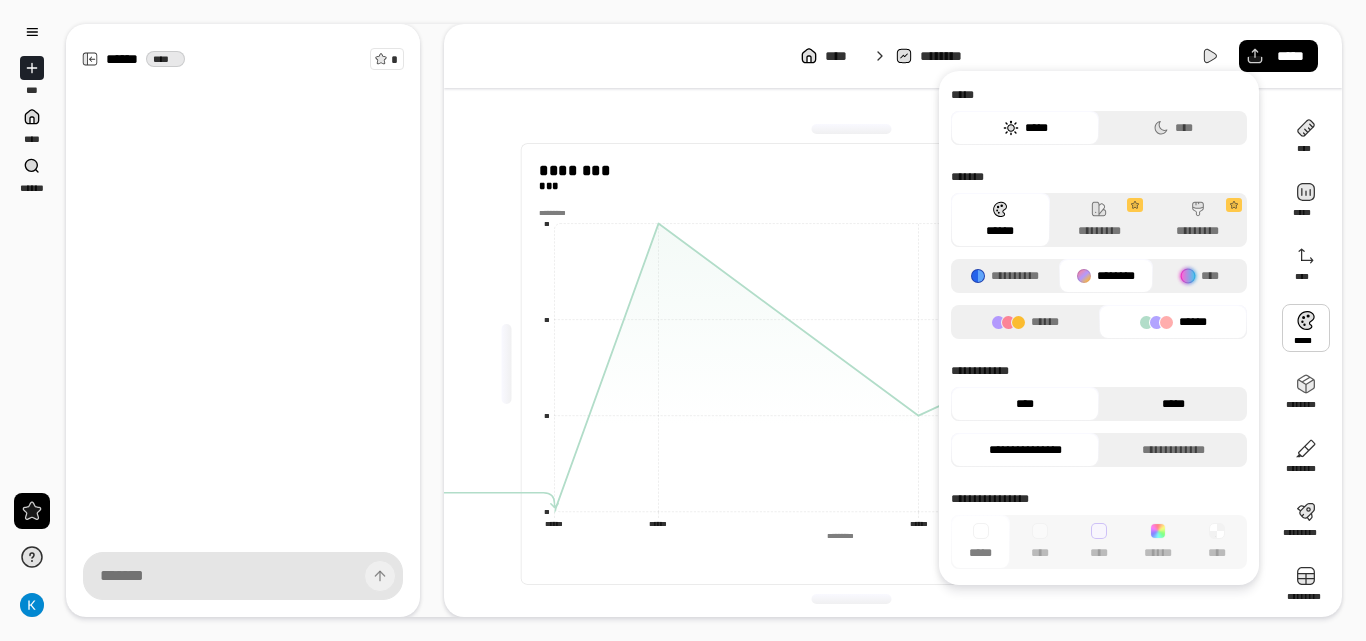 click on "*****" at bounding box center (1173, 404) 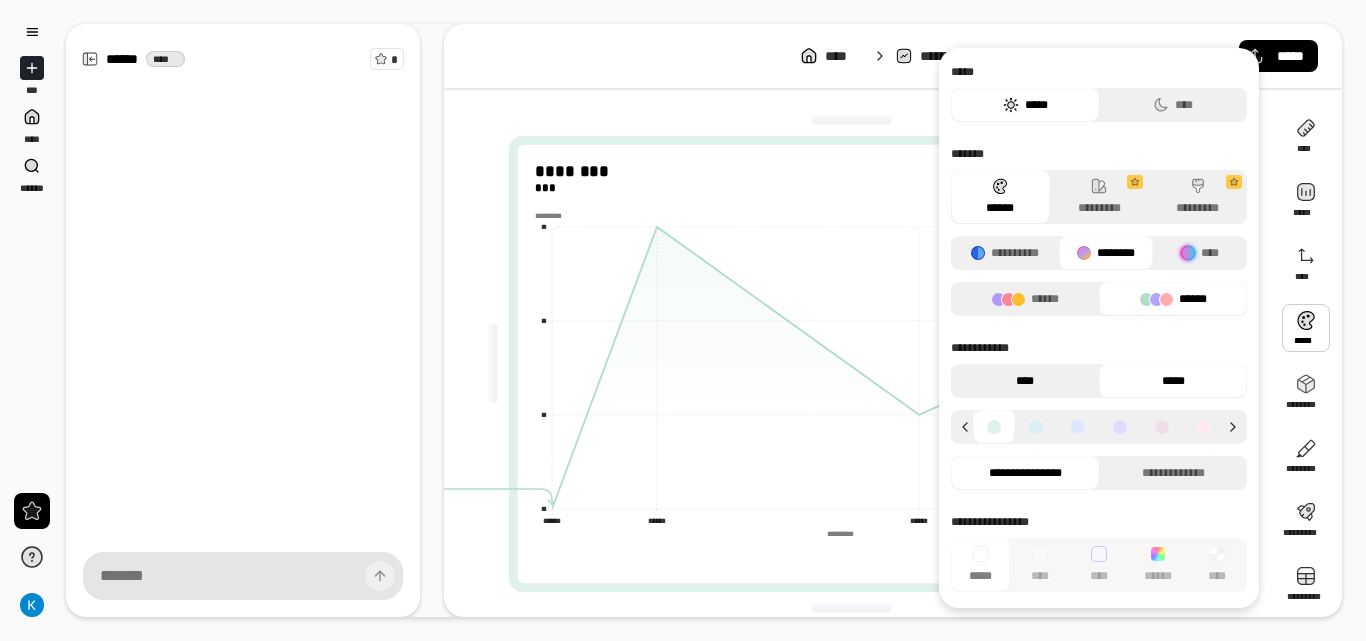 click on "****" at bounding box center (1025, 381) 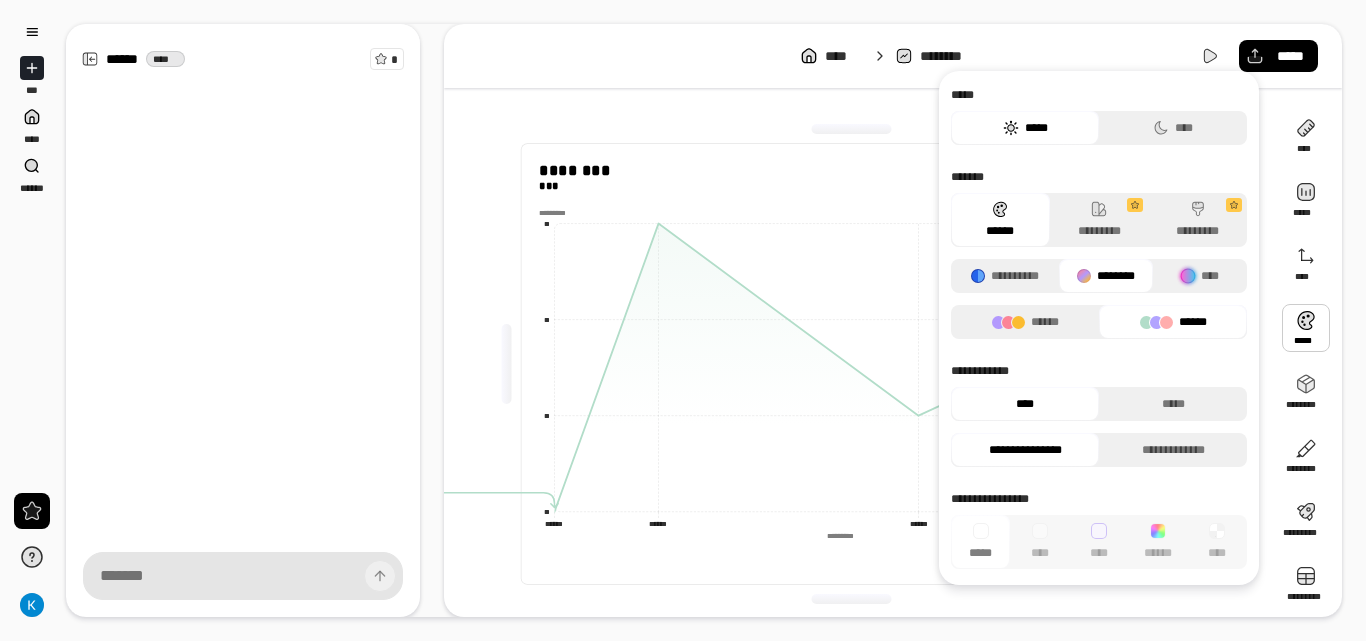 click 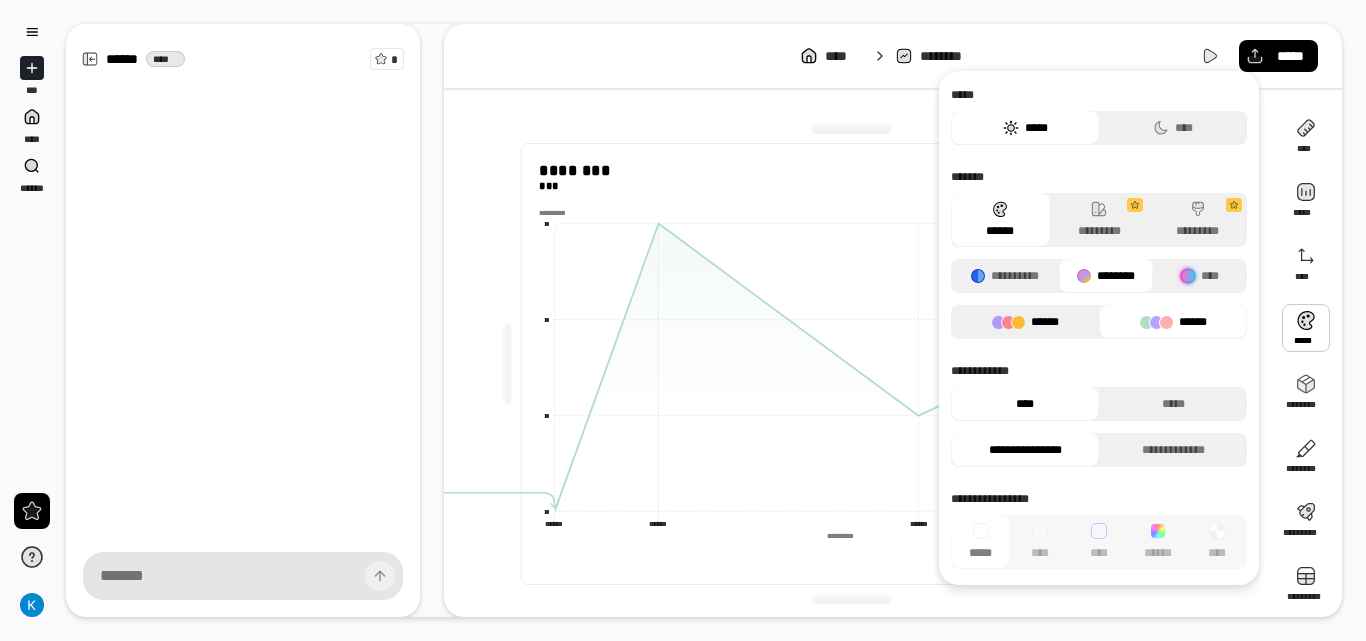 click on "******" at bounding box center [1025, 322] 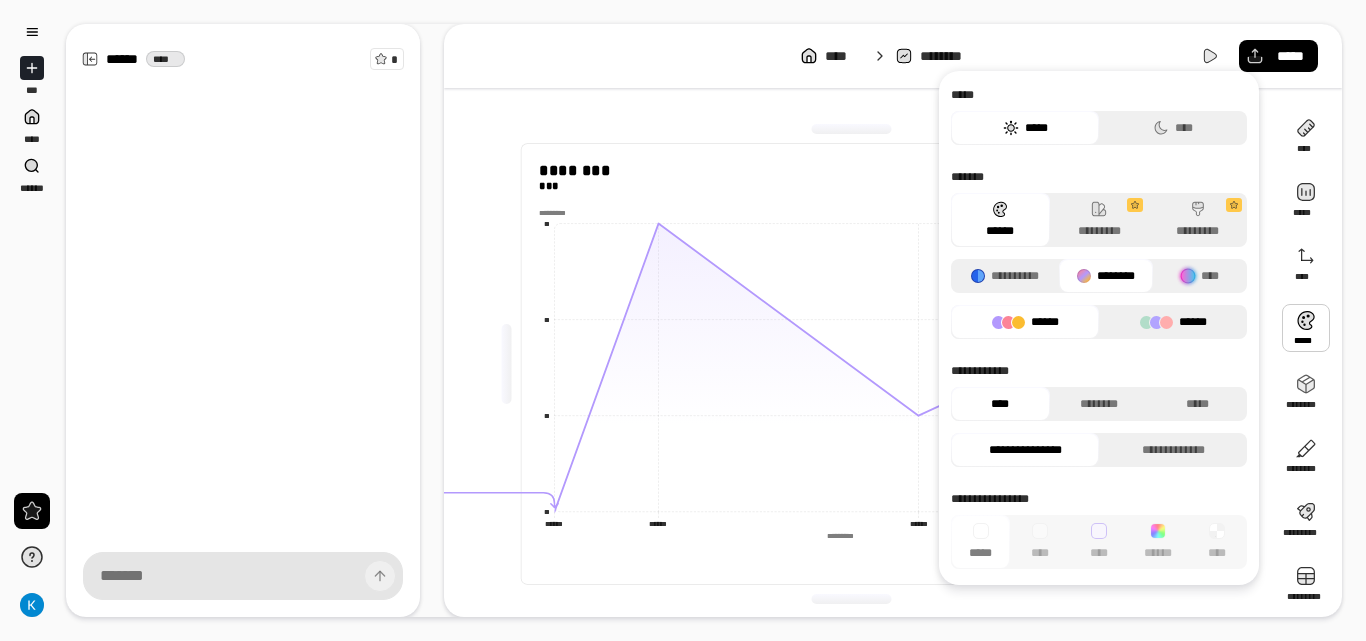 click on "******" at bounding box center (1173, 322) 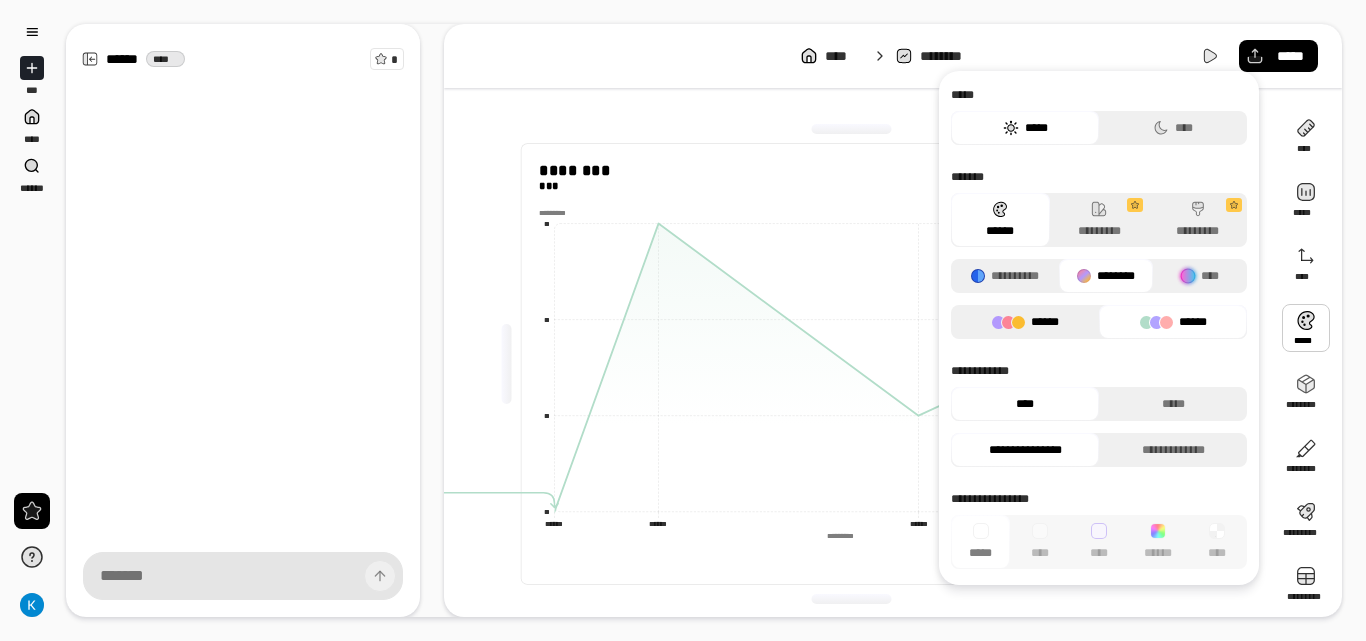 click on "******" at bounding box center [1025, 322] 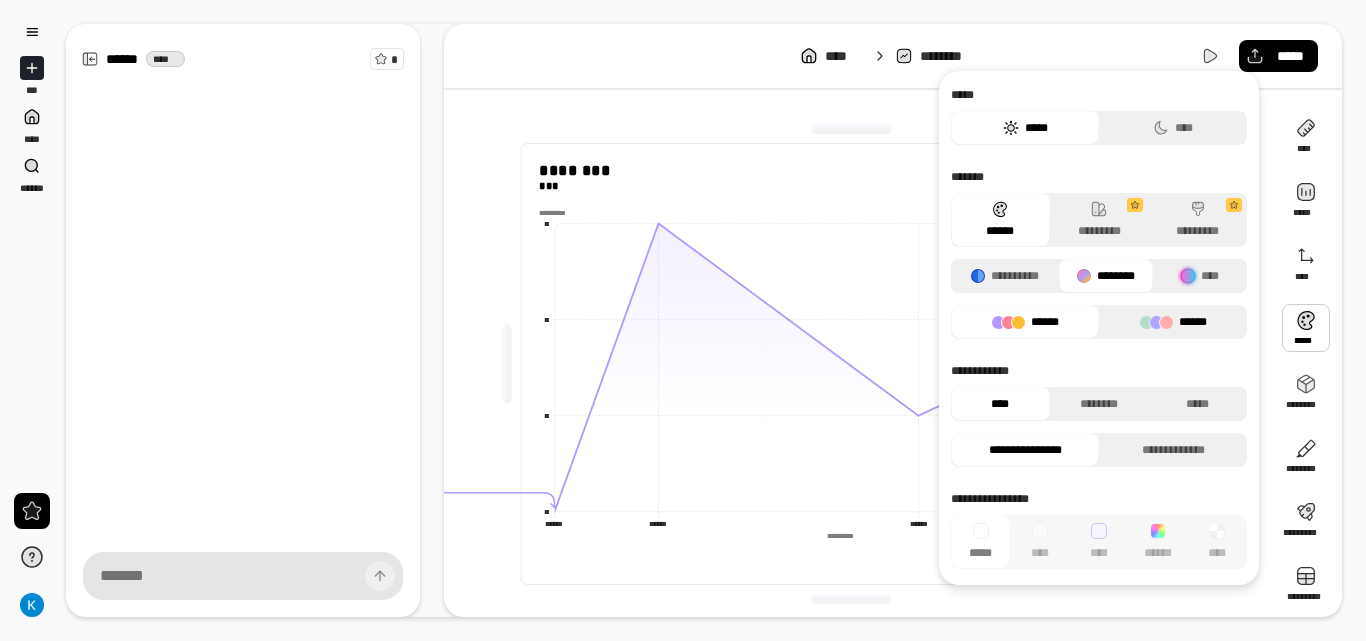 click 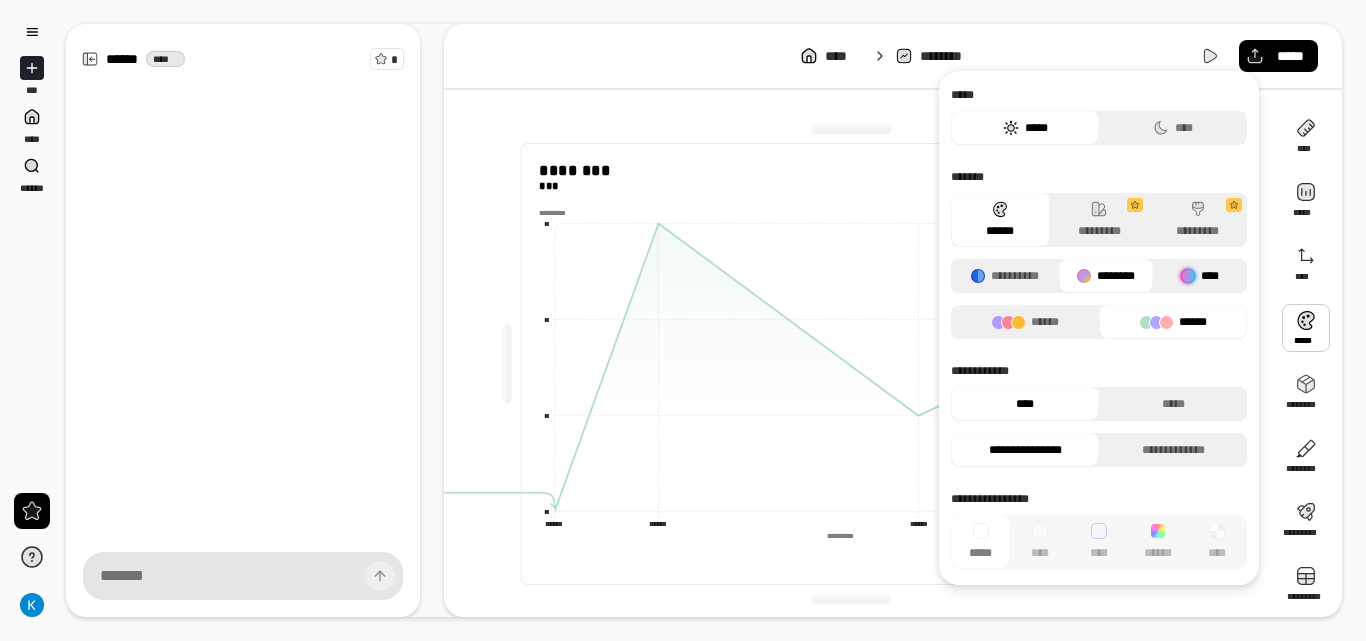 click on "****" at bounding box center [1200, 276] 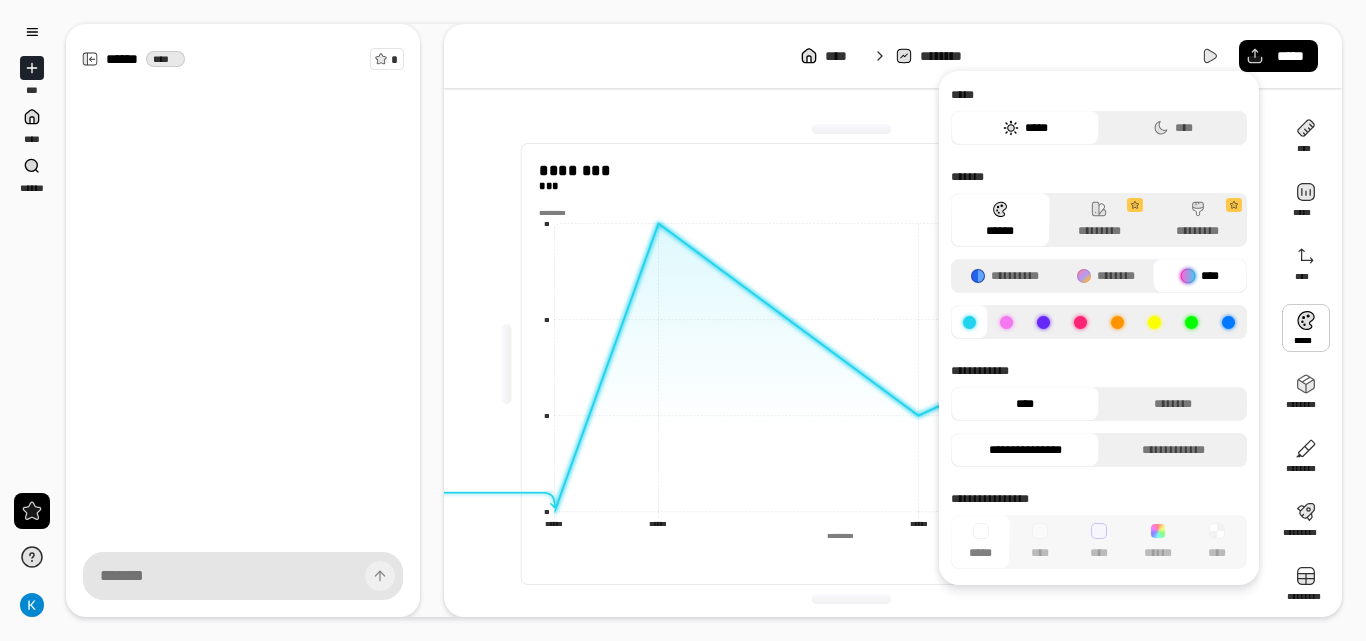 click at bounding box center [1191, 322] 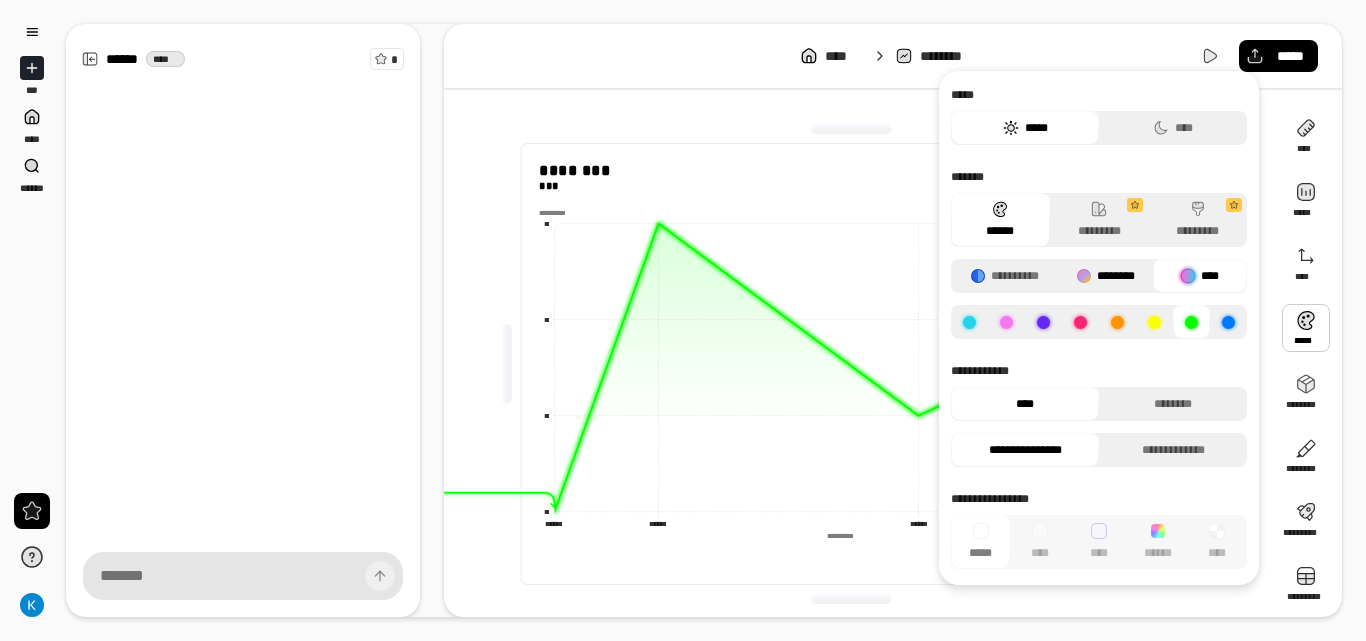 click on "********" at bounding box center [1106, 276] 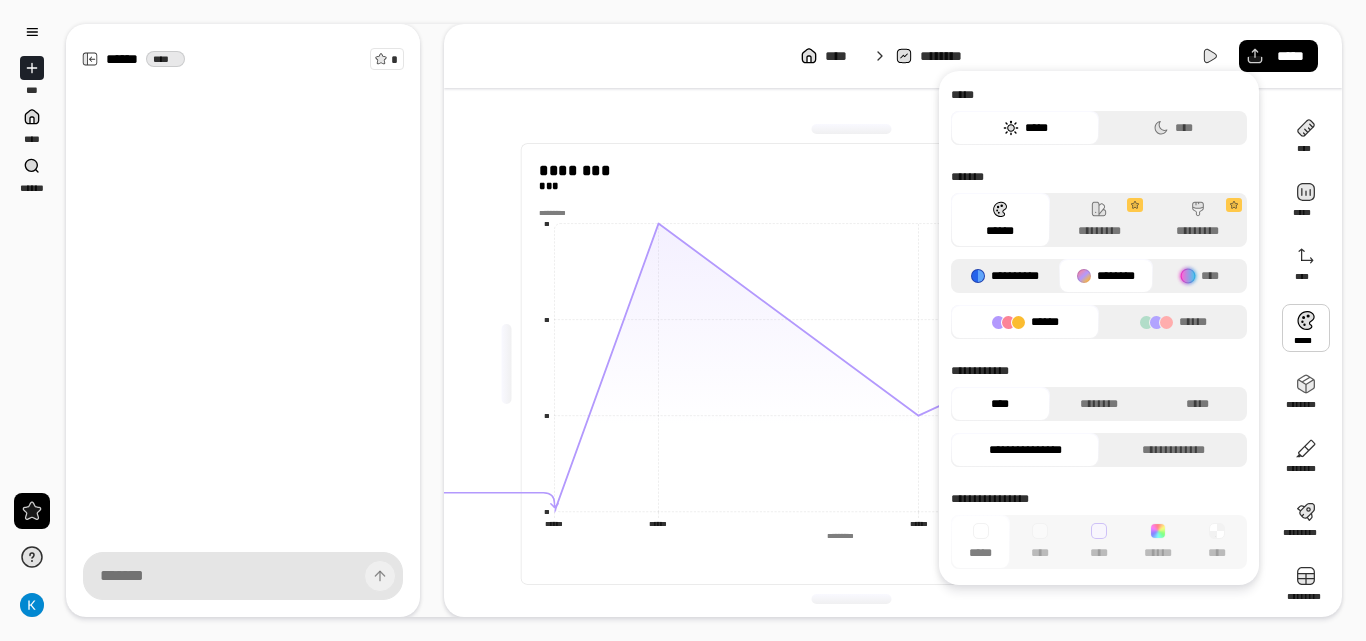 click on "**********" at bounding box center [1005, 276] 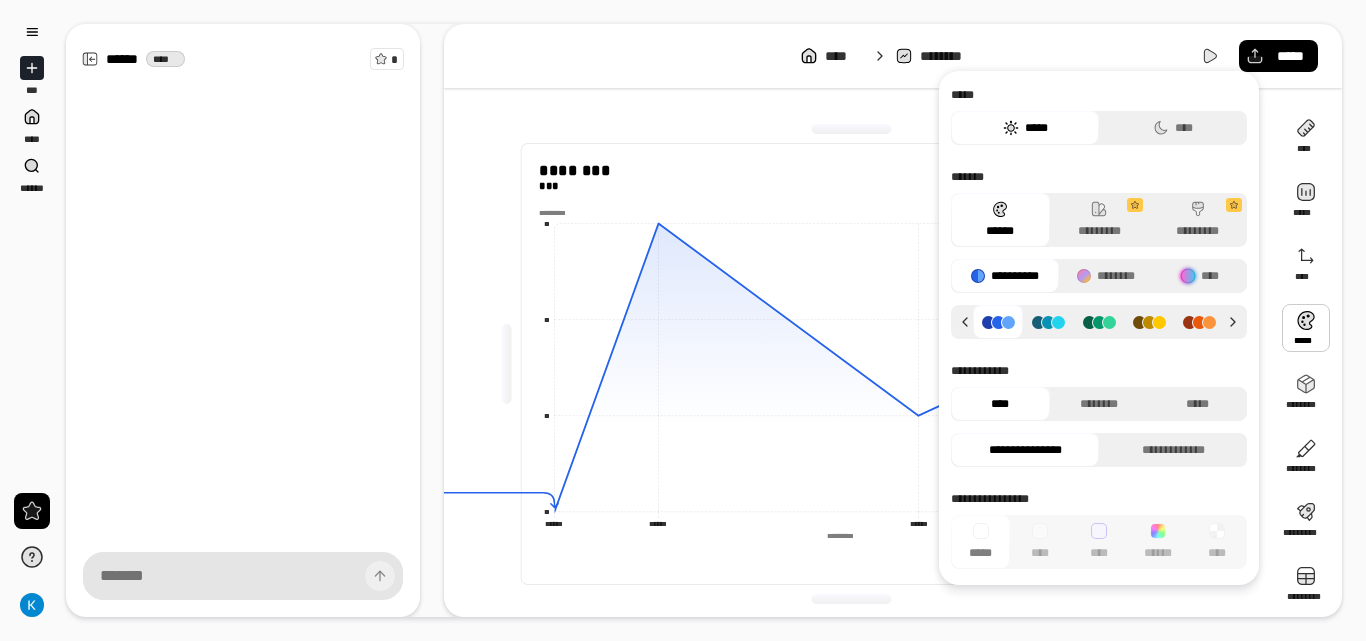 click 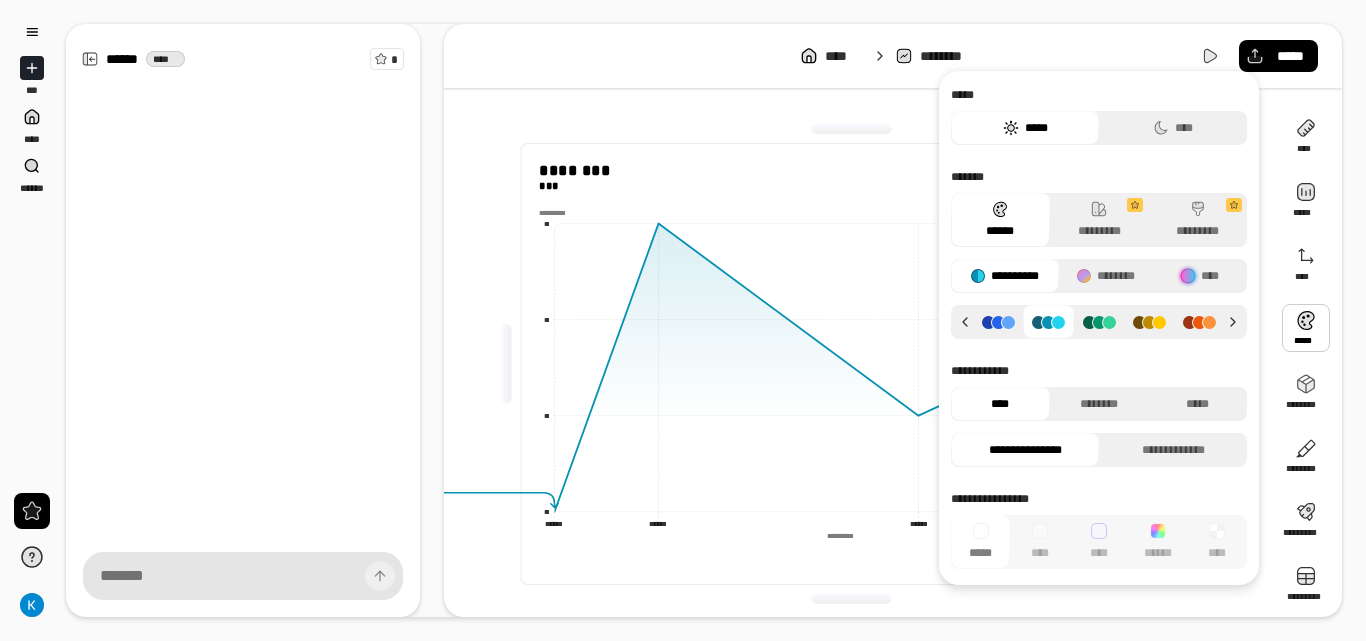 click 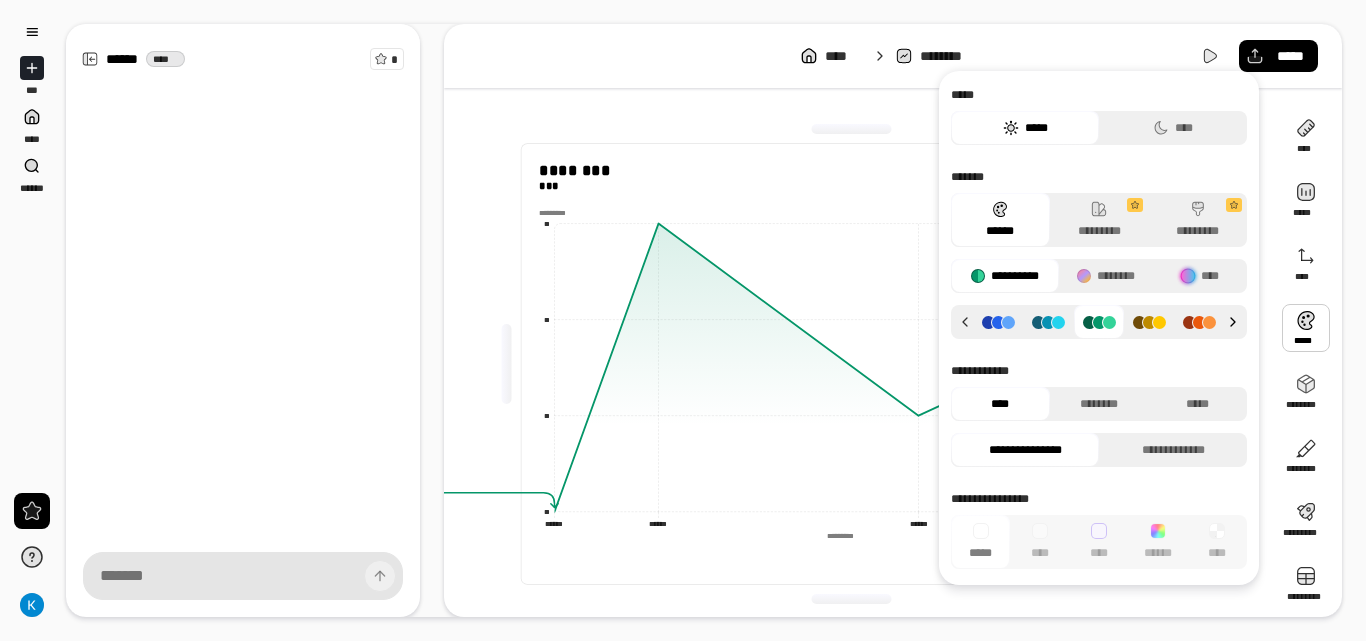 click 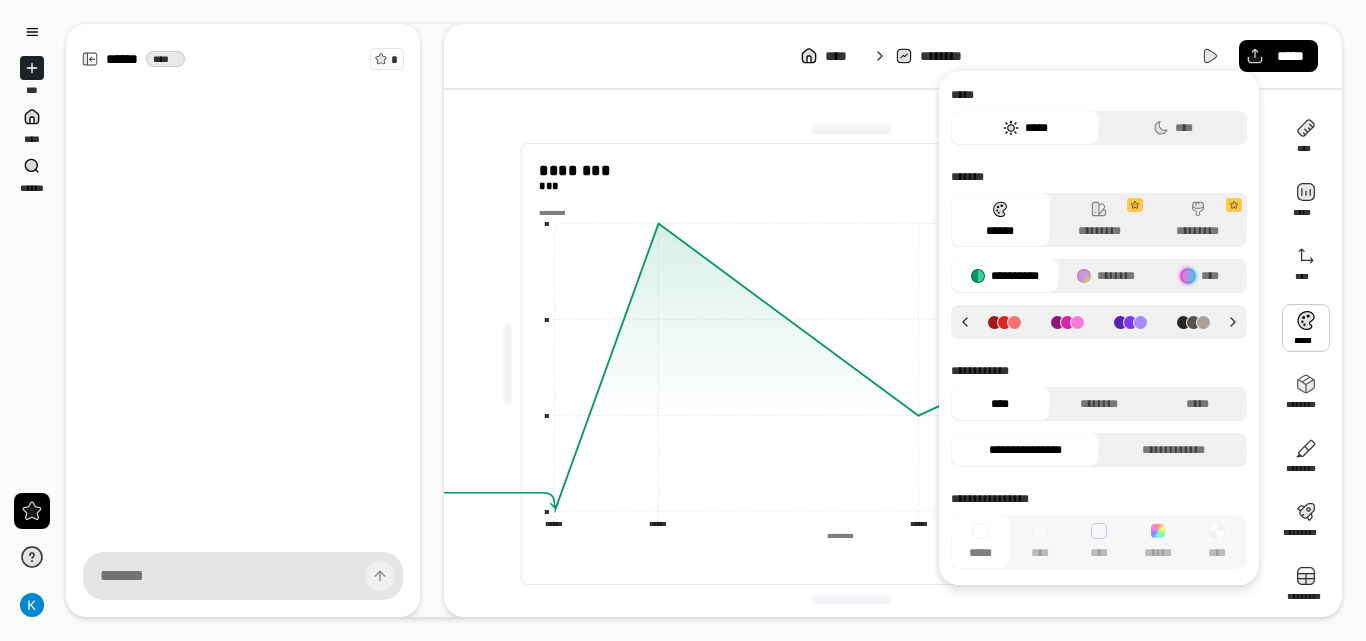 click 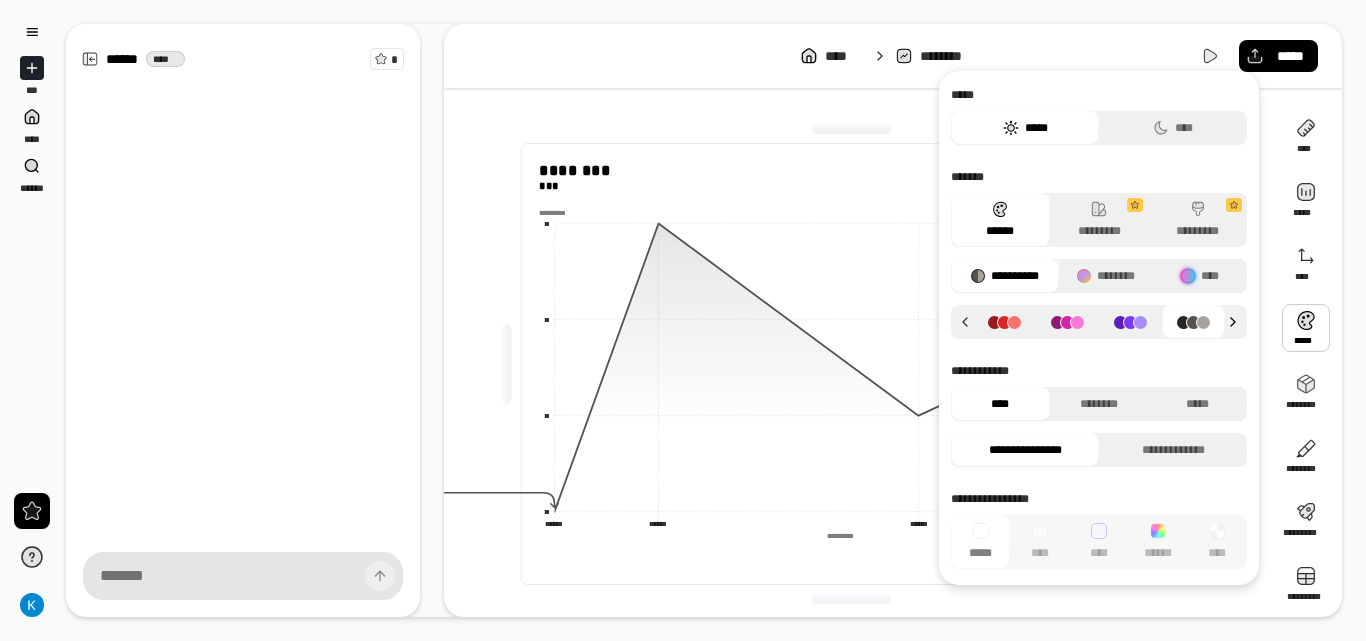 click 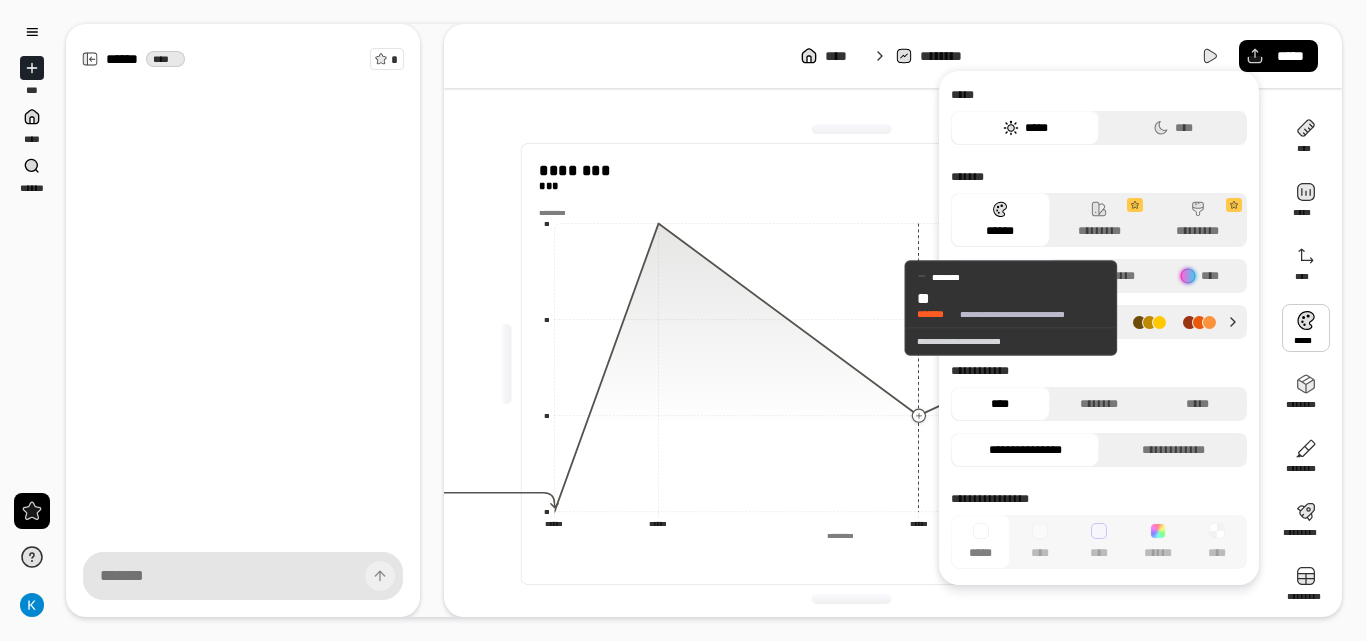 click 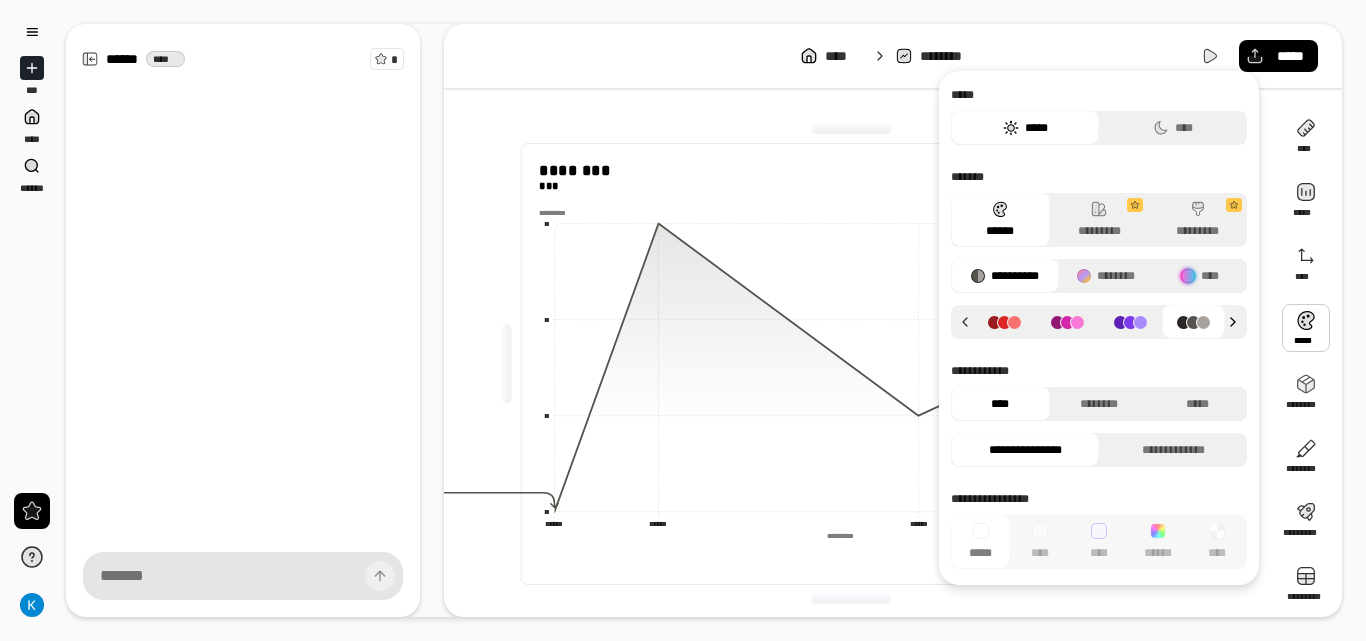 click 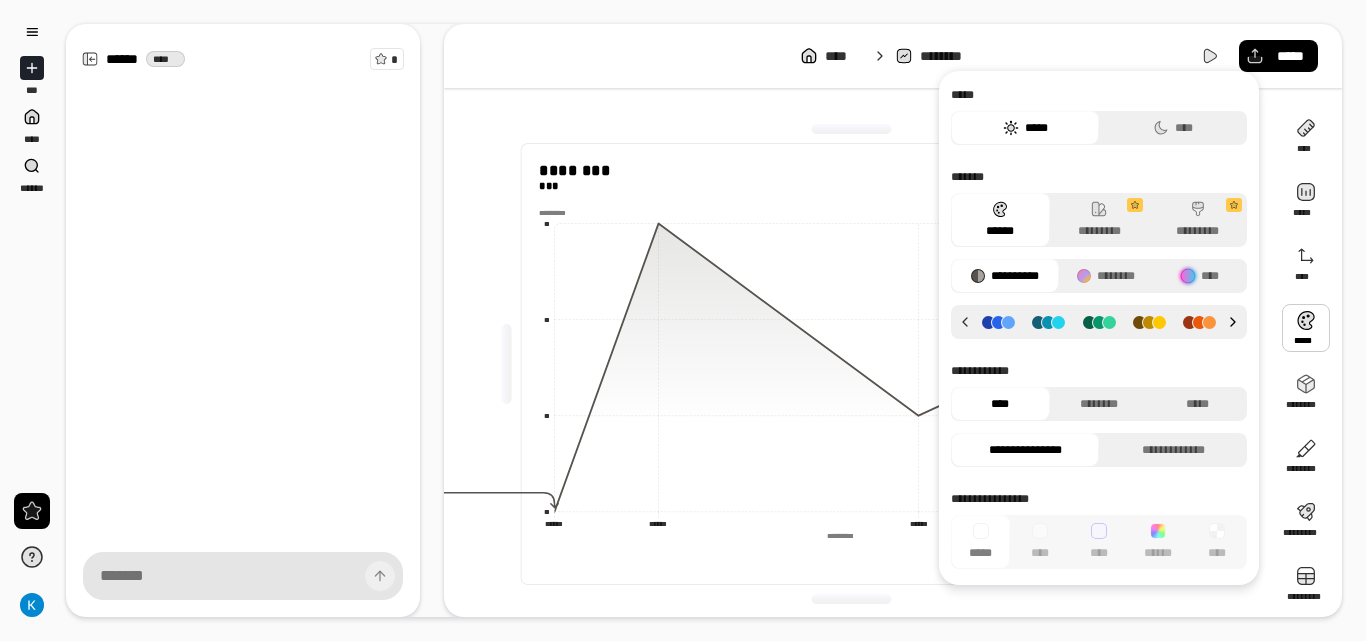 click 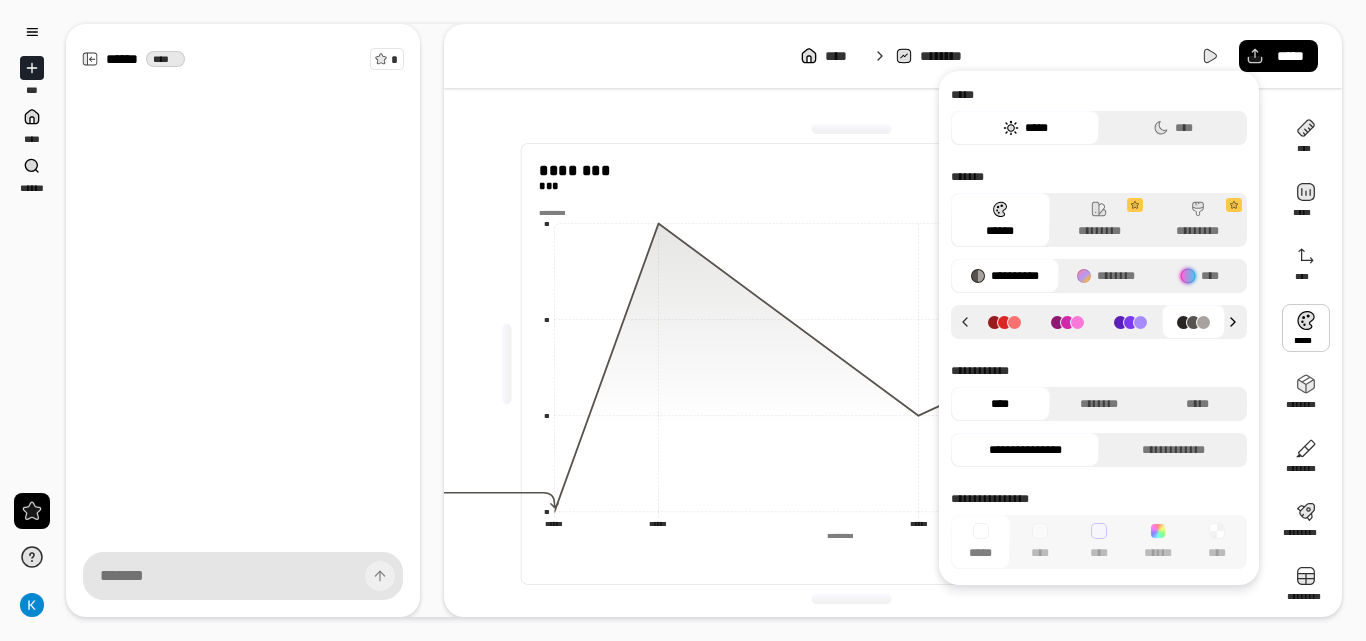 click 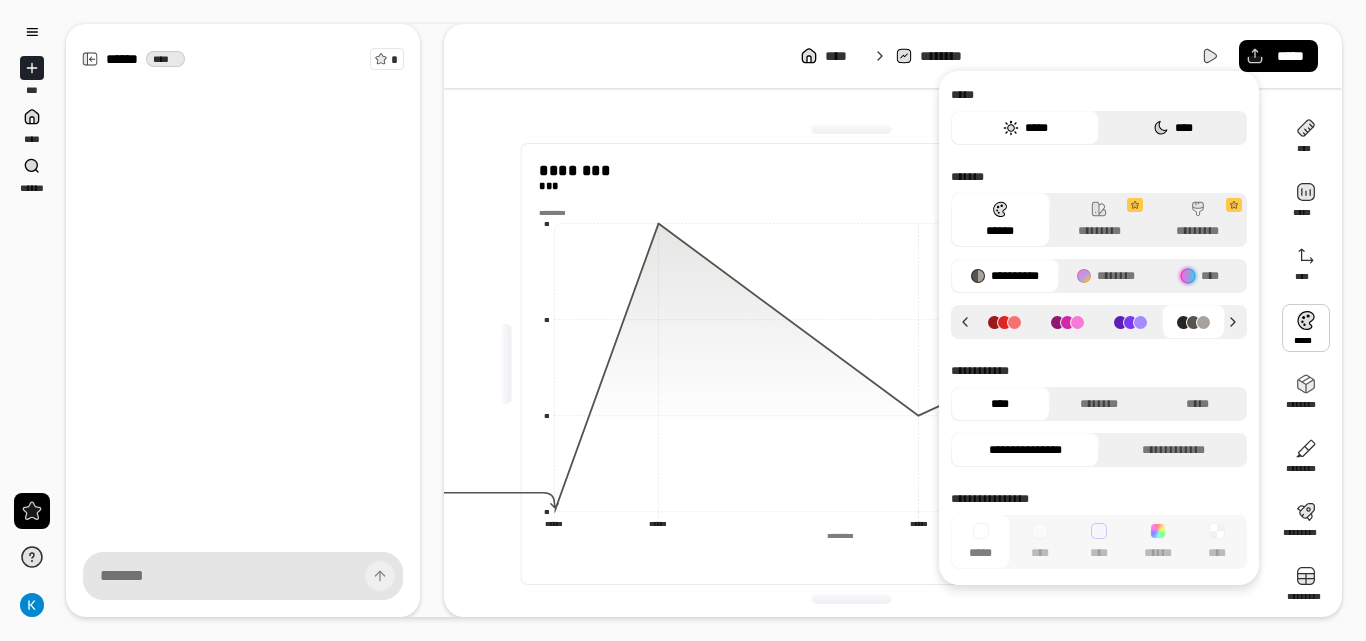 click on "****" at bounding box center (1173, 128) 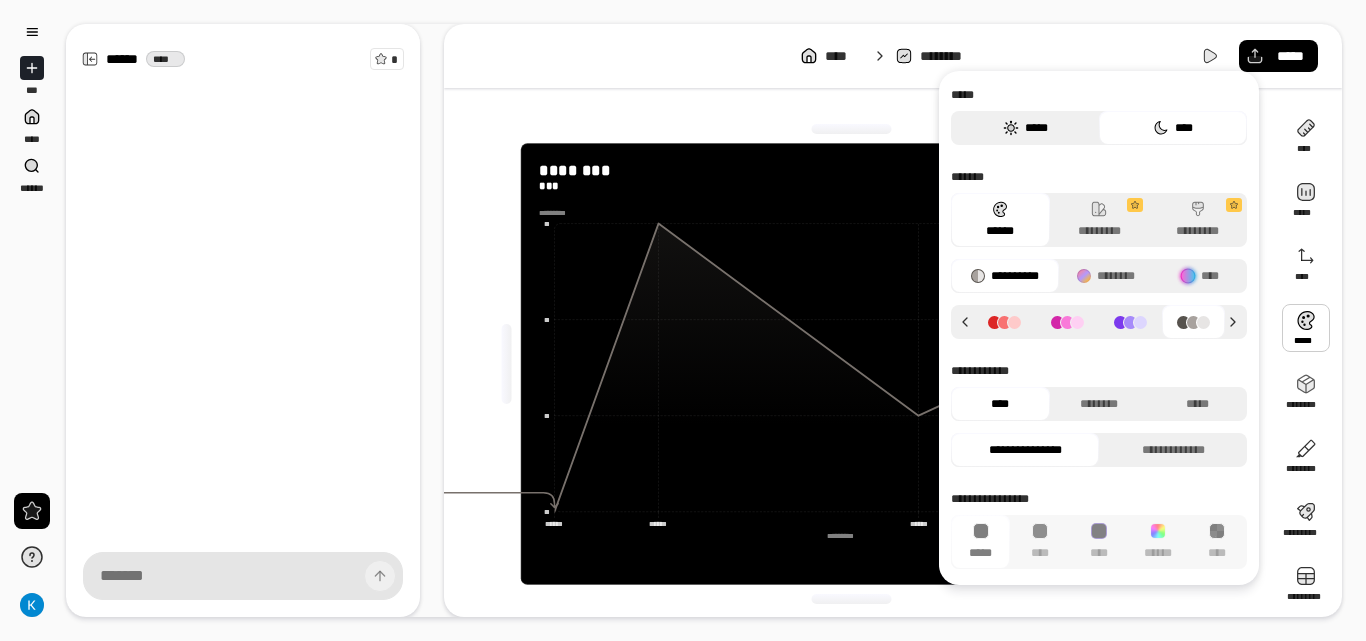 click on "*****" at bounding box center (1025, 128) 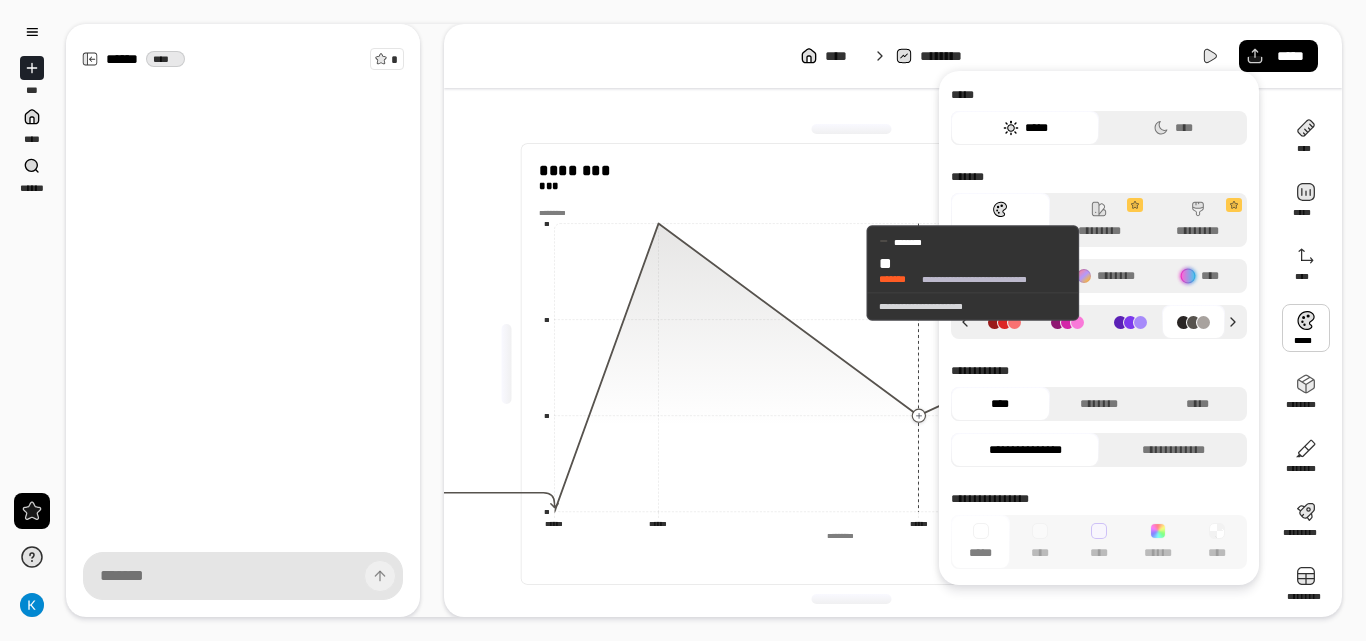 click 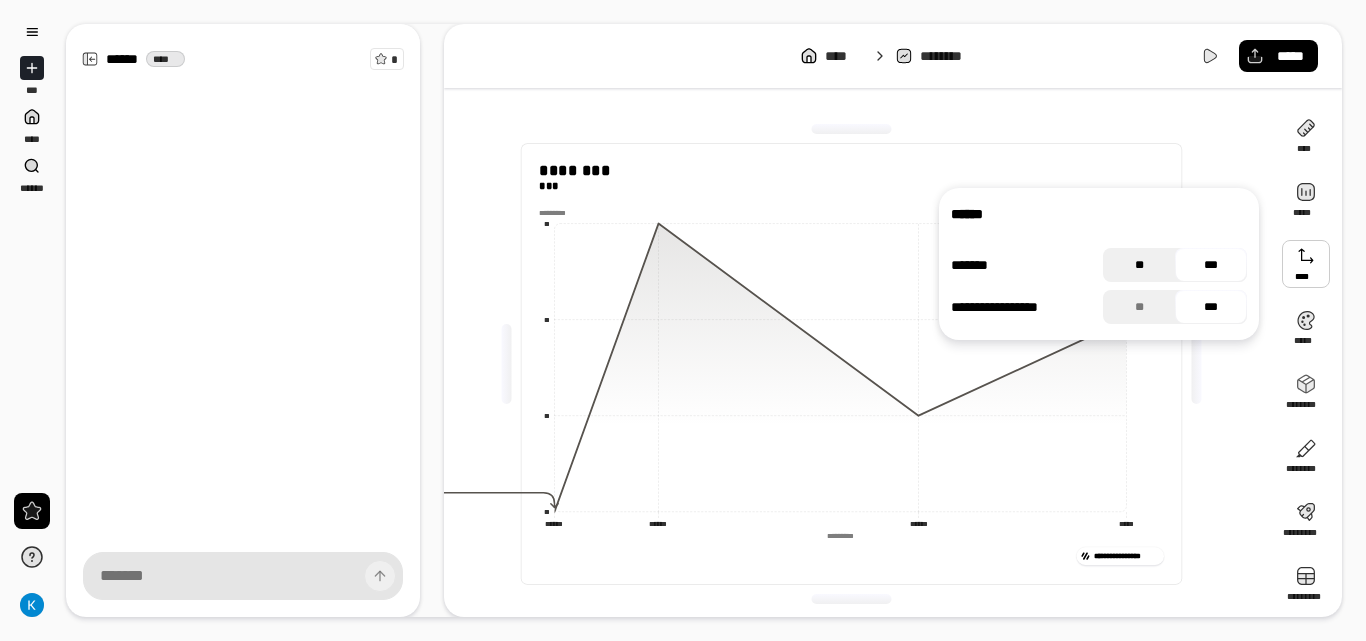 click on "**" at bounding box center (1139, 265) 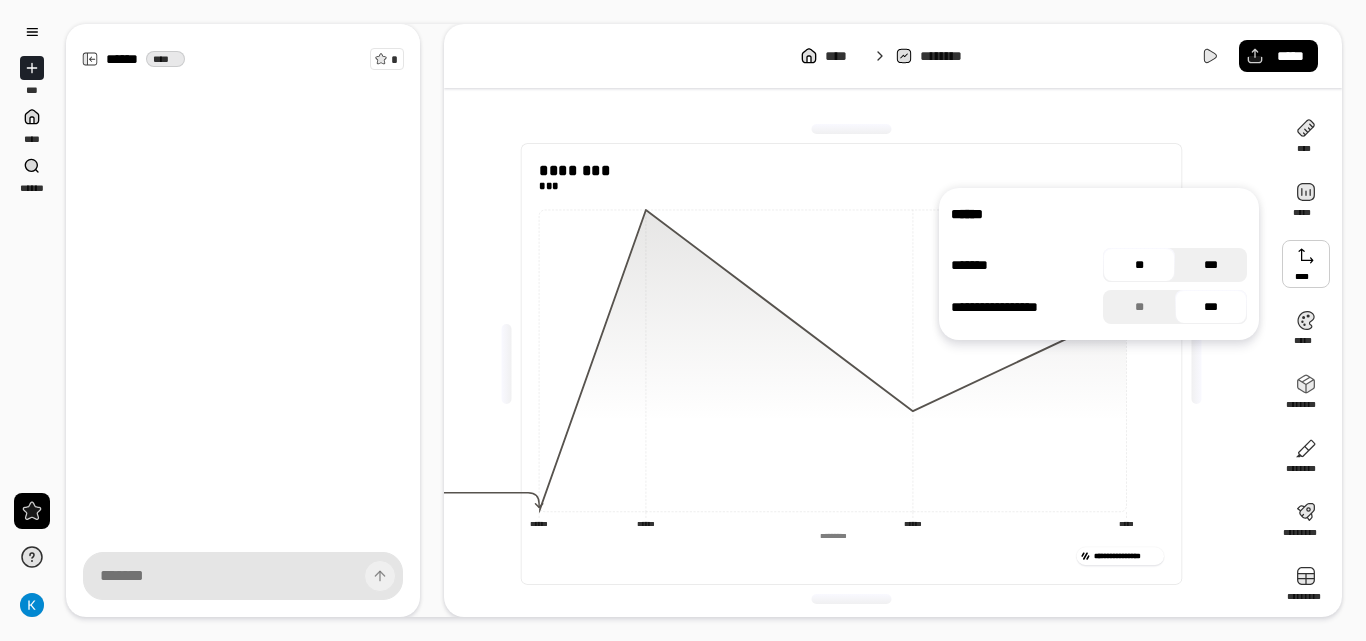 click on "***" at bounding box center (1211, 265) 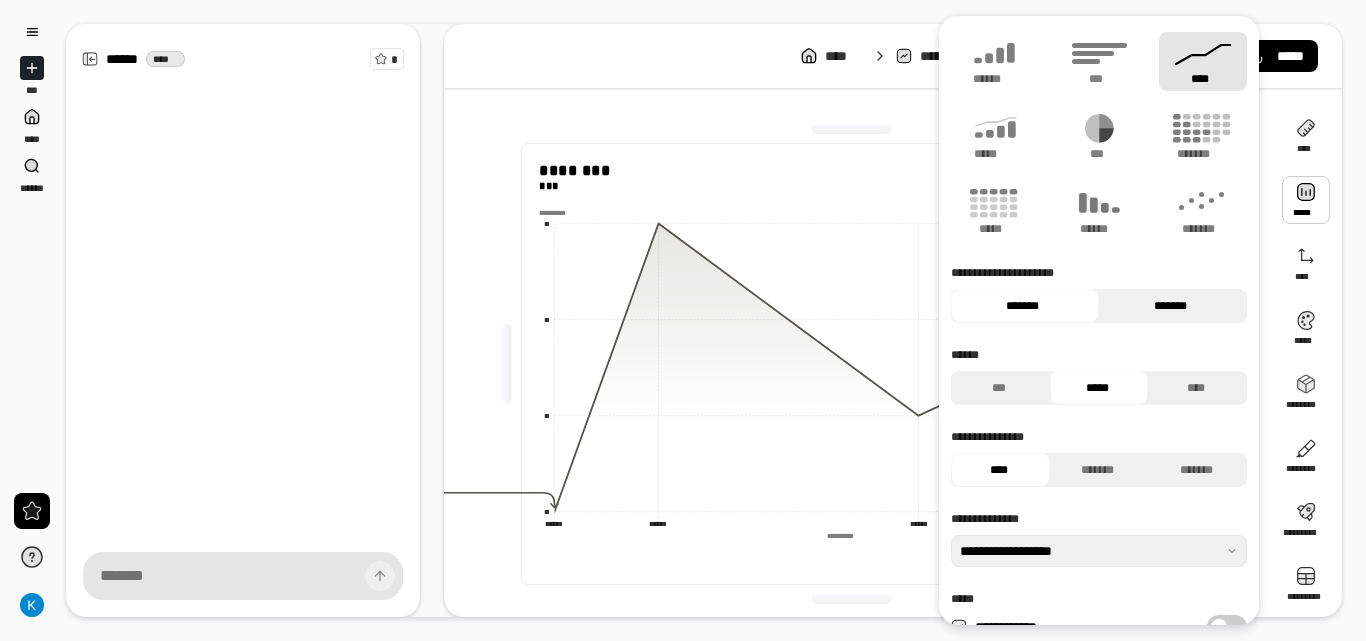 click on "*******" at bounding box center (1170, 306) 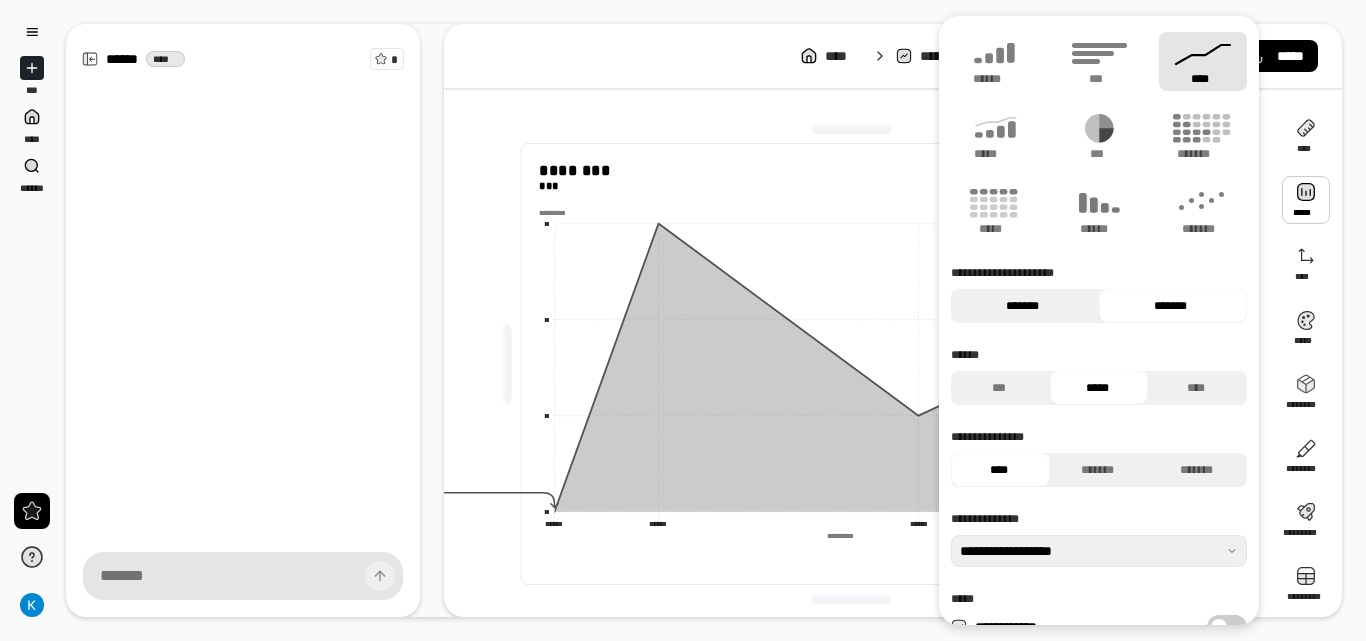 click on "*******" at bounding box center (1022, 306) 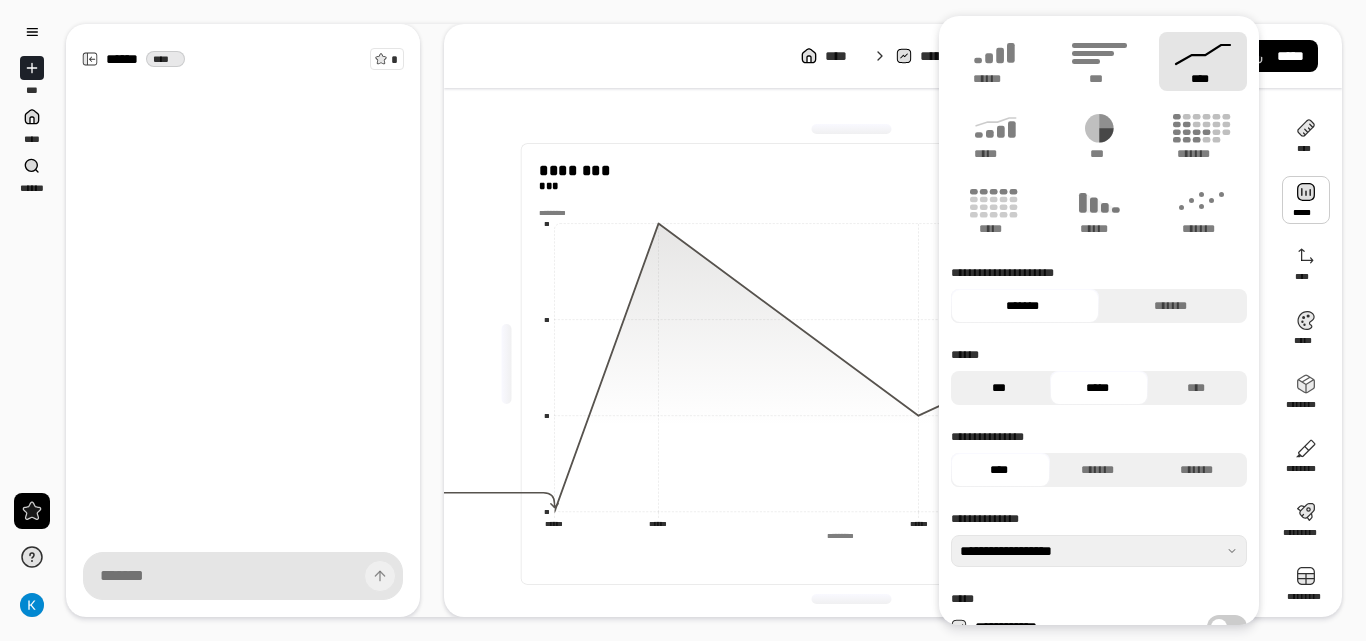 click on "***" at bounding box center [998, 388] 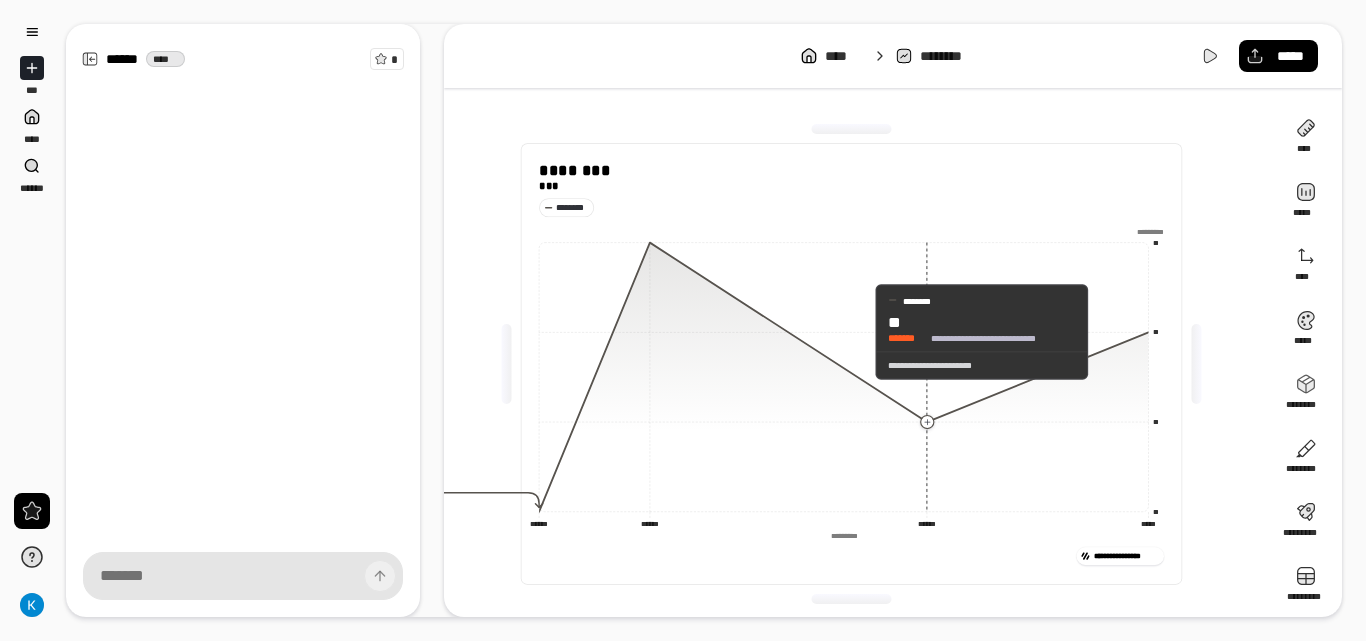 click 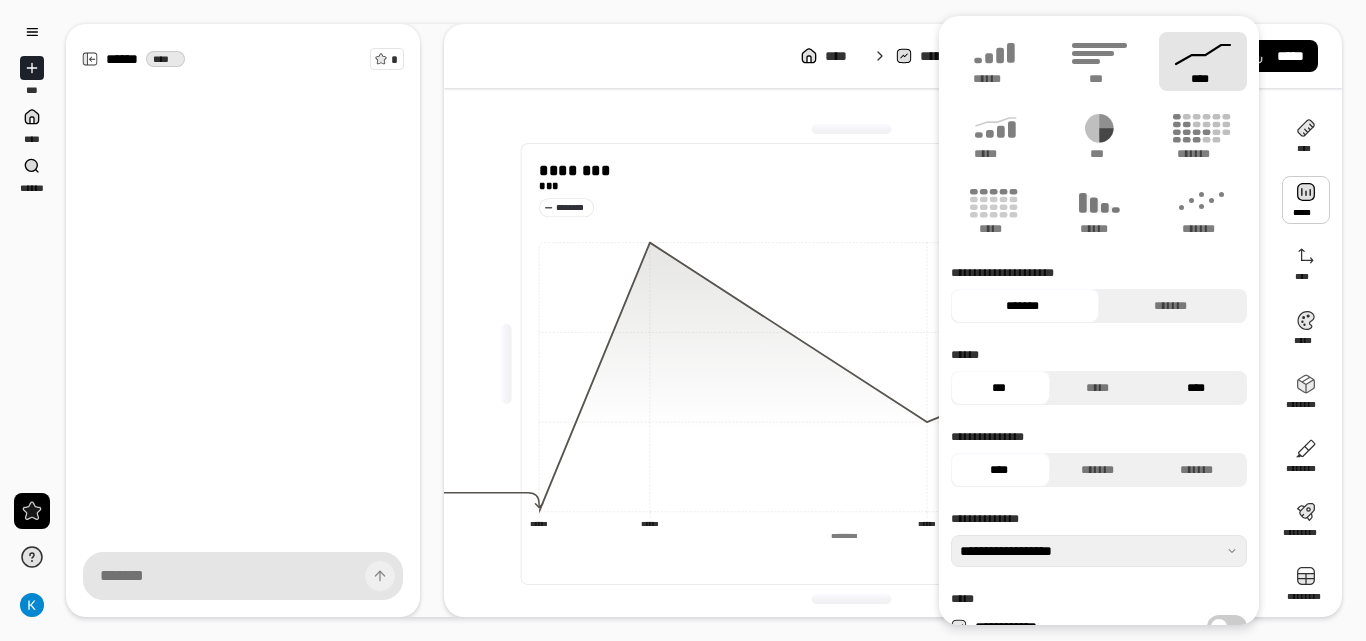 click on "****" at bounding box center [1195, 388] 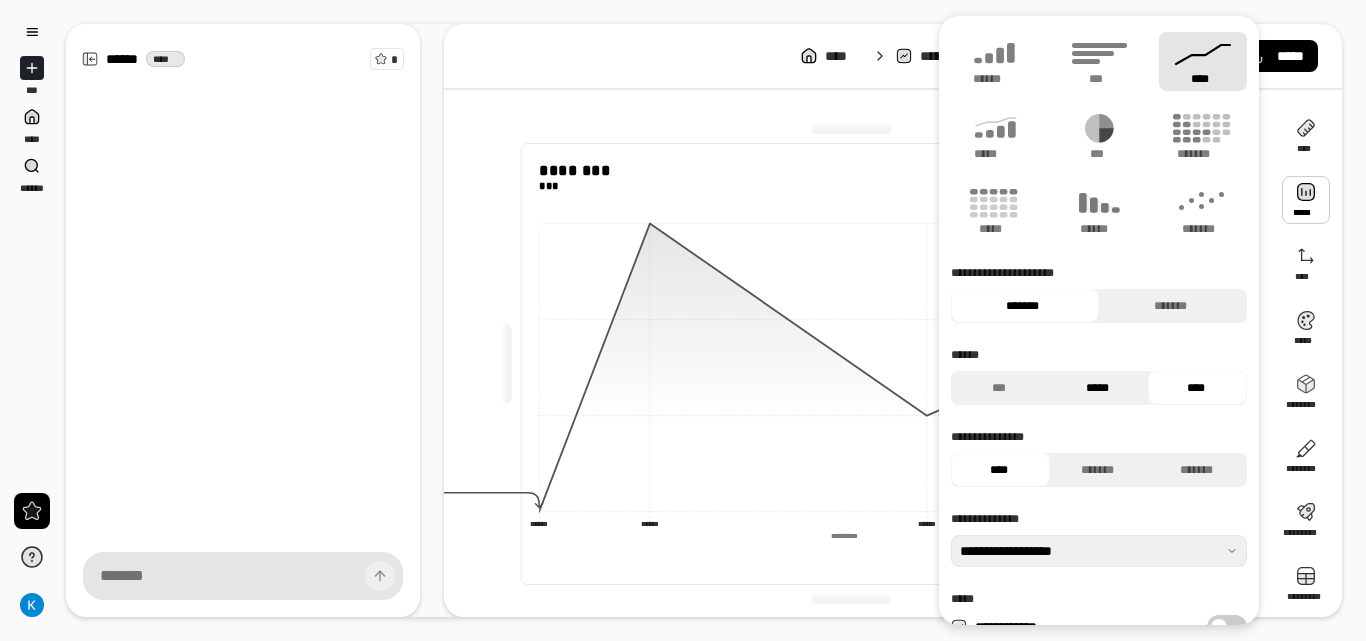 click on "*****" at bounding box center (1097, 388) 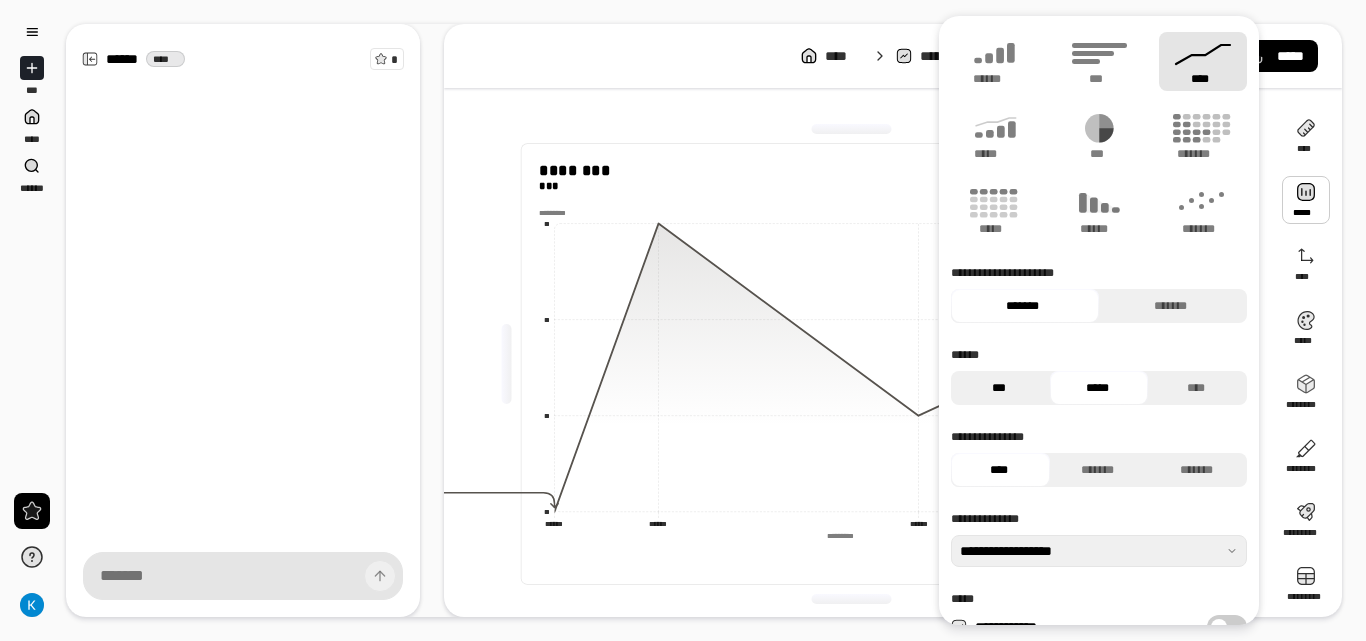 click on "***" at bounding box center (998, 388) 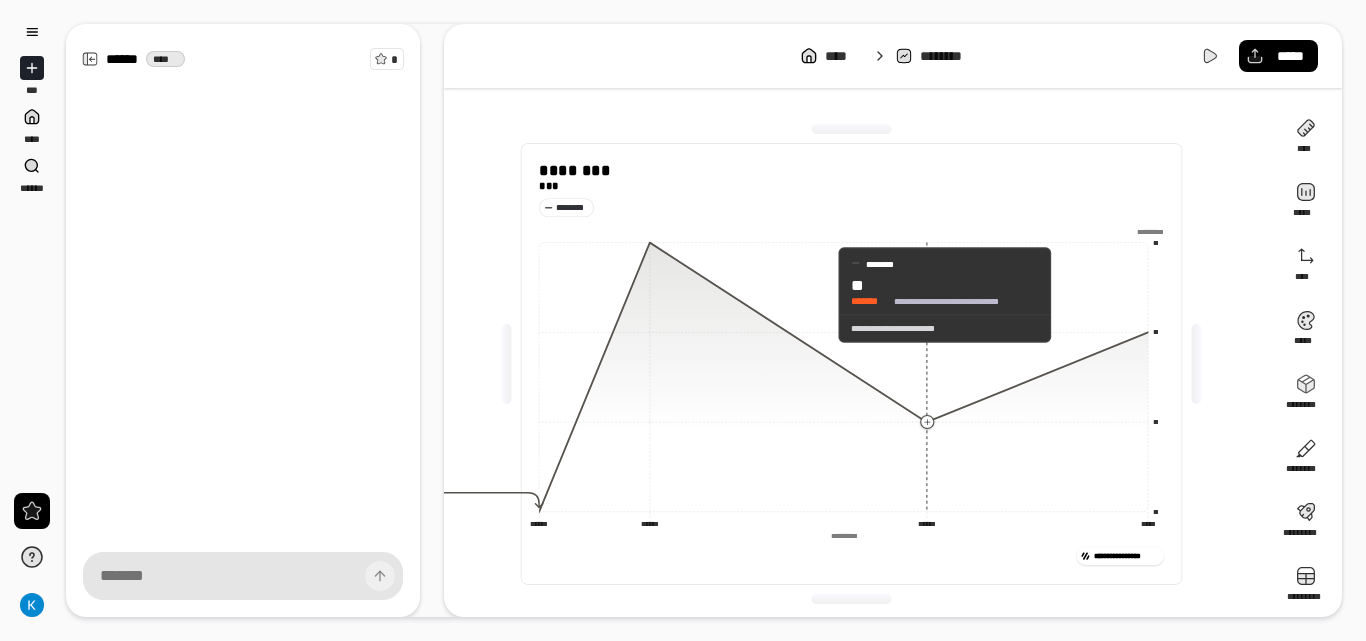 click 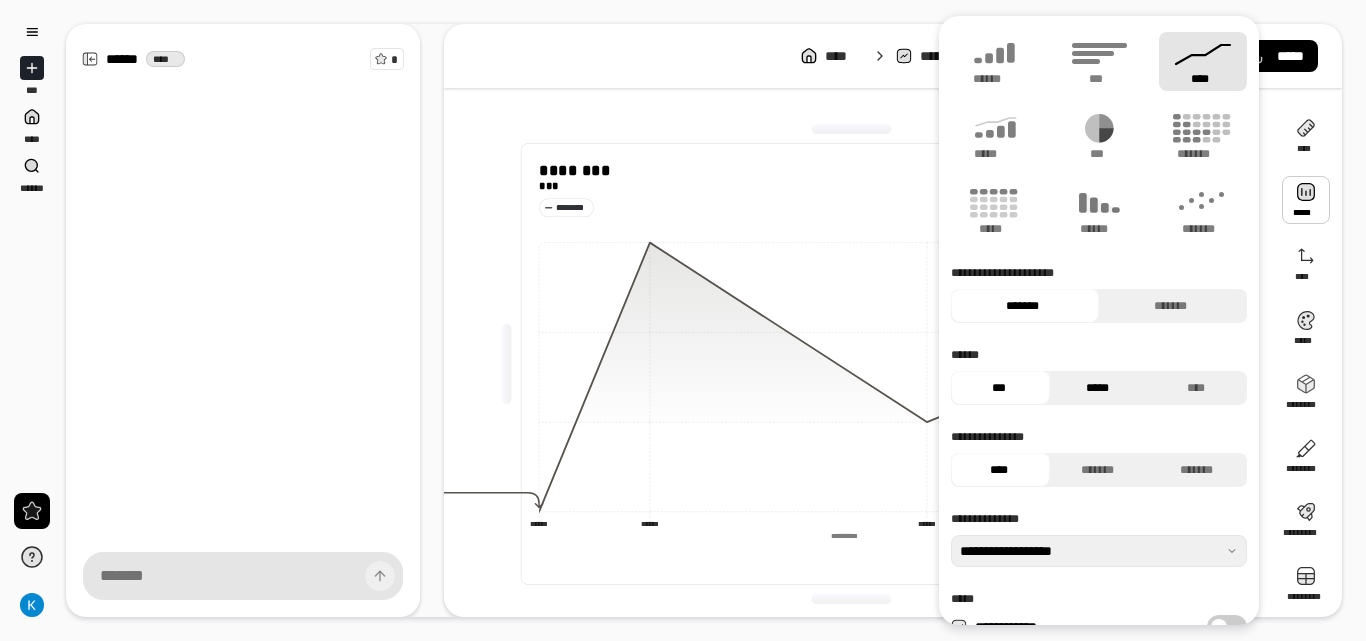 click on "*****" at bounding box center [1097, 388] 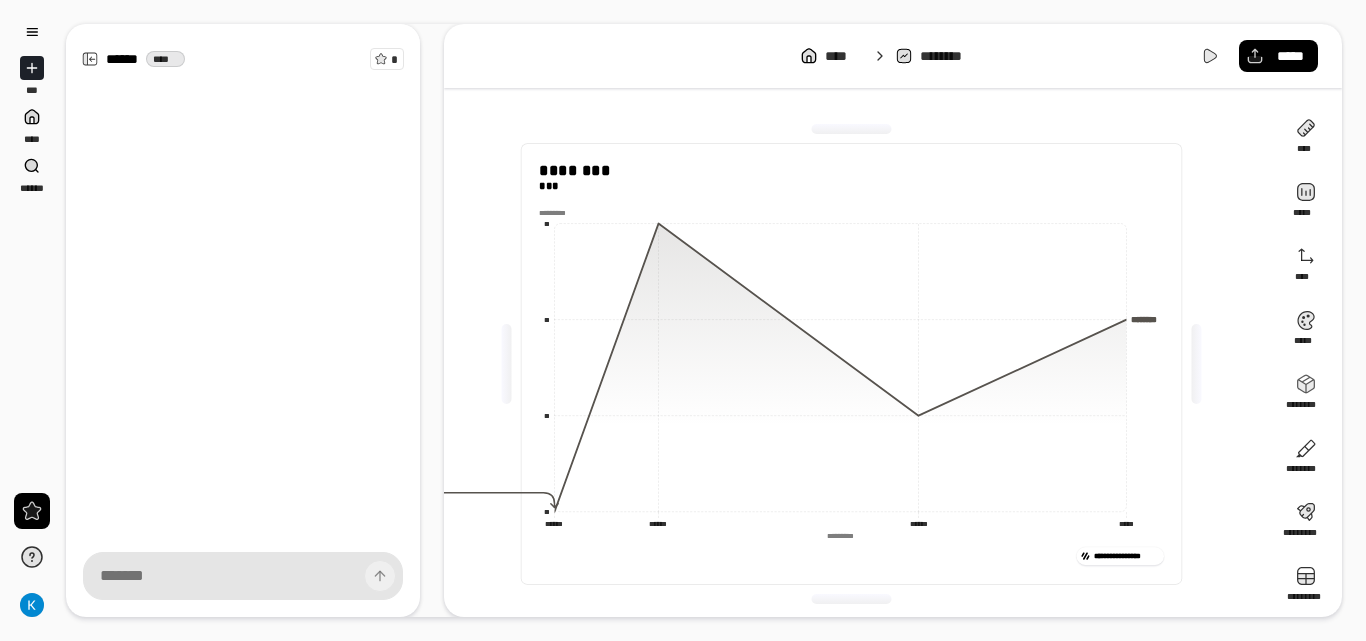 click on "[REDACTED]" at bounding box center [851, 364] 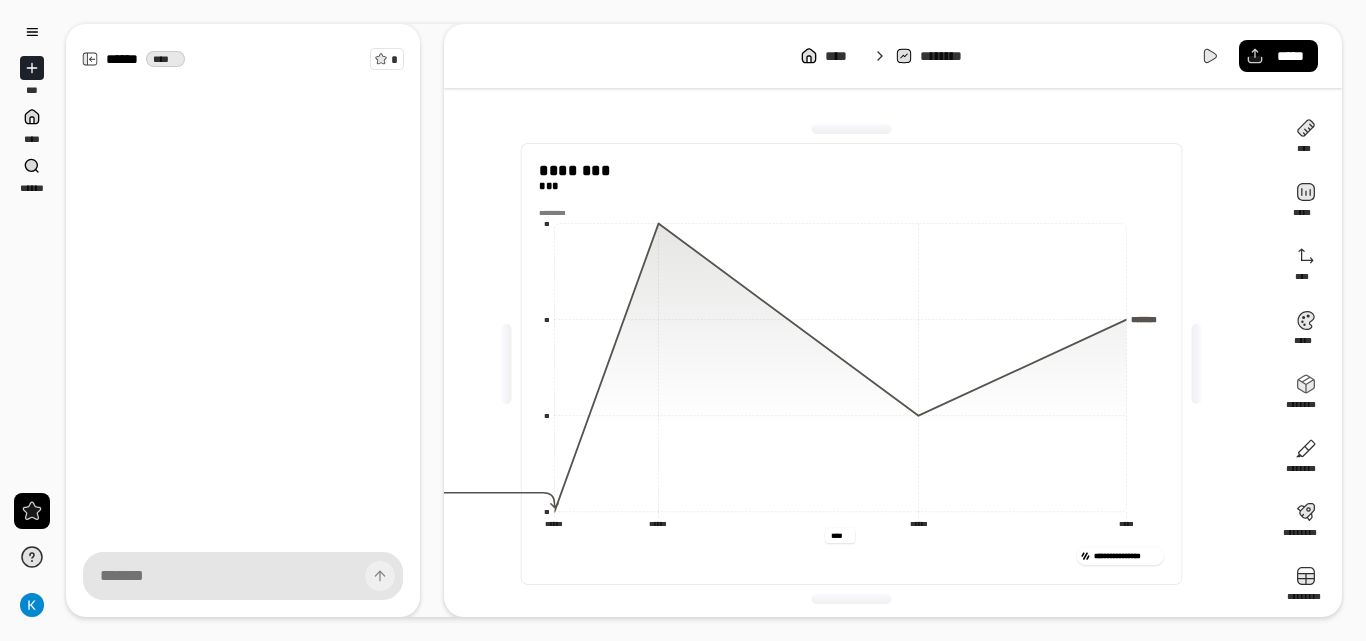 type on "****" 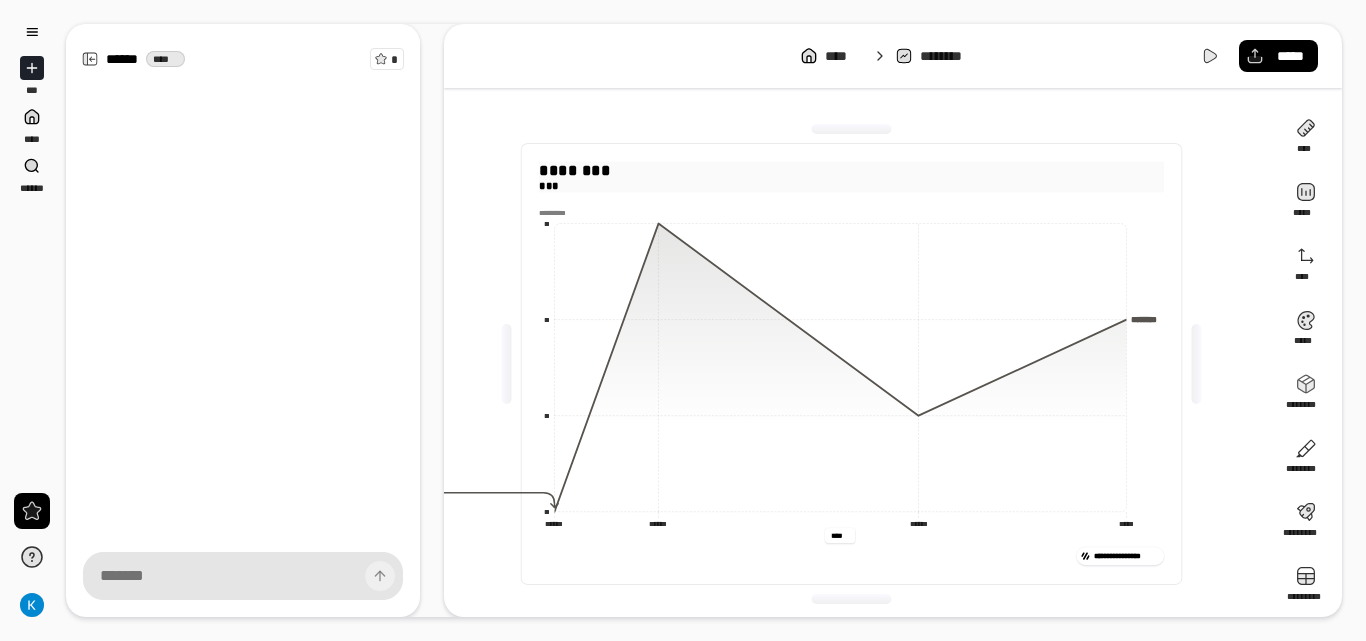 click on "********" at bounding box center [851, 171] 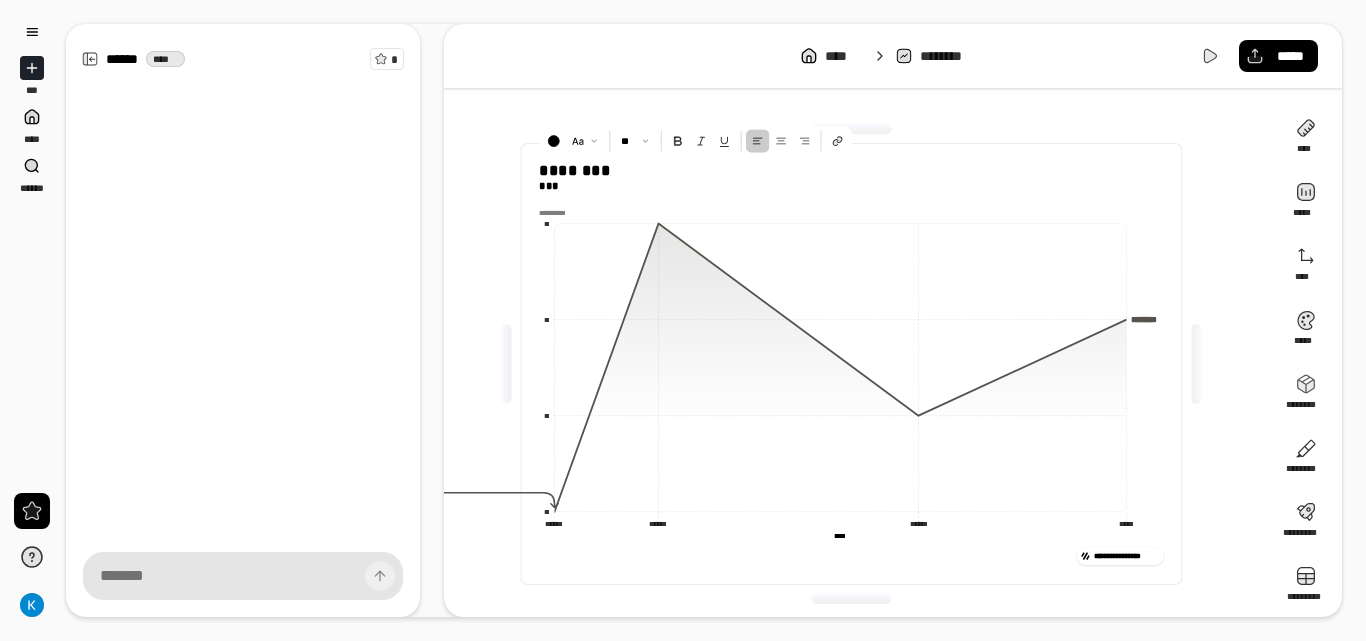 click on "[REDACTED]" at bounding box center (859, 364) 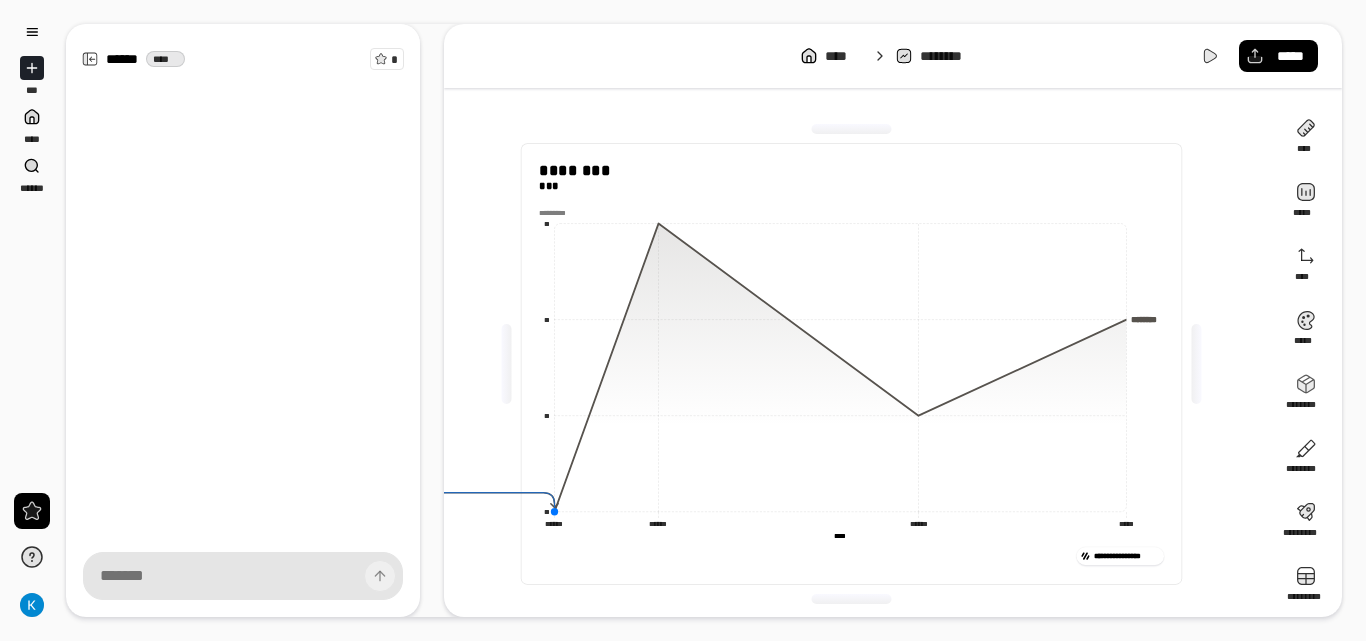 click 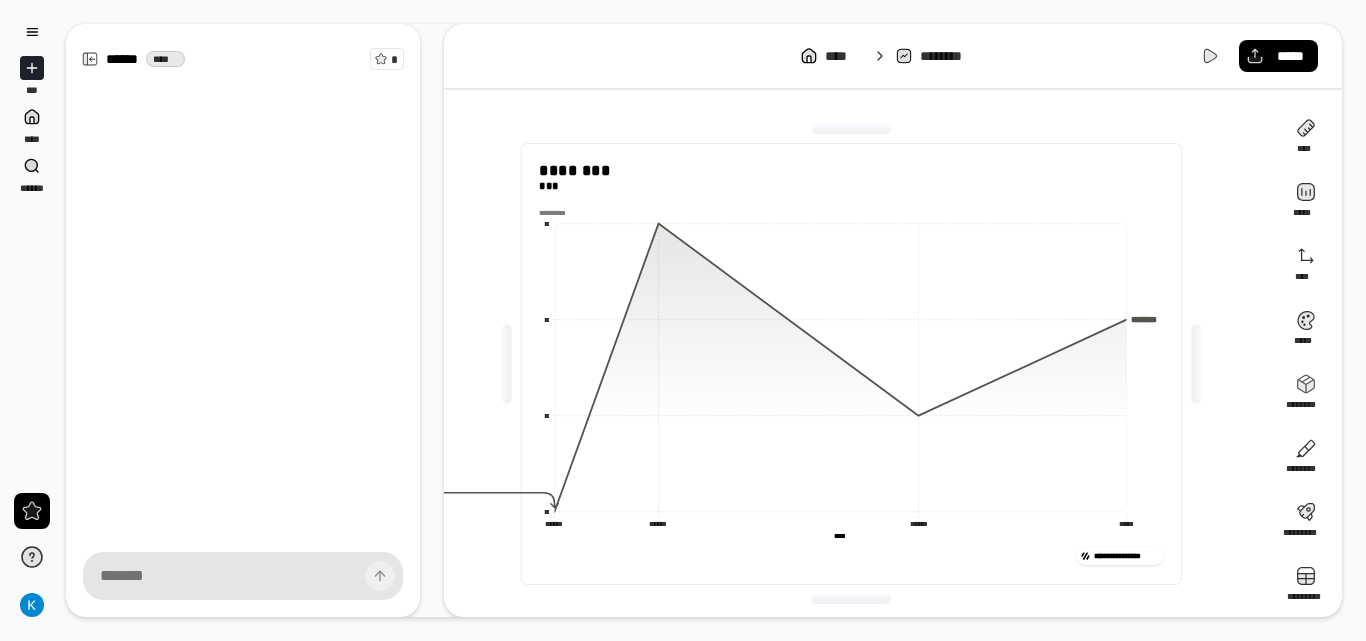 drag, startPoint x: 555, startPoint y: 519, endPoint x: 584, endPoint y: 514, distance: 29.427877 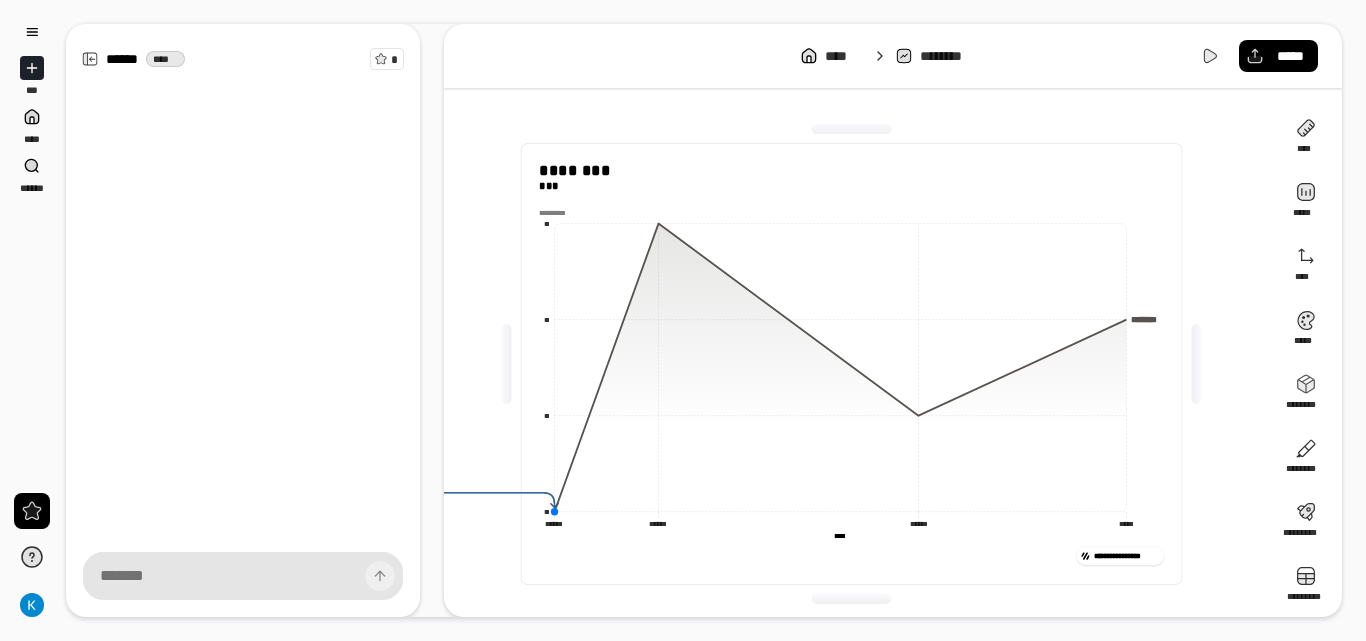 click 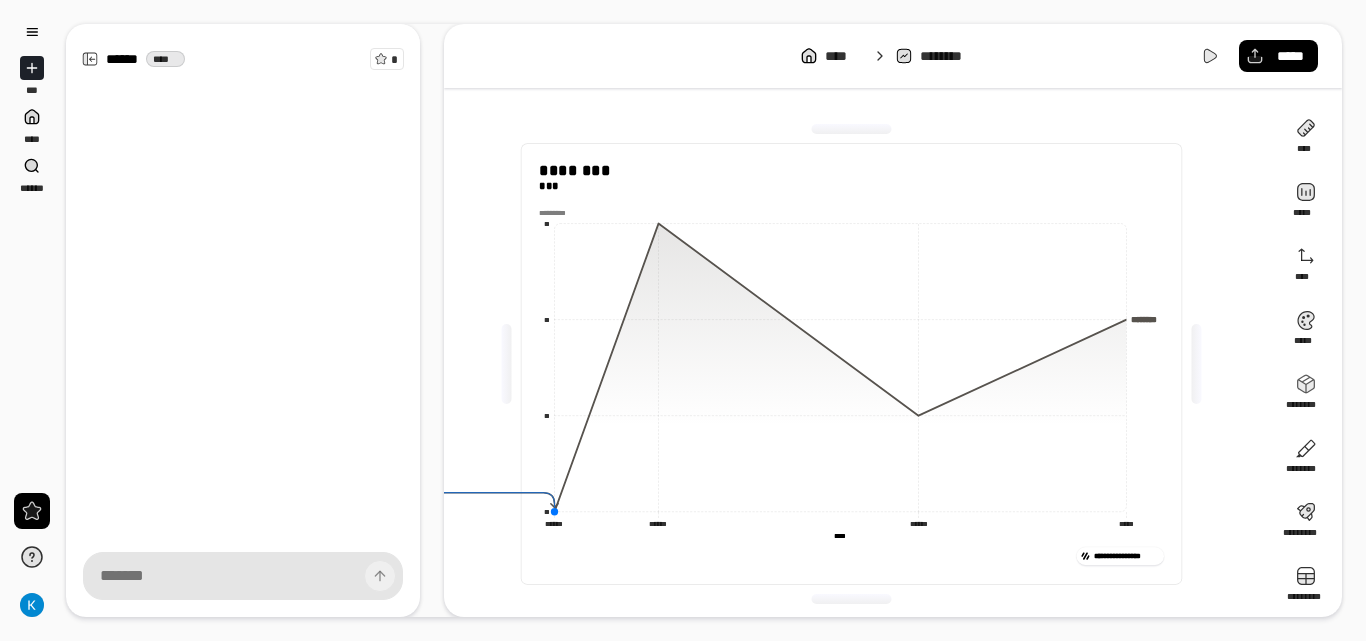 click at bounding box center (506, 364) 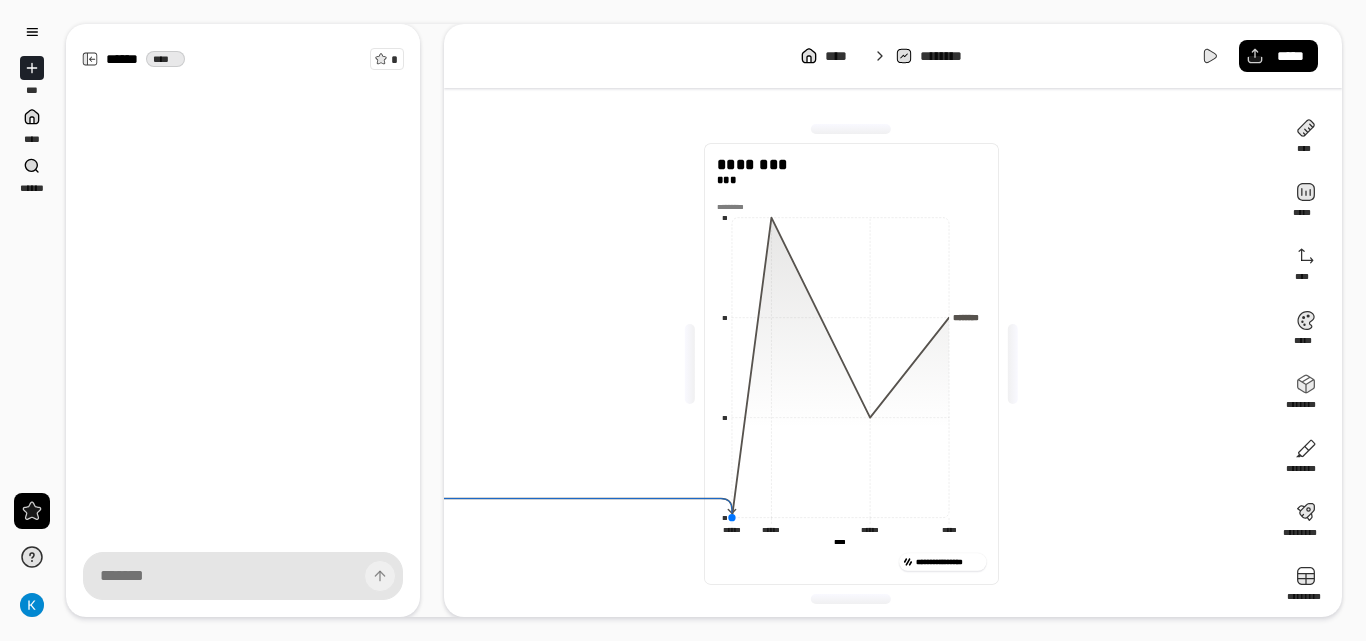 click on "[REDACTED]" at bounding box center (851, 364) 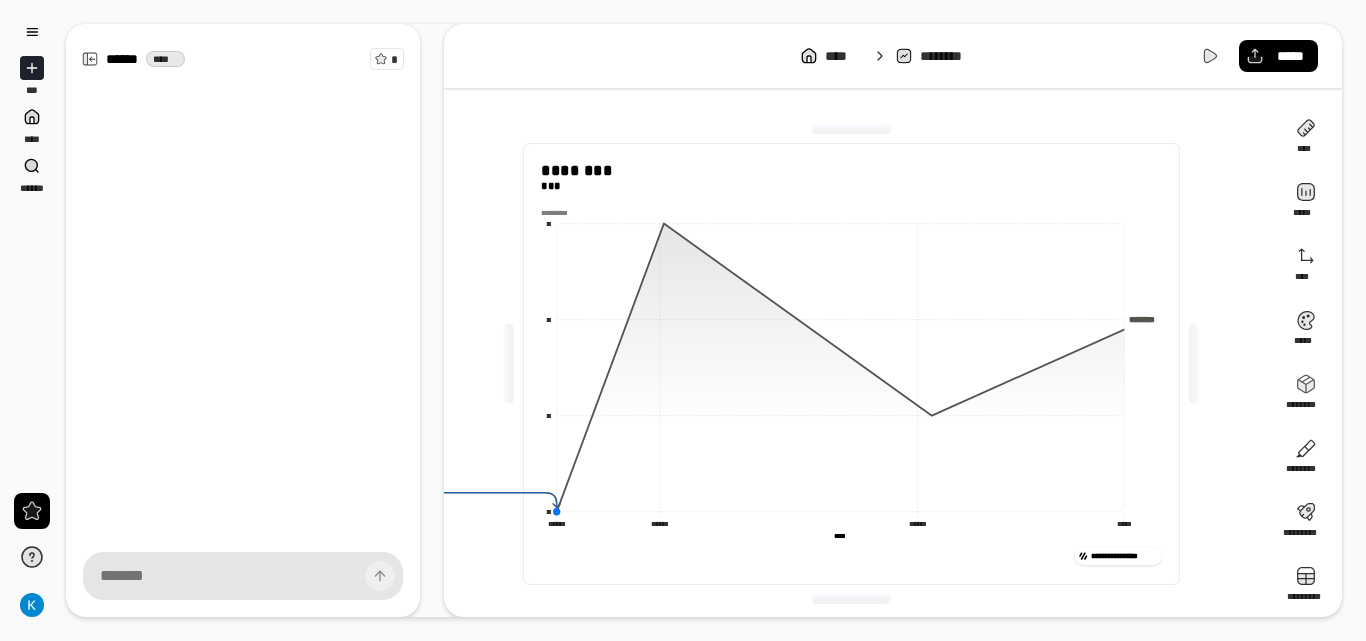 click at bounding box center [509, 364] 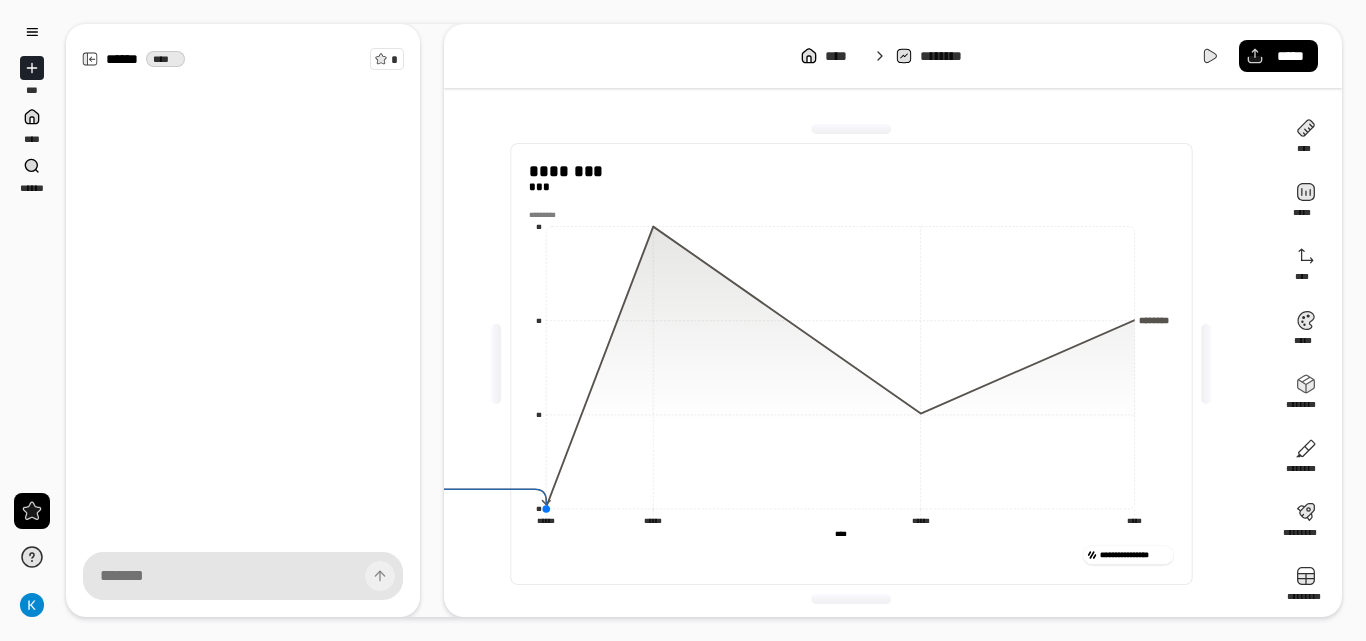 click at bounding box center [851, 129] 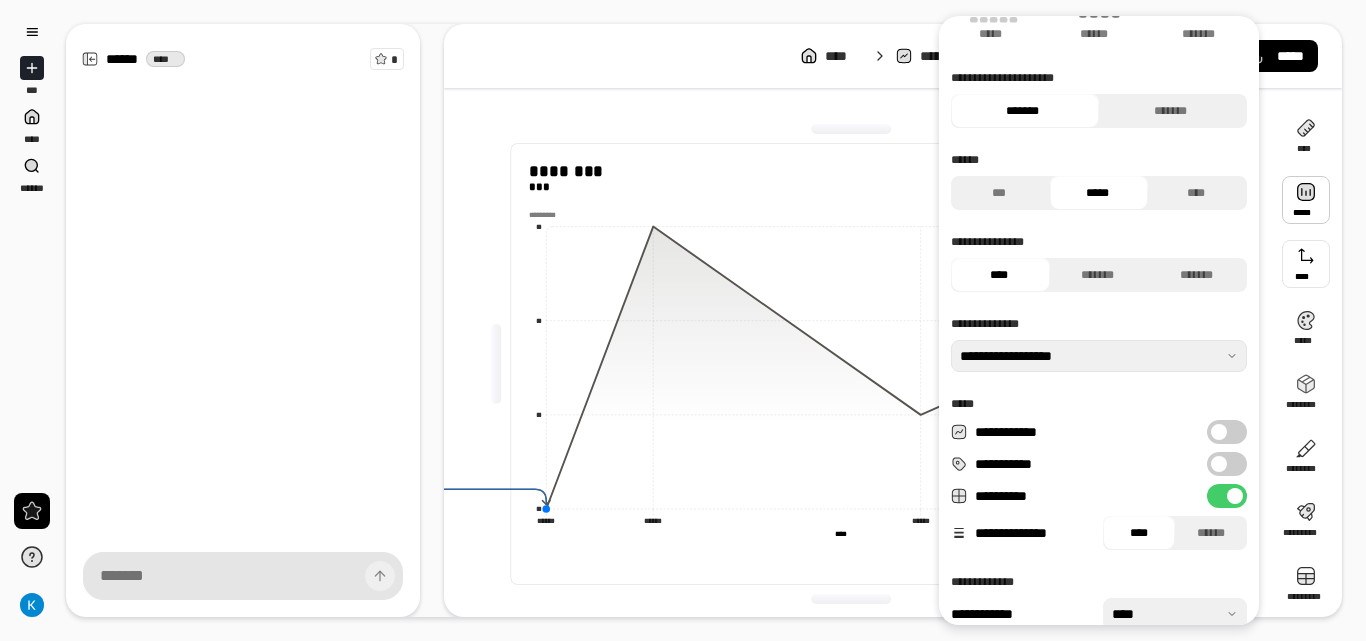 scroll, scrollTop: 200, scrollLeft: 0, axis: vertical 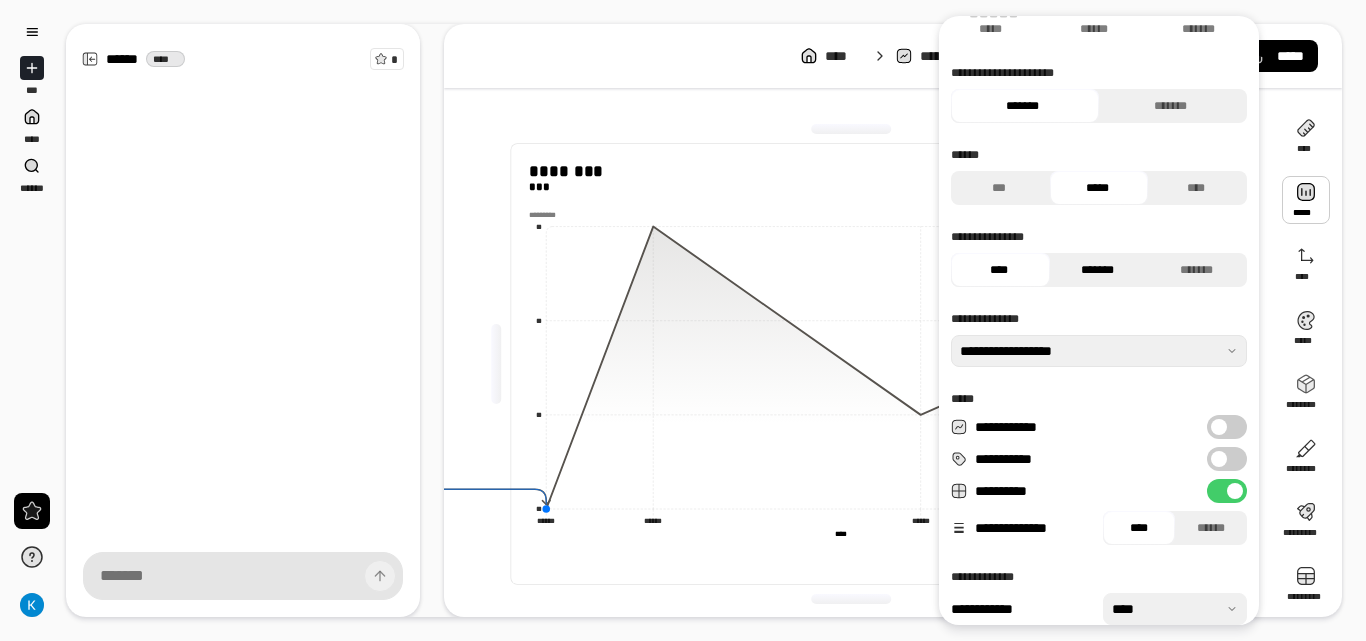 click on "*******" at bounding box center (1097, 270) 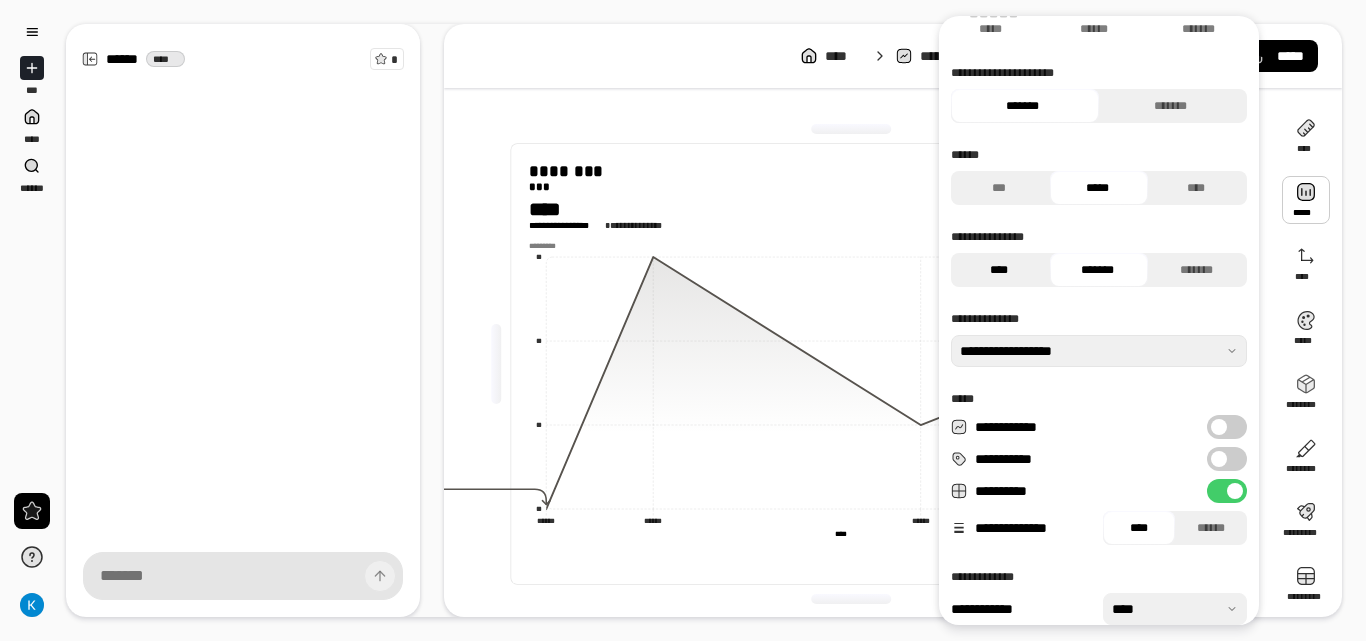 click on "****" at bounding box center (998, 270) 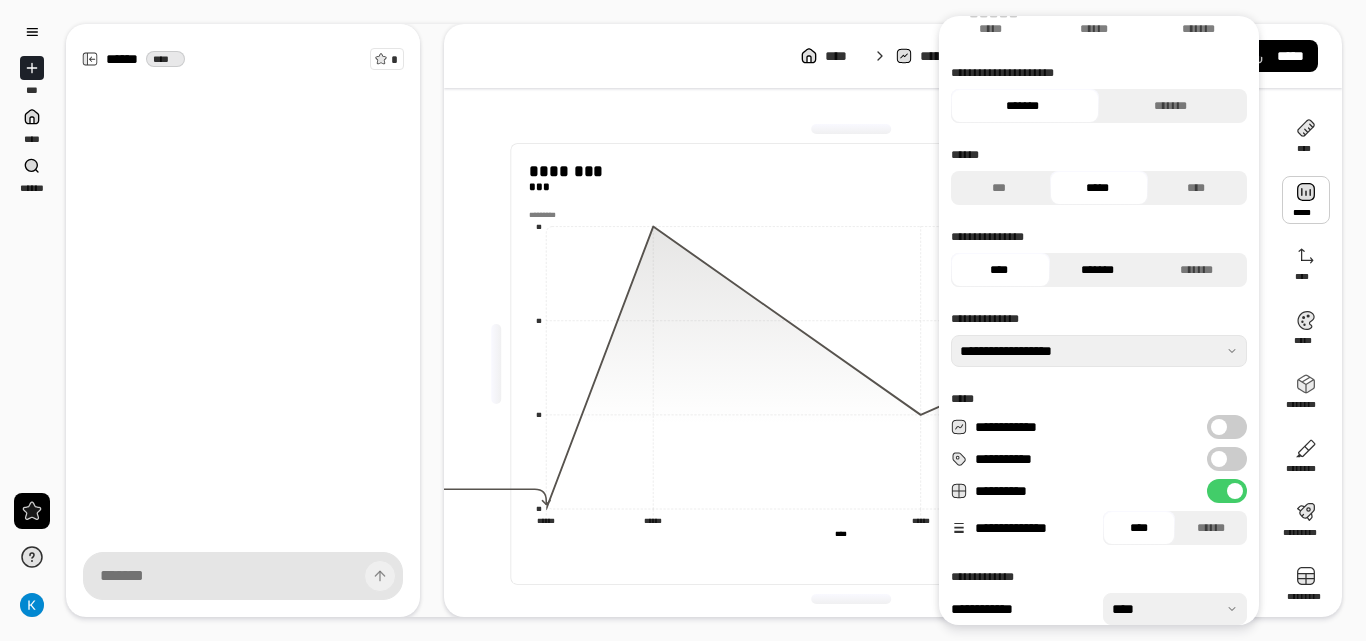 click on "*******" at bounding box center (1097, 270) 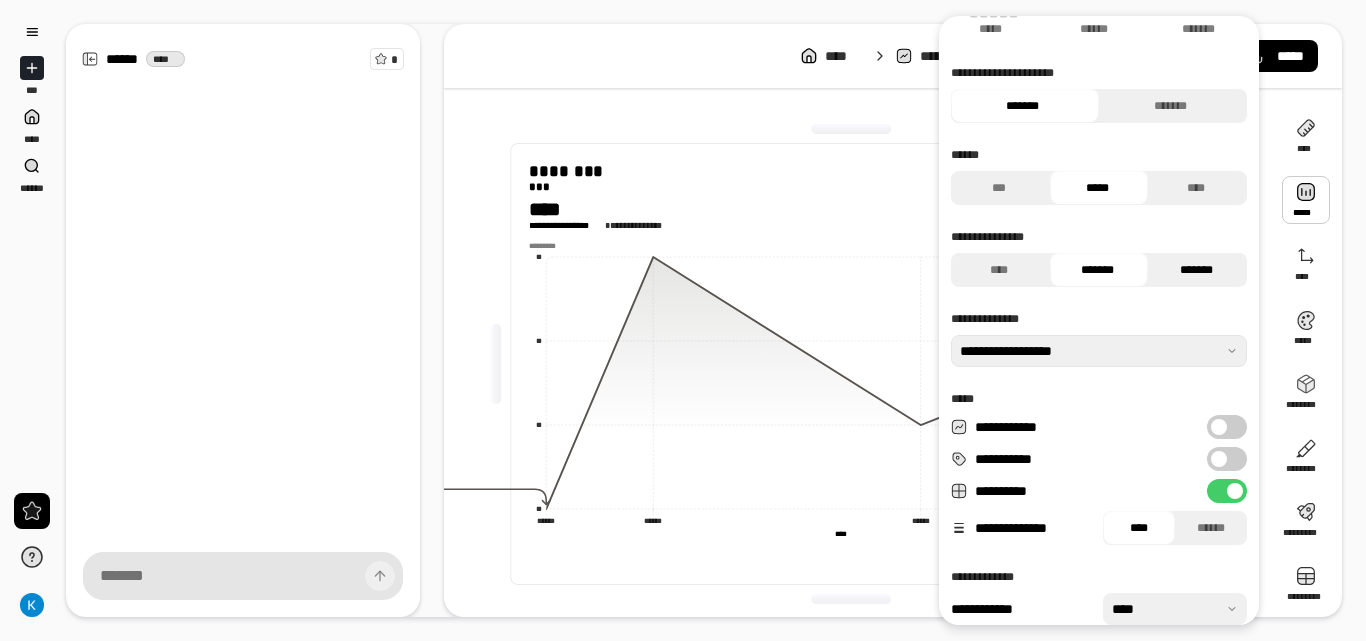 click on "*******" at bounding box center [1195, 270] 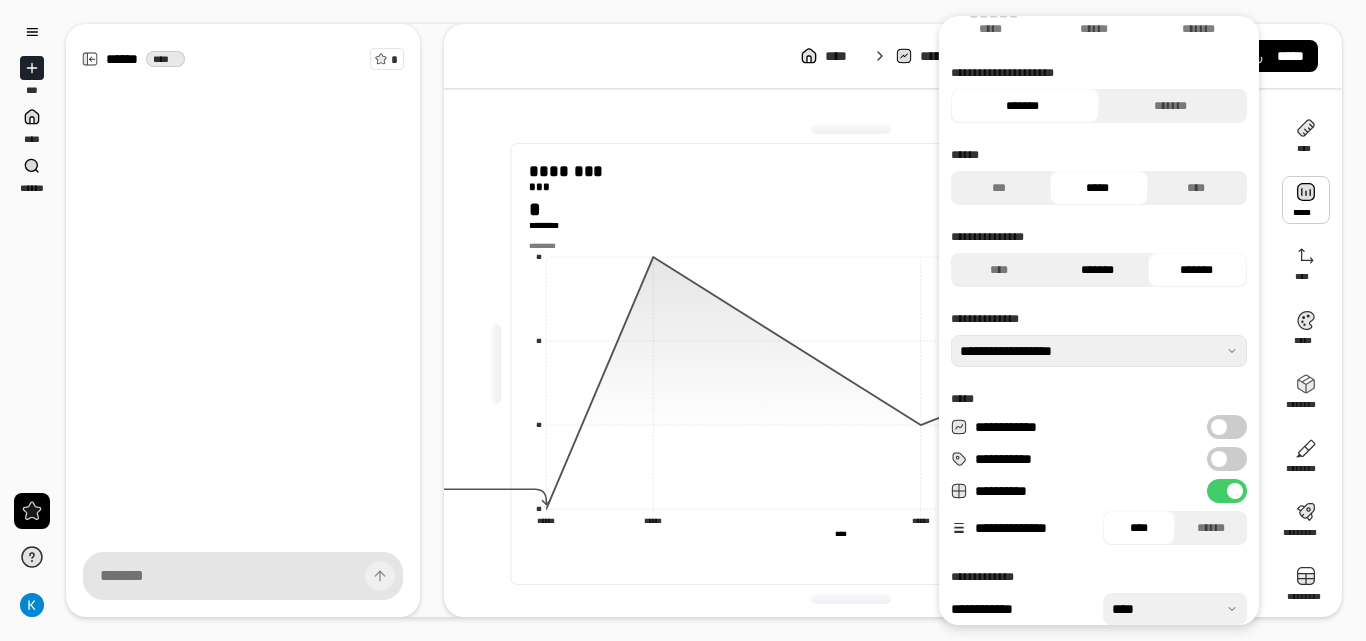 click on "*******" at bounding box center [1097, 270] 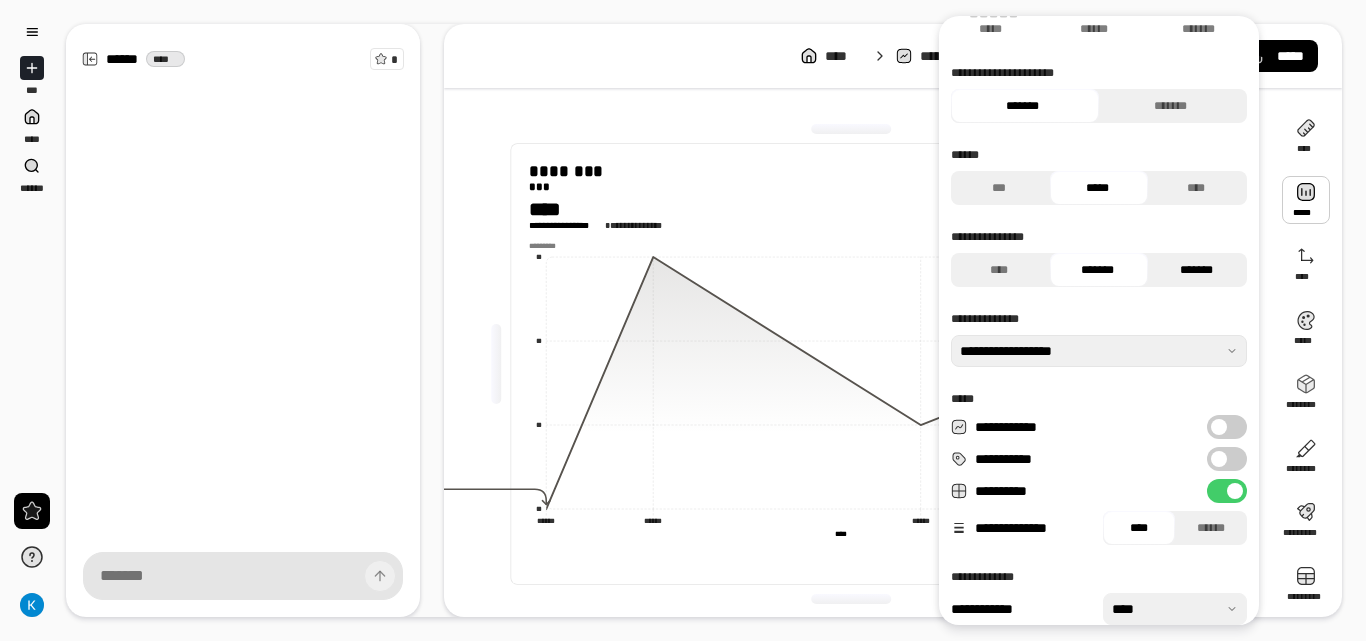 click on "*******" at bounding box center (1195, 270) 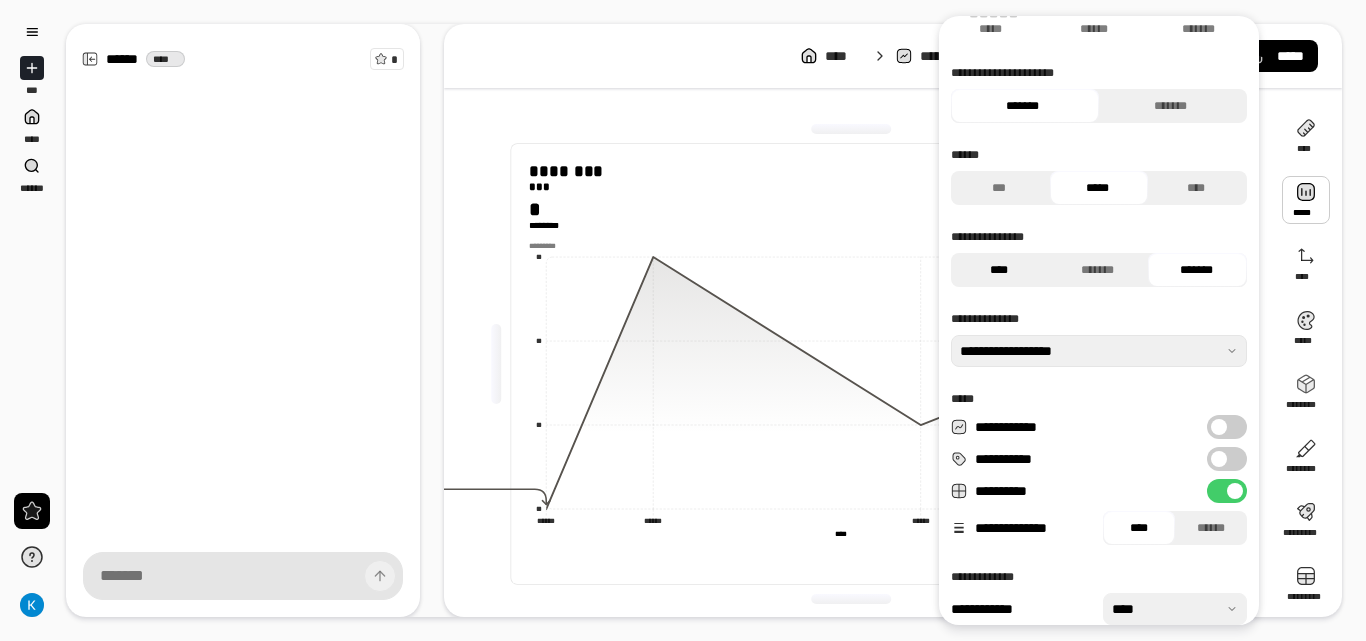 click on "****" at bounding box center [998, 270] 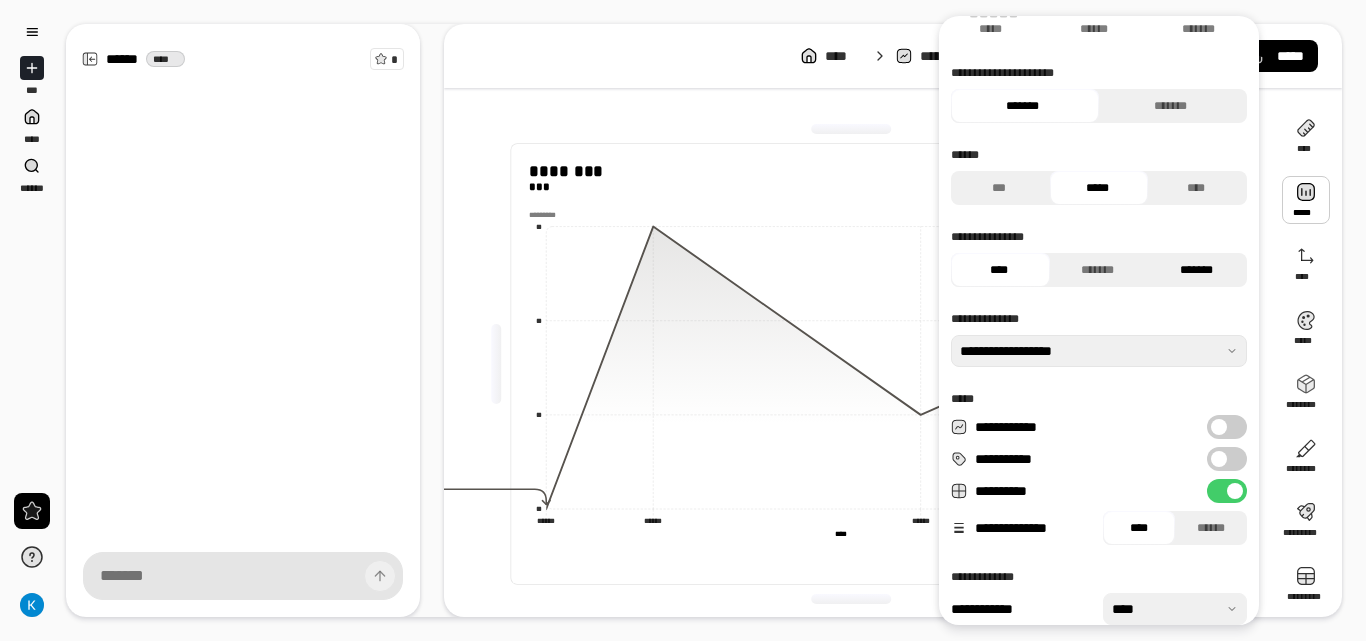 click on "*******" at bounding box center (1195, 270) 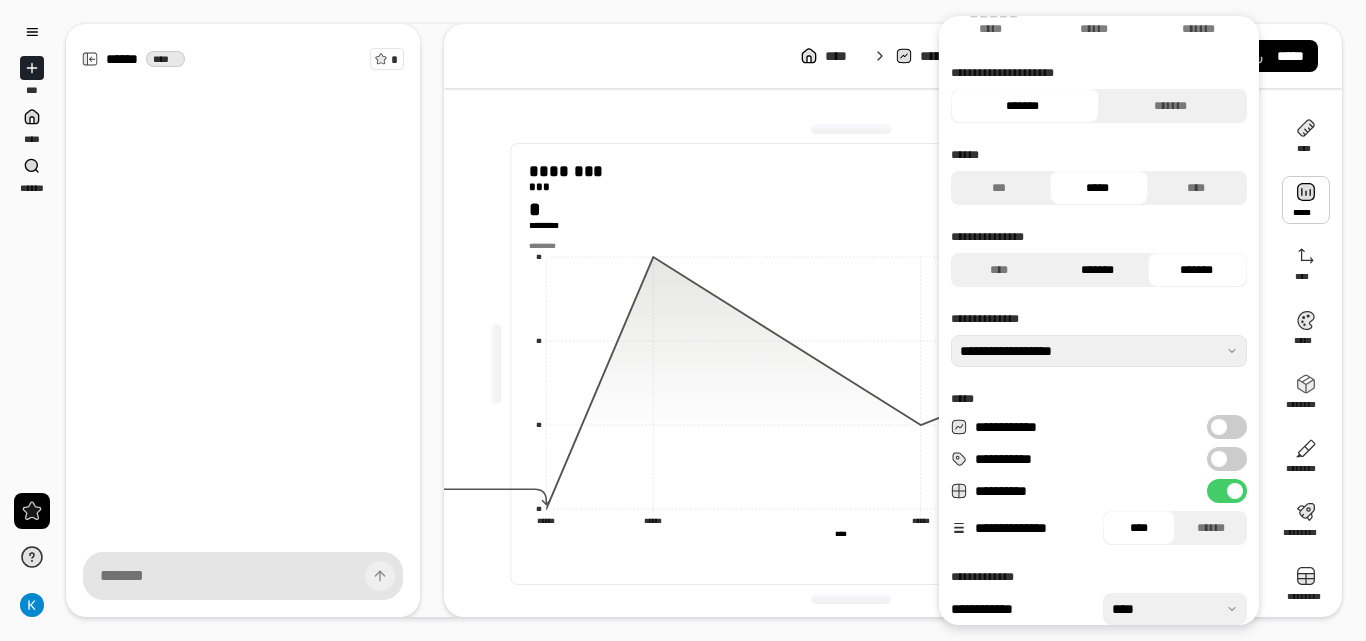 click on "*******" at bounding box center [1097, 270] 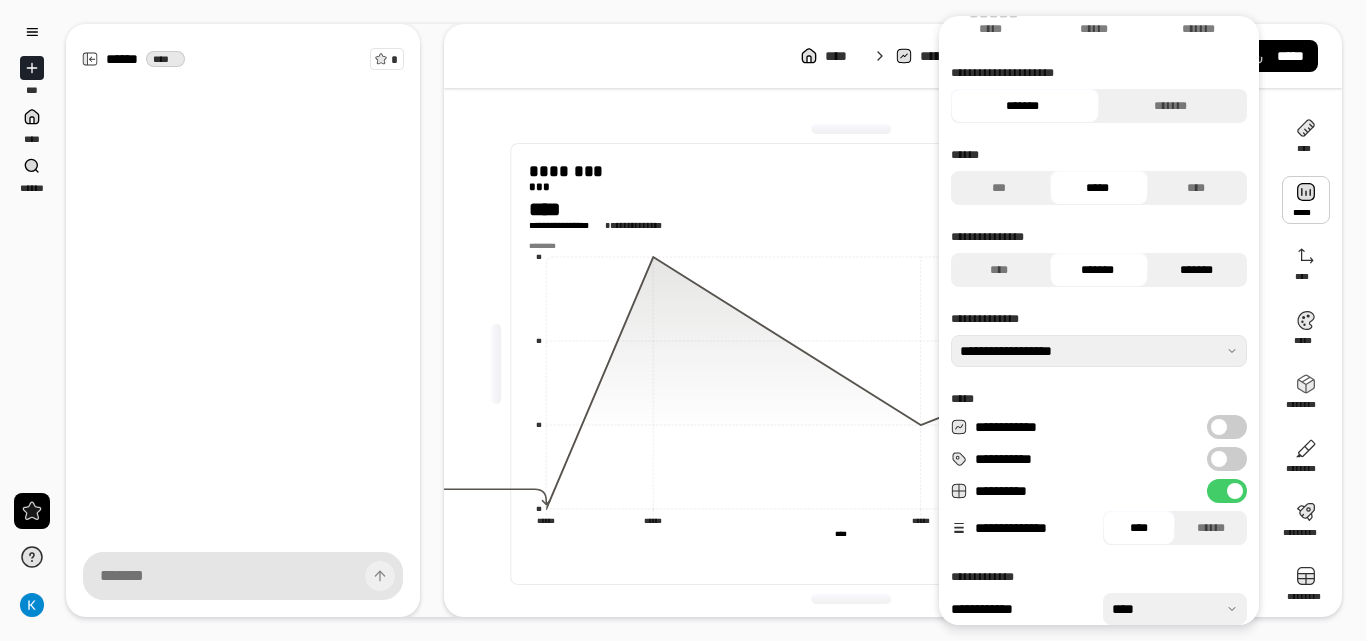 click on "*******" at bounding box center [1195, 270] 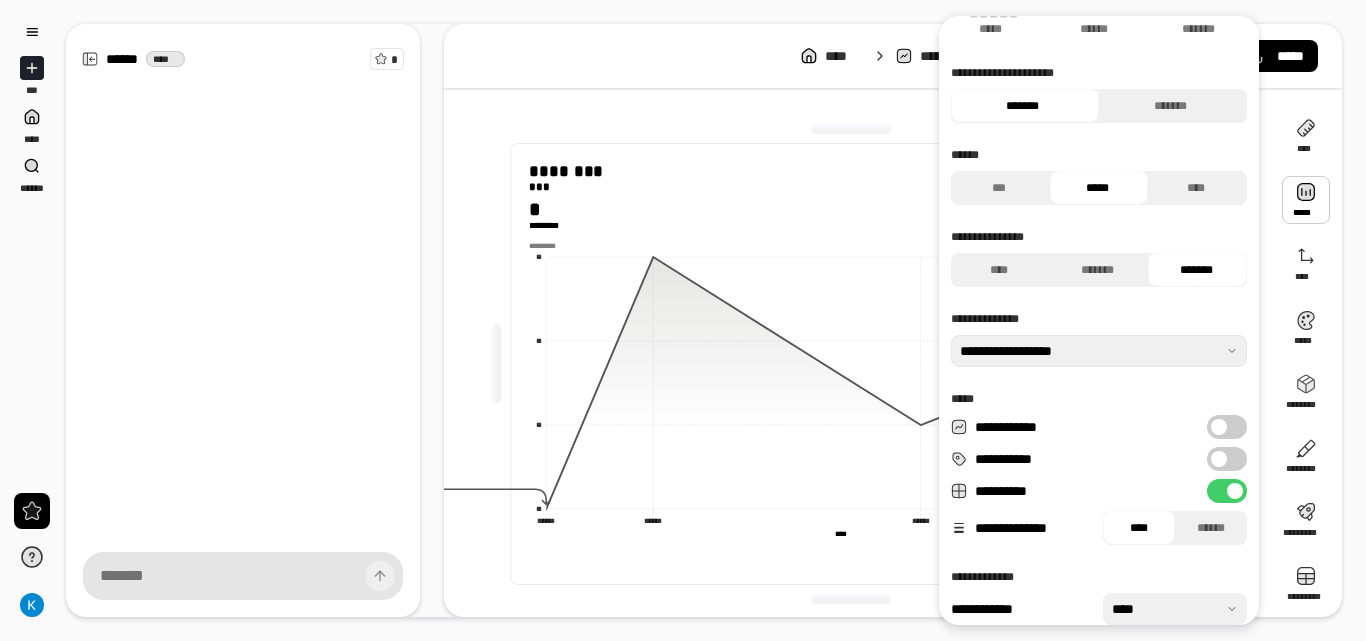 click on "*" at bounding box center (534, 209) 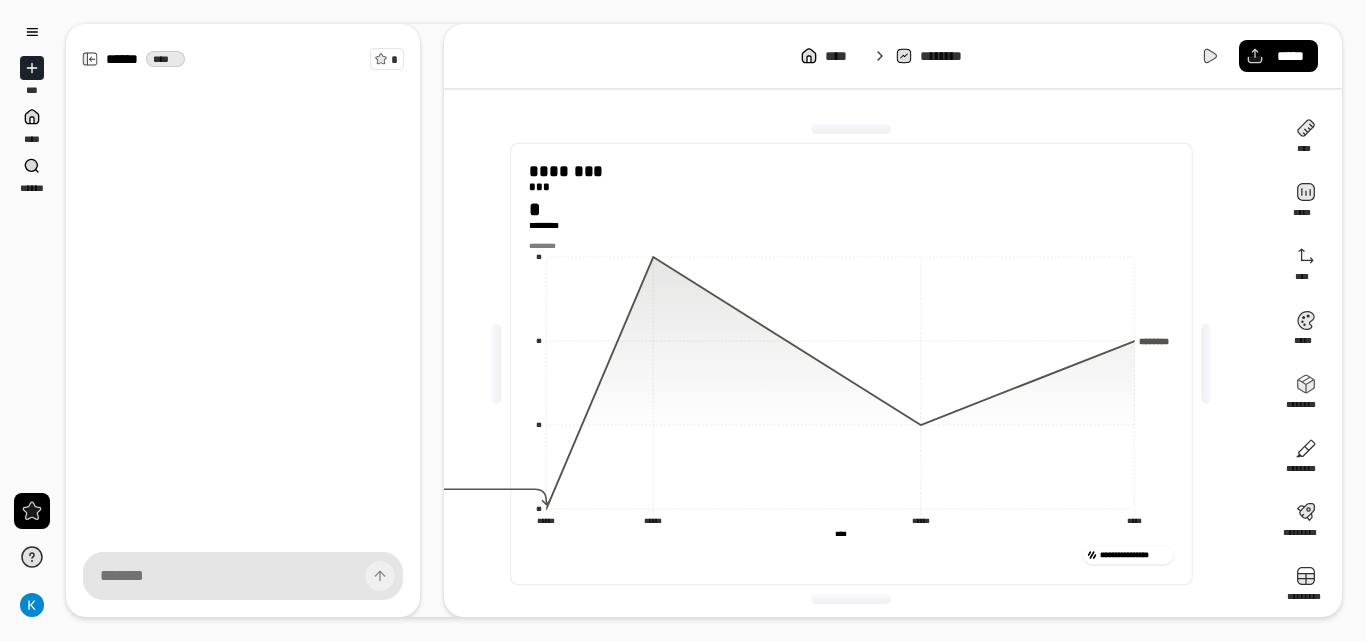 click on "*" at bounding box center [534, 209] 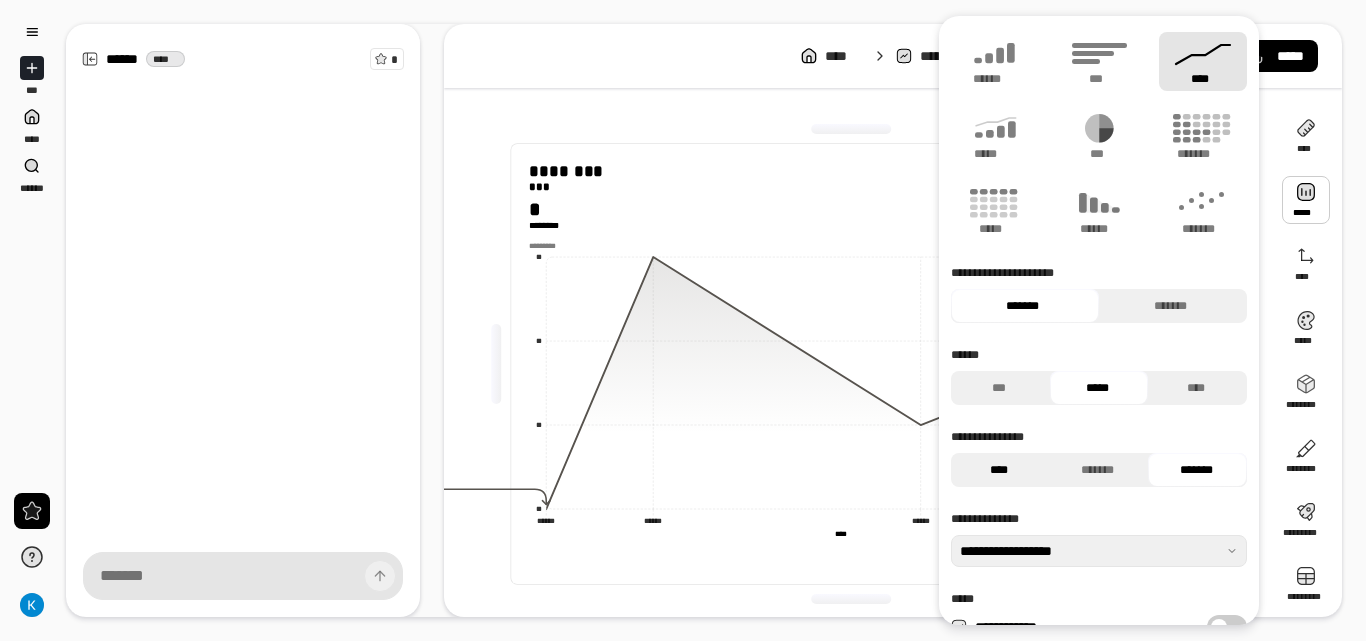 click on "****" at bounding box center (998, 470) 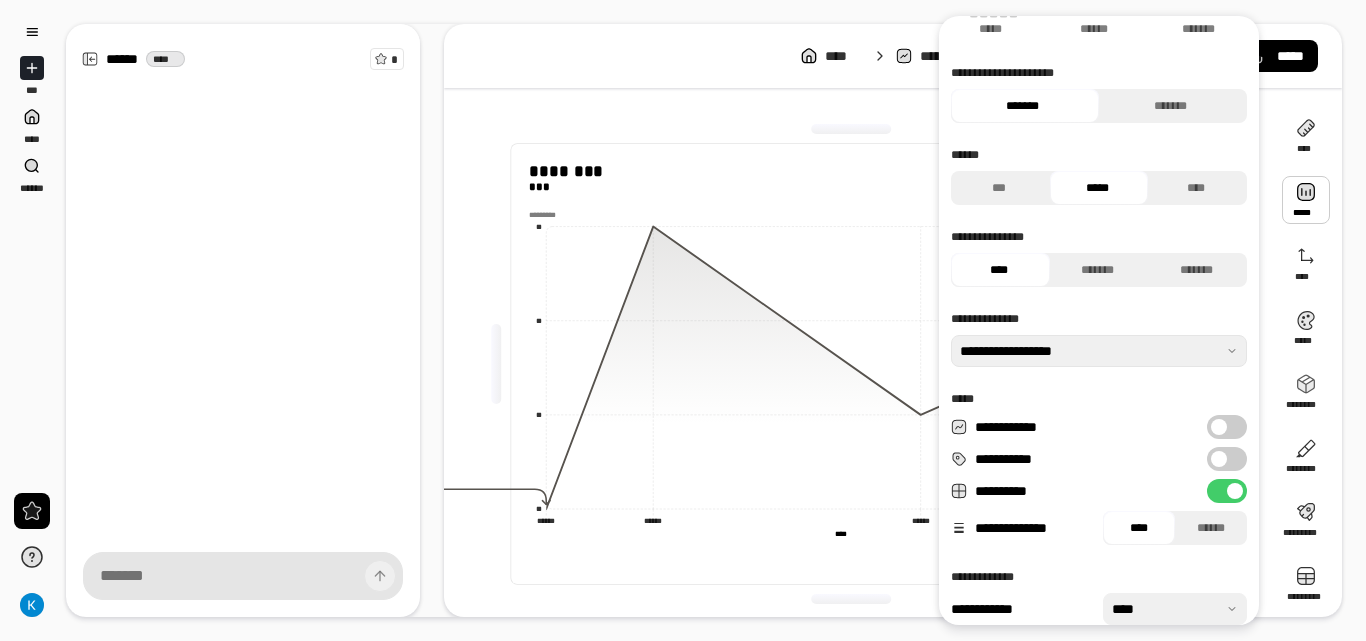 scroll, scrollTop: 258, scrollLeft: 0, axis: vertical 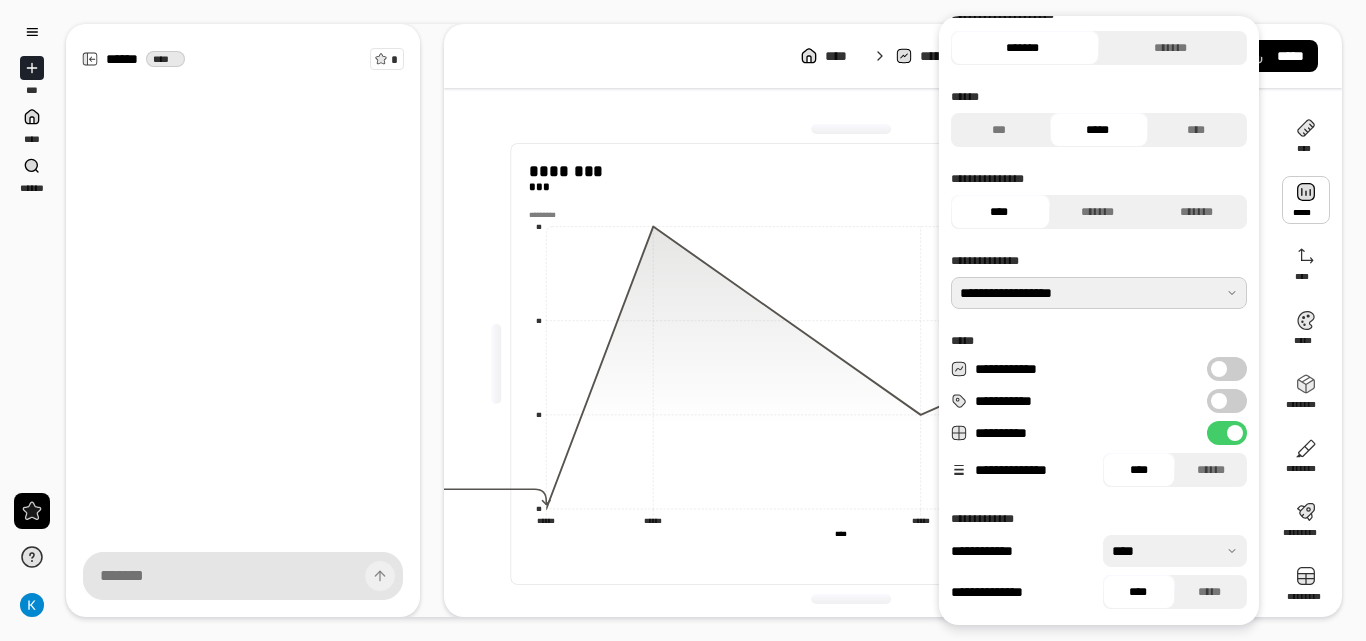 click at bounding box center (1099, 293) 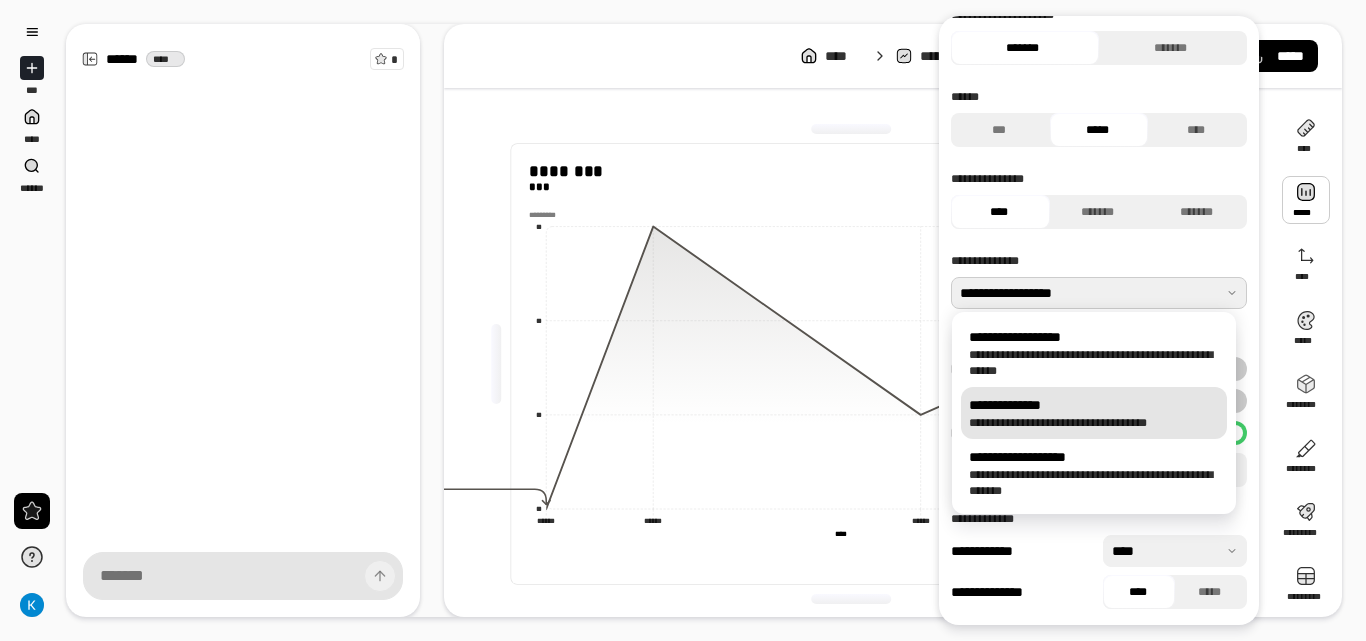 click on "[REDACTED]" at bounding box center [1094, 423] 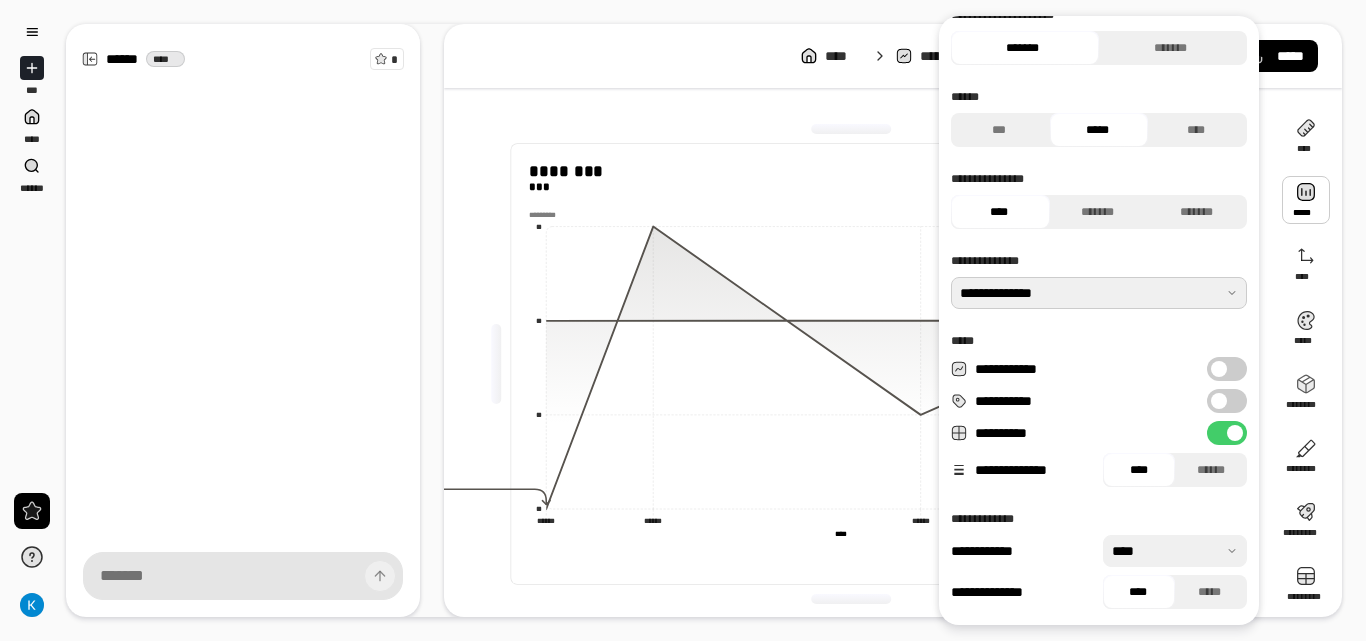 click at bounding box center [1099, 293] 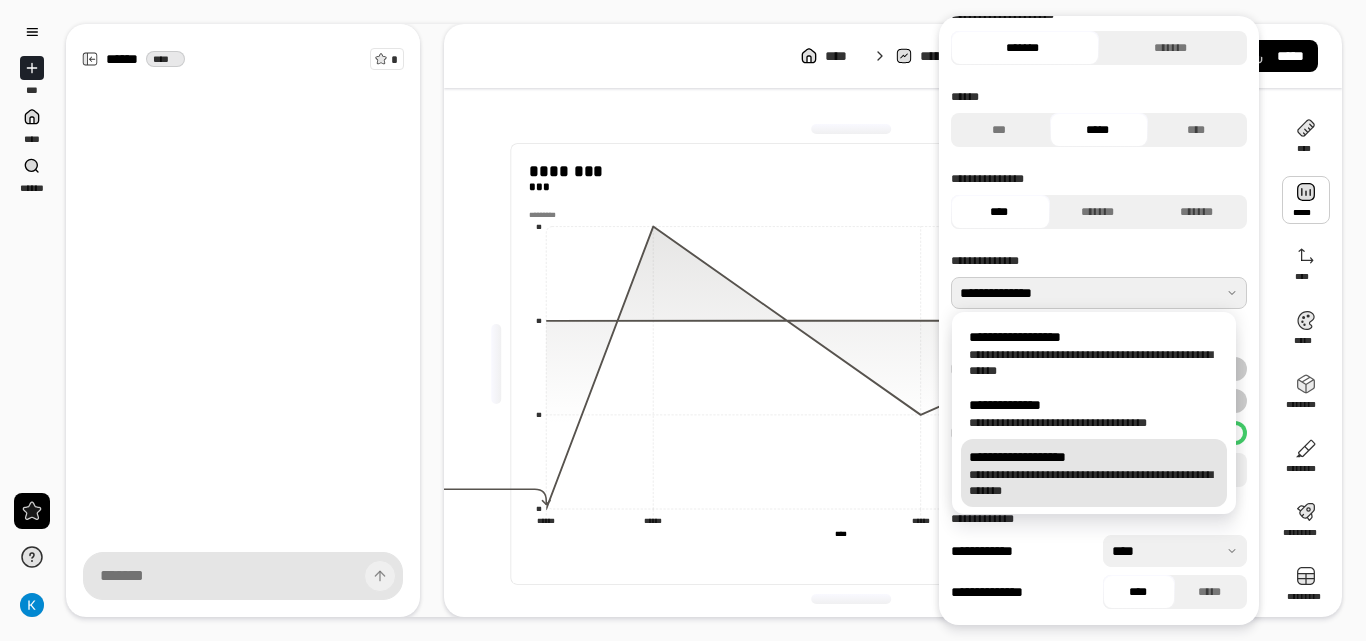 click on "[REDACTED]" at bounding box center [1094, 483] 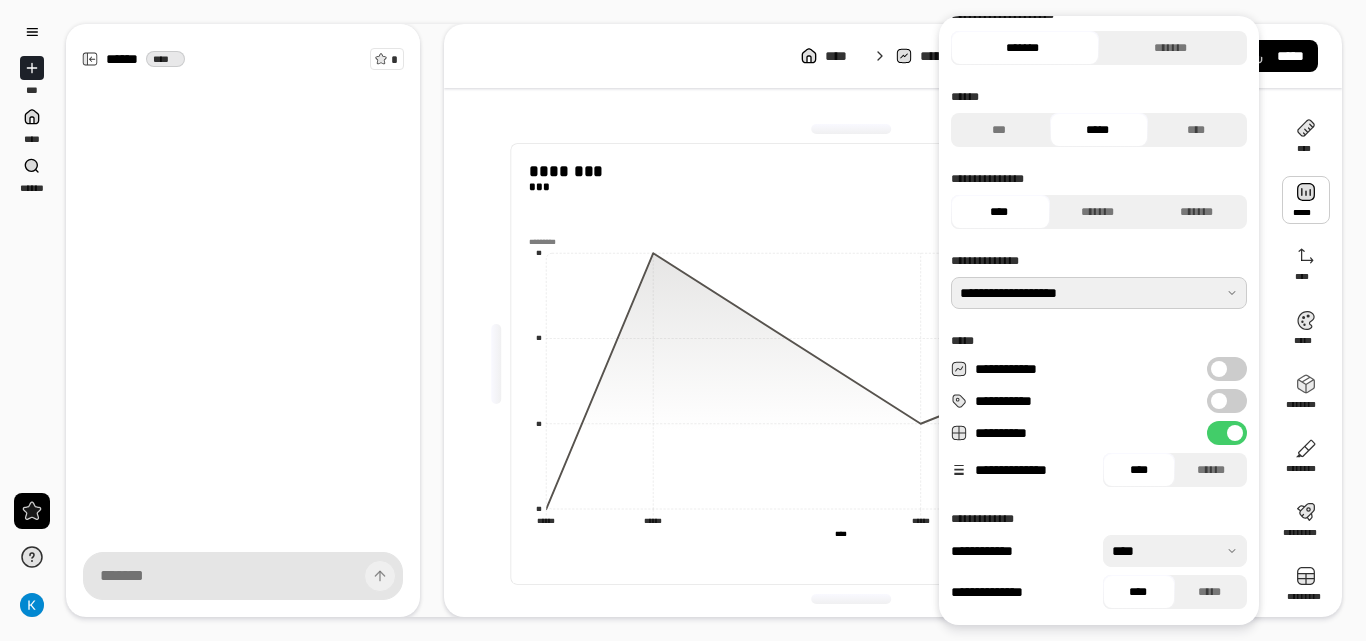 click at bounding box center [1099, 293] 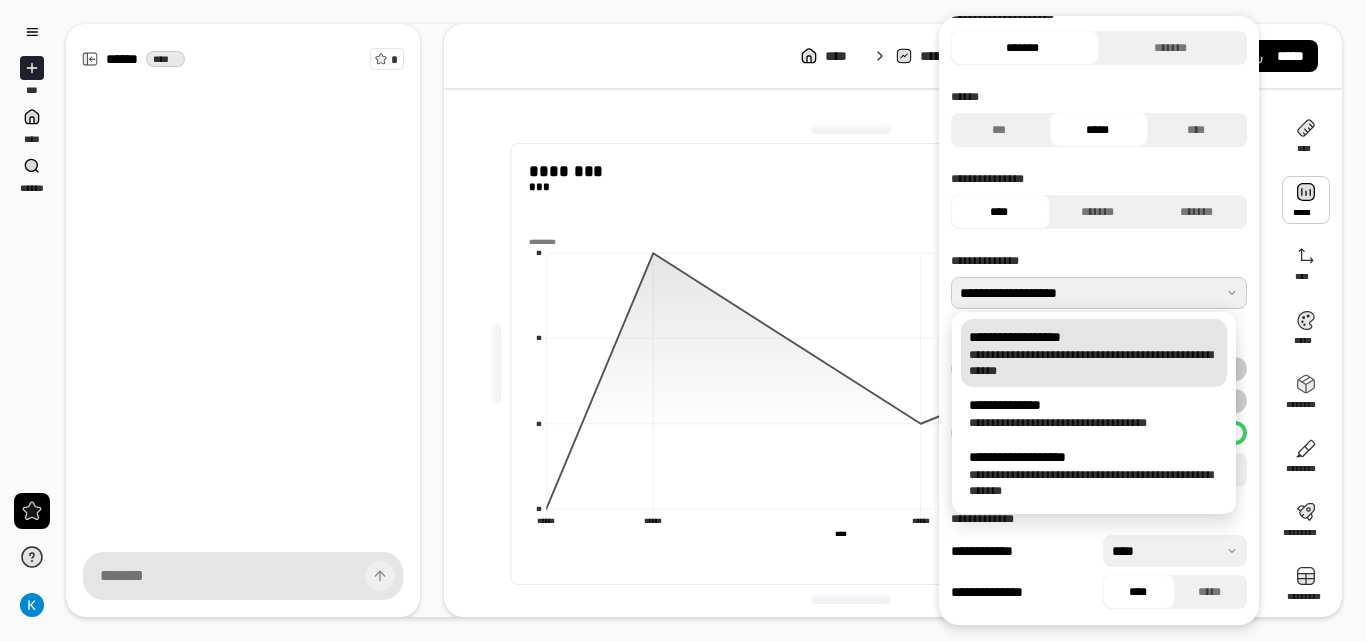 click on "**********" at bounding box center [1094, 337] 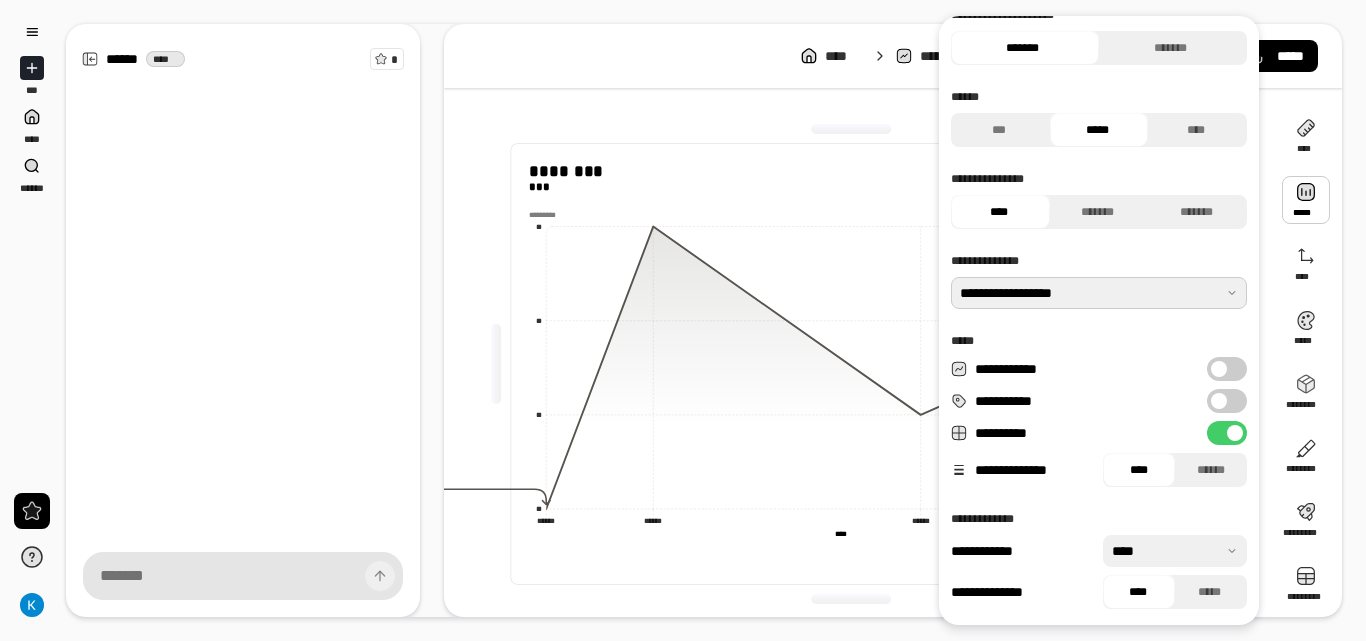 click on "[REDACTED]" at bounding box center [1099, 281] 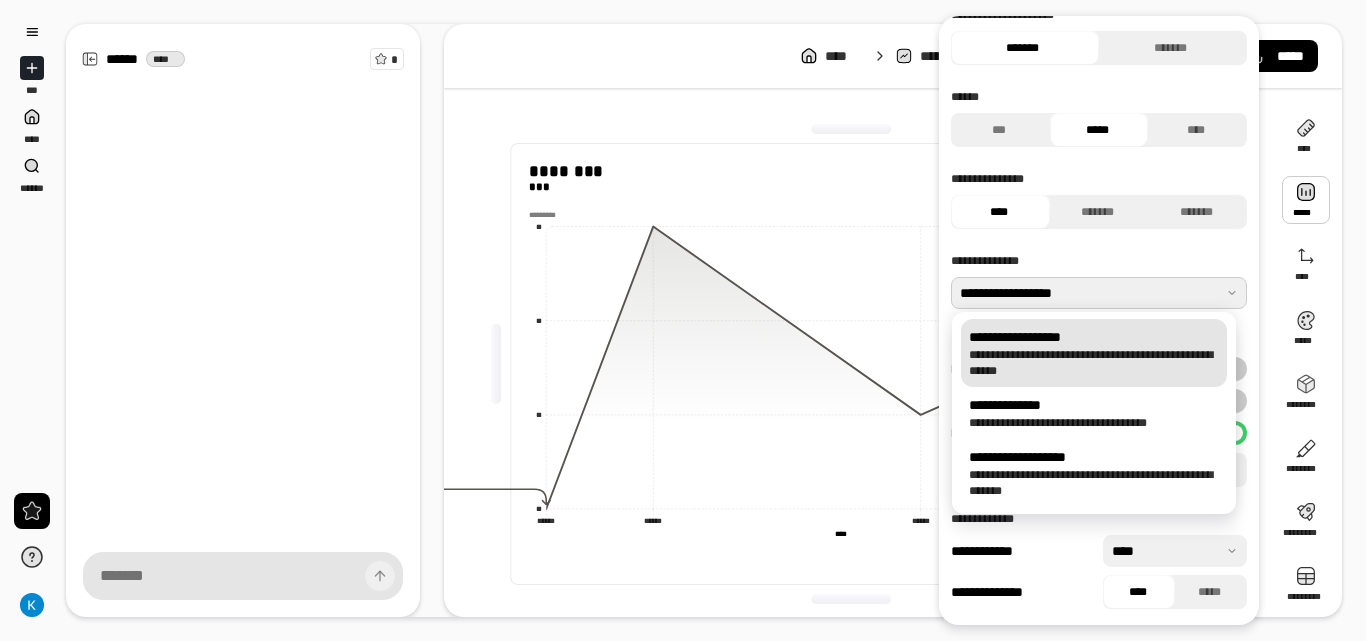 click on "**********" at bounding box center (1099, 261) 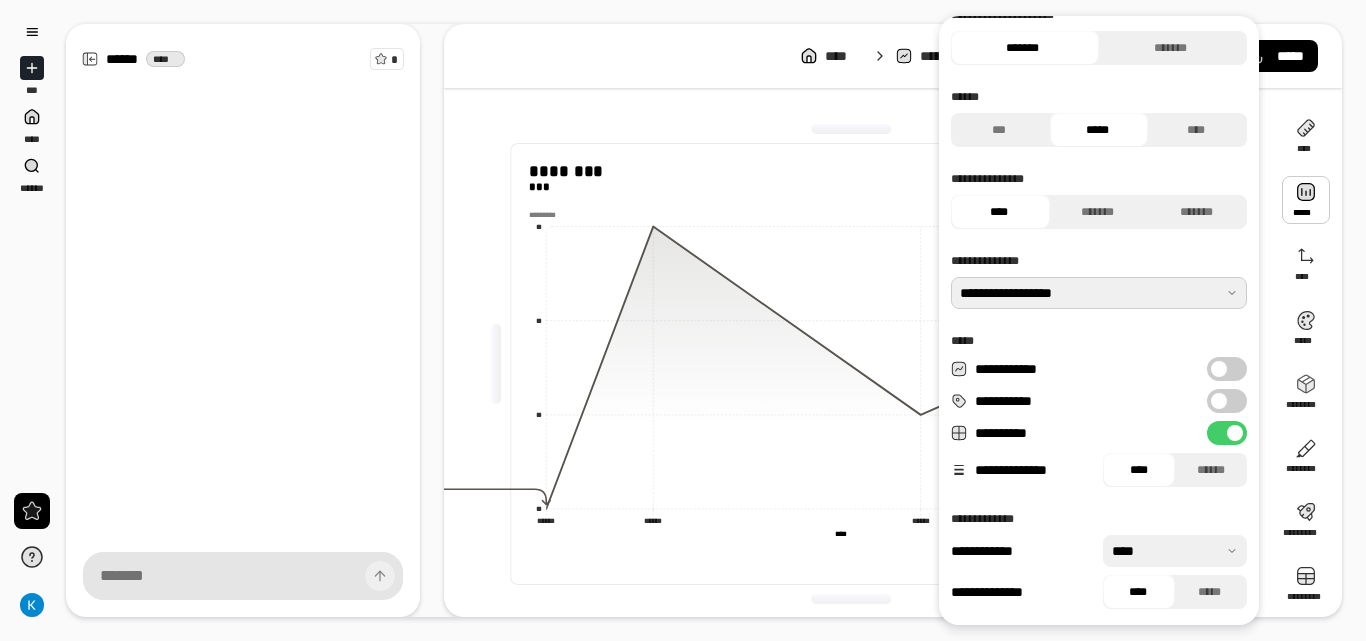 click at bounding box center (1219, 369) 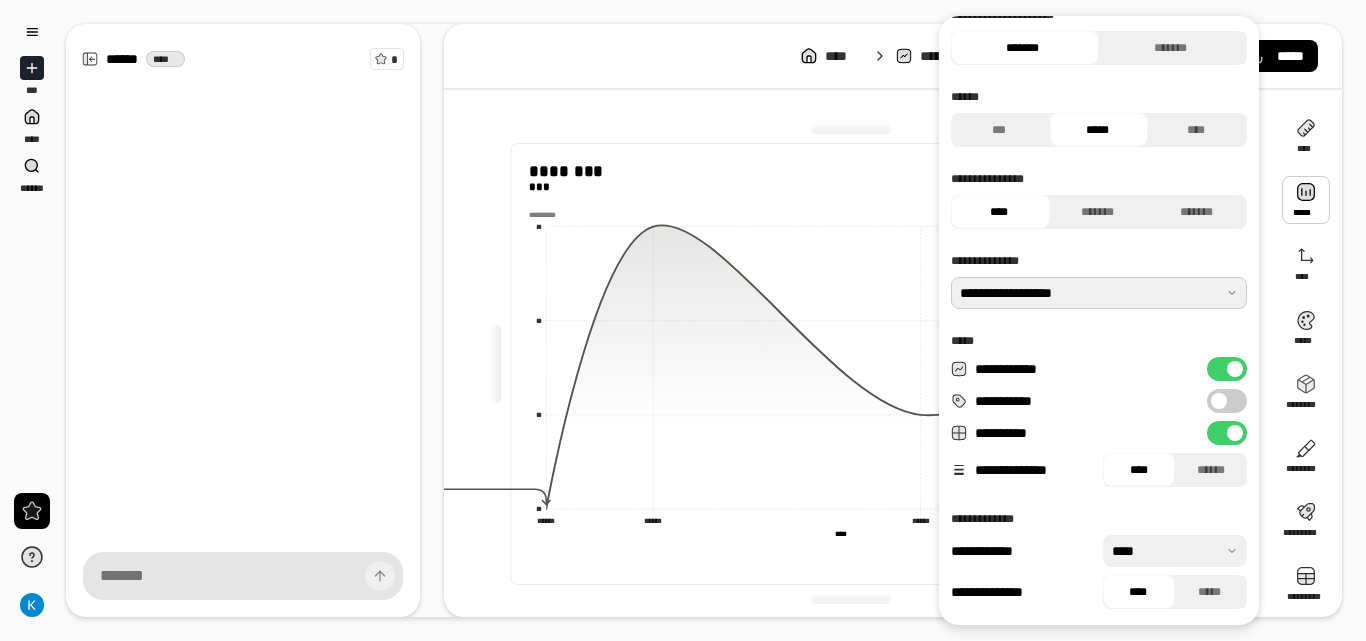 click on "**********" at bounding box center (1227, 369) 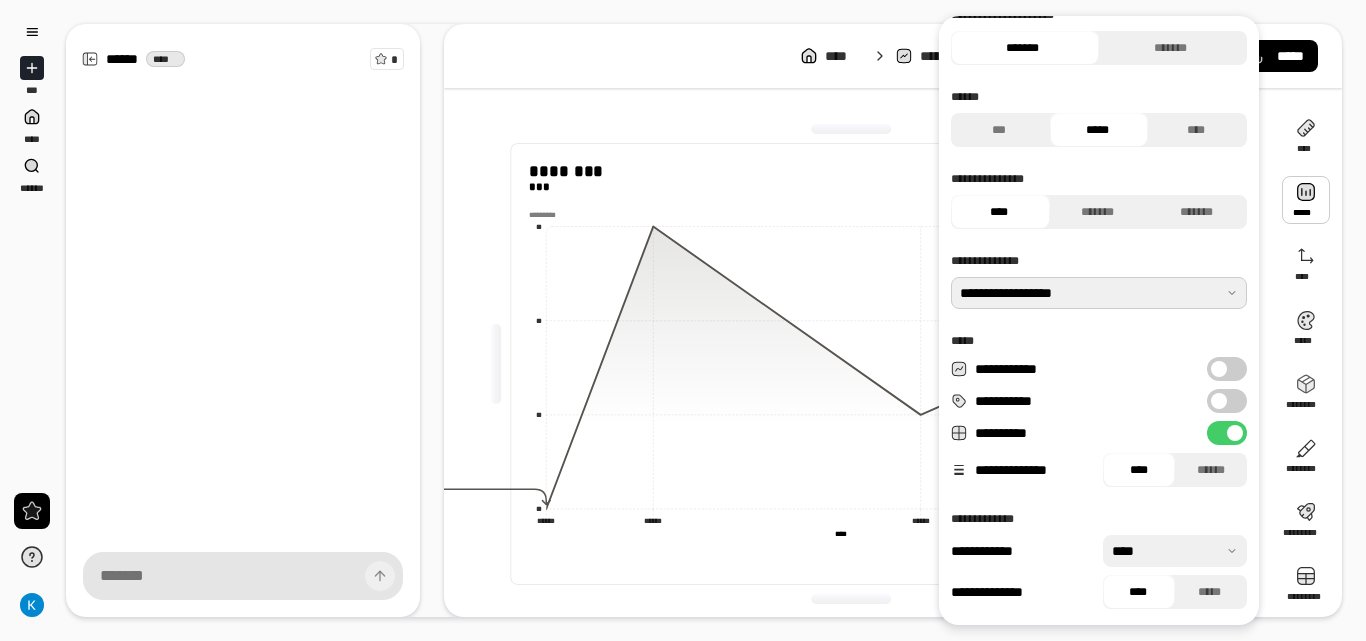 click on "**********" at bounding box center [1227, 401] 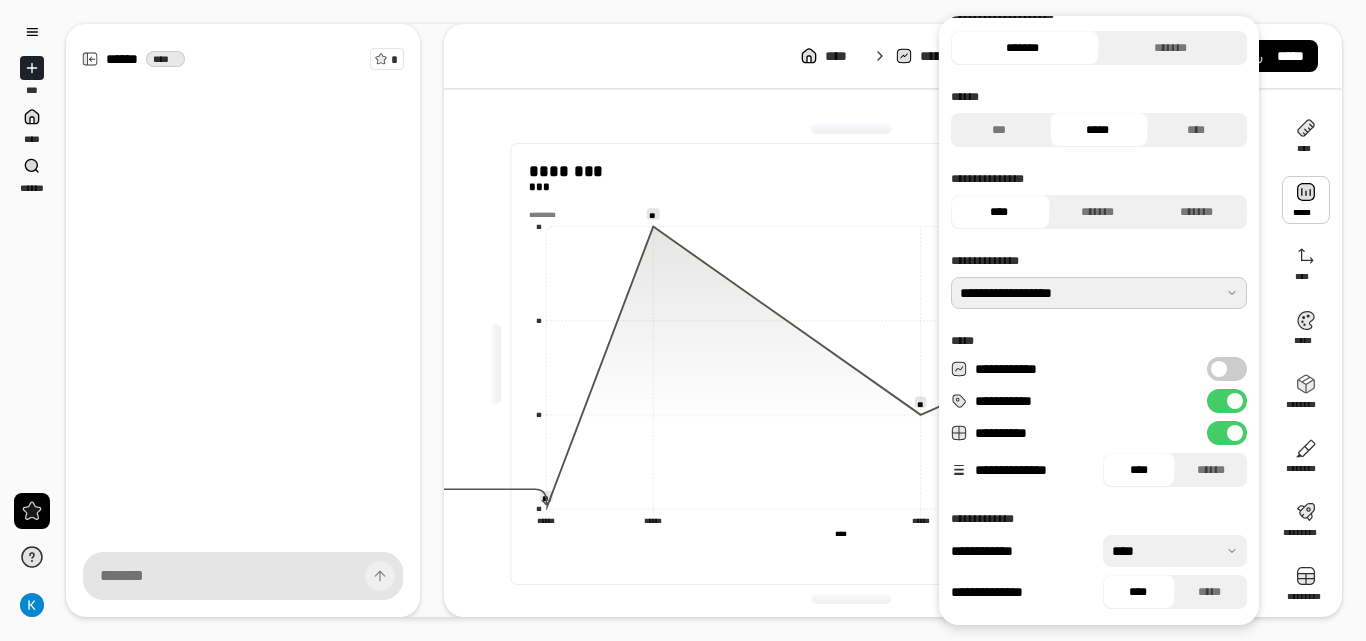 click at bounding box center (1235, 401) 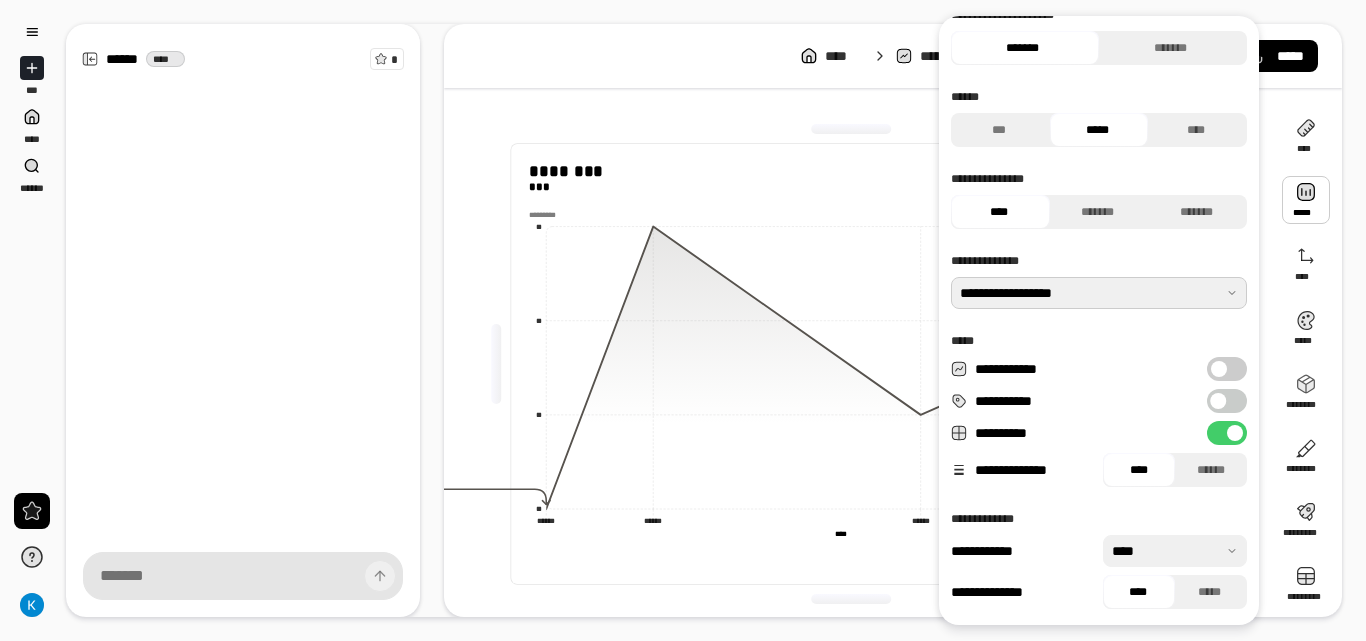 click on "**********" at bounding box center (1227, 401) 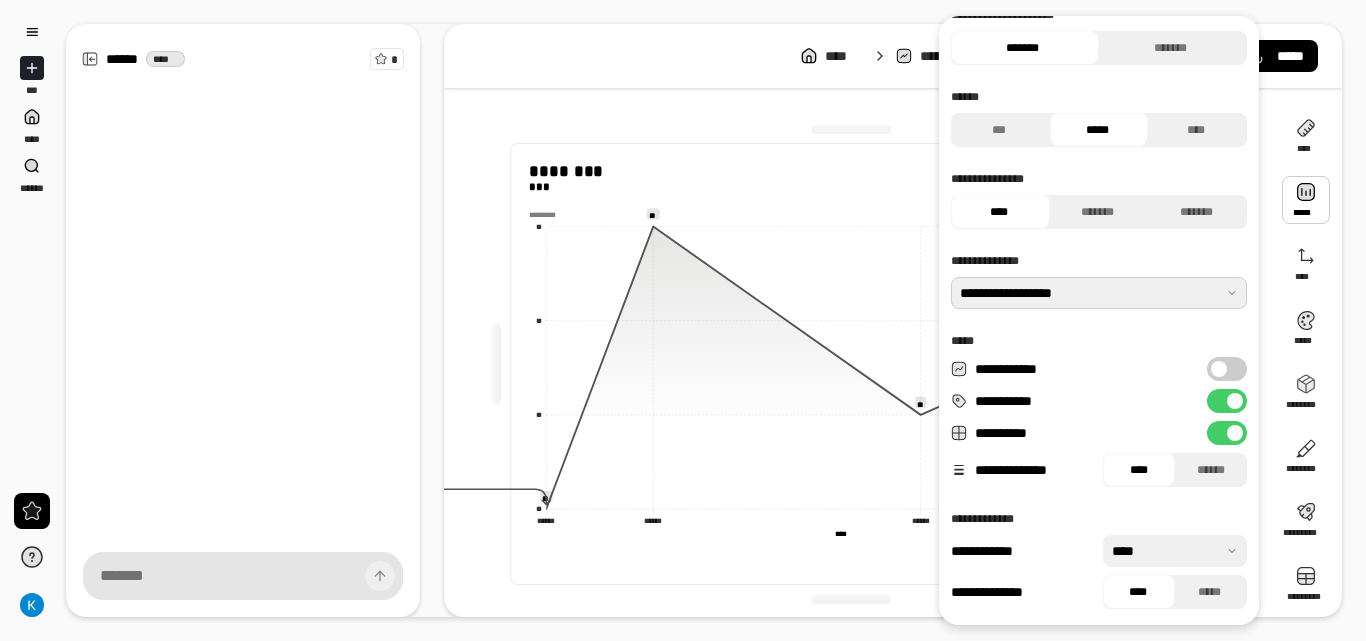 click on "**********" at bounding box center [1227, 433] 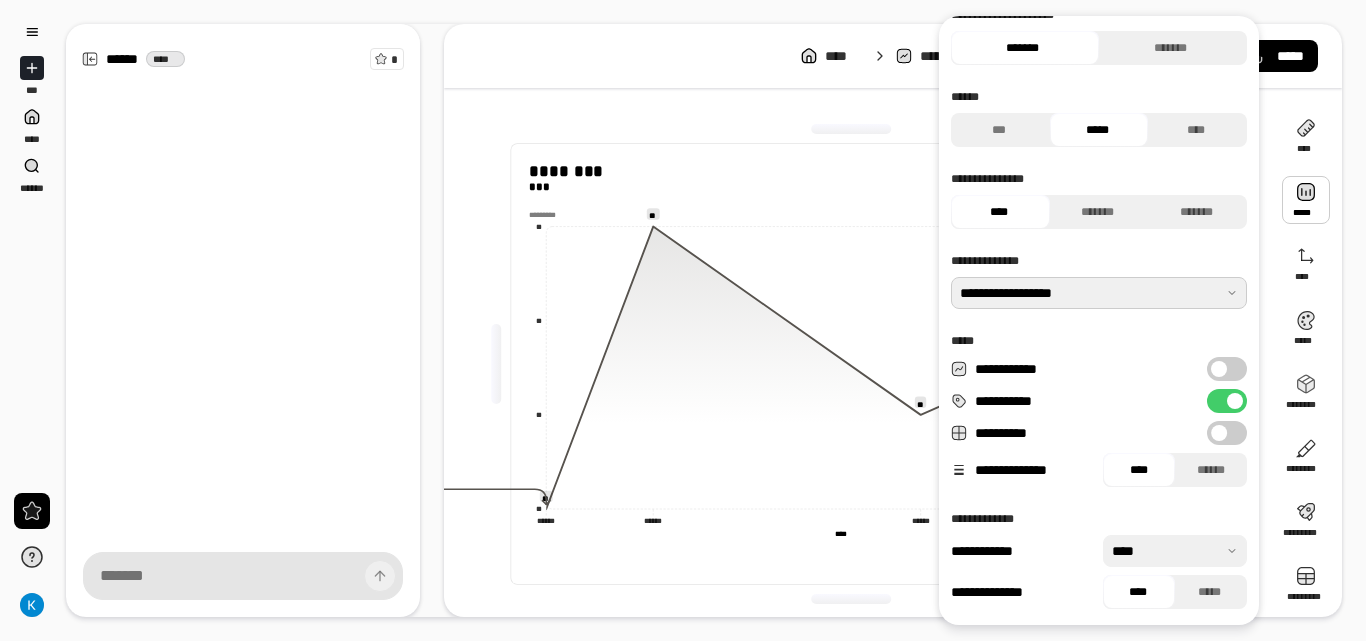 click on "**********" at bounding box center [1227, 433] 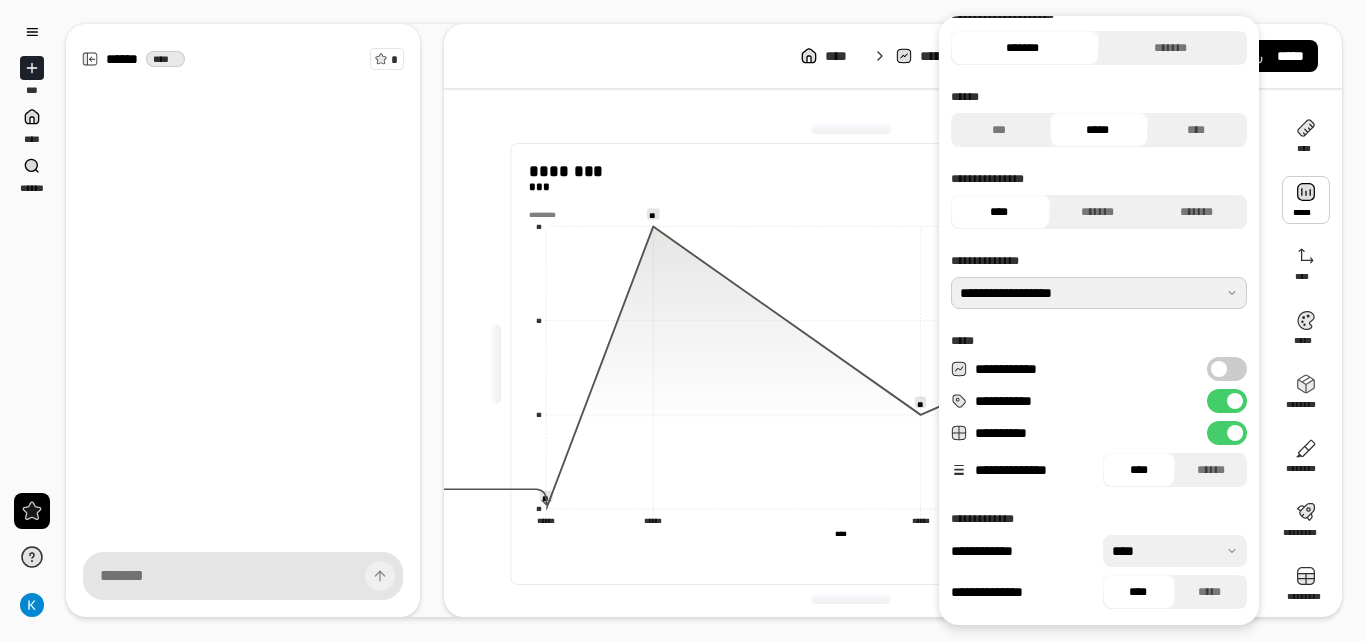 click at bounding box center (1235, 433) 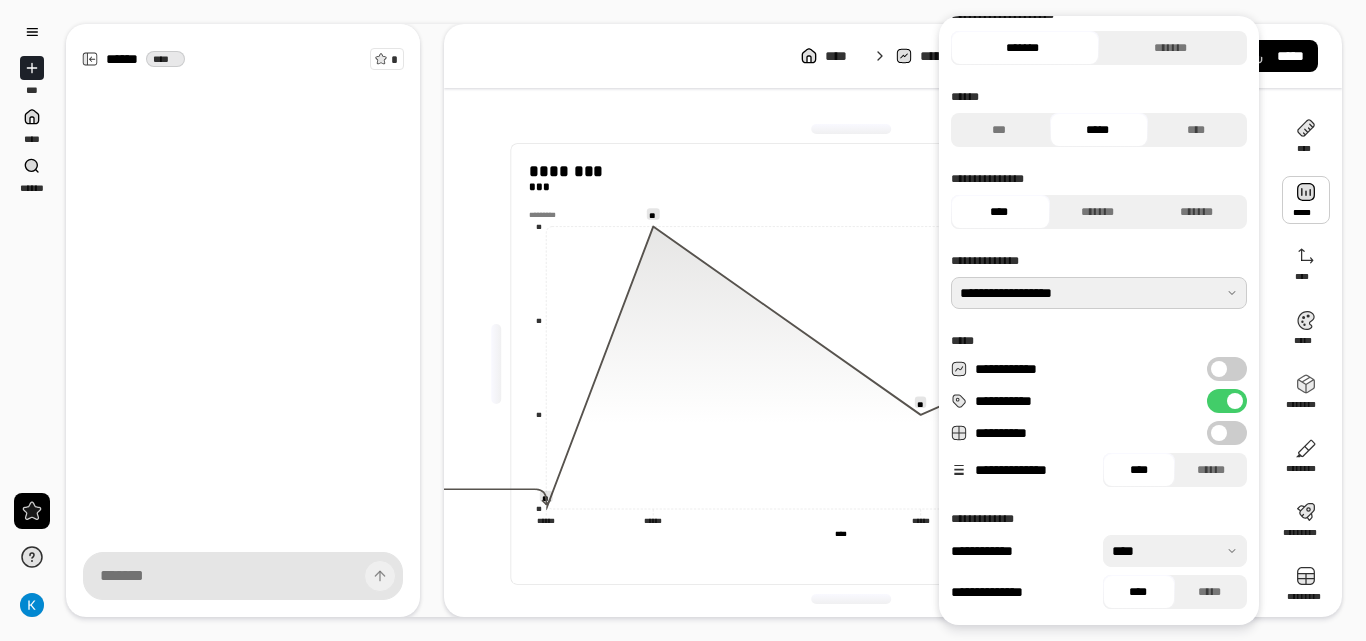 click on "**********" at bounding box center (1227, 433) 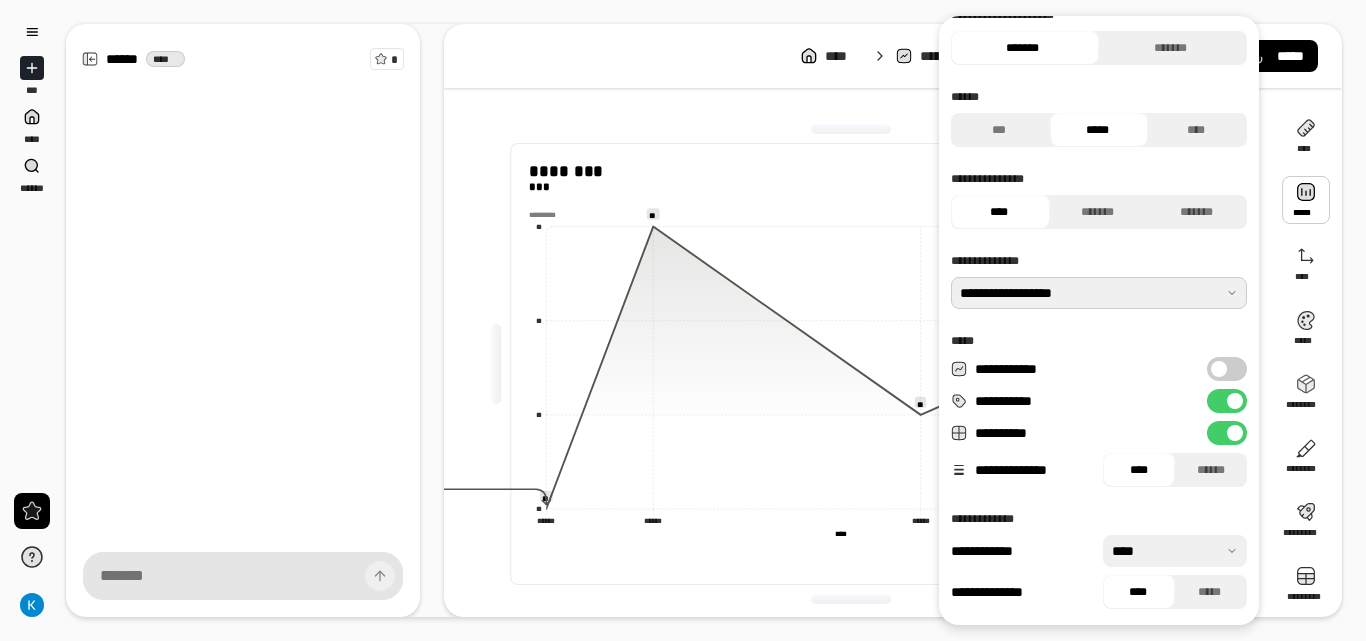 click at bounding box center [1235, 433] 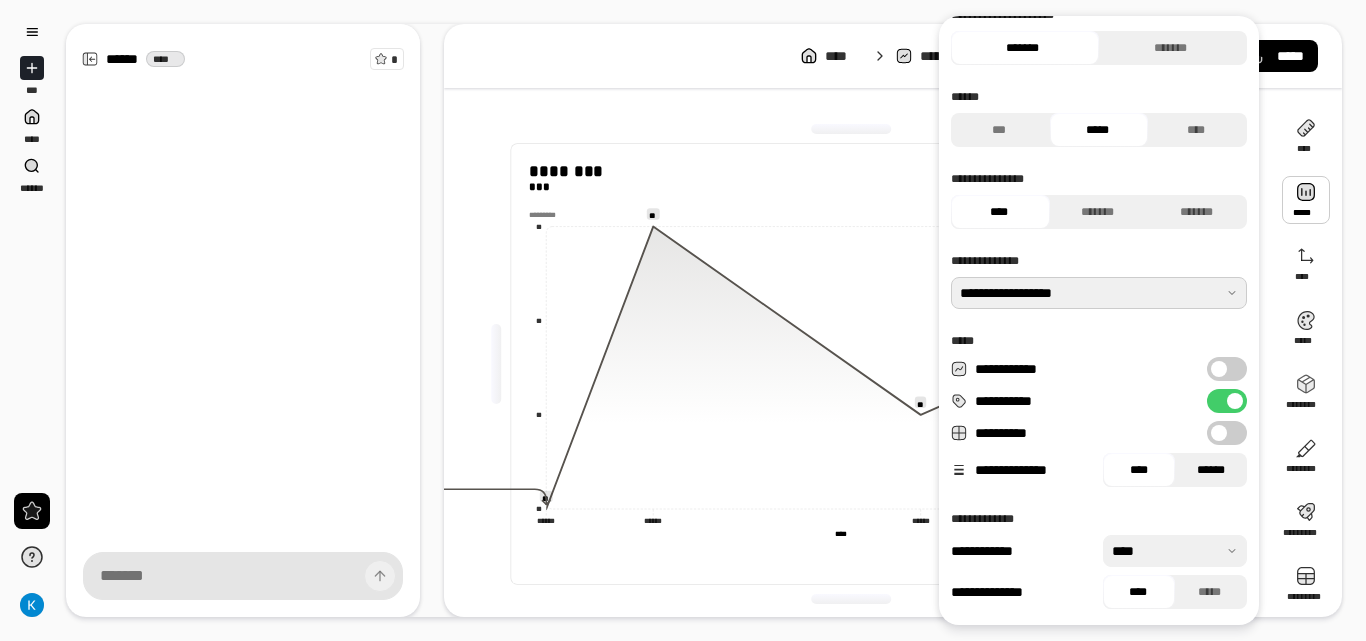 click on "******" at bounding box center (1211, 470) 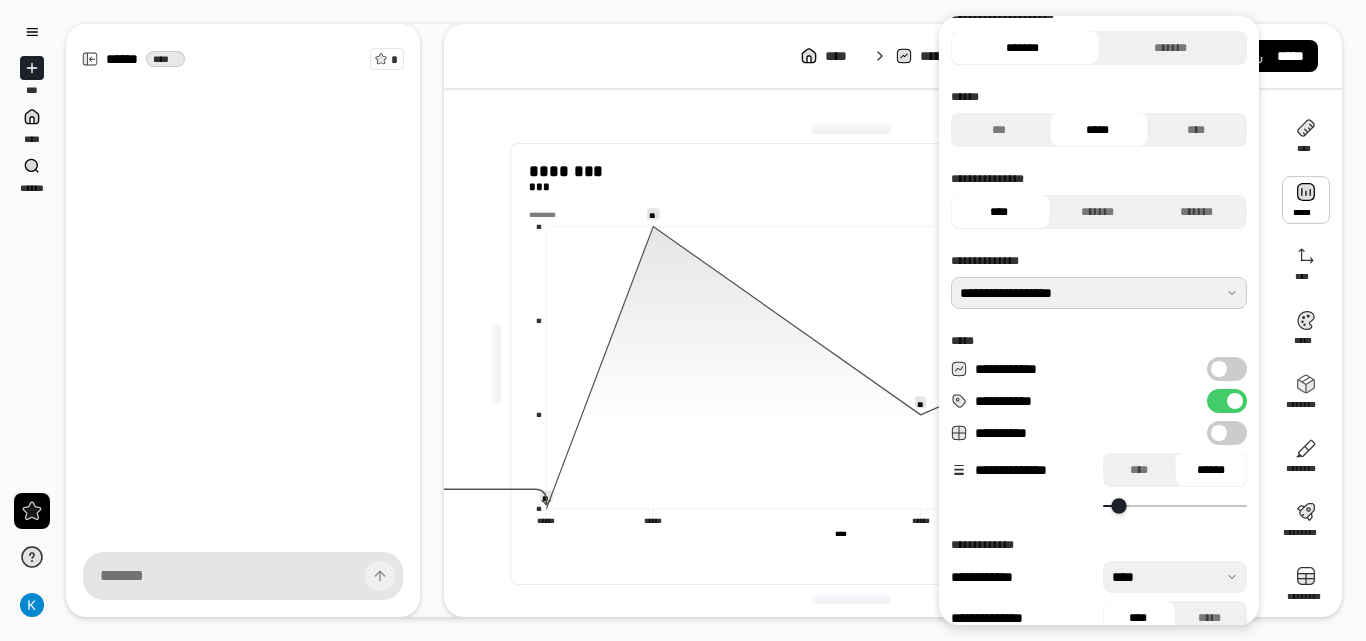 click at bounding box center [1118, 505] 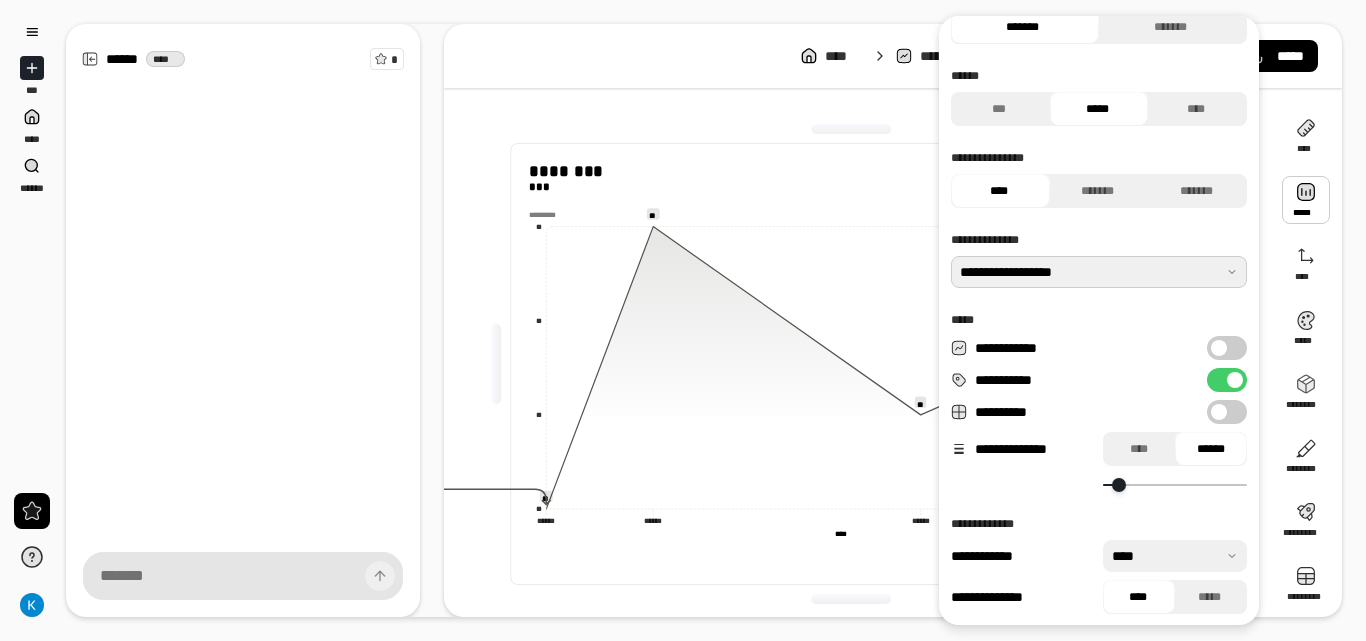 scroll, scrollTop: 284, scrollLeft: 0, axis: vertical 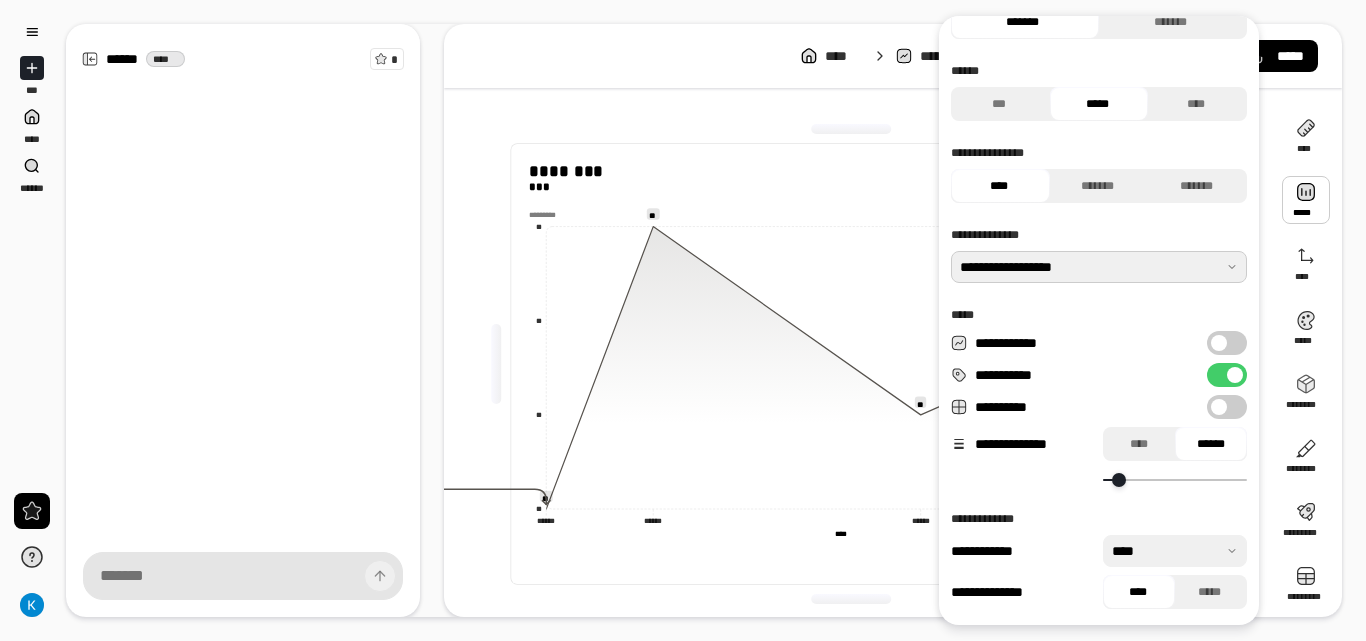 click at bounding box center [1175, 551] 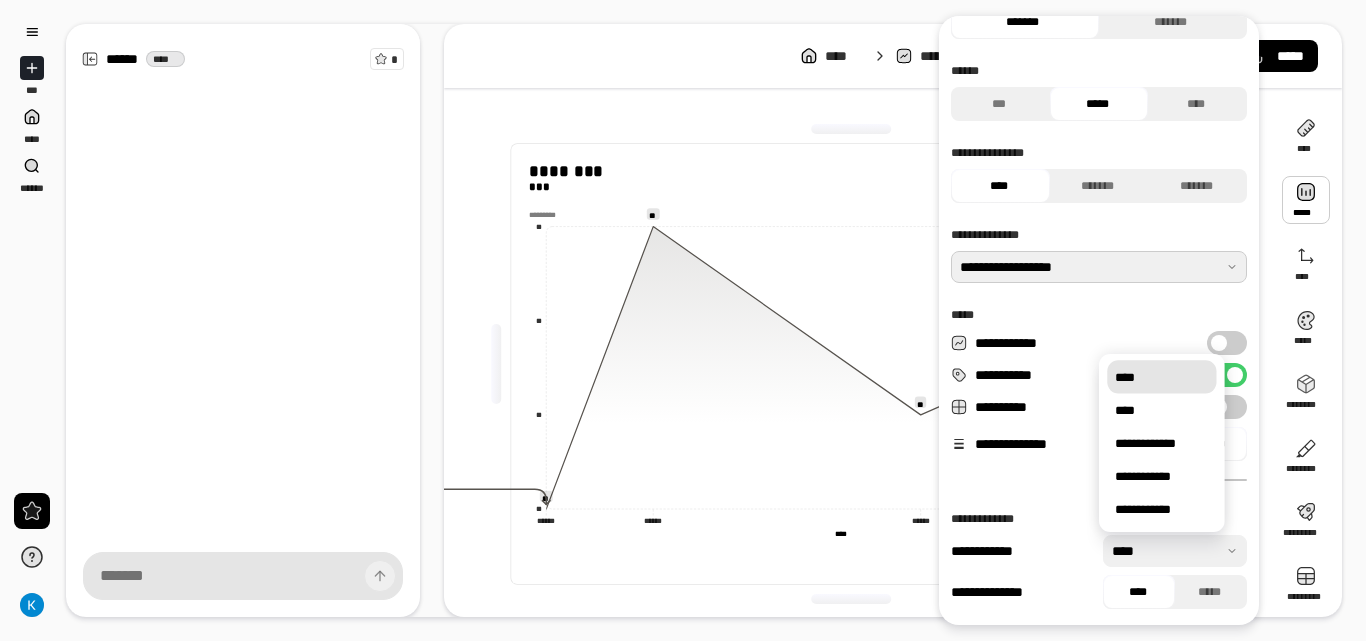 click on "[REDACTED]" at bounding box center (1099, 178) 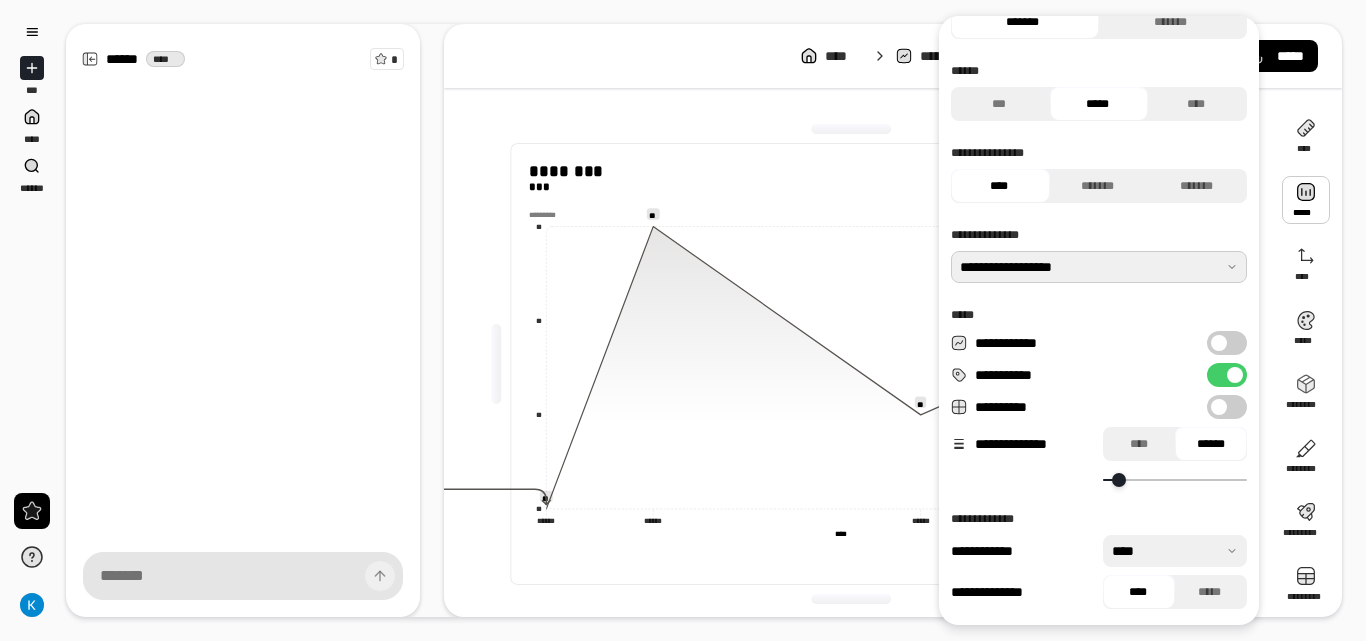 click on "*********" at bounding box center (852, 215) 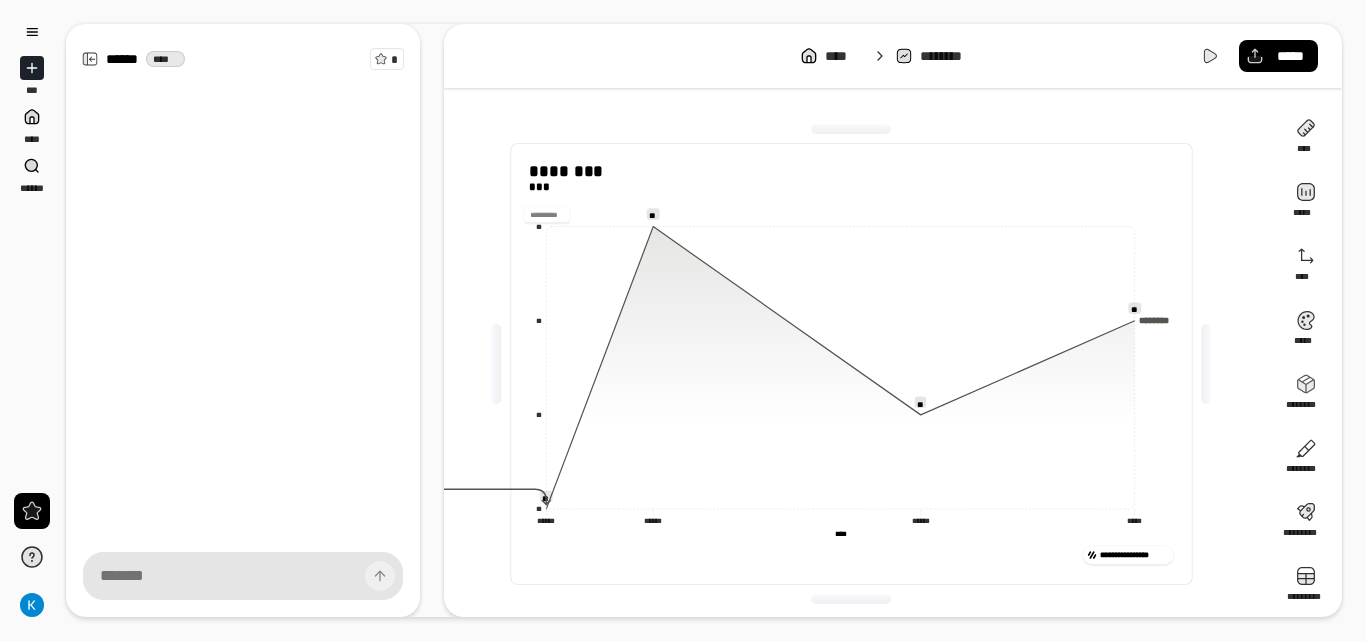 click on "**********" at bounding box center [1134, 554] 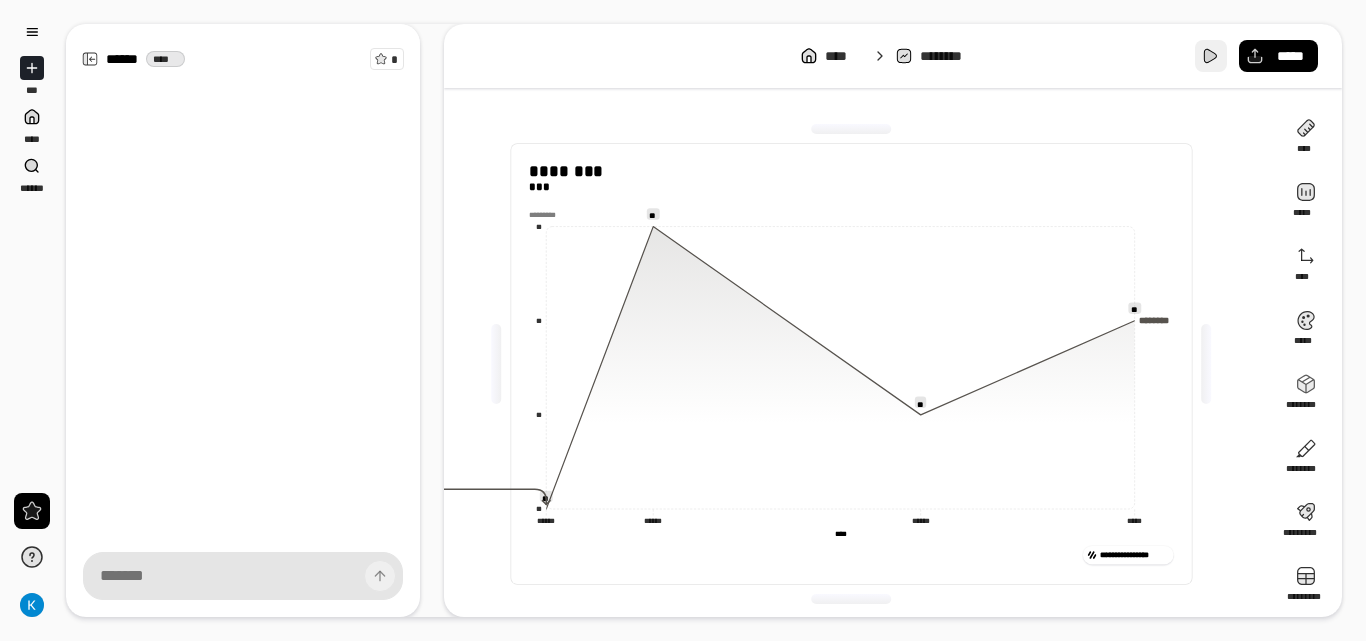 click at bounding box center [1211, 56] 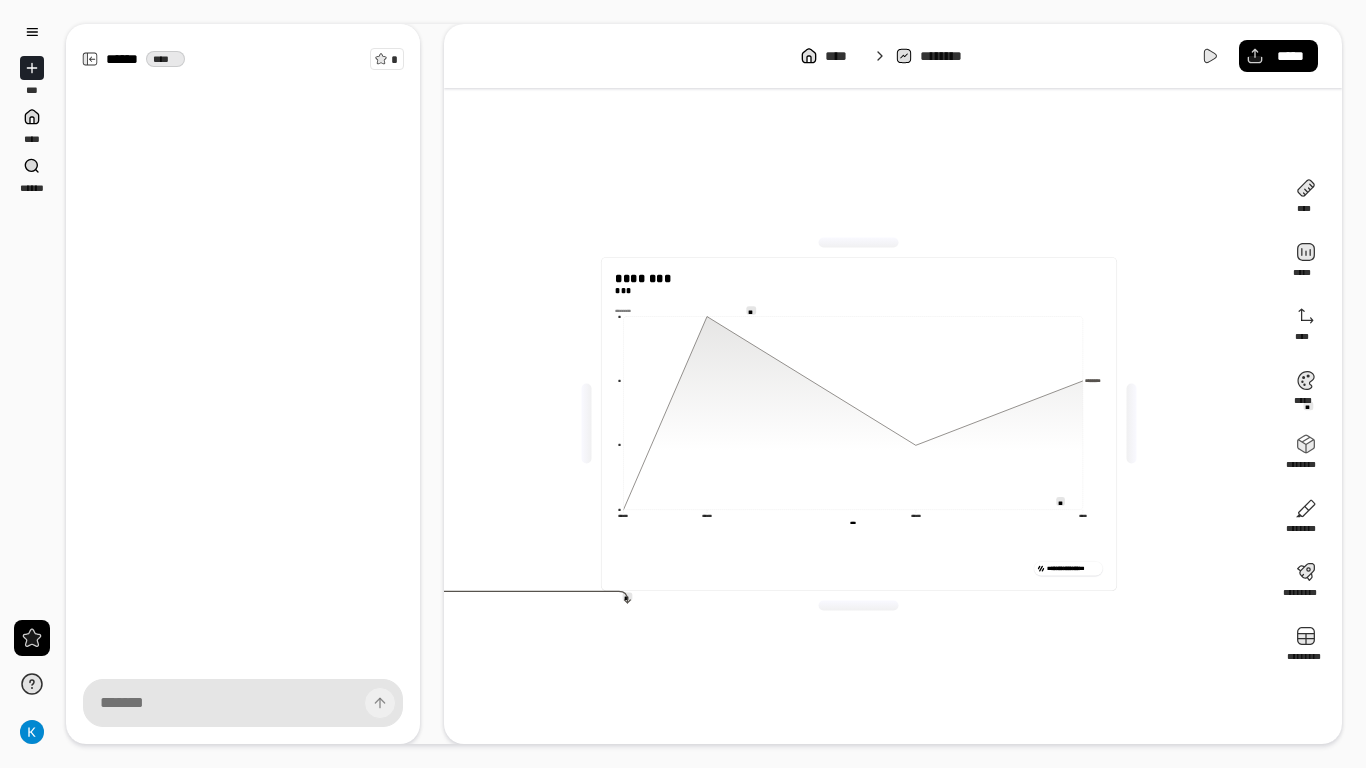 click on "[REDACTED]" at bounding box center [858, 424] 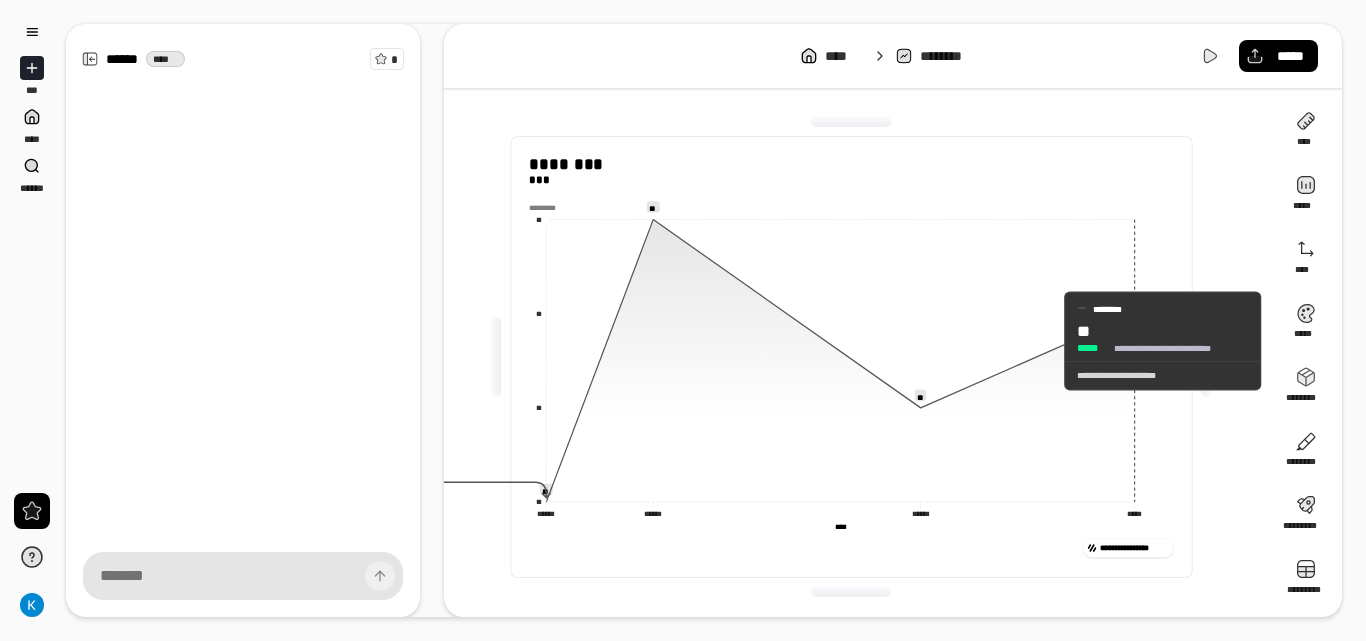 scroll, scrollTop: 0, scrollLeft: 0, axis: both 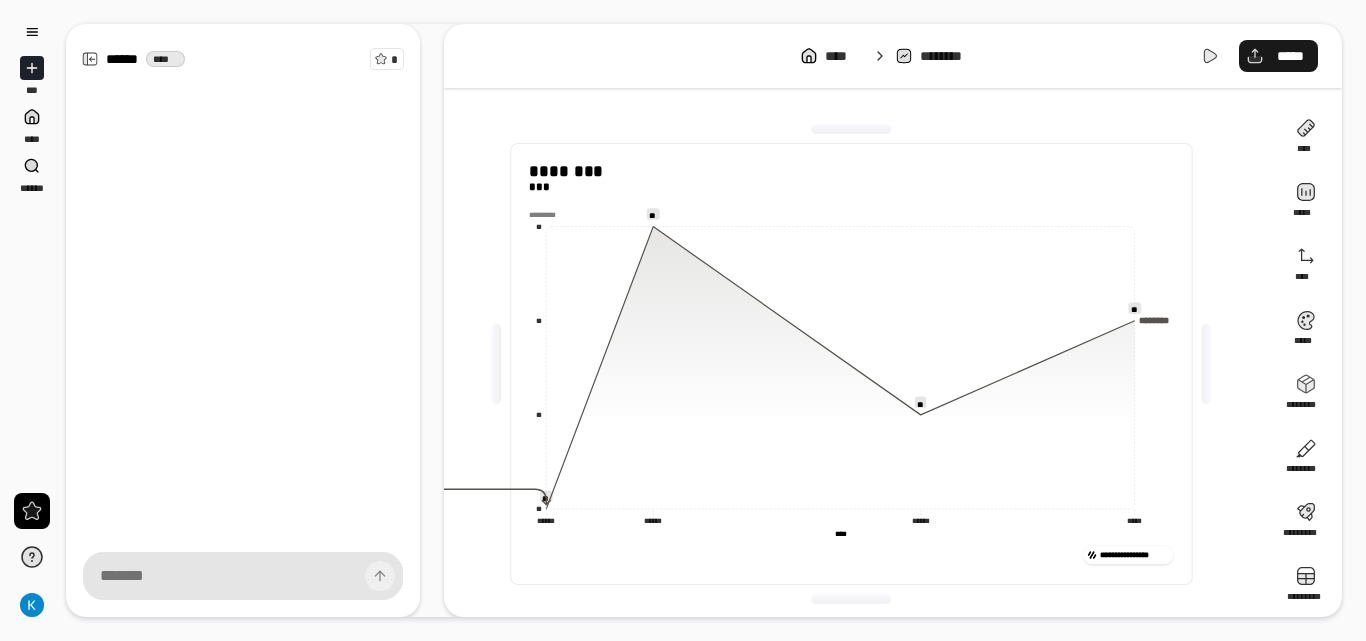 click on "*****" at bounding box center (1278, 56) 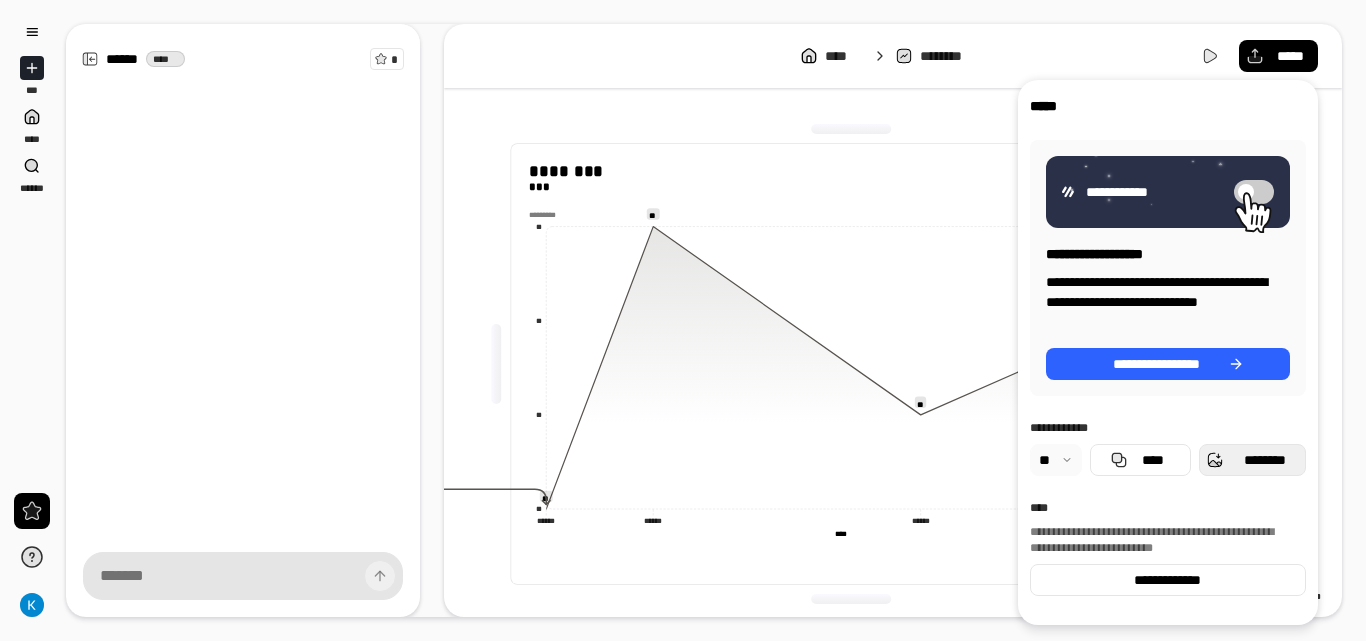 click on "********" at bounding box center [1264, 460] 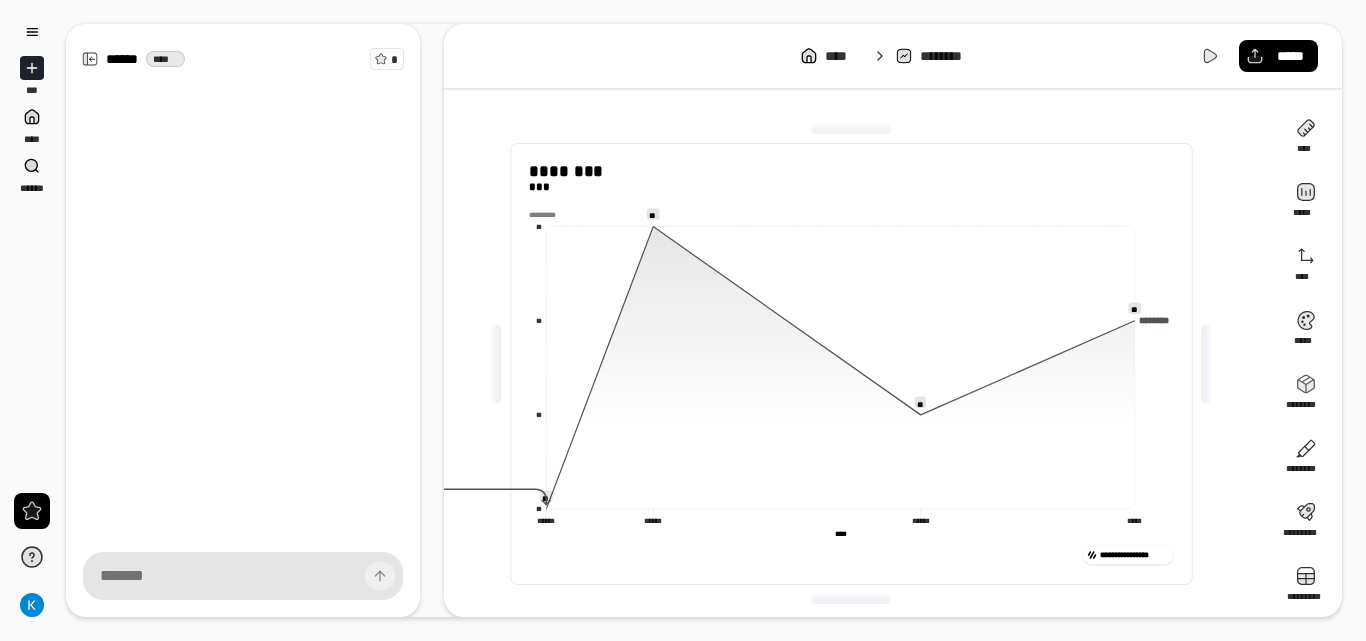 click on "[REDACTED]" at bounding box center [893, 56] 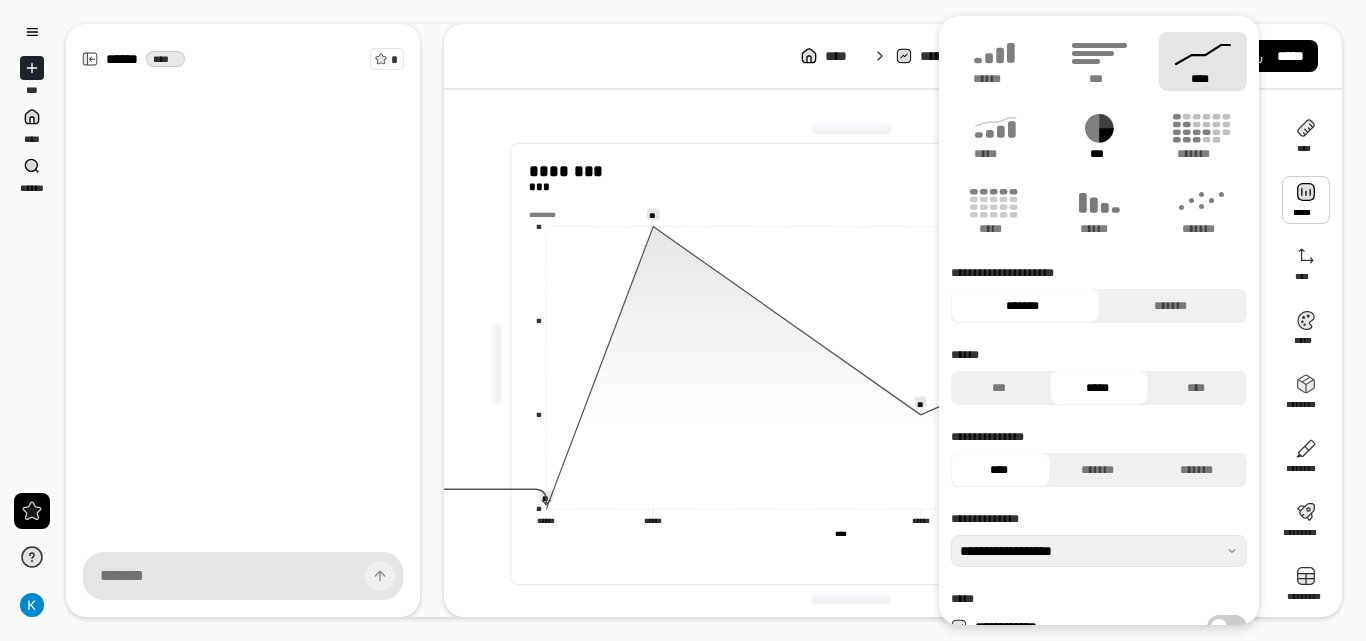 click 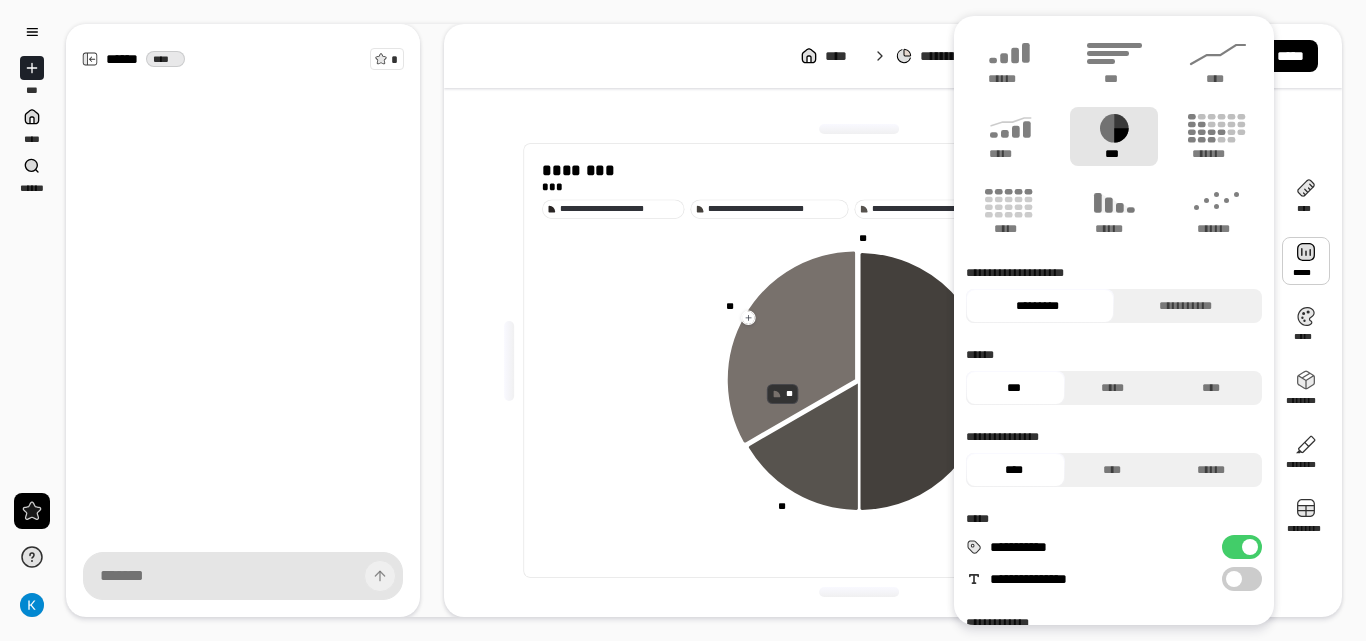 click 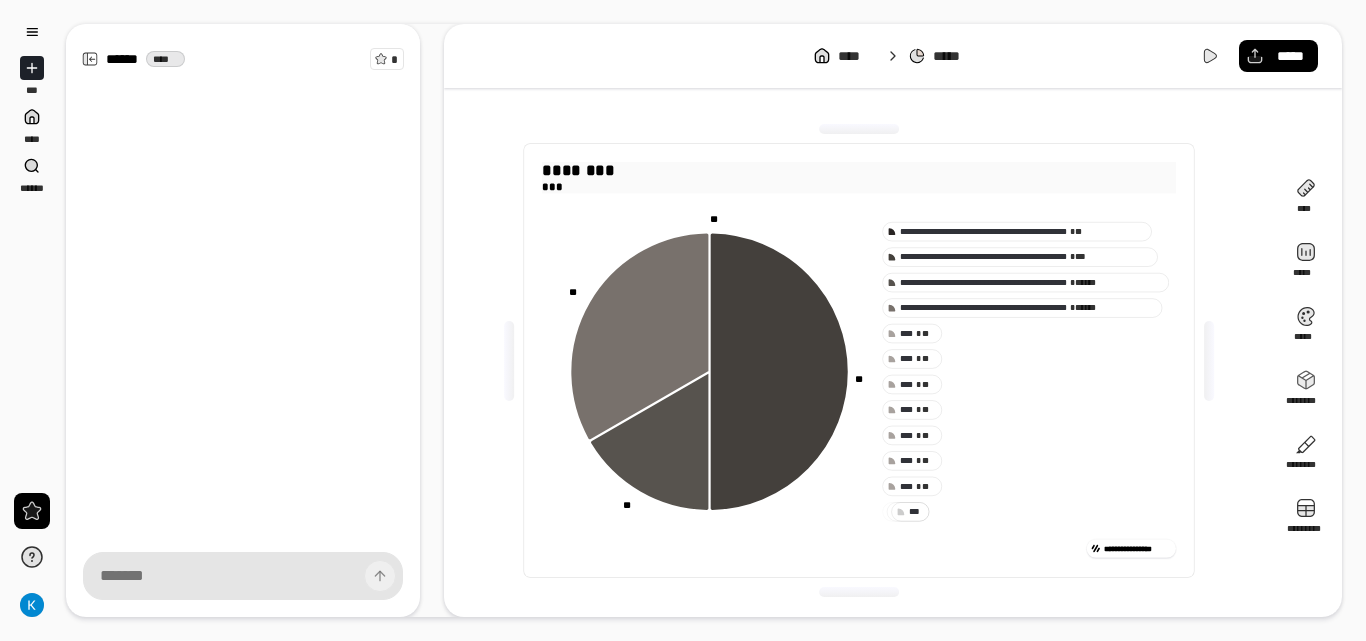 click on "********" at bounding box center (859, 171) 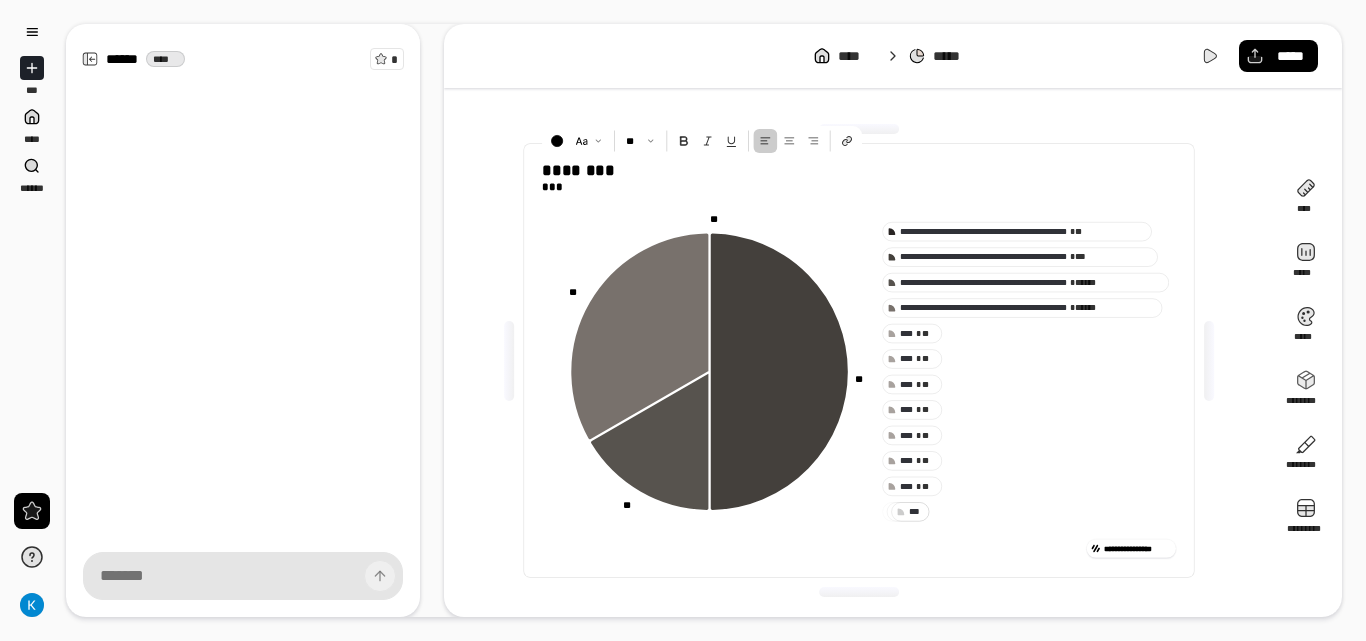 click on "[REDACTED]" at bounding box center [859, 360] 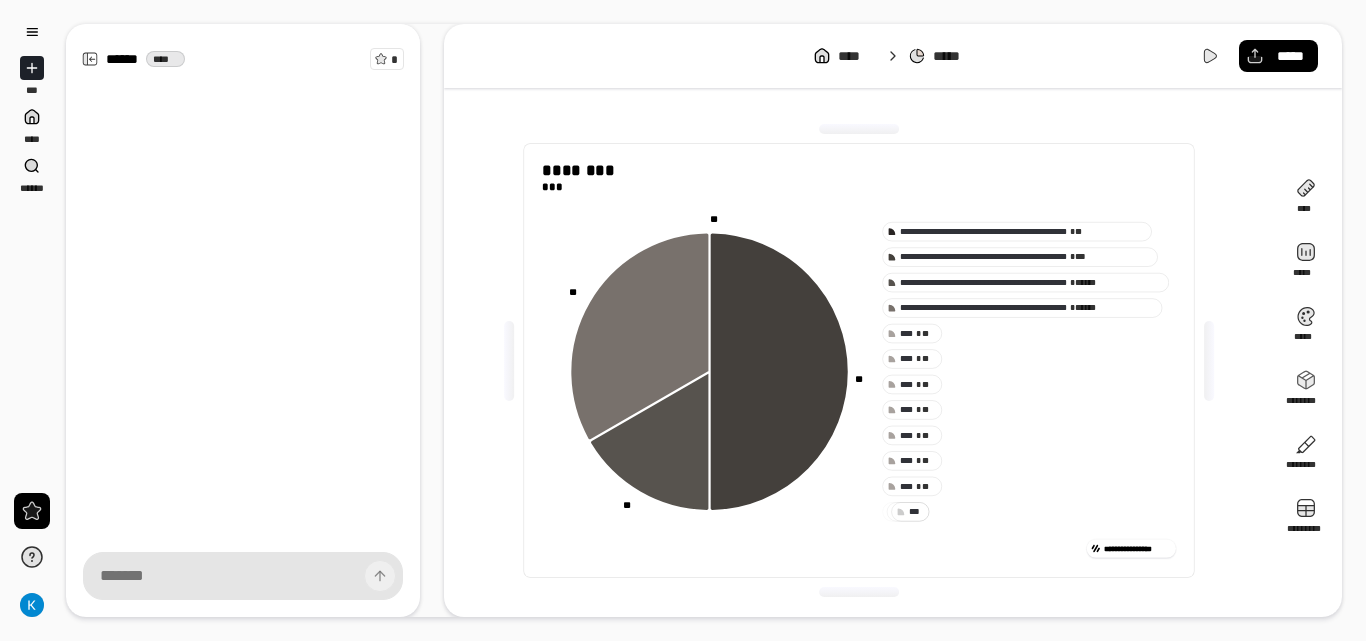 click at bounding box center [32, 68] 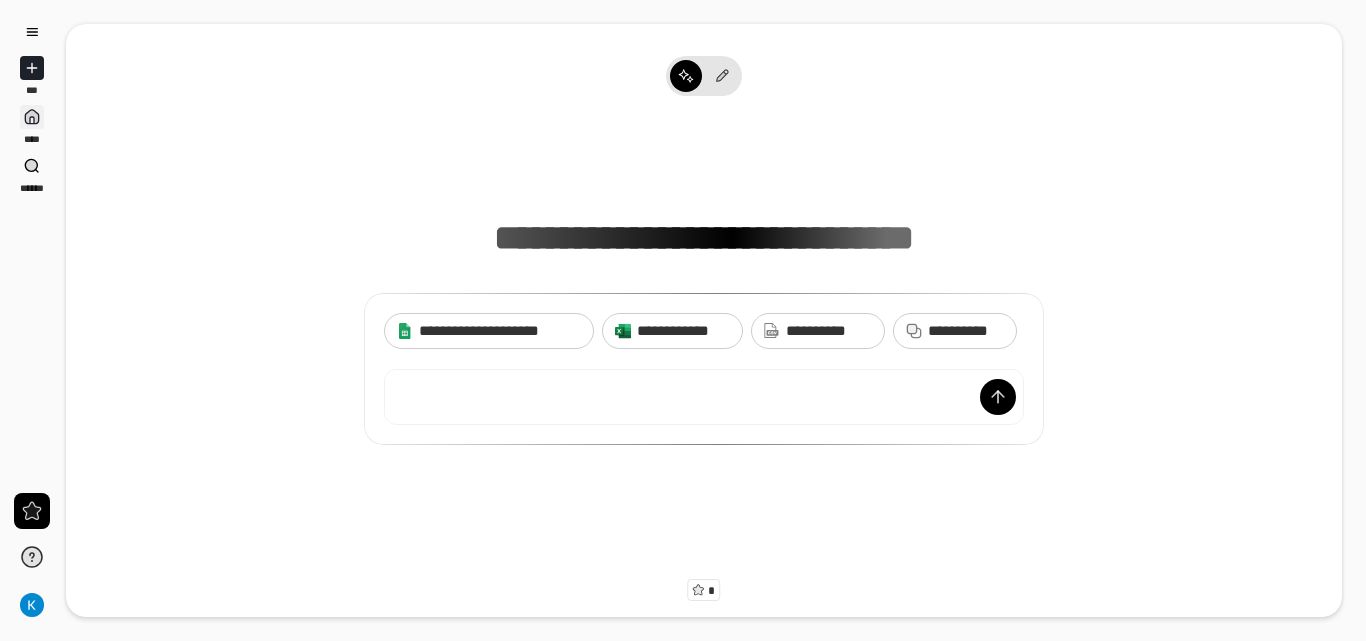 click 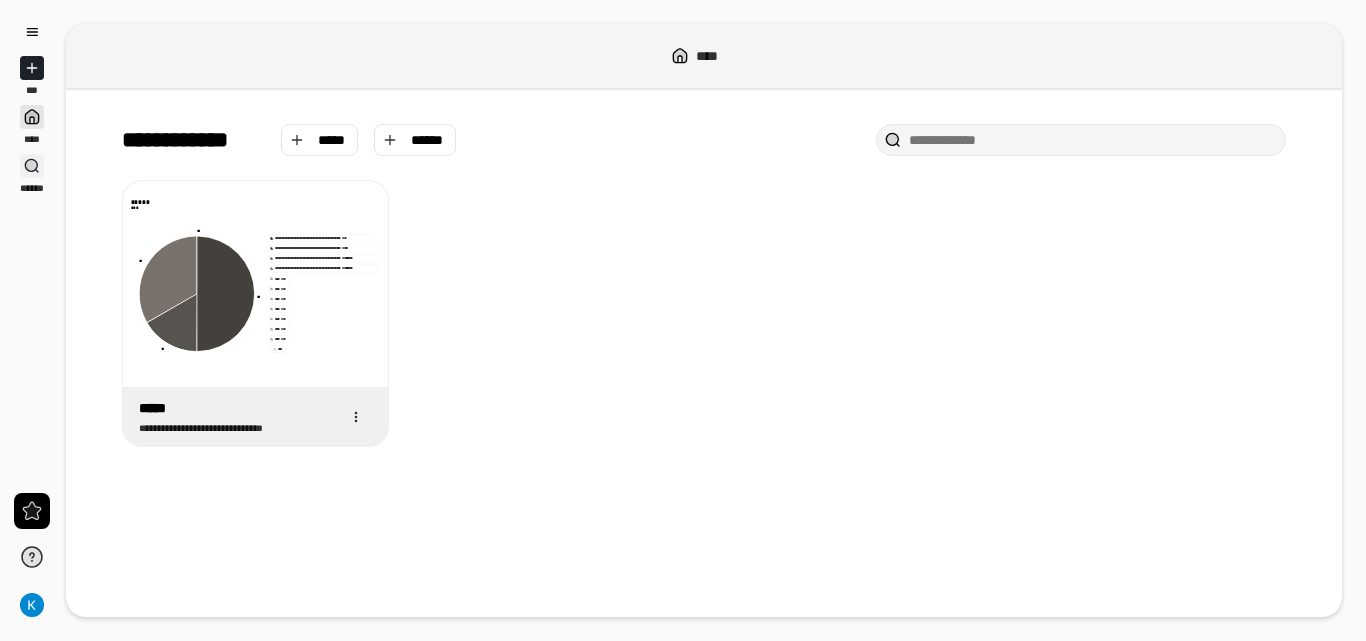 click on "******" at bounding box center (31, 174) 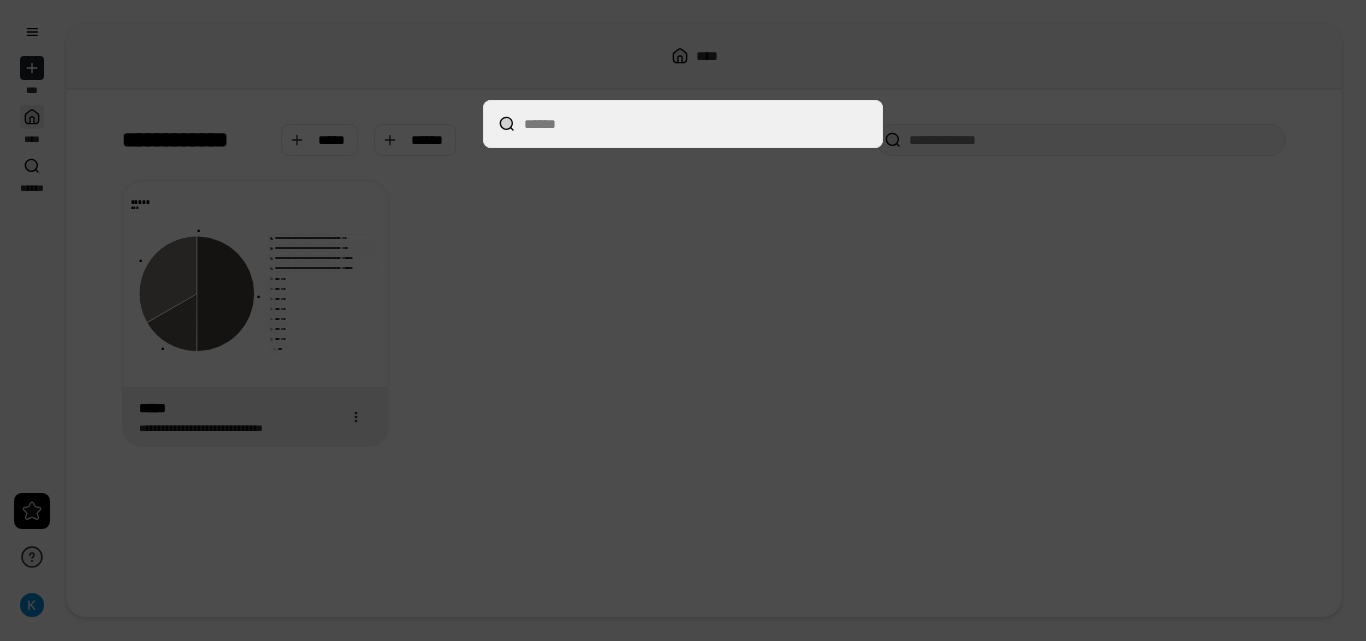 click at bounding box center (683, 320) 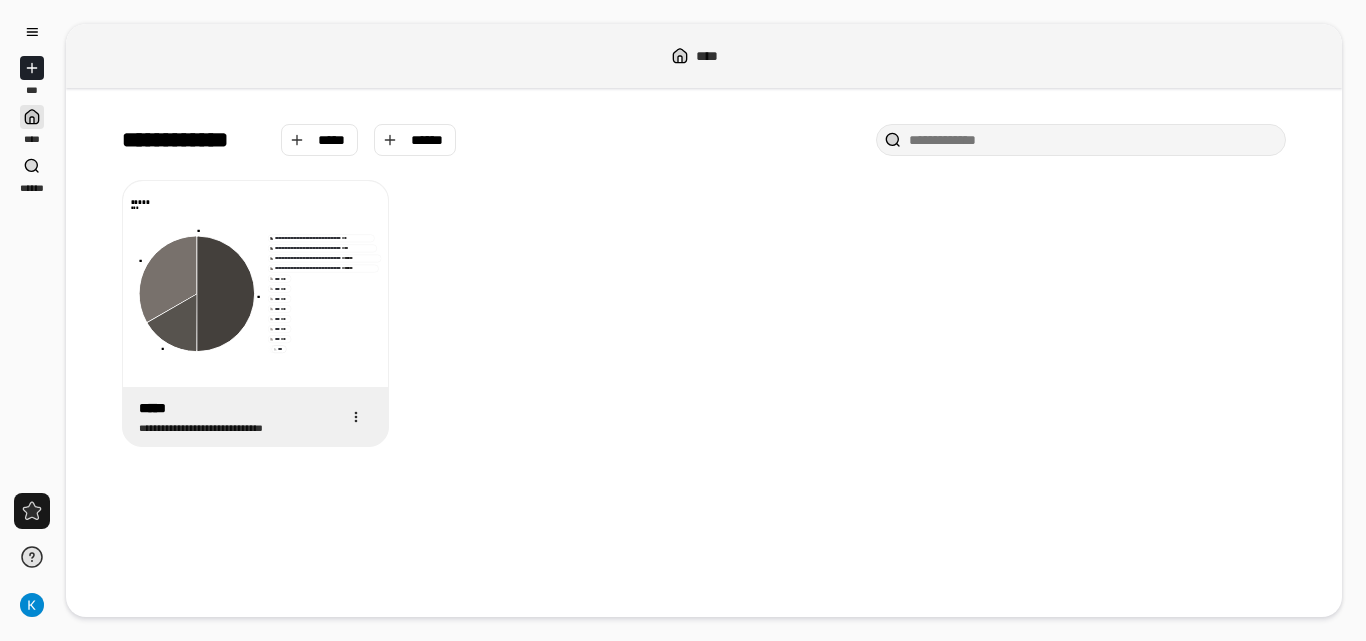 click at bounding box center [32, 511] 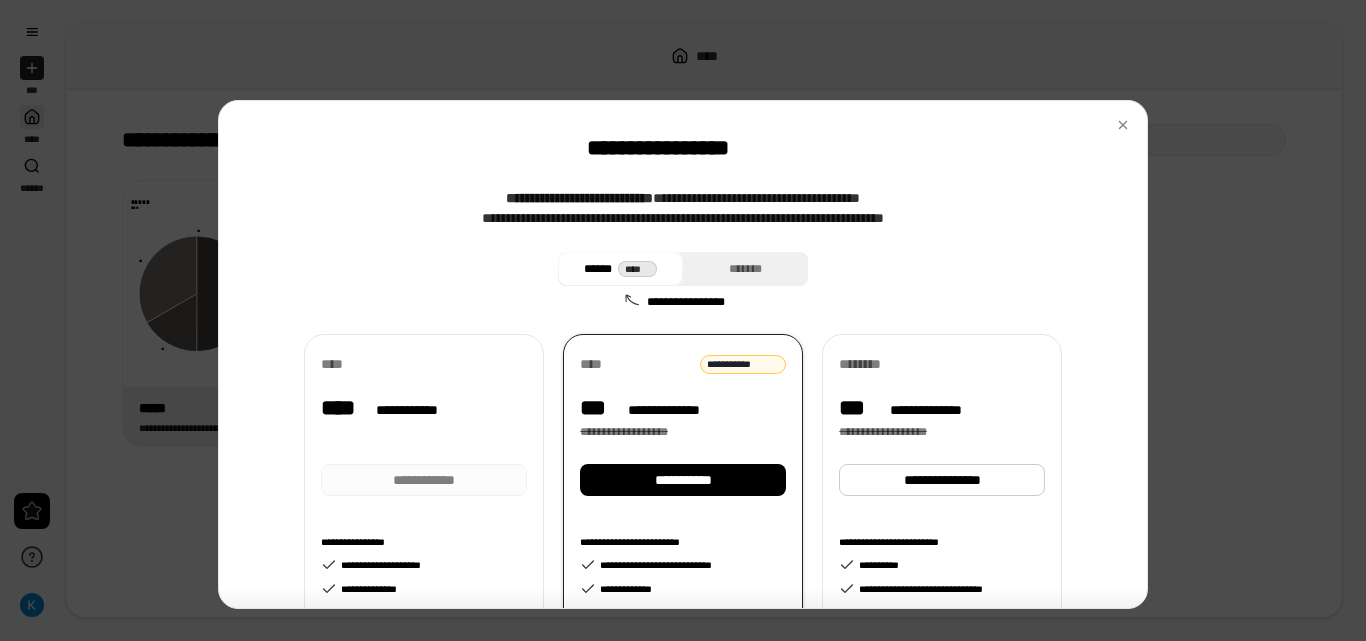click on "[REDACTED]" at bounding box center [683, 354] 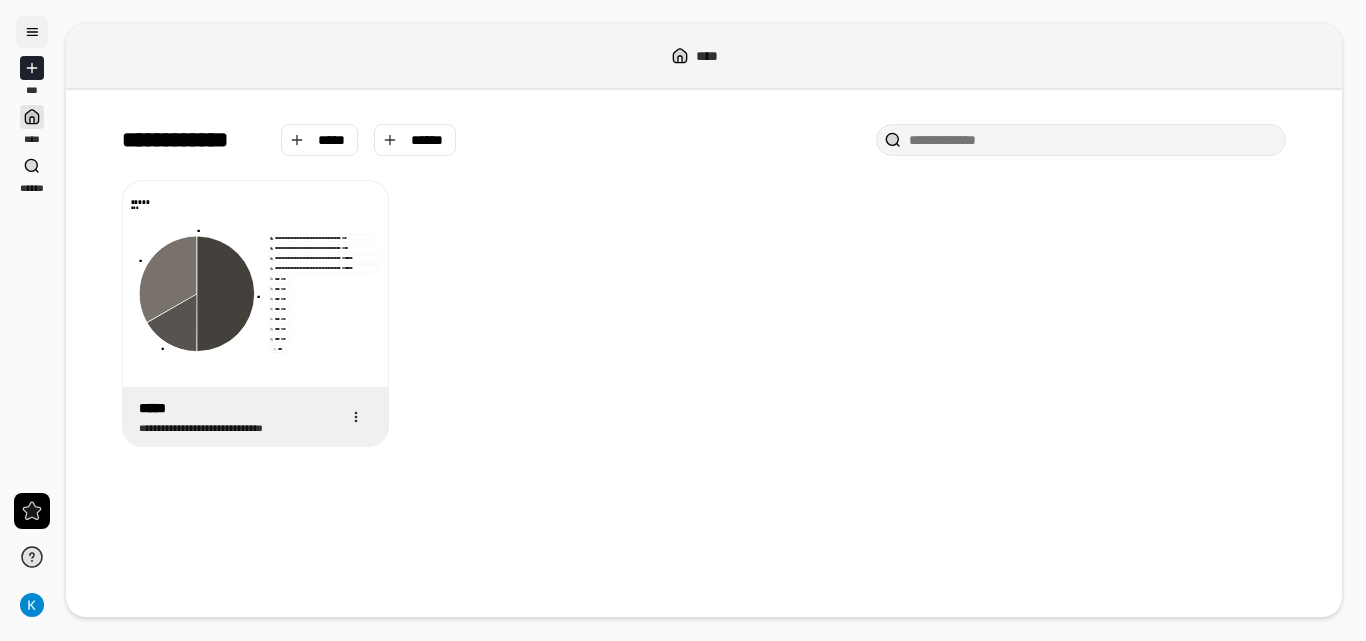 click at bounding box center [32, 32] 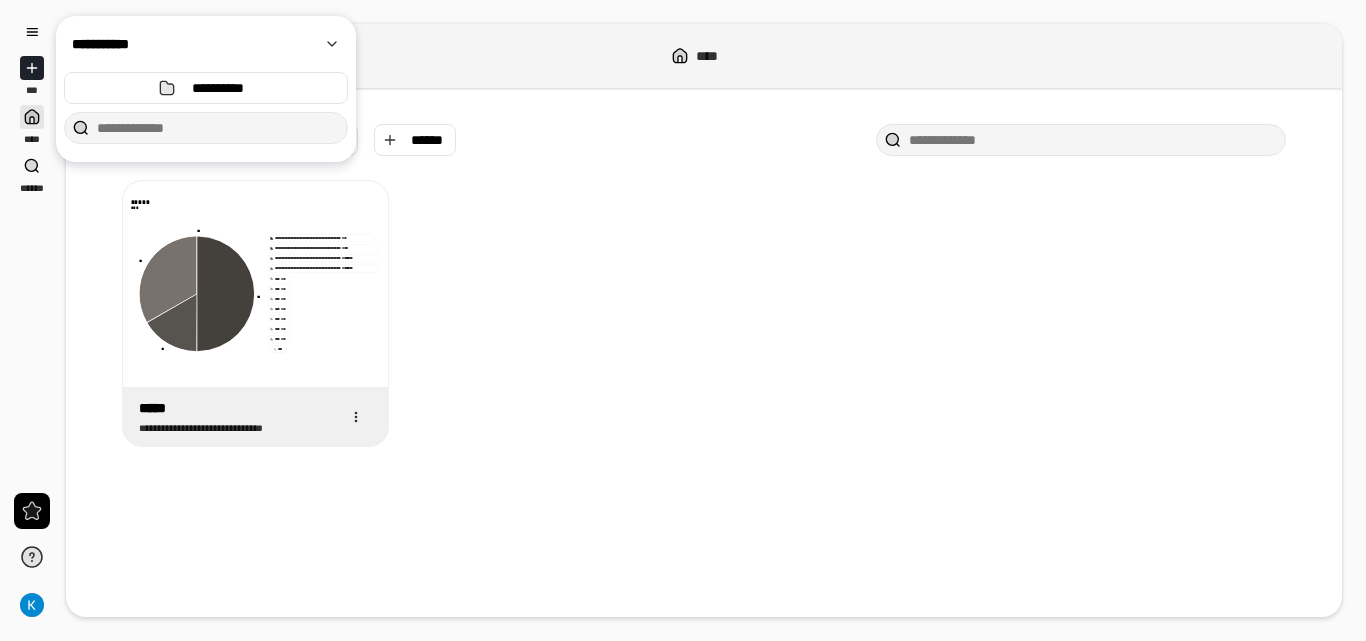 click on "[REDACTED]" at bounding box center [704, 313] 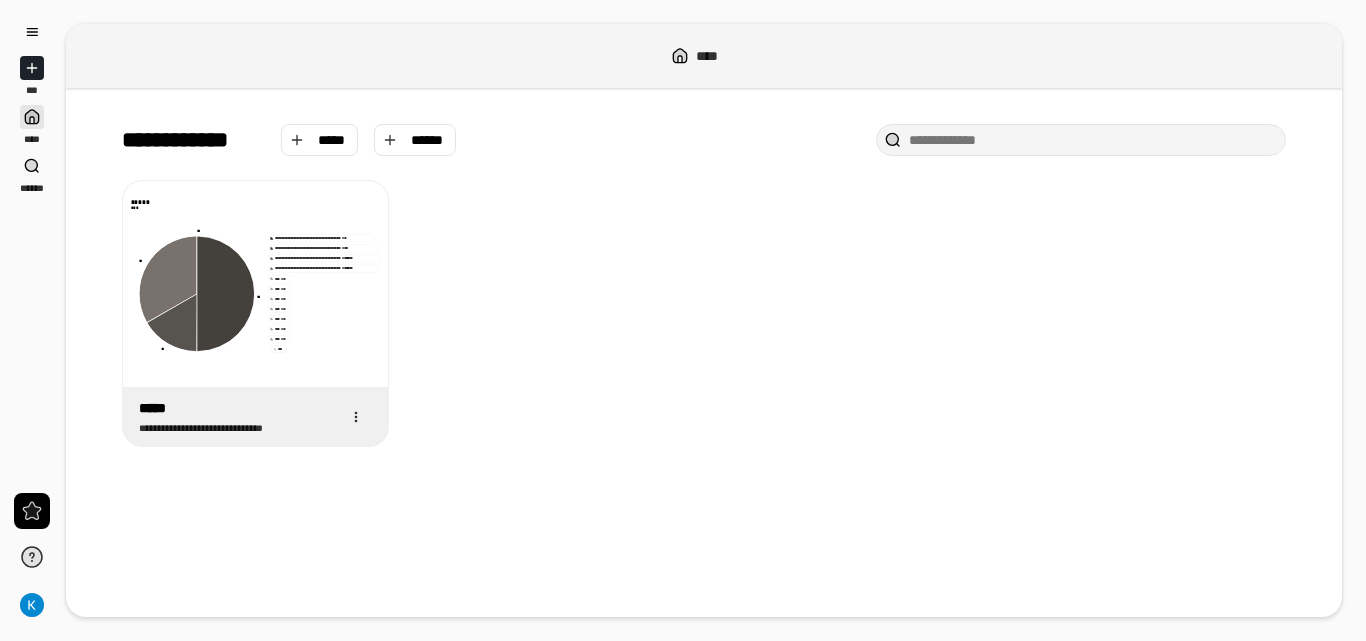 click on "****" at bounding box center (704, 56) 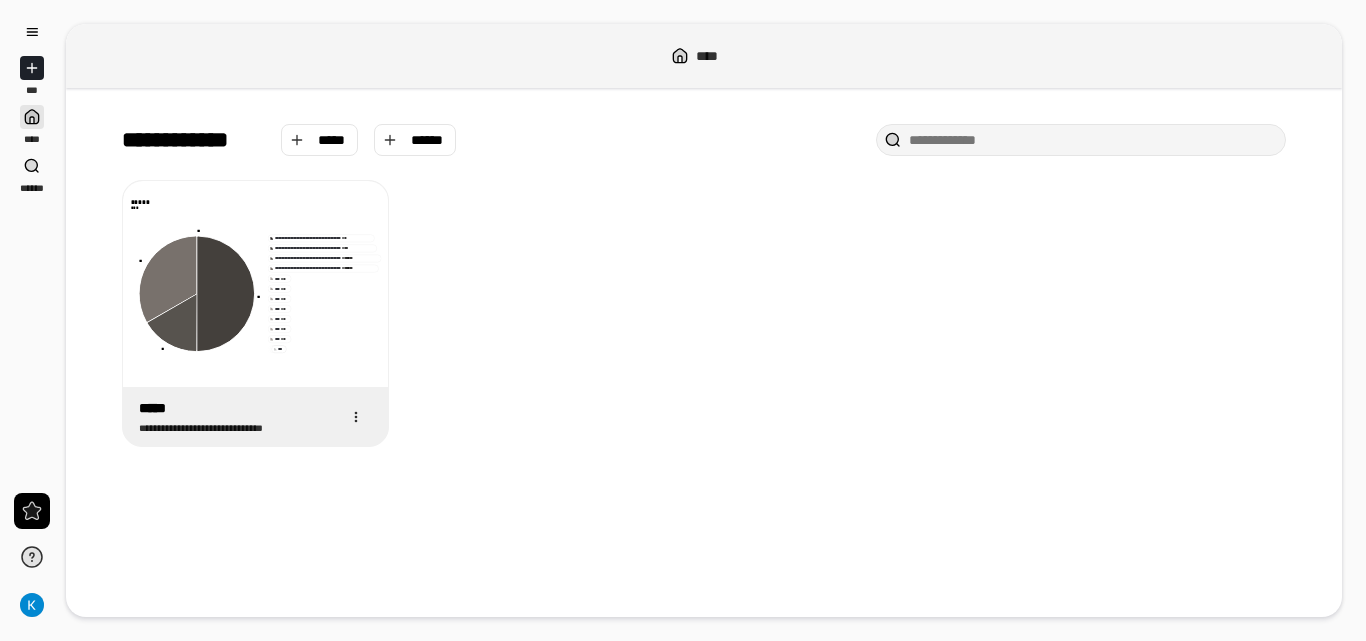 click 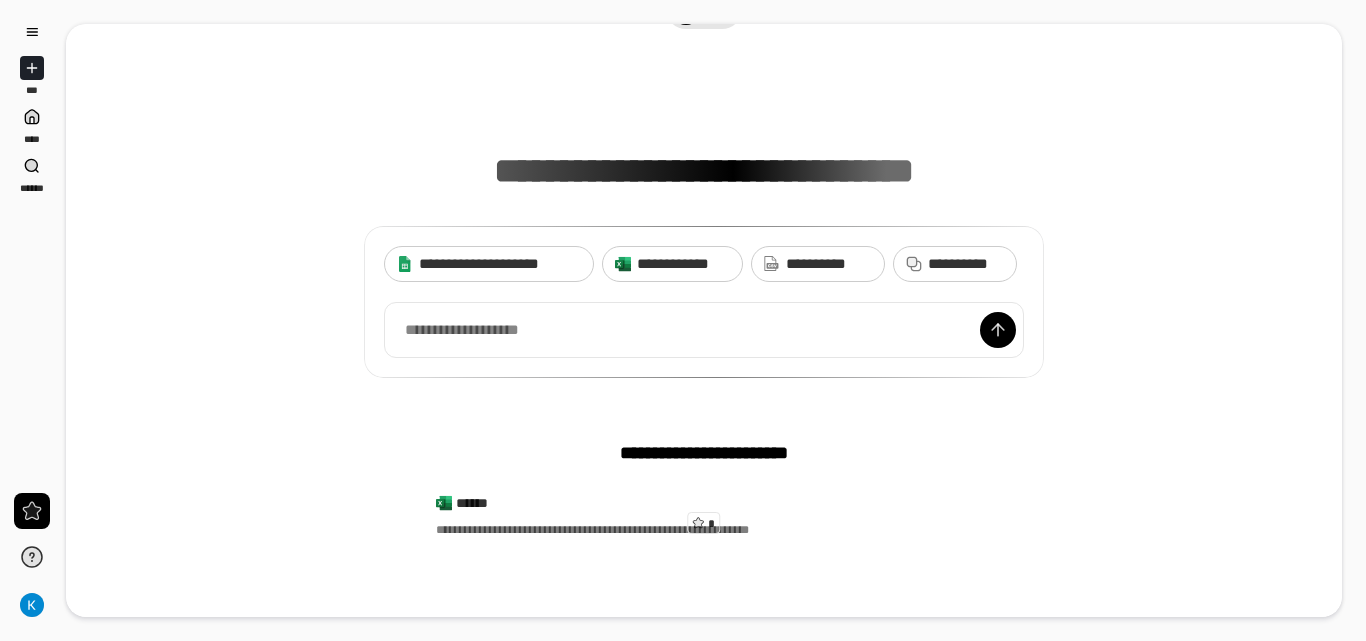 scroll, scrollTop: 0, scrollLeft: 0, axis: both 